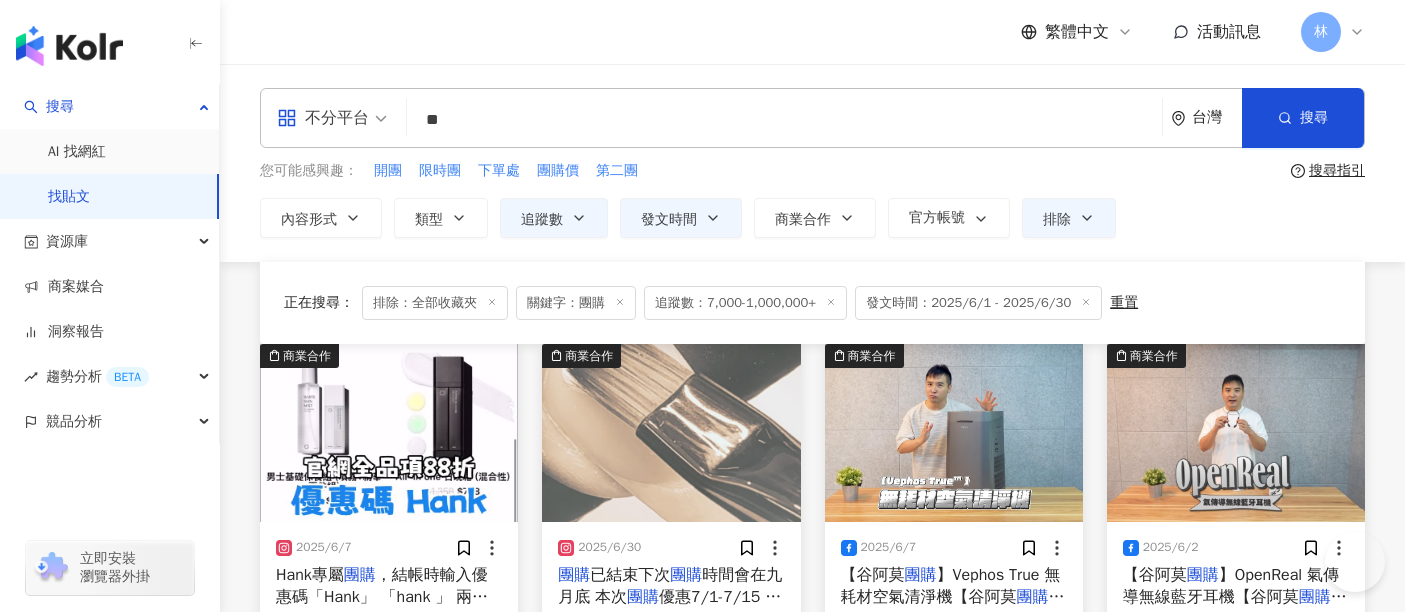 scroll, scrollTop: 1307, scrollLeft: 0, axis: vertical 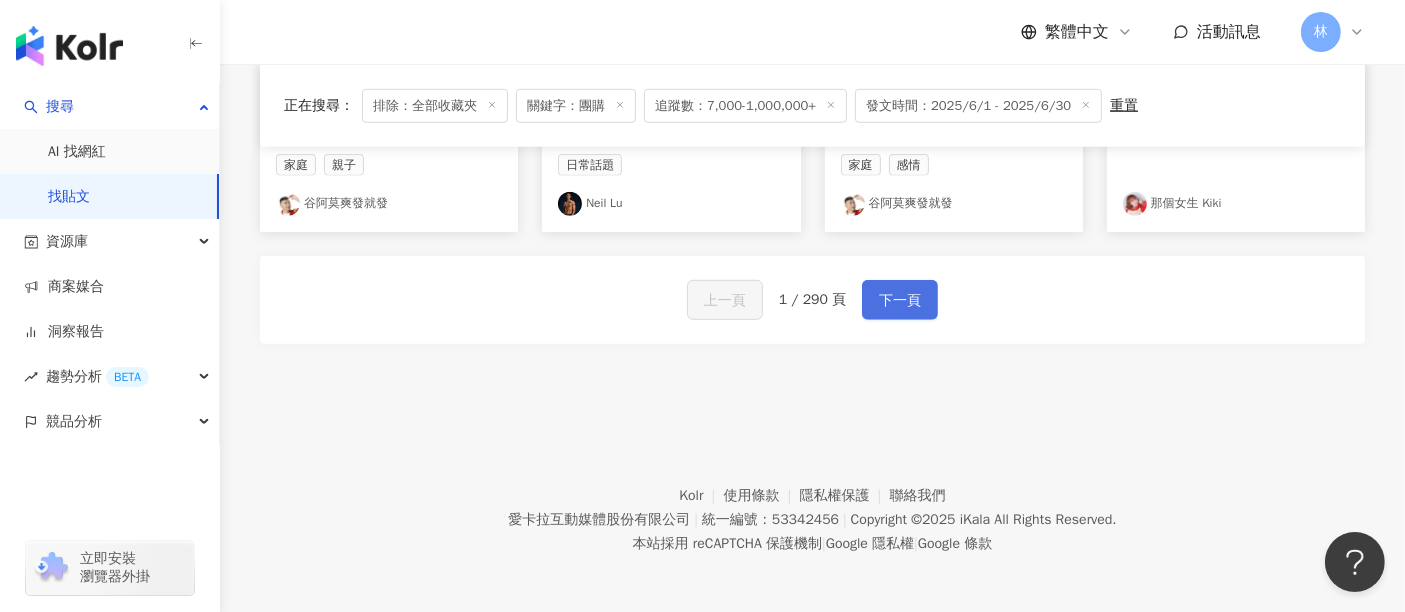 click on "下一頁" at bounding box center (900, 300) 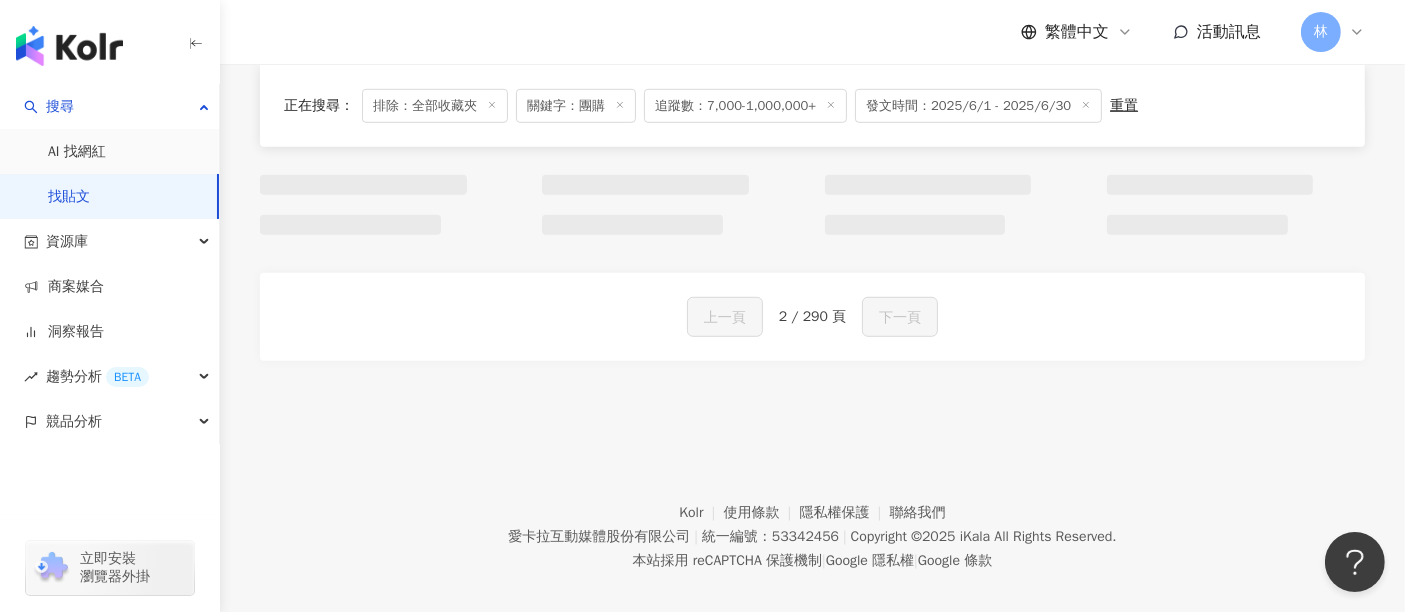 scroll, scrollTop: 1325, scrollLeft: 0, axis: vertical 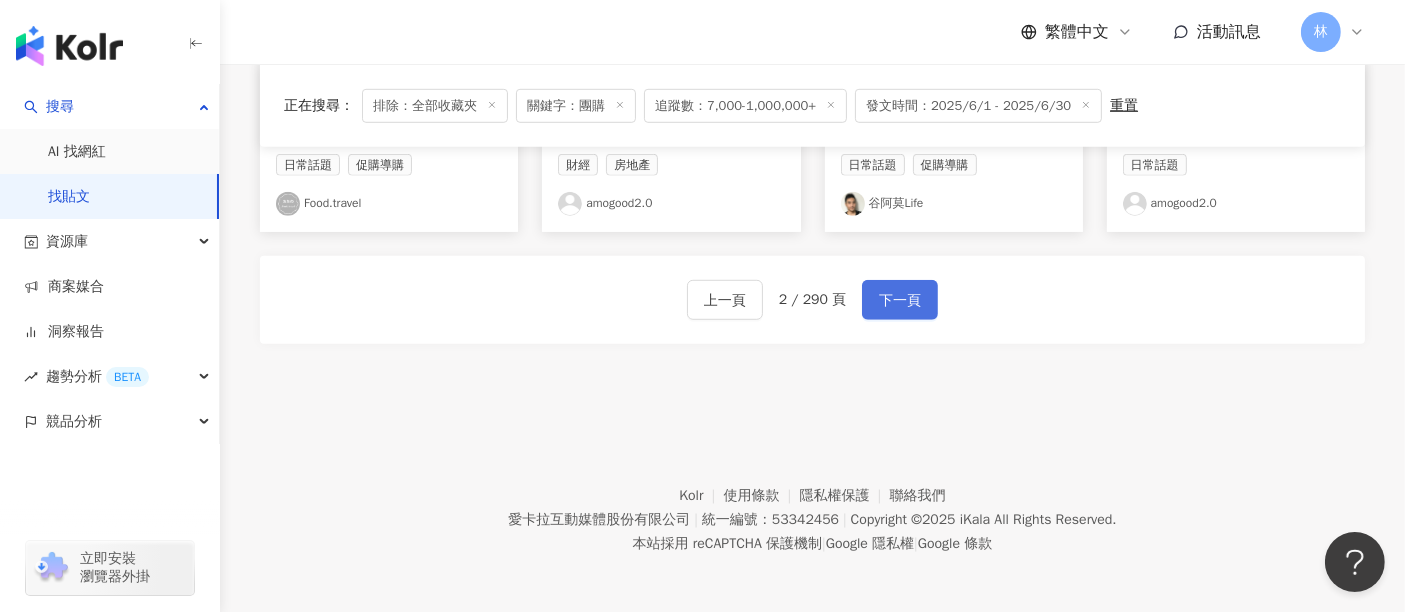 click on "下一頁" at bounding box center [900, 300] 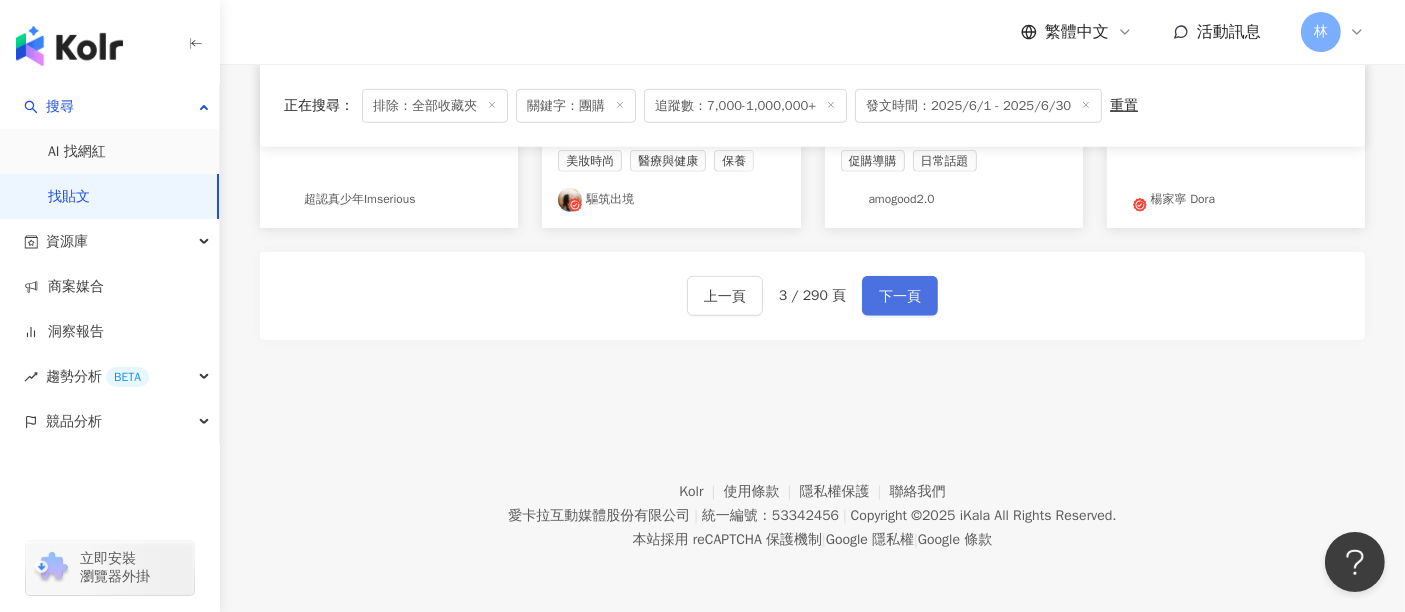 scroll, scrollTop: 1307, scrollLeft: 0, axis: vertical 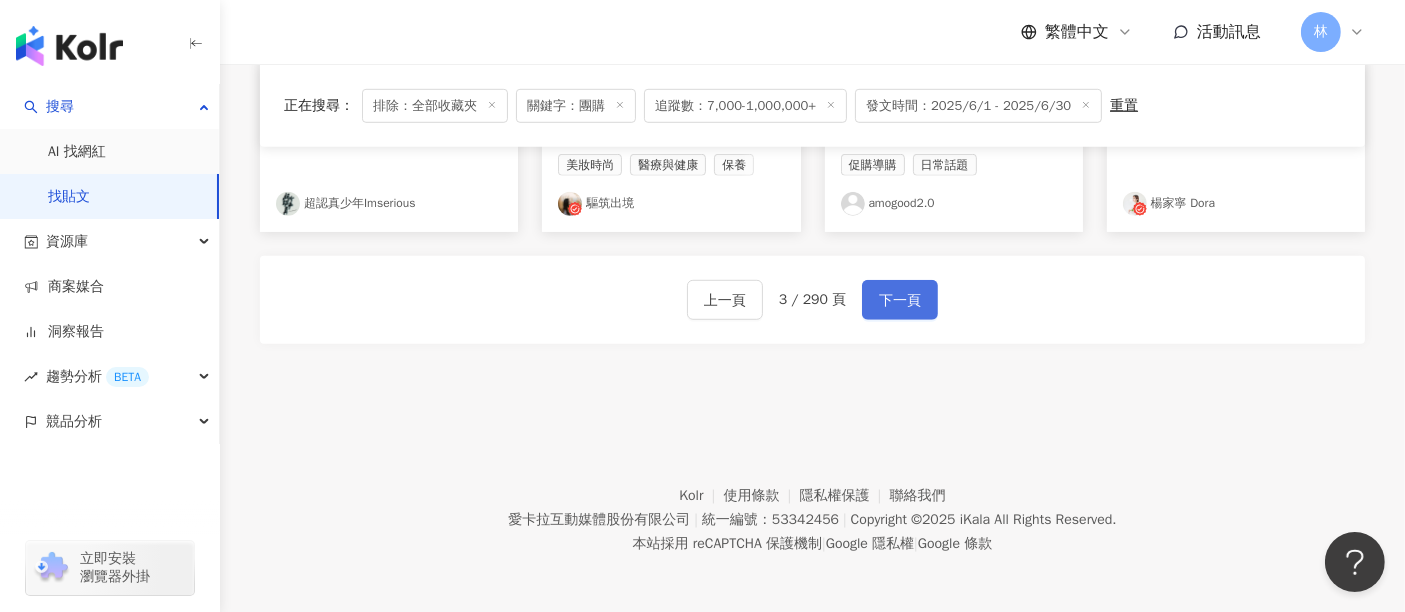 click on "下一頁" at bounding box center (900, 300) 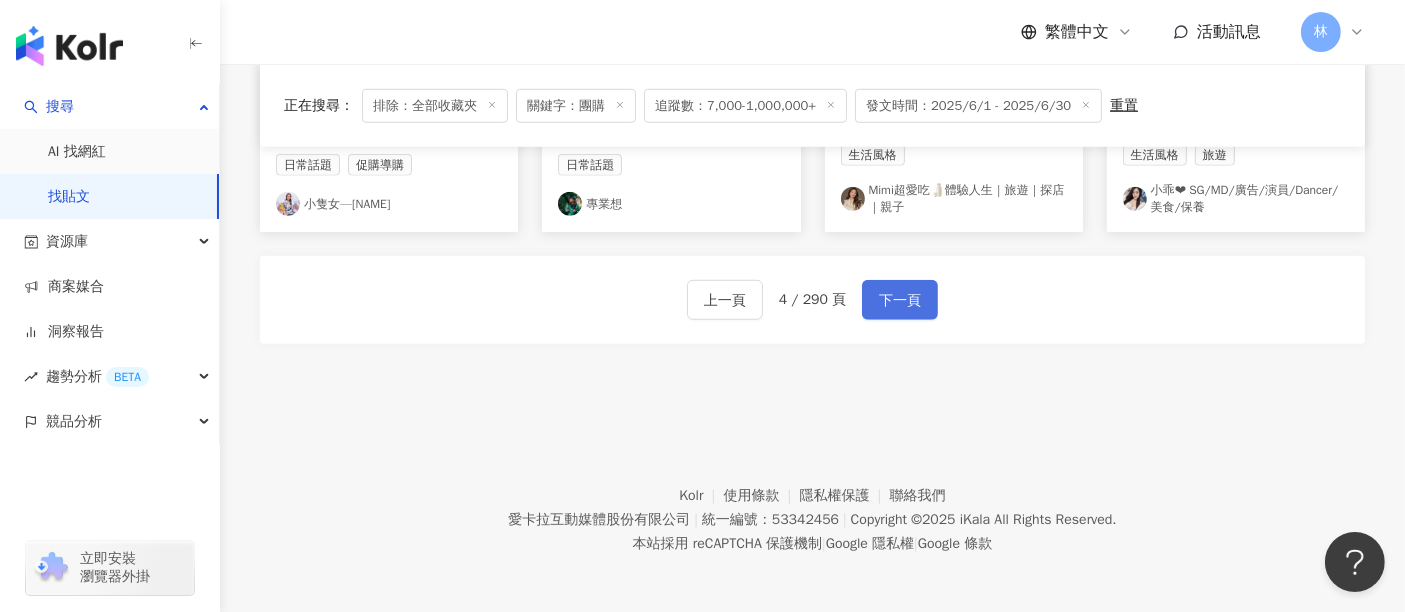 click on "下一頁" at bounding box center (900, 300) 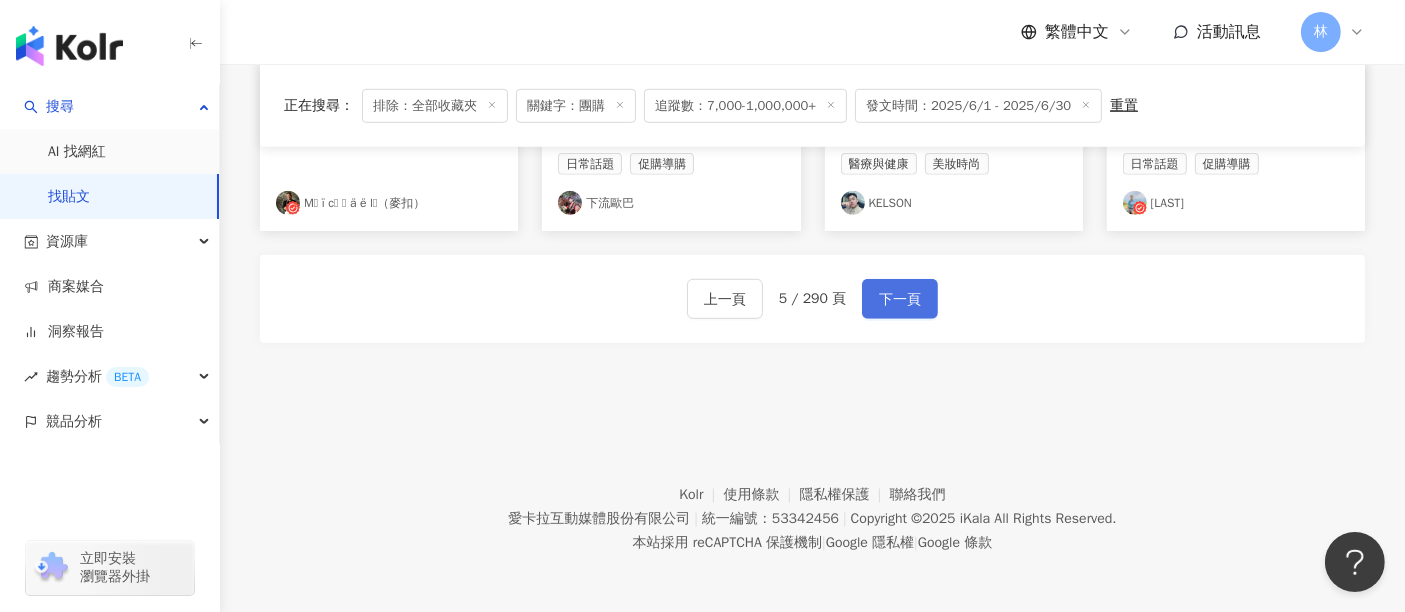 click on "下一頁" at bounding box center [900, 299] 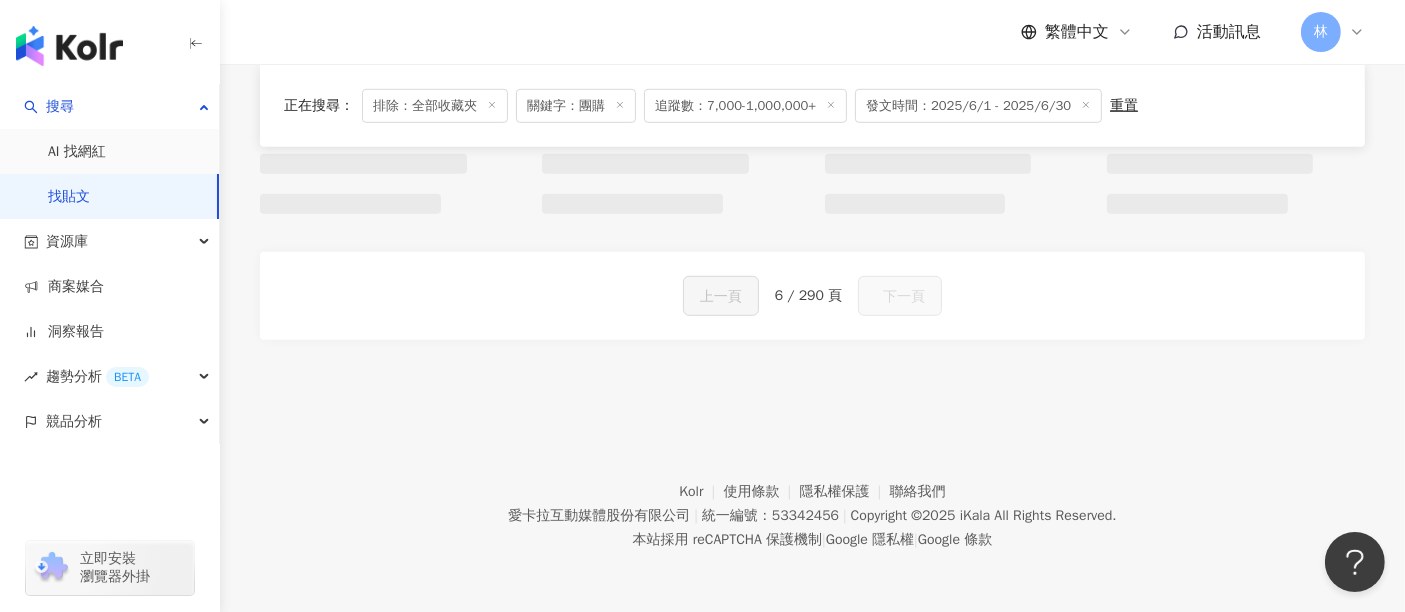 scroll, scrollTop: 1325, scrollLeft: 0, axis: vertical 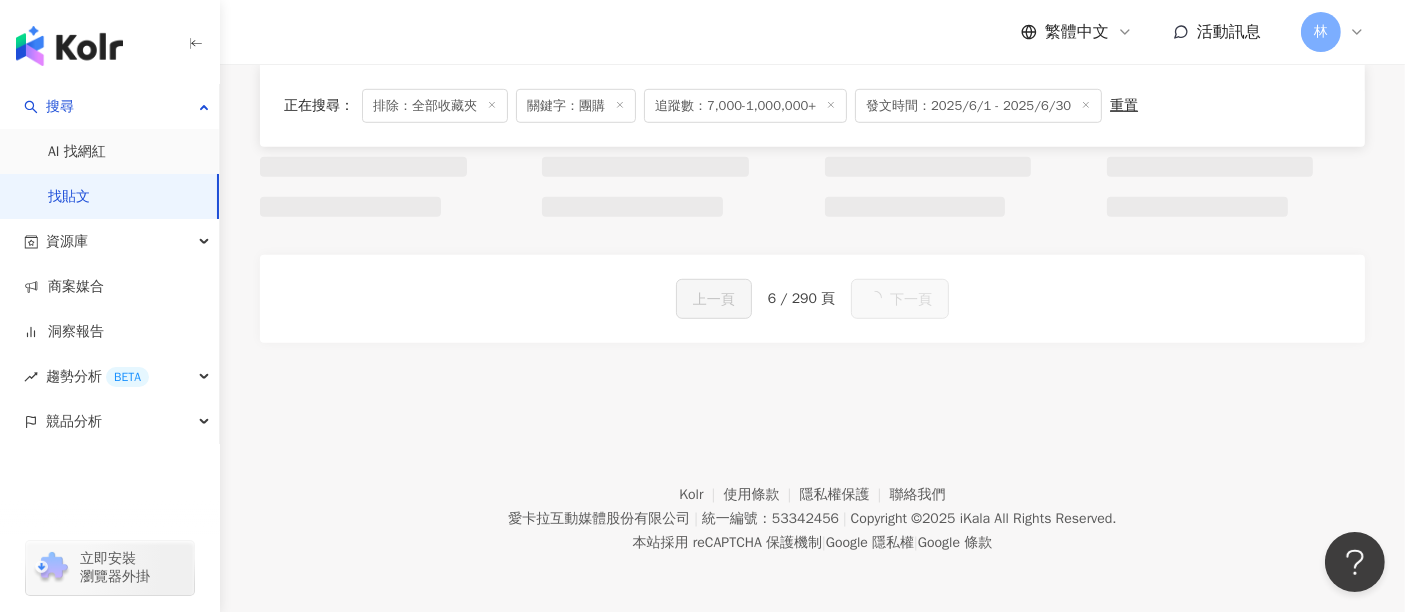 click on "下一頁" at bounding box center [900, 299] 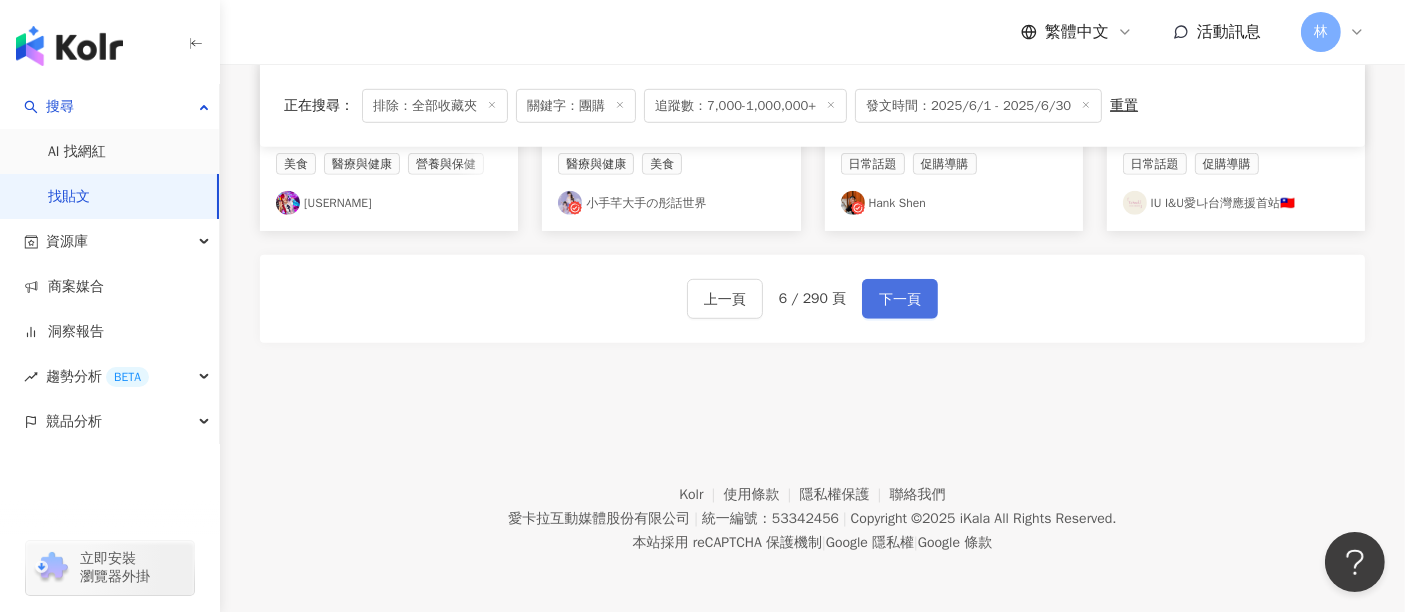 click on "下一頁" at bounding box center [900, 299] 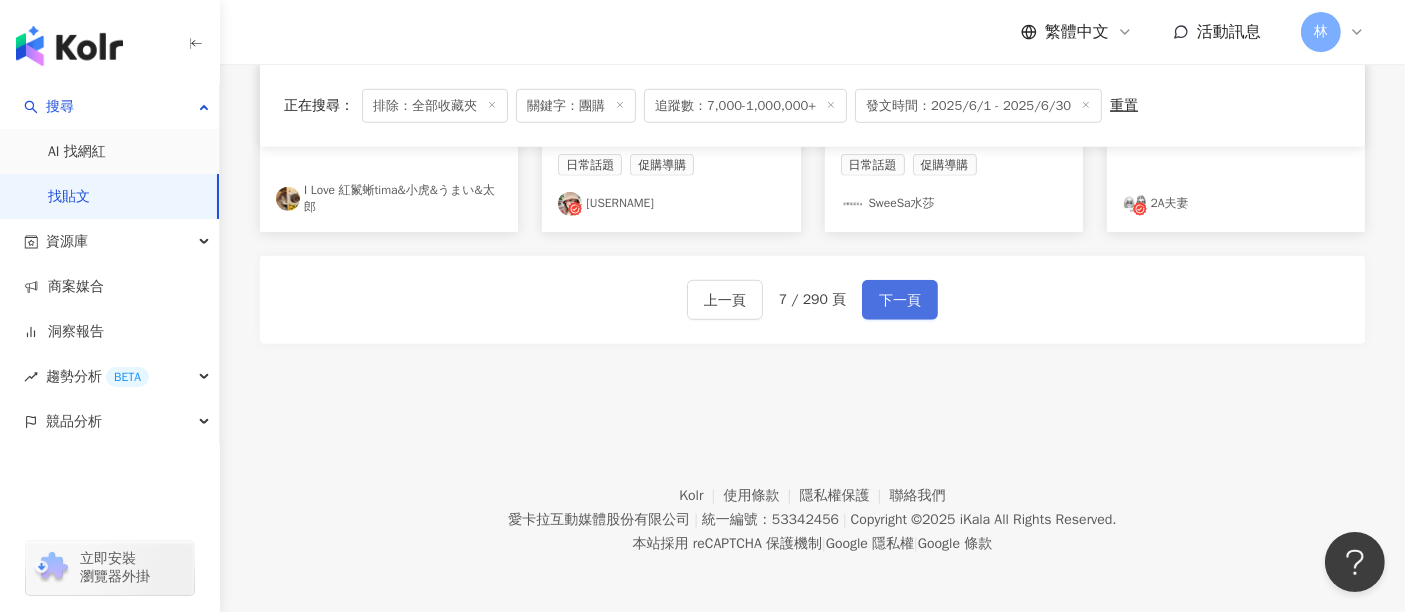 click on "下一頁" at bounding box center (900, 300) 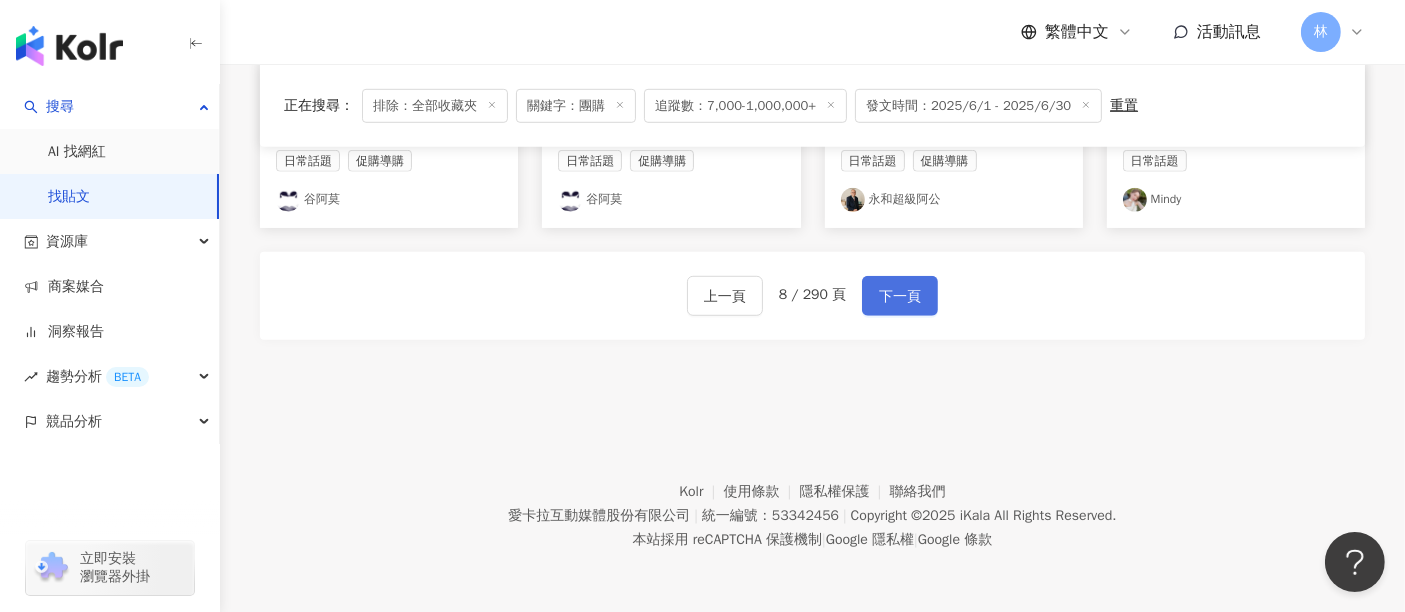 click on "下一頁" at bounding box center [900, 297] 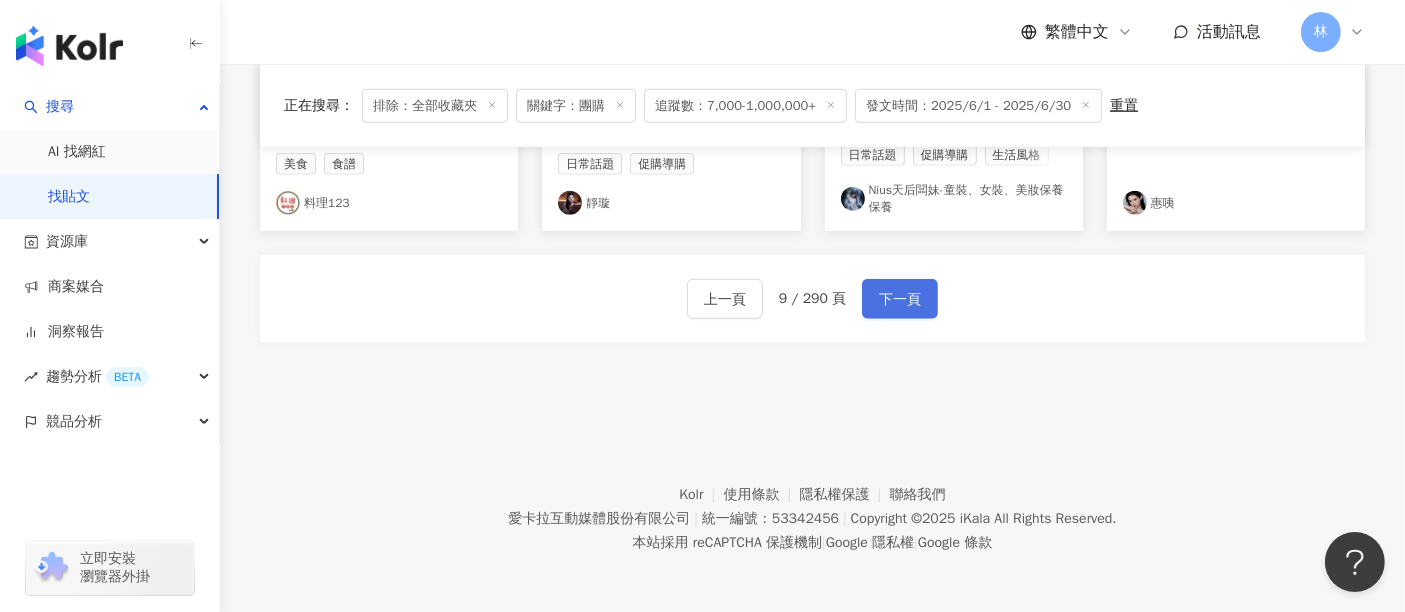 click on "下一頁" at bounding box center [900, 300] 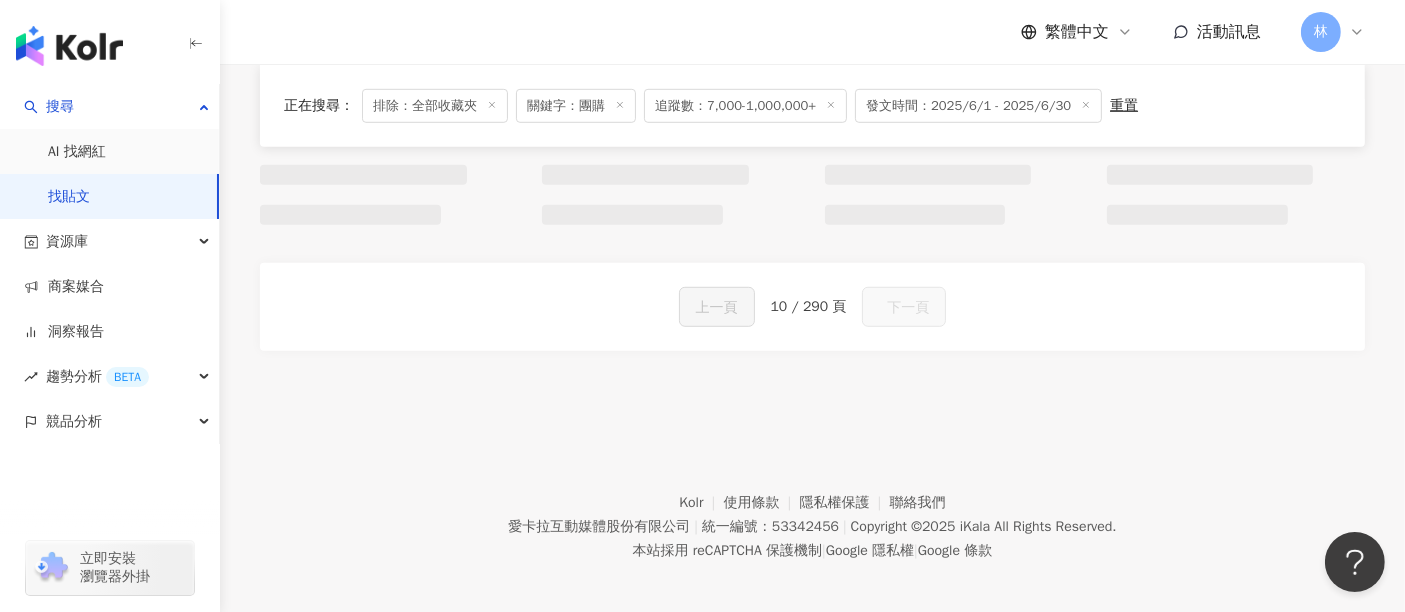 scroll, scrollTop: 1325, scrollLeft: 0, axis: vertical 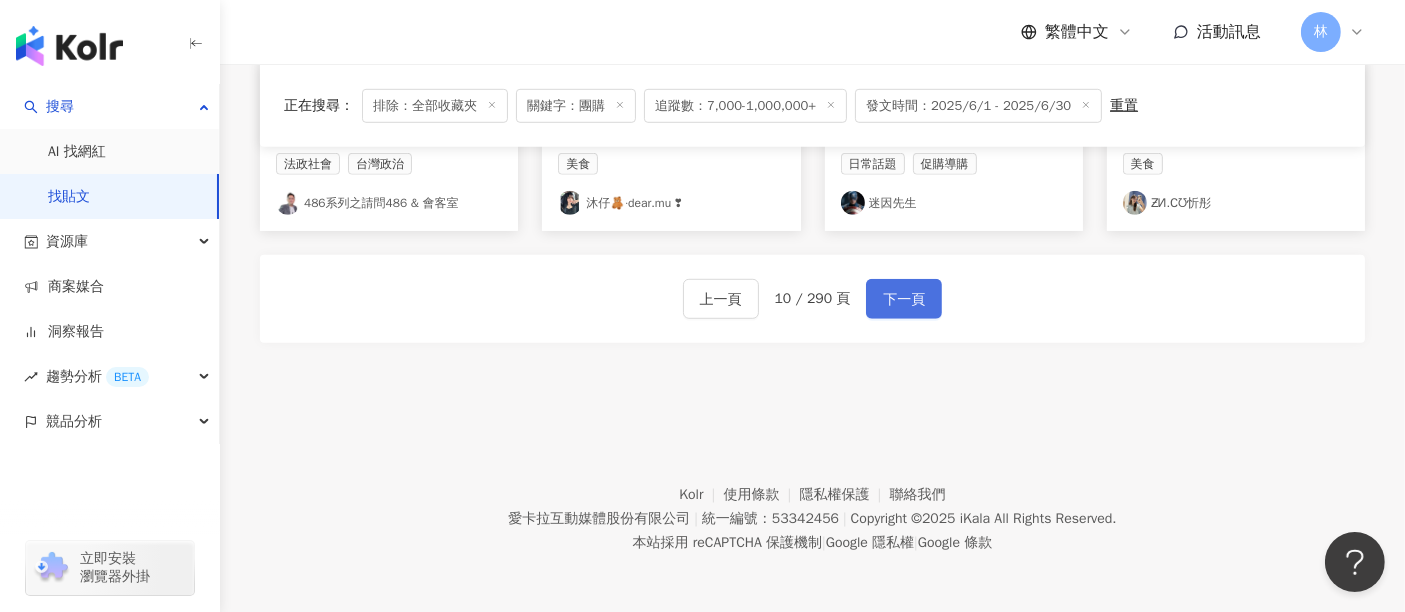 click on "下一頁" at bounding box center [904, 300] 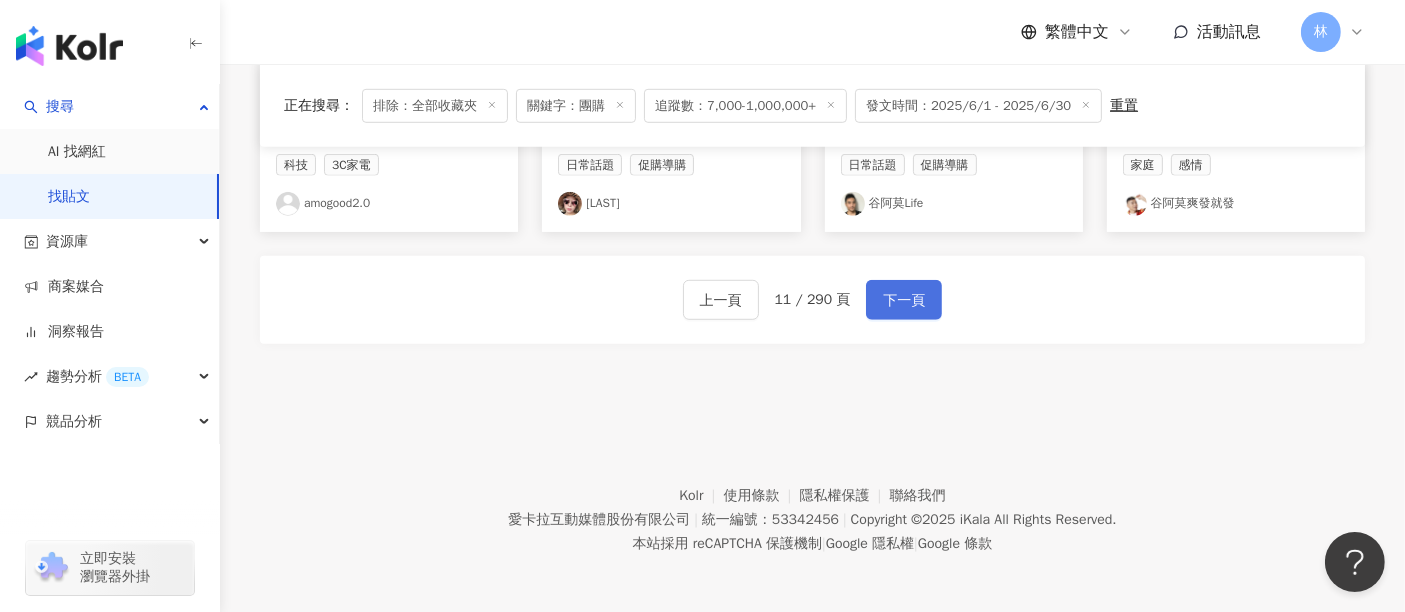 click on "下一頁" at bounding box center [904, 301] 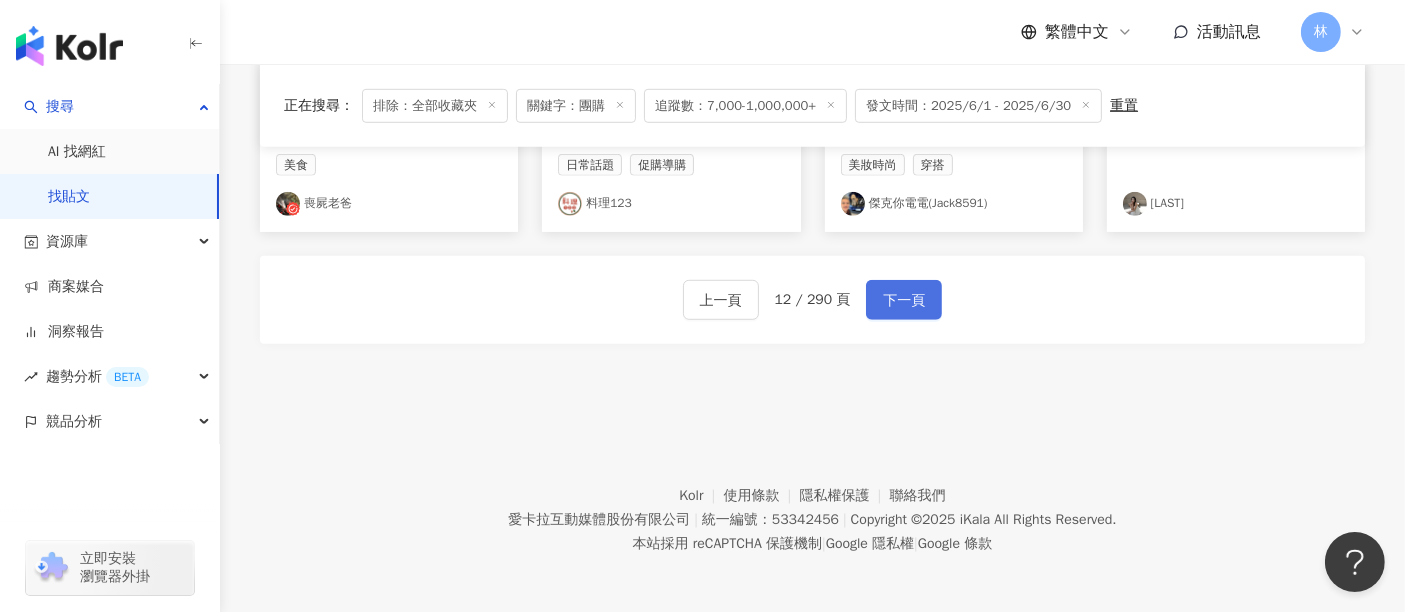 click on "下一頁" at bounding box center (904, 301) 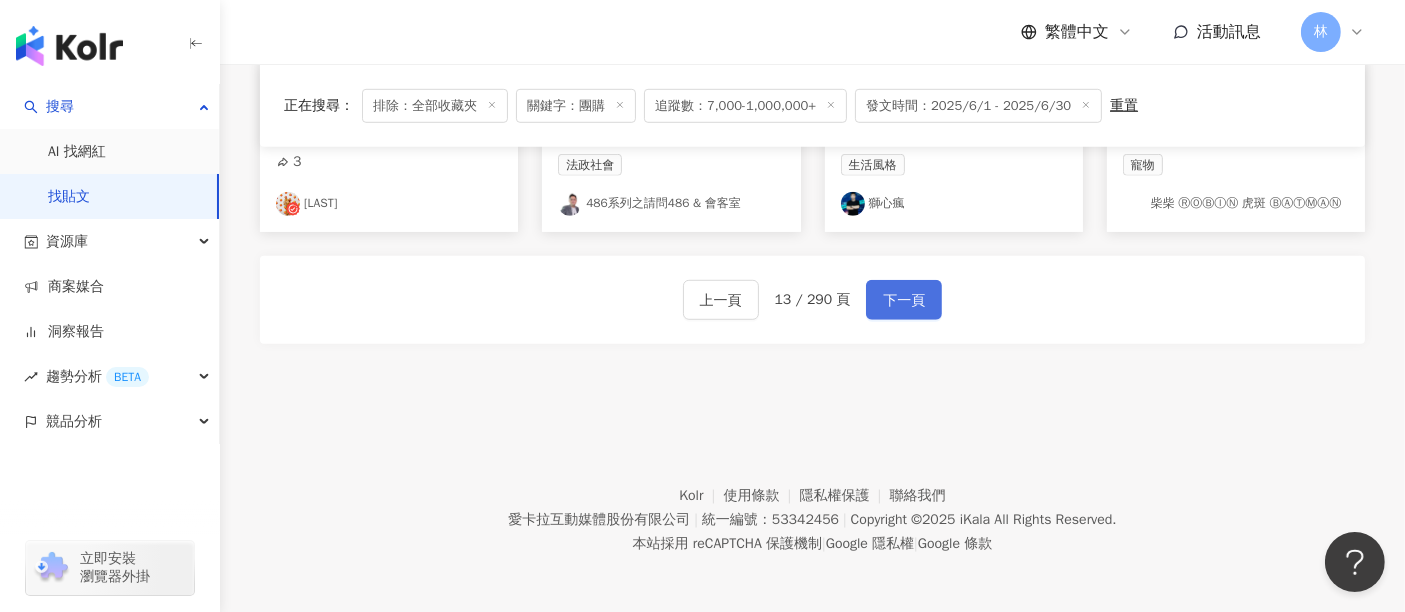 click on "下一頁" at bounding box center (904, 301) 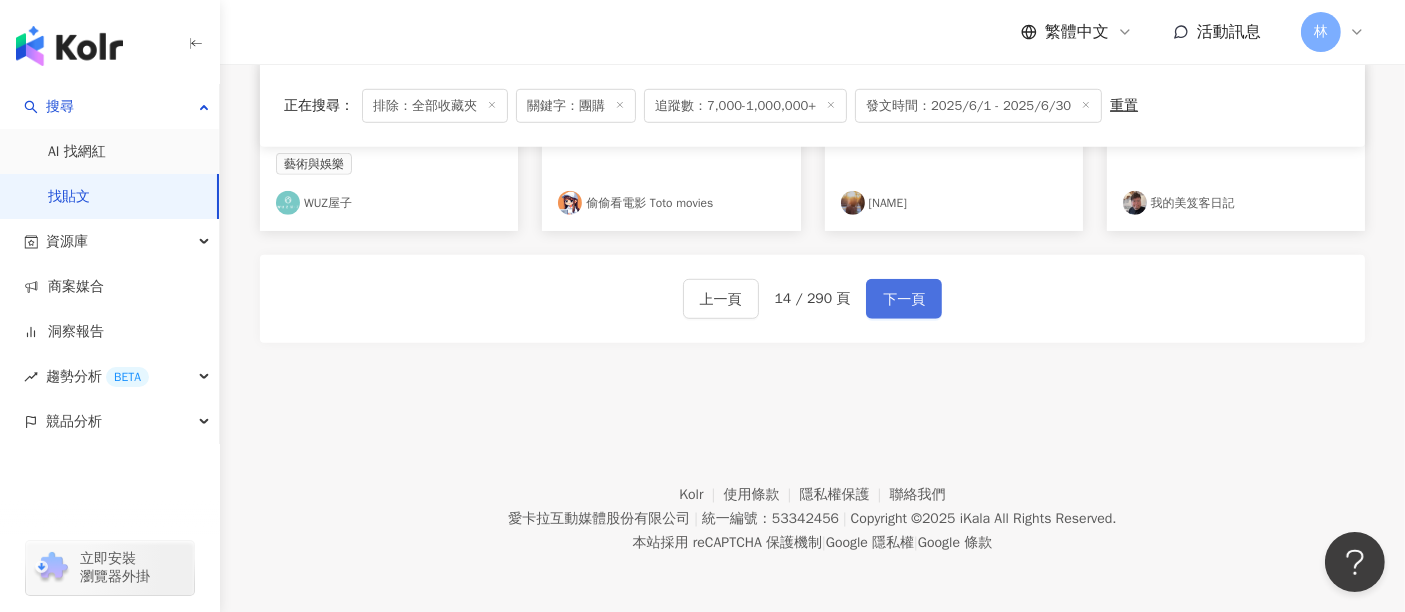 click on "下一頁" at bounding box center (904, 300) 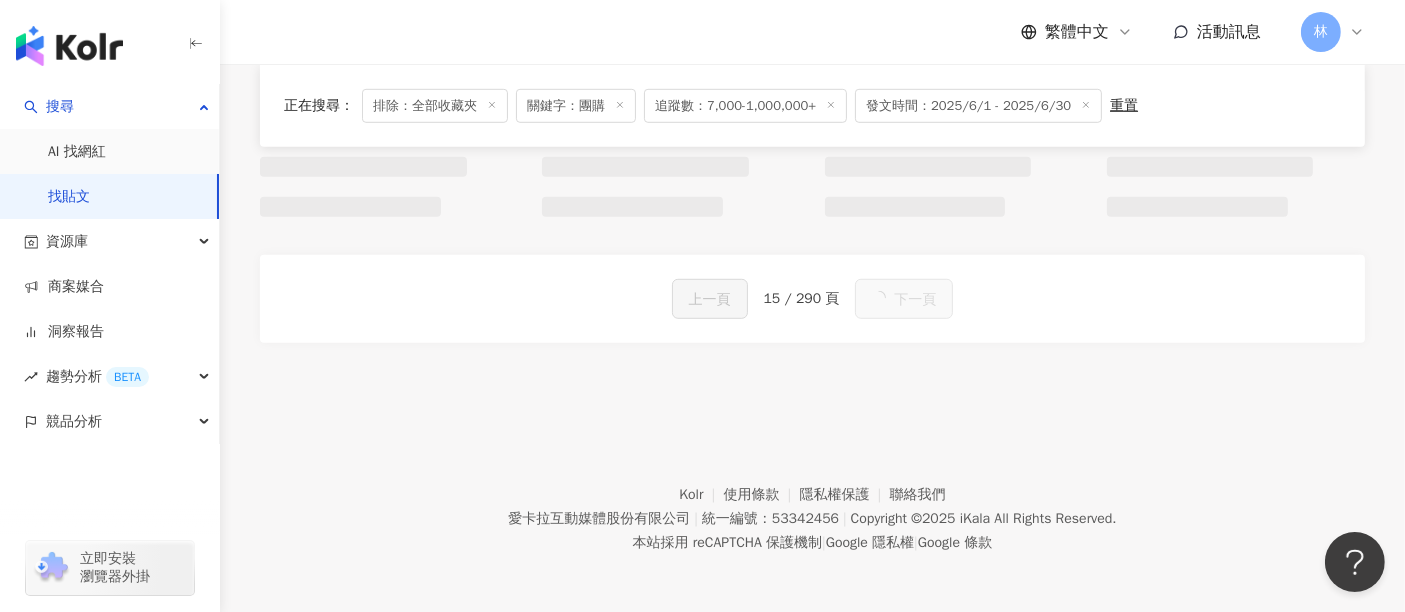 click on "下一頁" at bounding box center (904, 299) 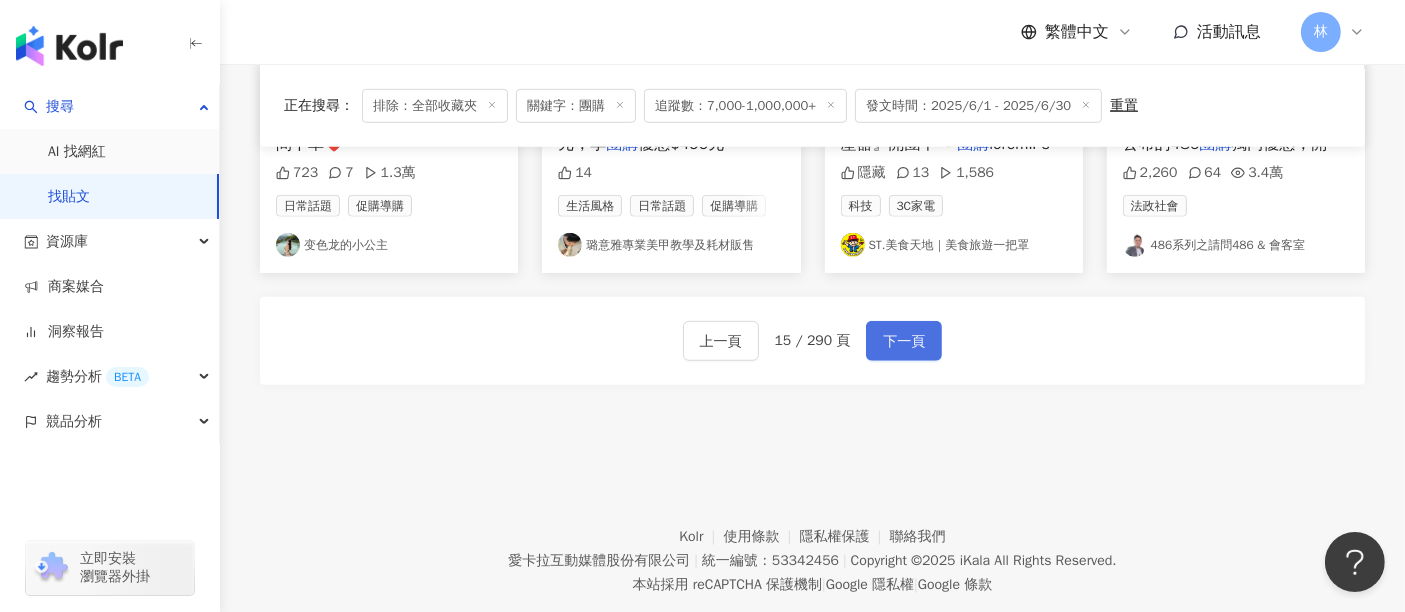 scroll, scrollTop: 1337, scrollLeft: 0, axis: vertical 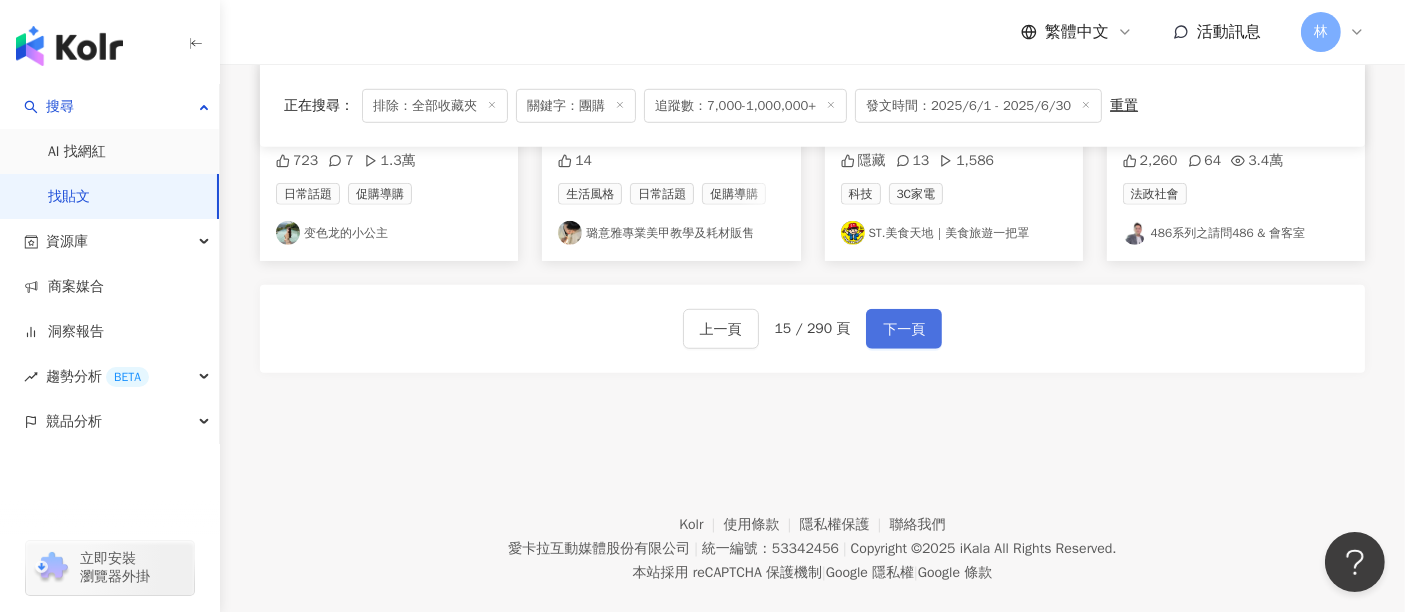 click on "下一頁" at bounding box center [904, 330] 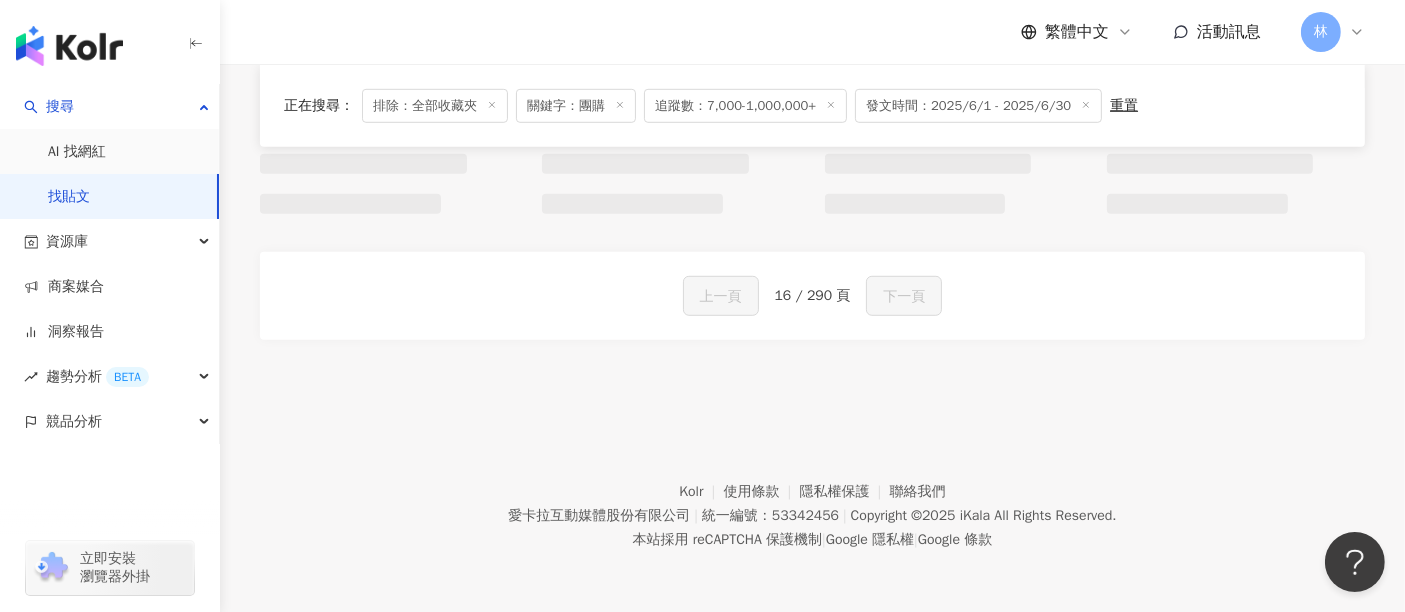 scroll, scrollTop: 1325, scrollLeft: 0, axis: vertical 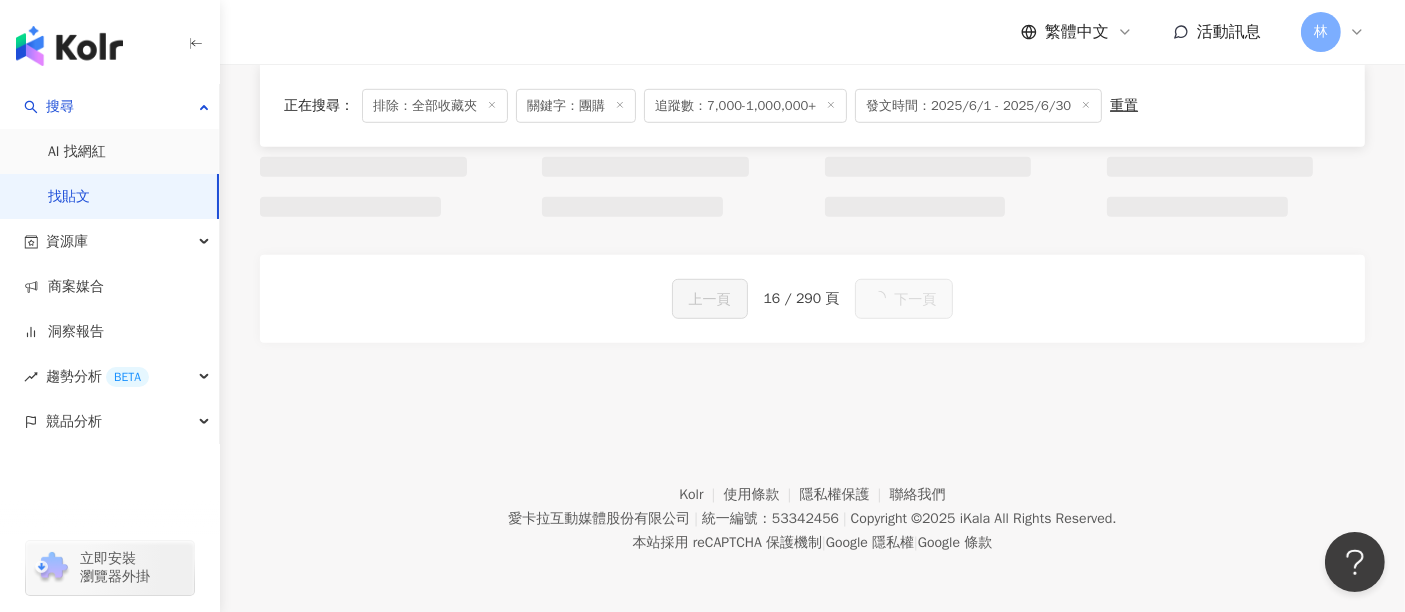 click on "下一頁" at bounding box center [915, 300] 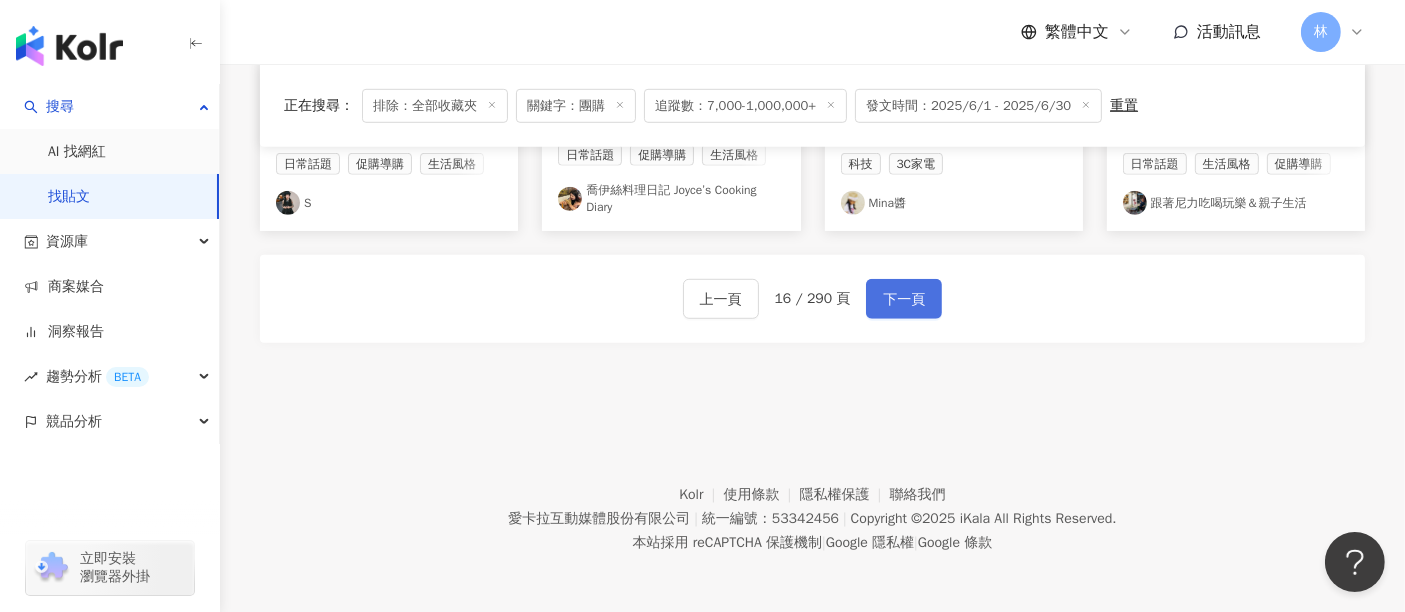 click on "下一頁" at bounding box center [904, 300] 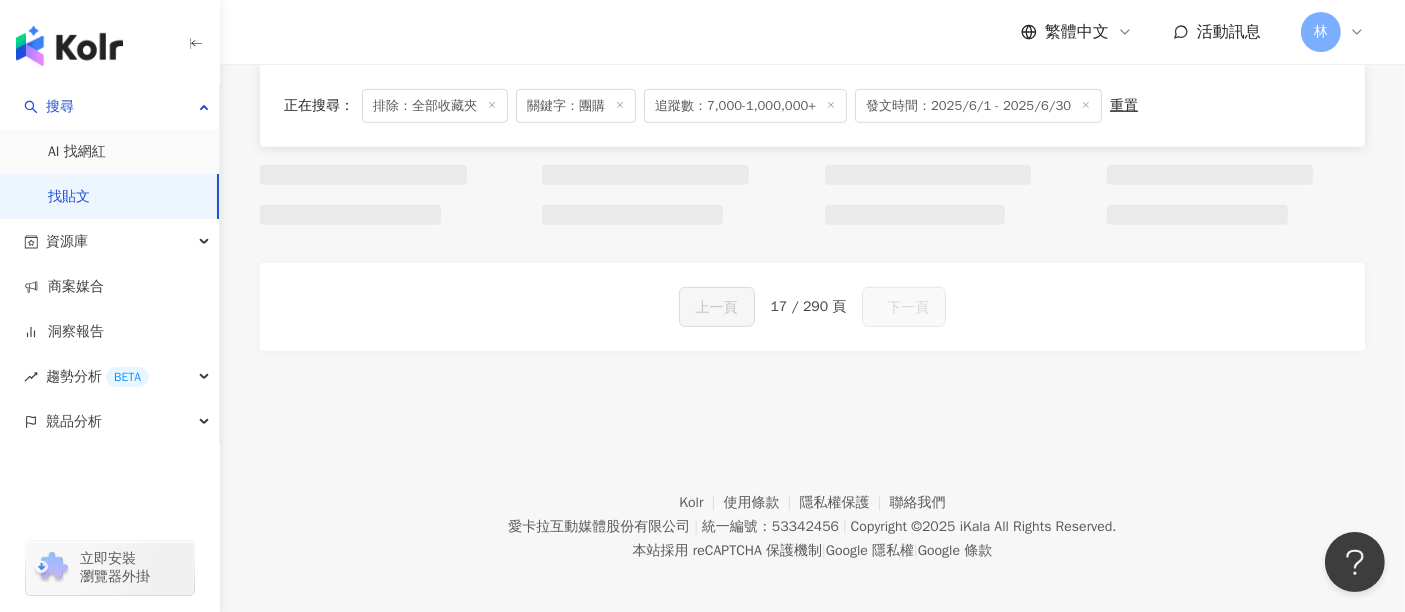 scroll, scrollTop: 1325, scrollLeft: 0, axis: vertical 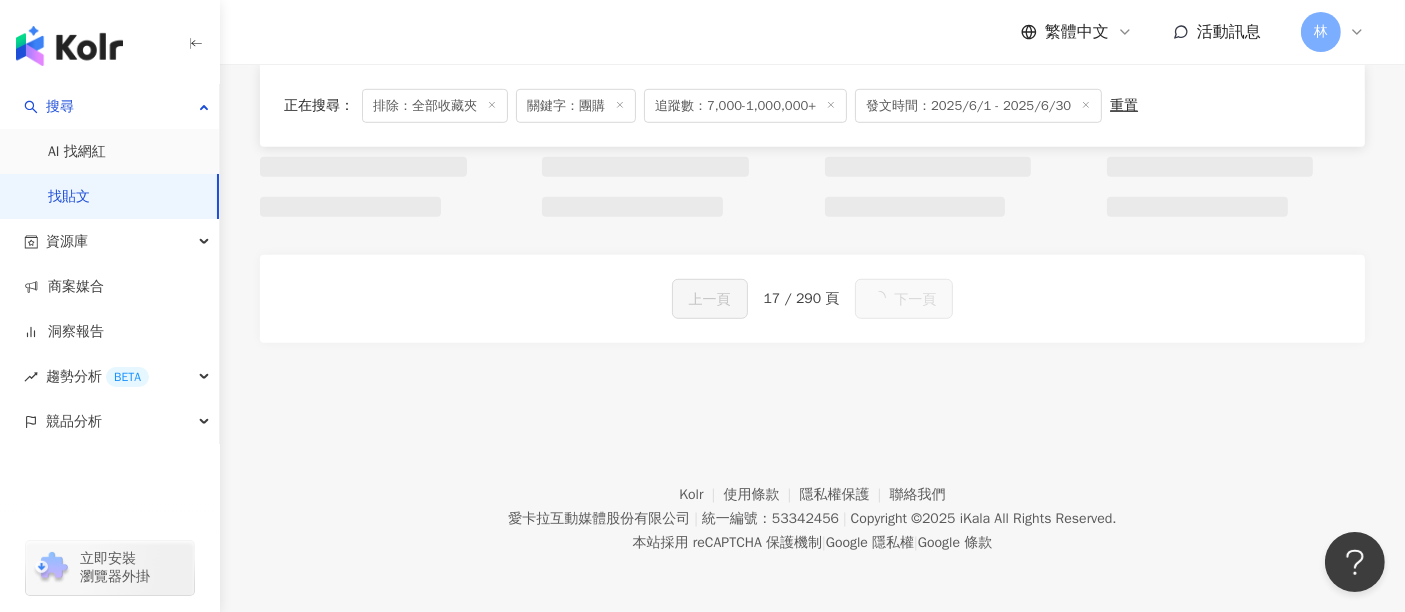 click on "下一頁" at bounding box center (915, 300) 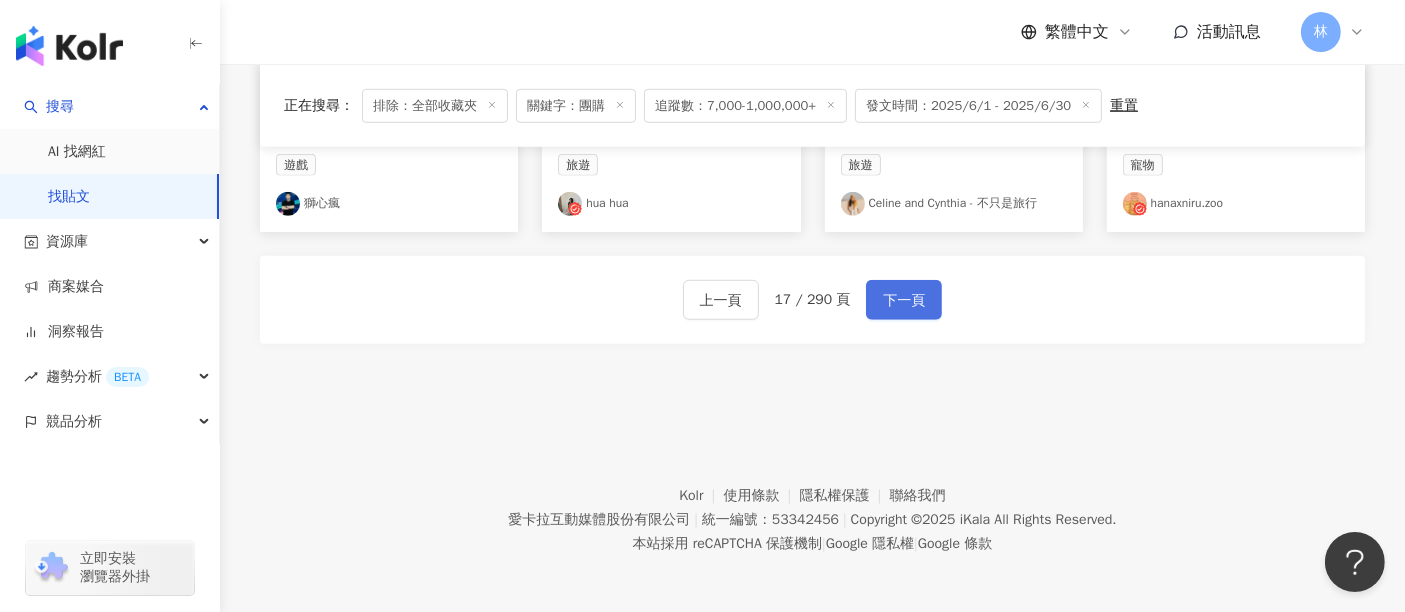 click on "下一頁" at bounding box center [904, 301] 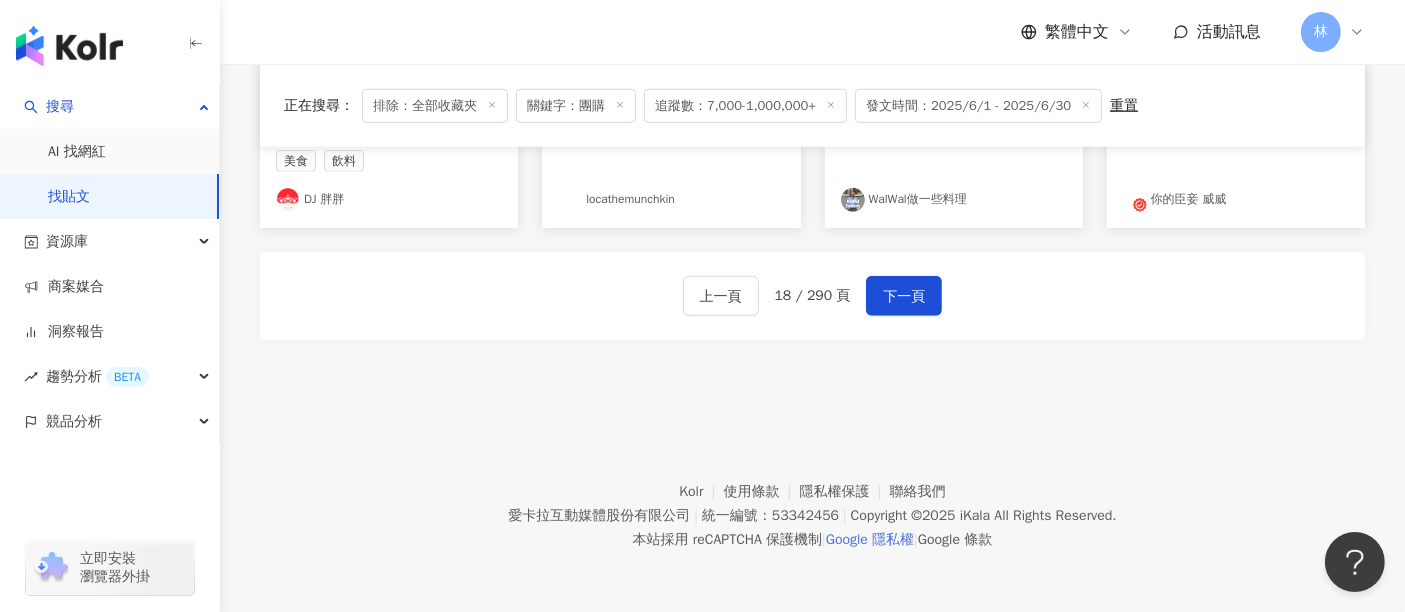scroll, scrollTop: 1307, scrollLeft: 0, axis: vertical 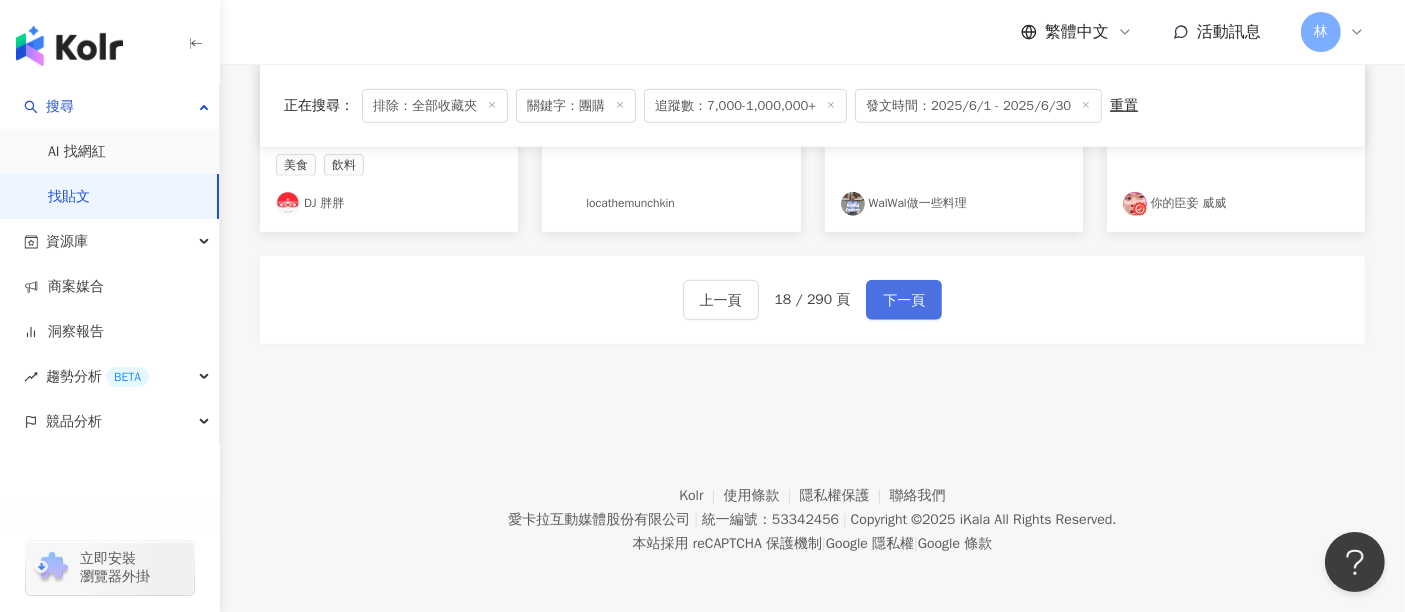 click on "下一頁" at bounding box center [904, 300] 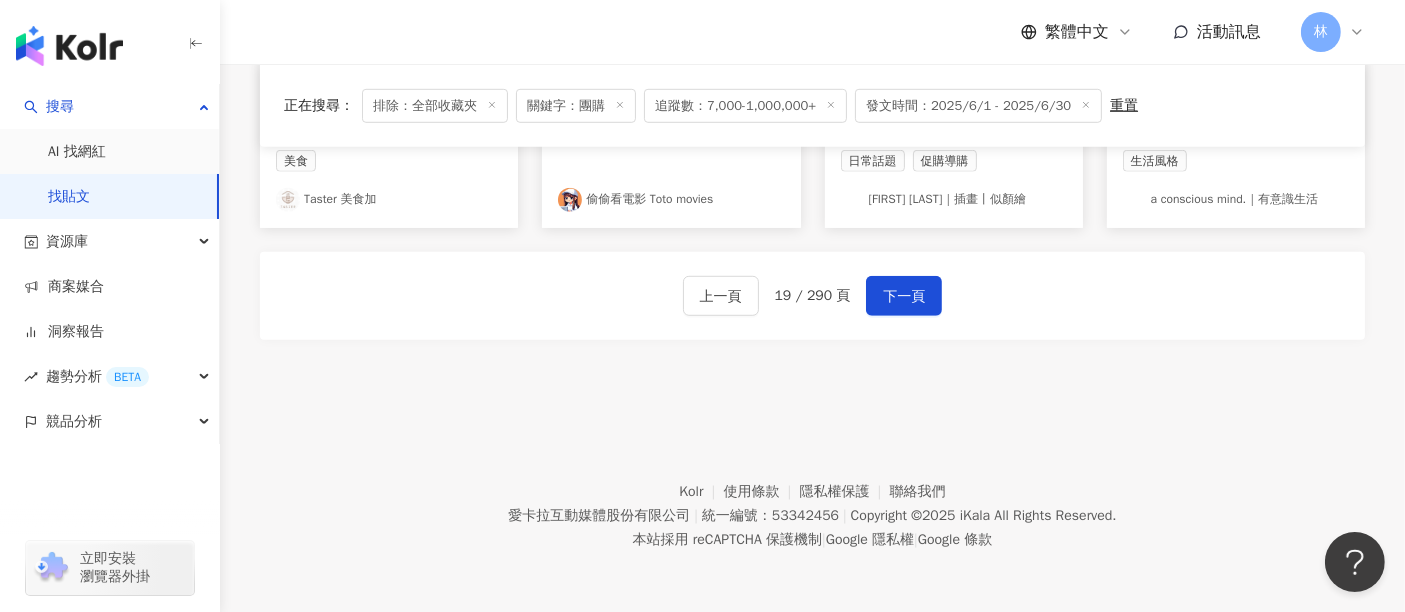 scroll, scrollTop: 1307, scrollLeft: 0, axis: vertical 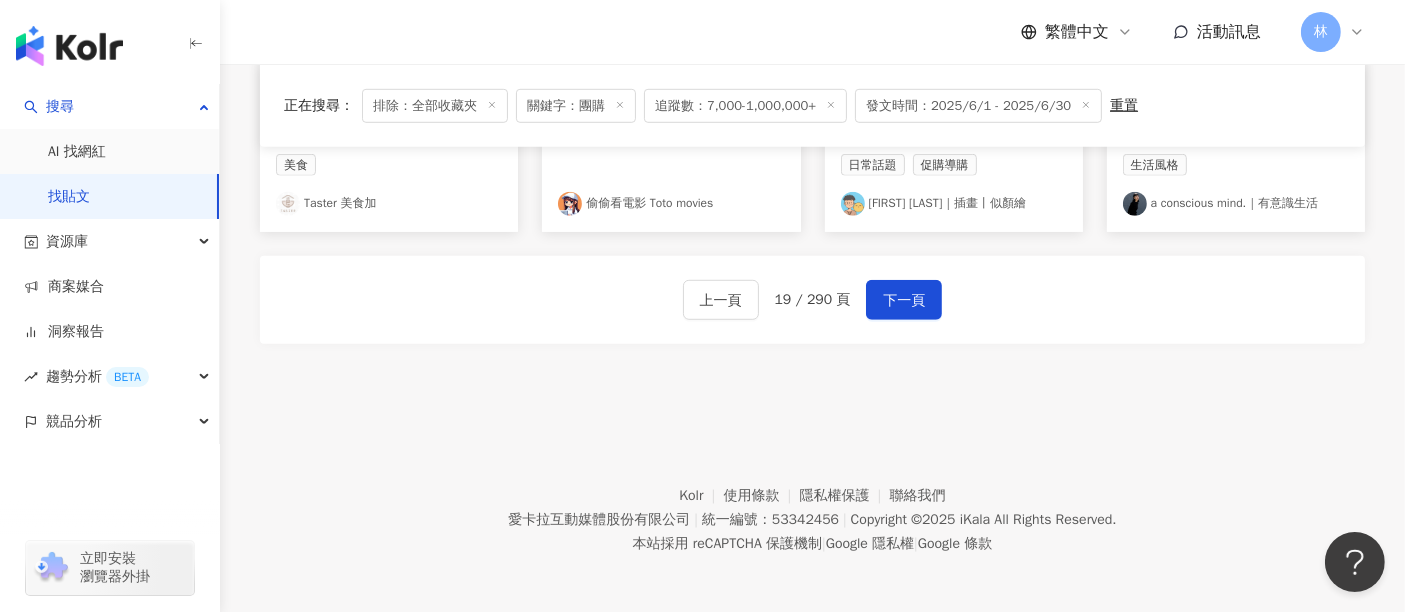 click on "上一頁 19 / 290 頁 下一頁" at bounding box center (812, 300) 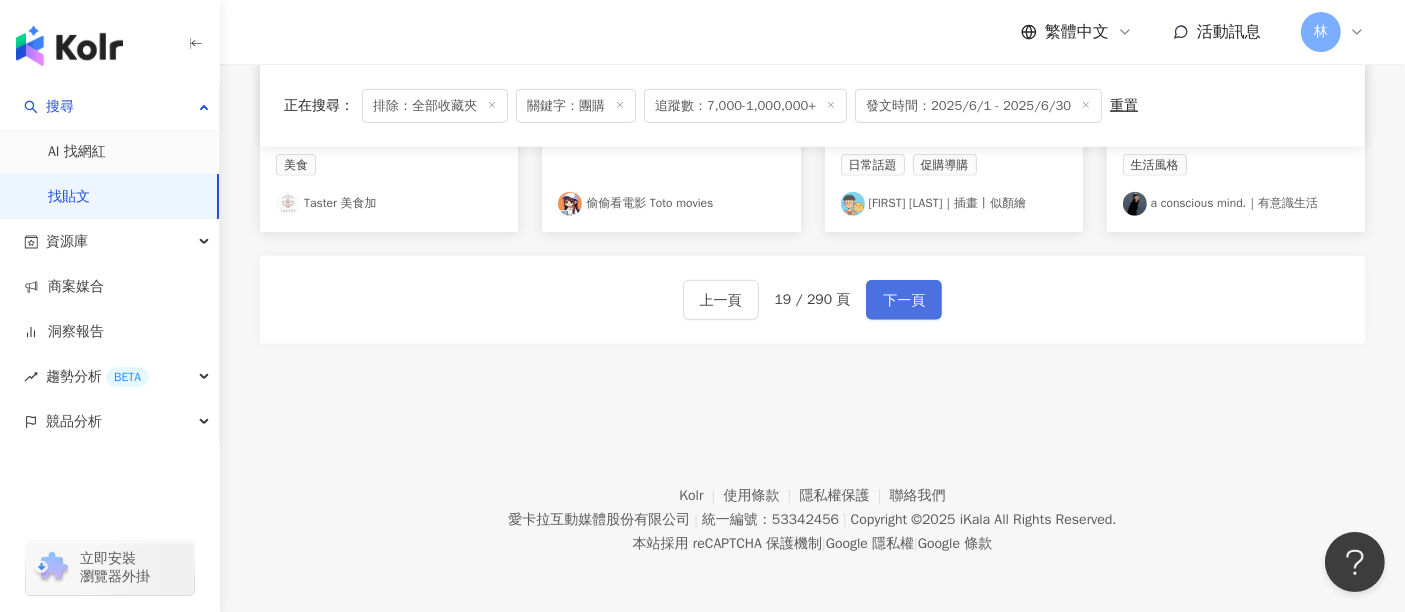 click on "下一頁" at bounding box center [904, 301] 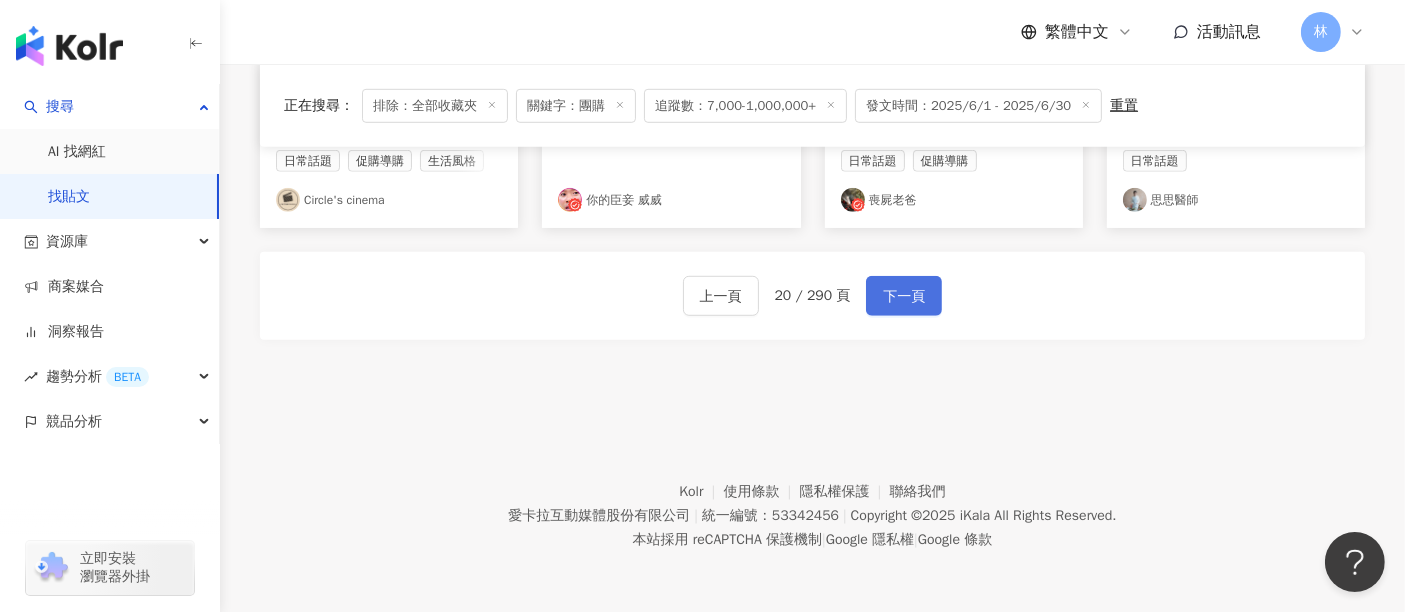 scroll, scrollTop: 1317, scrollLeft: 0, axis: vertical 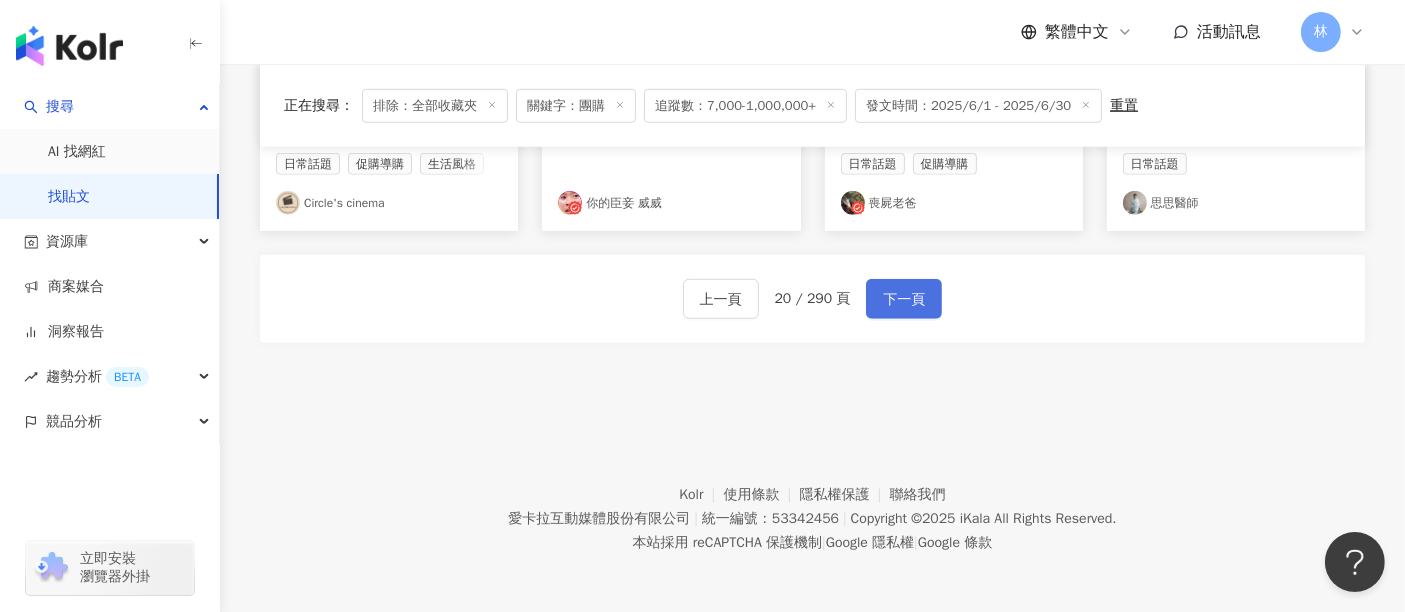 click on "下一頁" at bounding box center [904, 300] 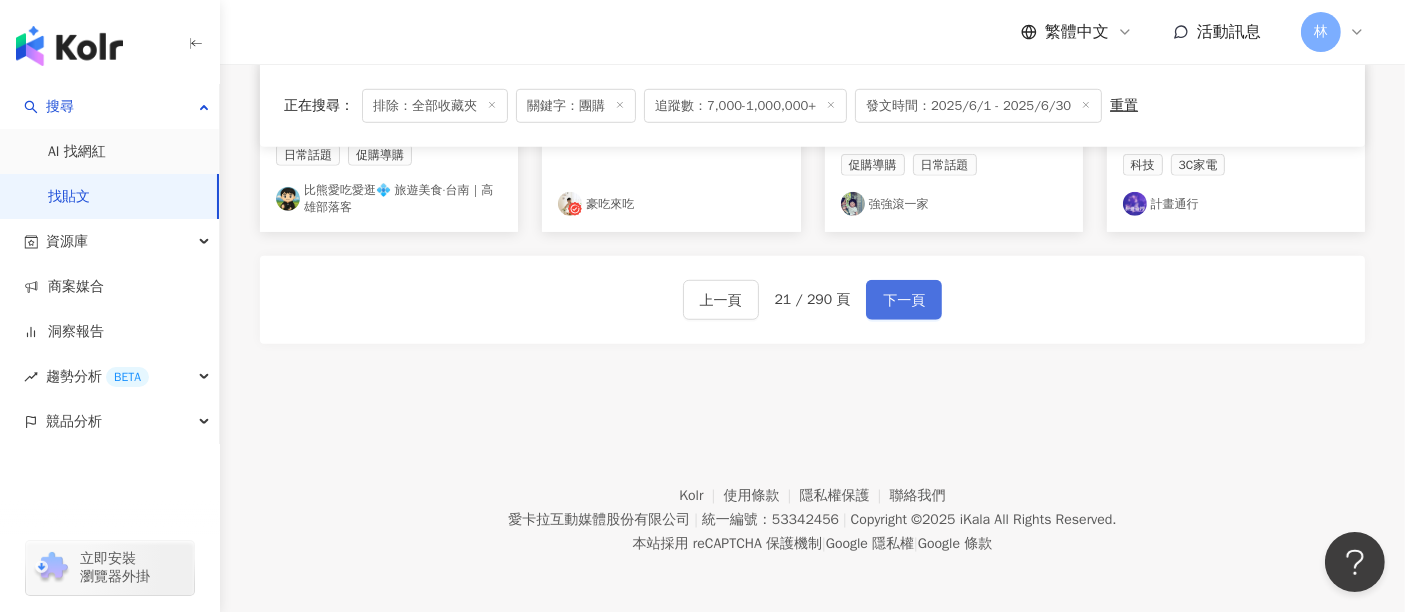 click on "下一頁" at bounding box center [904, 301] 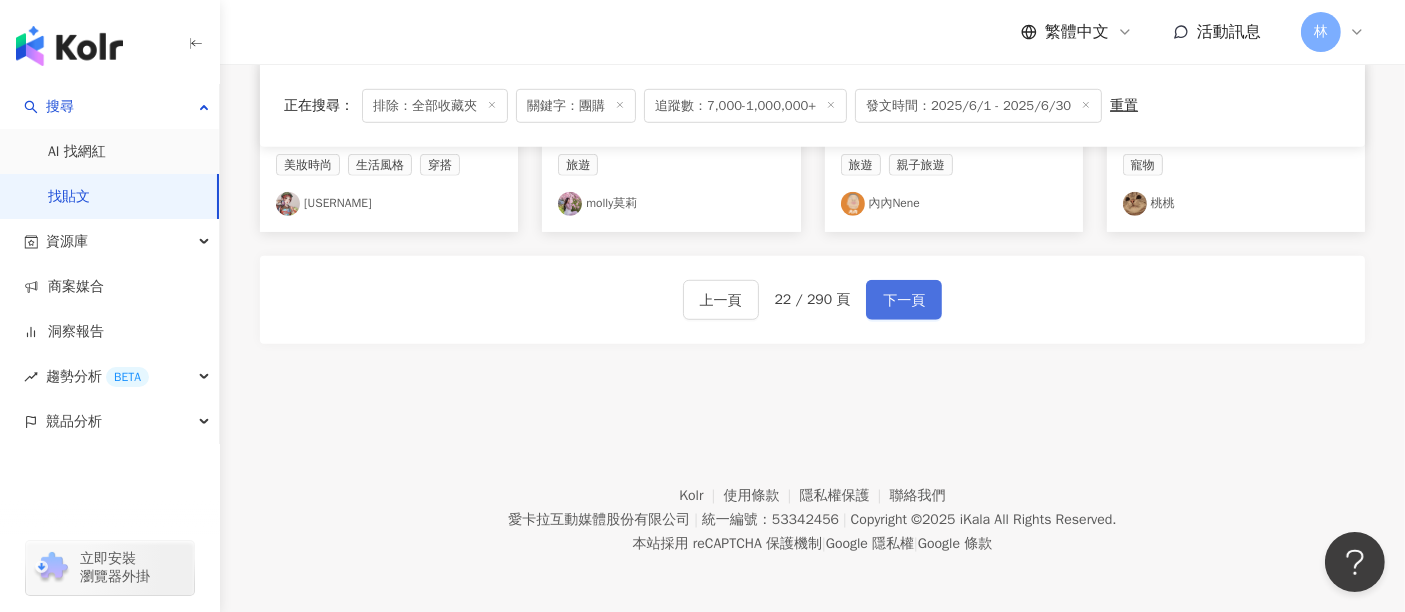 click on "下一頁" at bounding box center (904, 301) 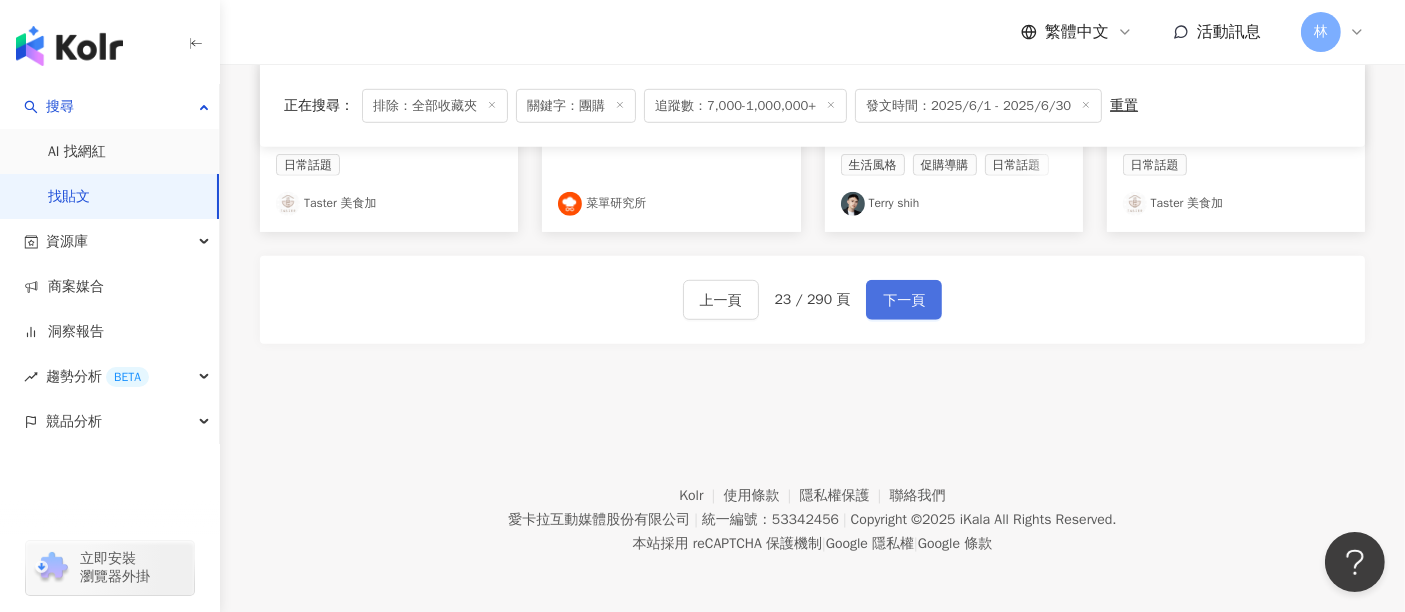 click on "下一頁" at bounding box center (904, 301) 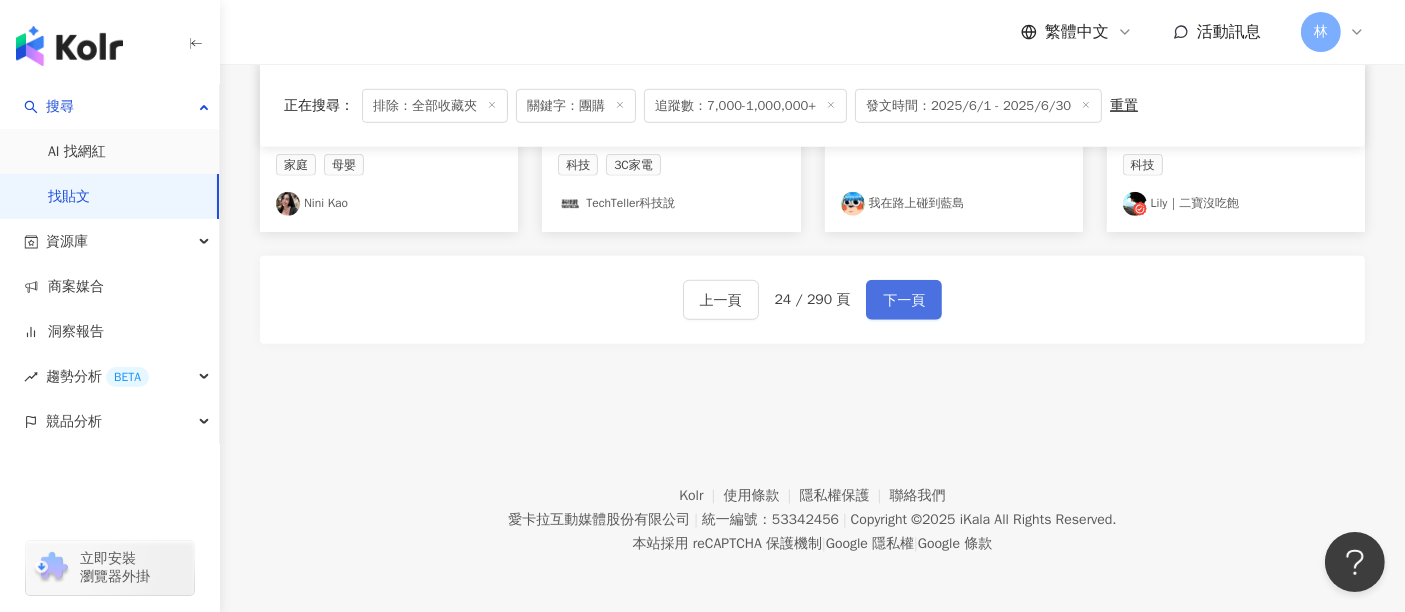 click on "下一頁" at bounding box center [904, 301] 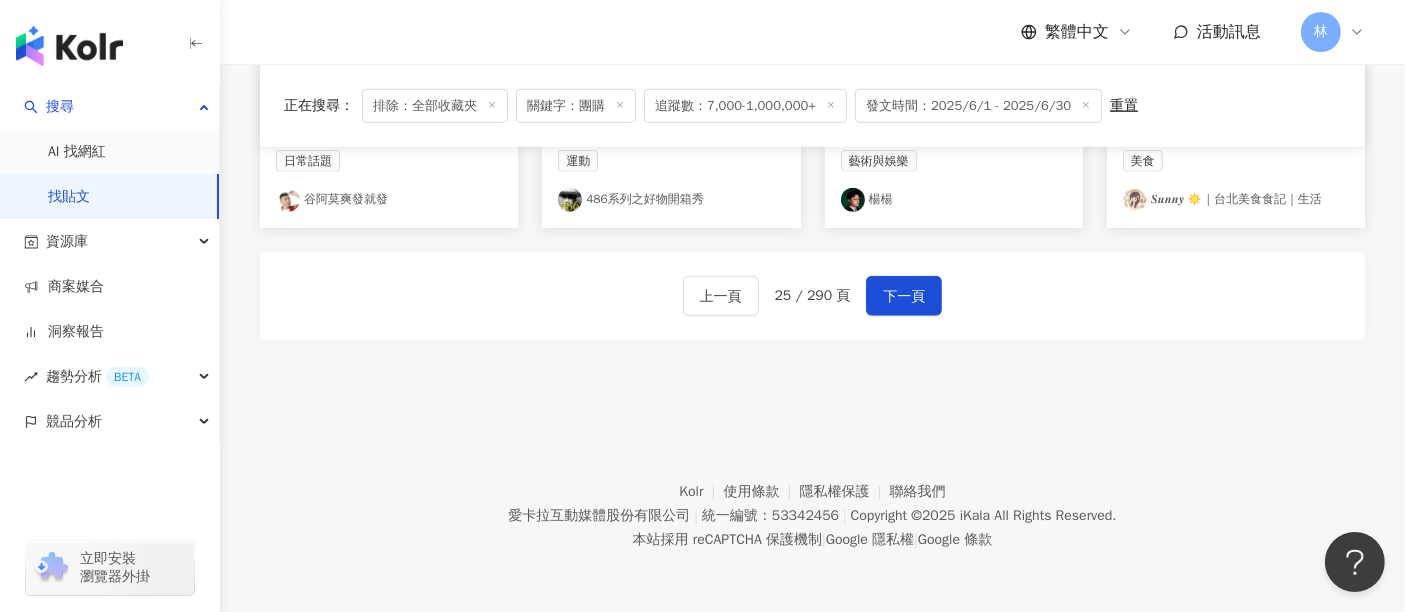 scroll, scrollTop: 1307, scrollLeft: 0, axis: vertical 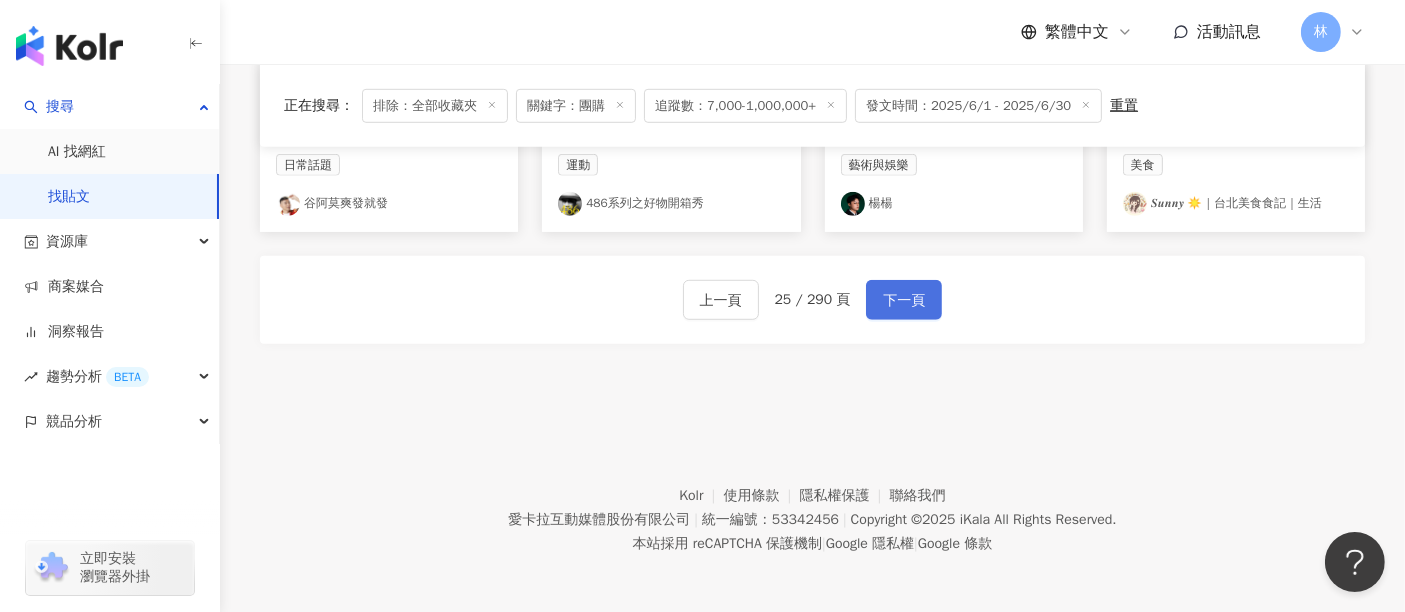 click on "下一頁" at bounding box center (904, 300) 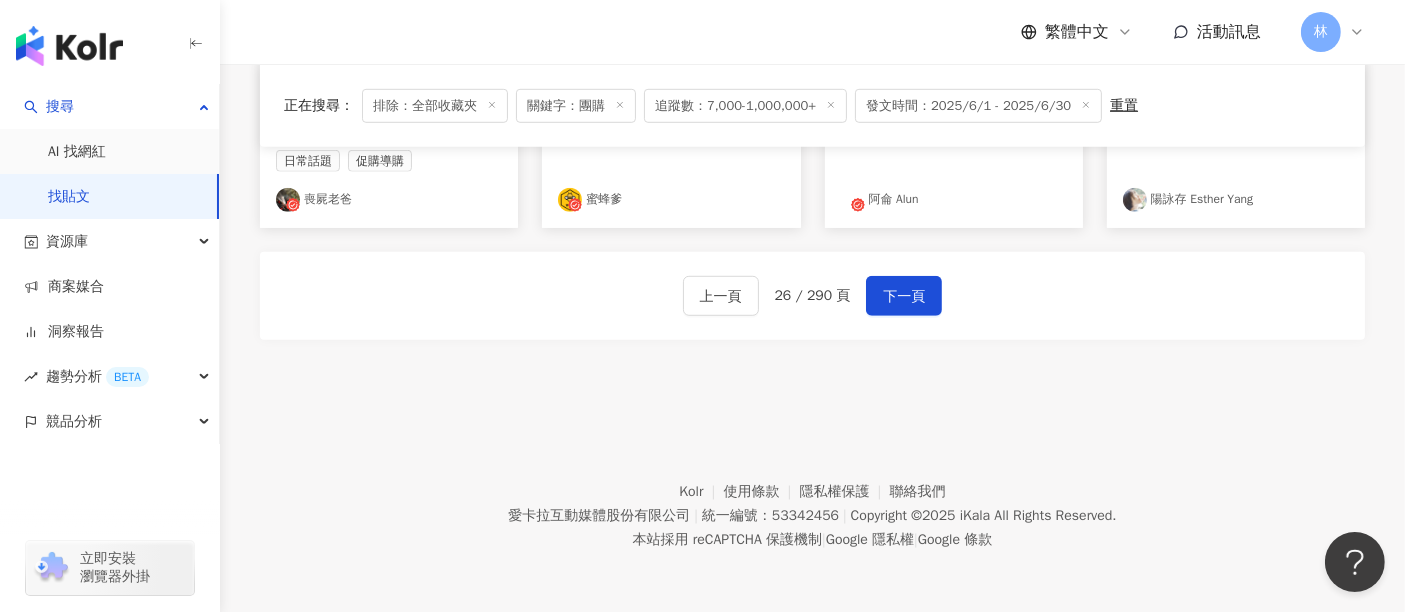 scroll, scrollTop: 1307, scrollLeft: 0, axis: vertical 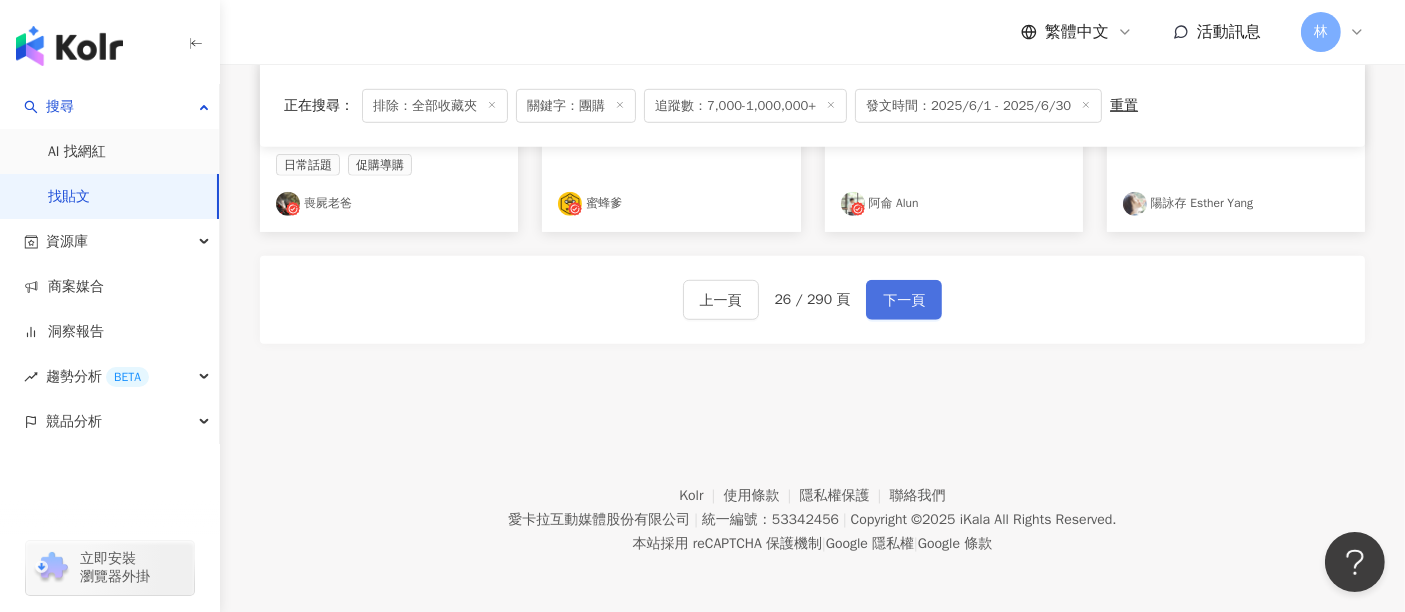 click on "下一頁" at bounding box center [904, 301] 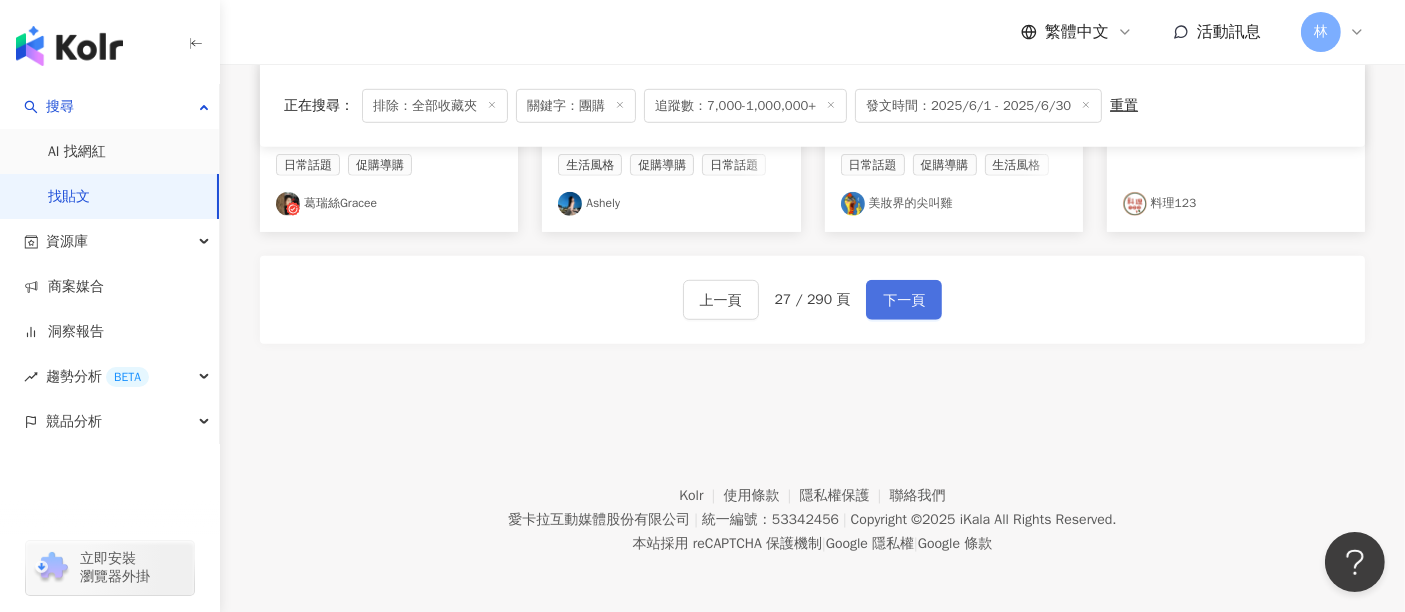 click on "下一頁" at bounding box center (904, 300) 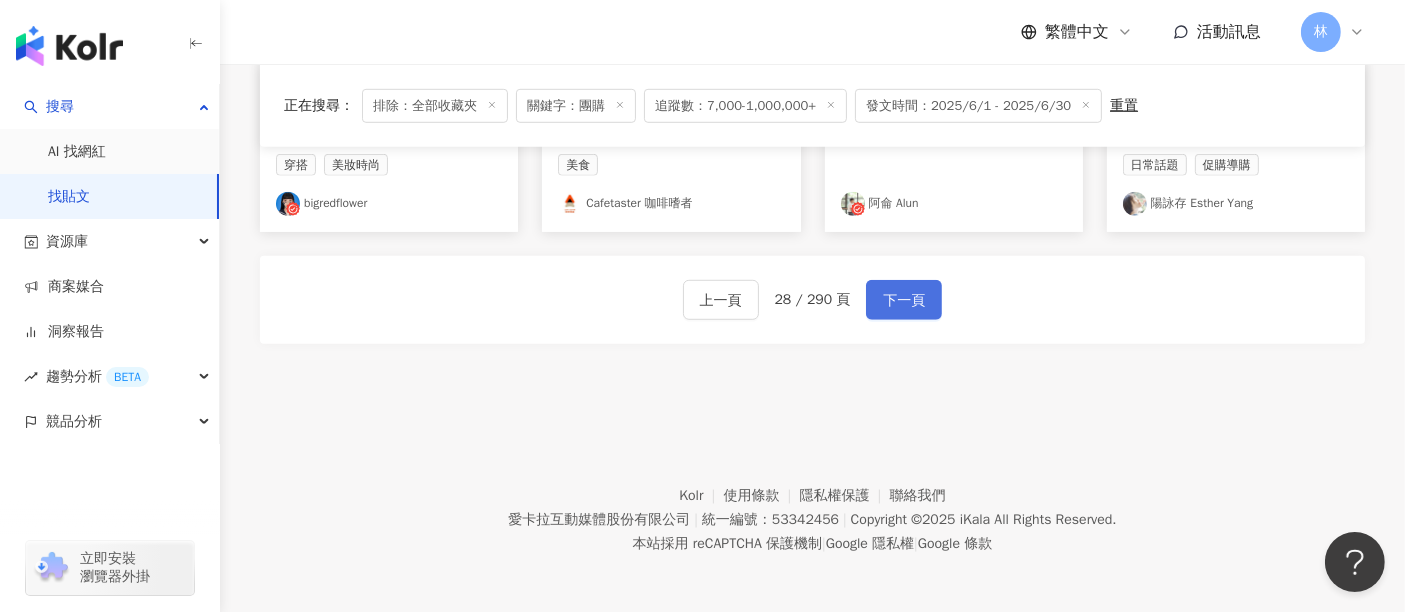 click on "下一頁" at bounding box center [904, 300] 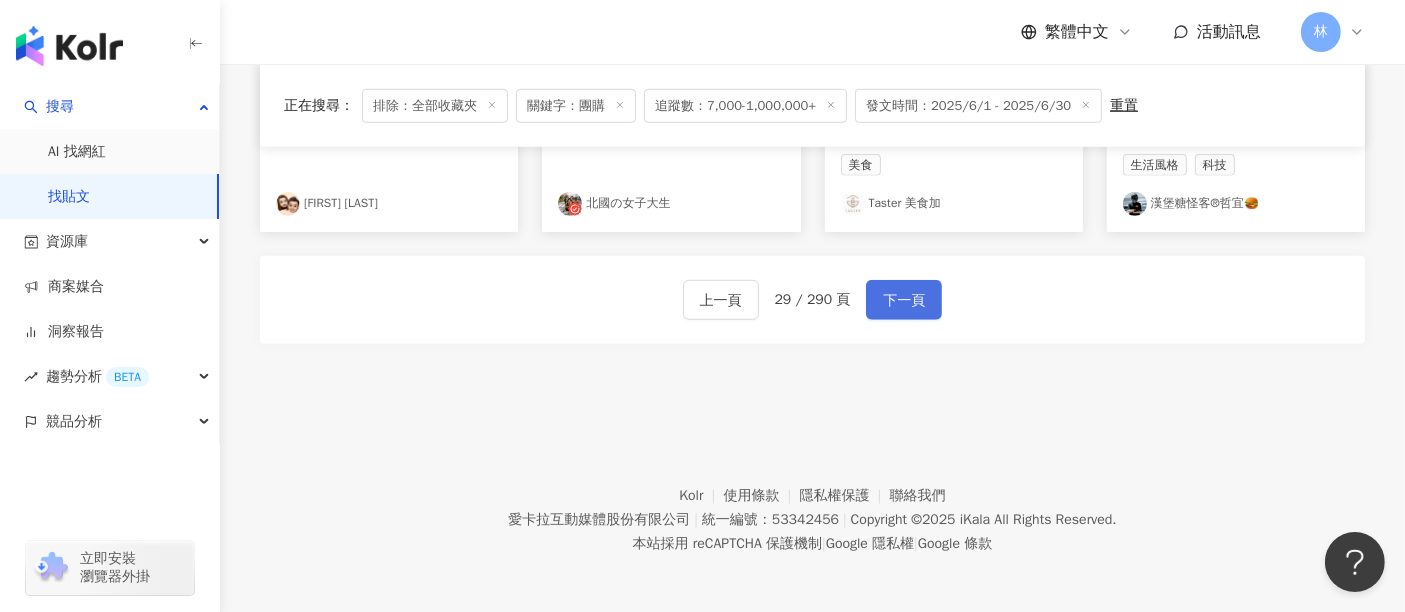 click on "下一頁" at bounding box center (904, 300) 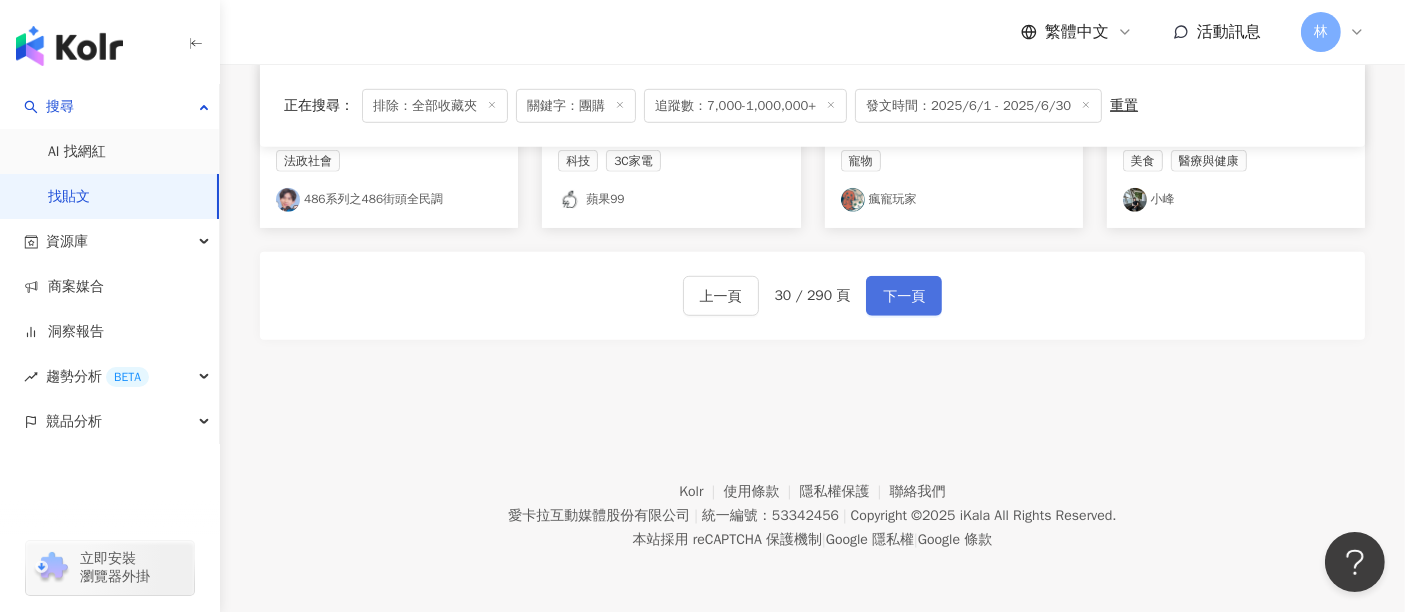 scroll, scrollTop: 1307, scrollLeft: 0, axis: vertical 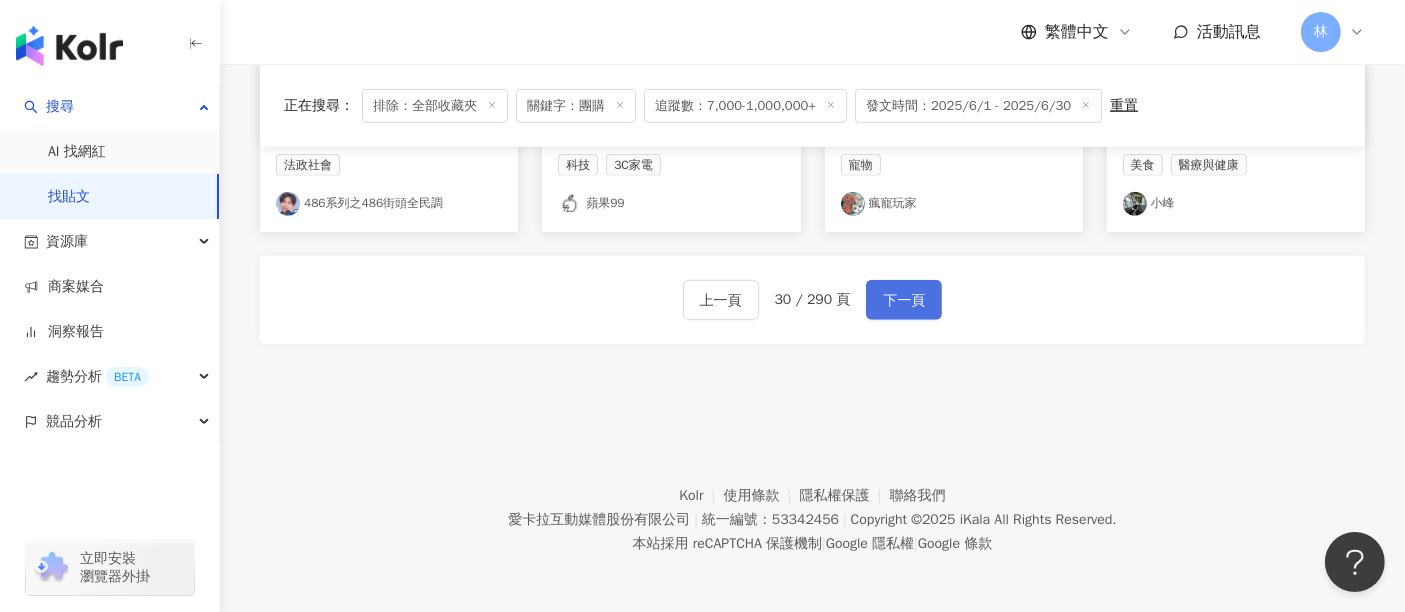 click on "下一頁" at bounding box center [904, 301] 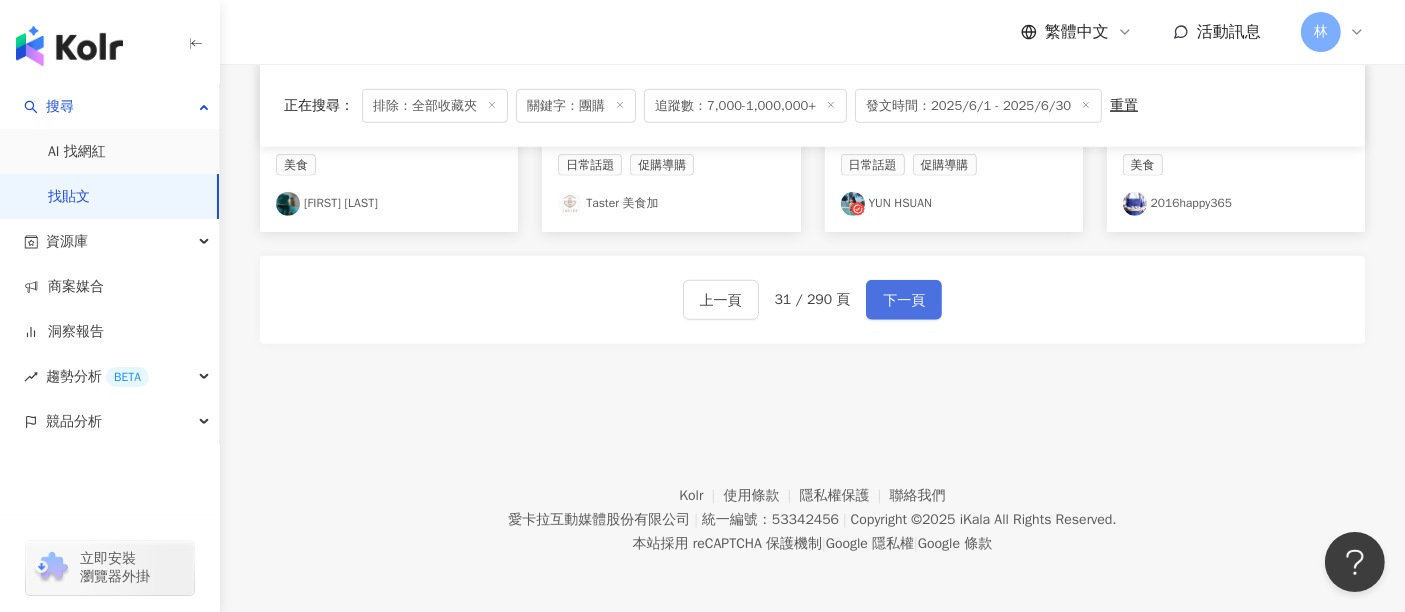 click on "下一頁" at bounding box center (904, 301) 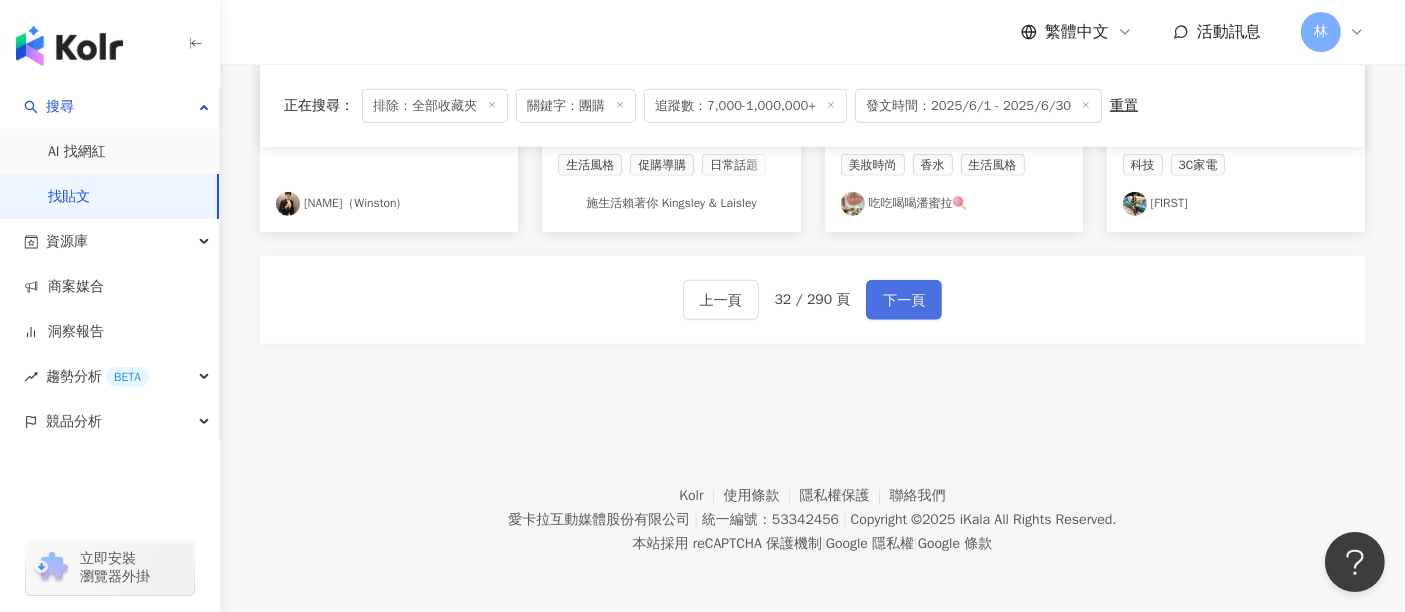 click on "下一頁" at bounding box center (904, 301) 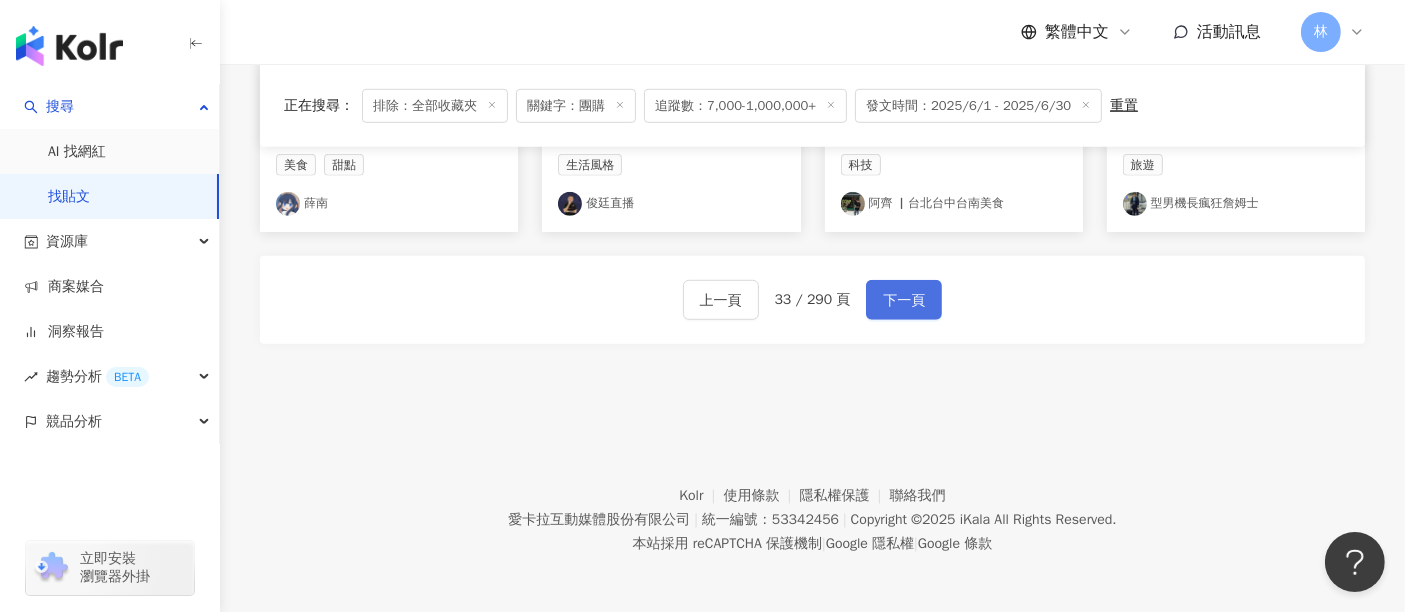 click on "下一頁" at bounding box center [904, 301] 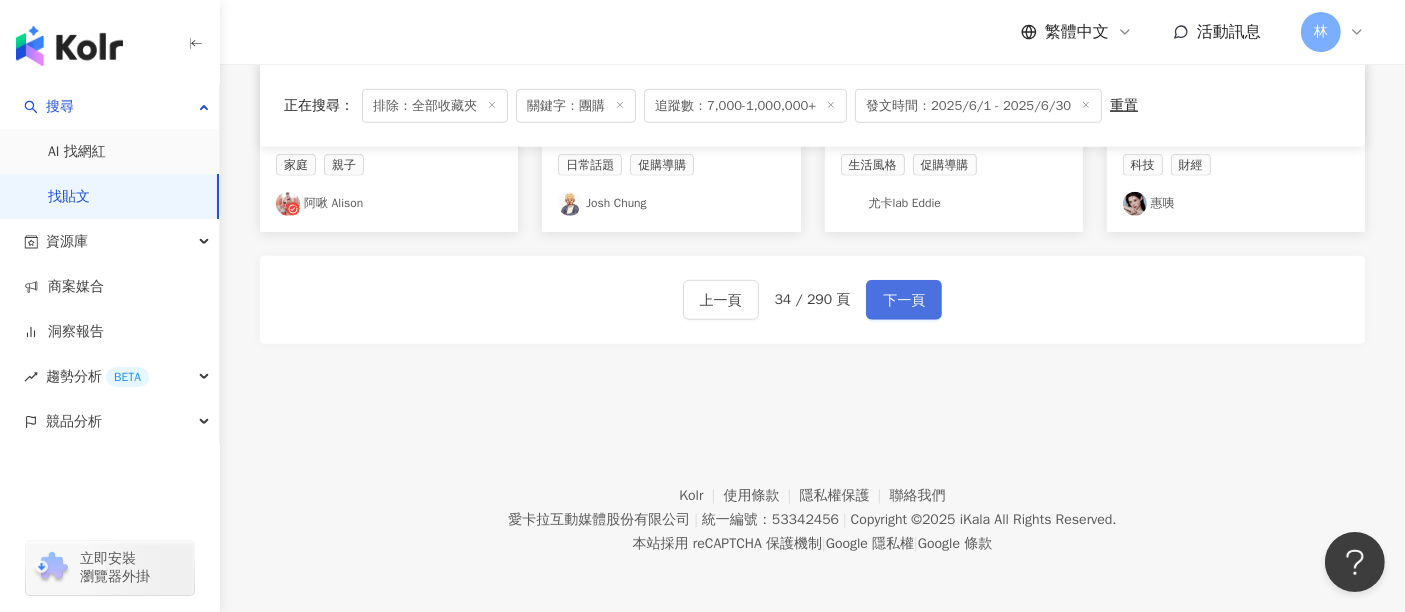 click on "下一頁" at bounding box center [904, 301] 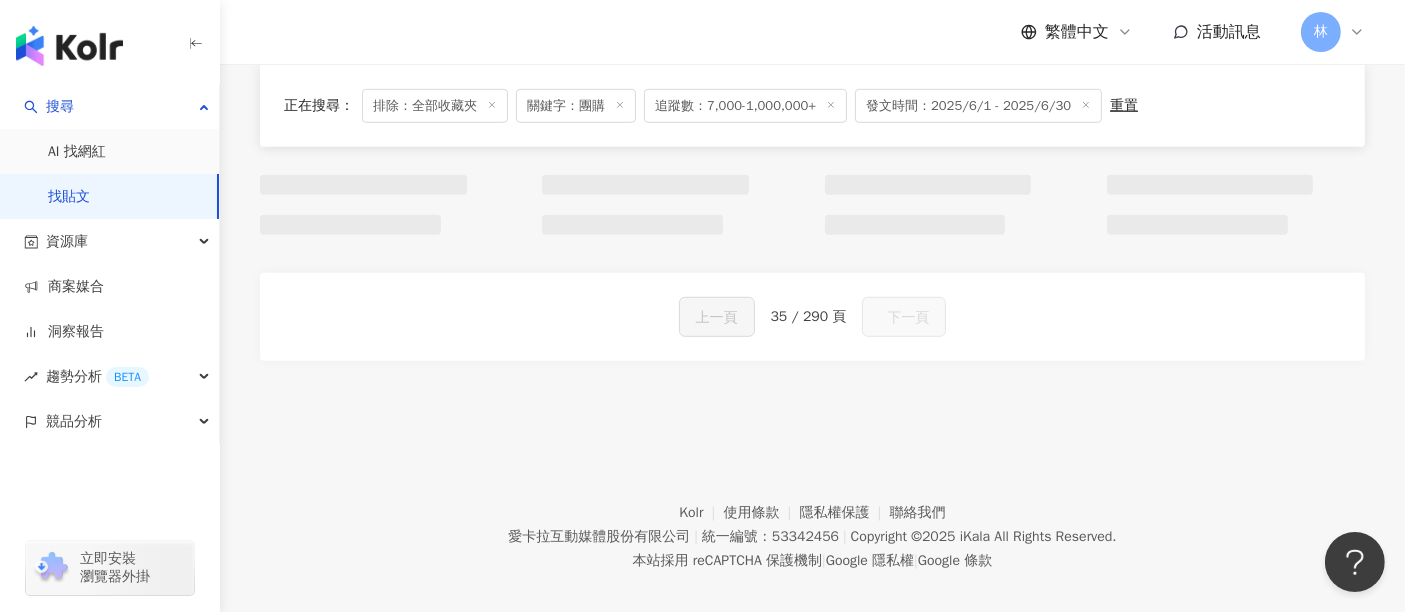 scroll, scrollTop: 1325, scrollLeft: 0, axis: vertical 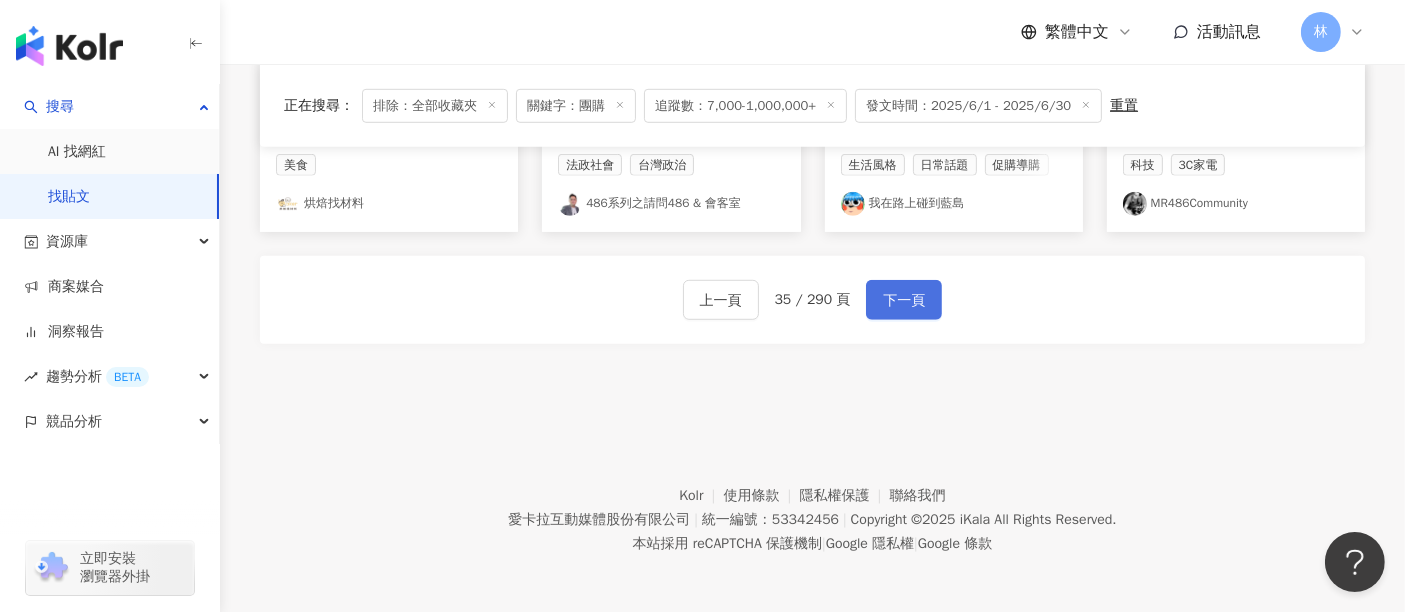 click on "下一頁" at bounding box center (904, 301) 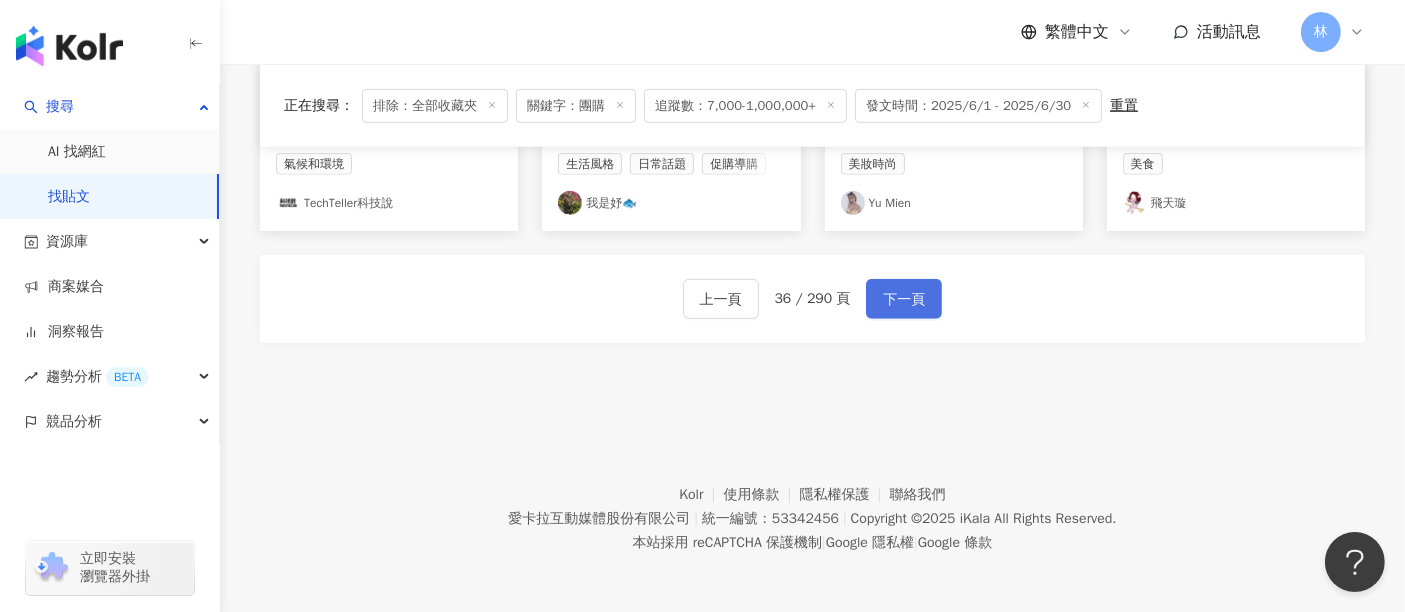 click on "下一頁" at bounding box center (904, 300) 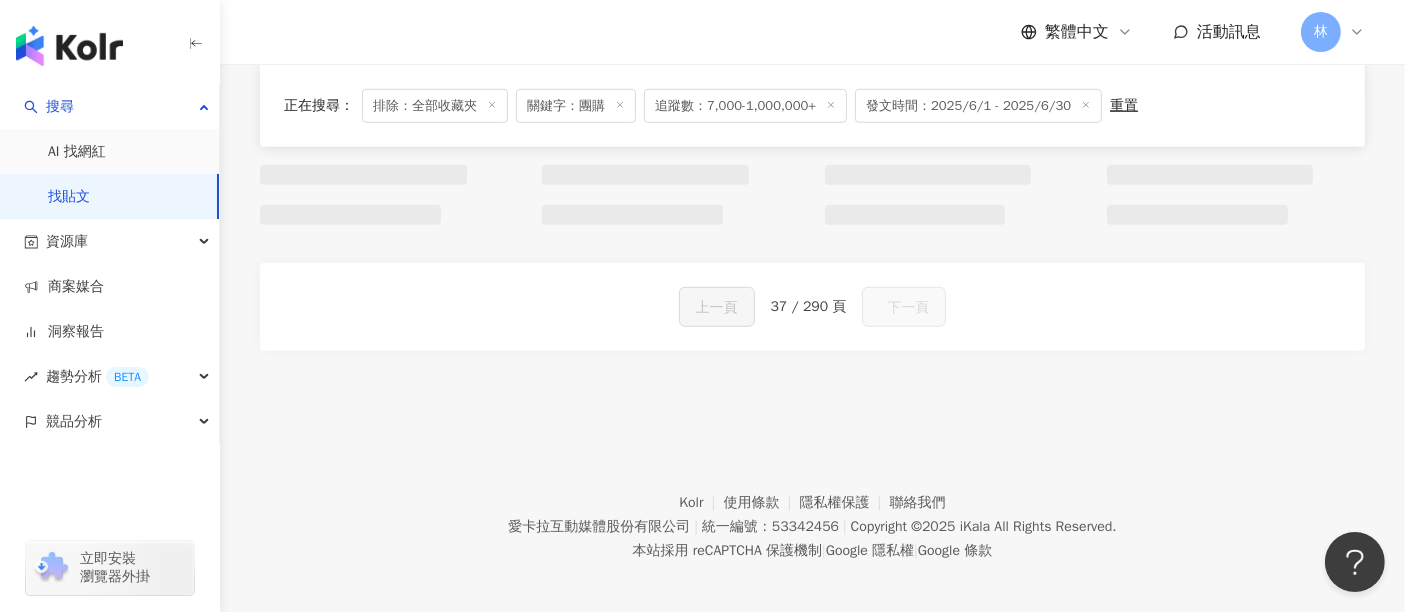 scroll, scrollTop: 1325, scrollLeft: 0, axis: vertical 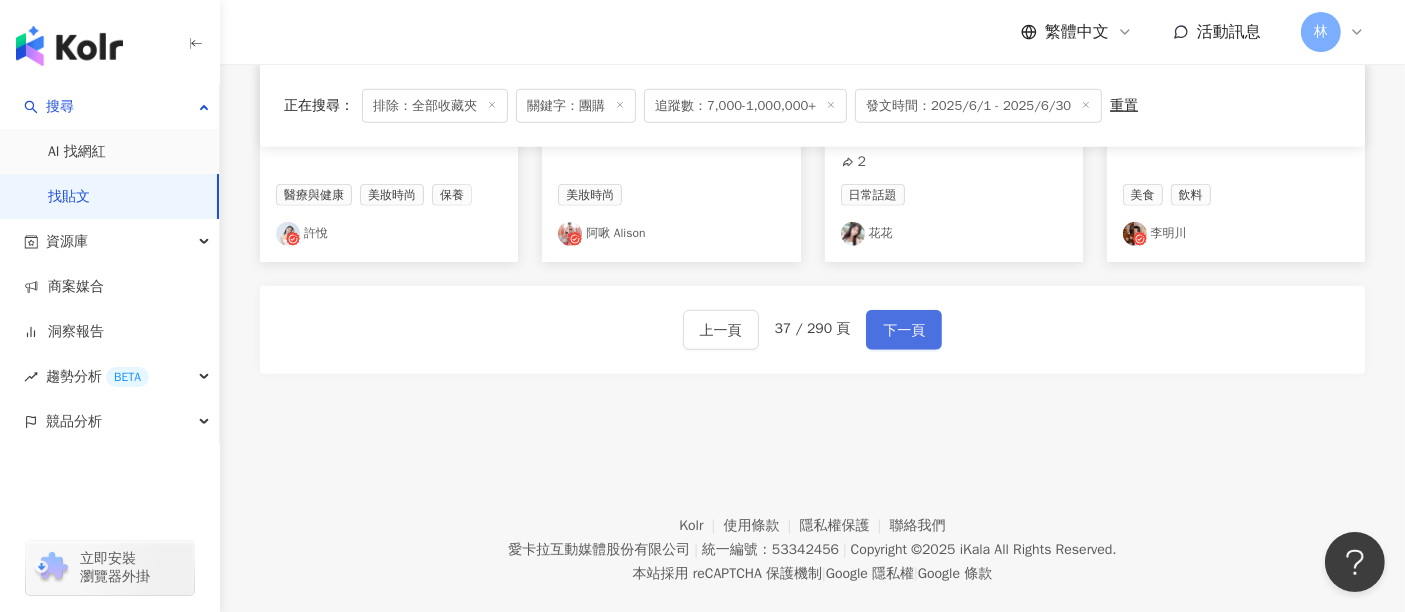 click on "下一頁" at bounding box center [904, 331] 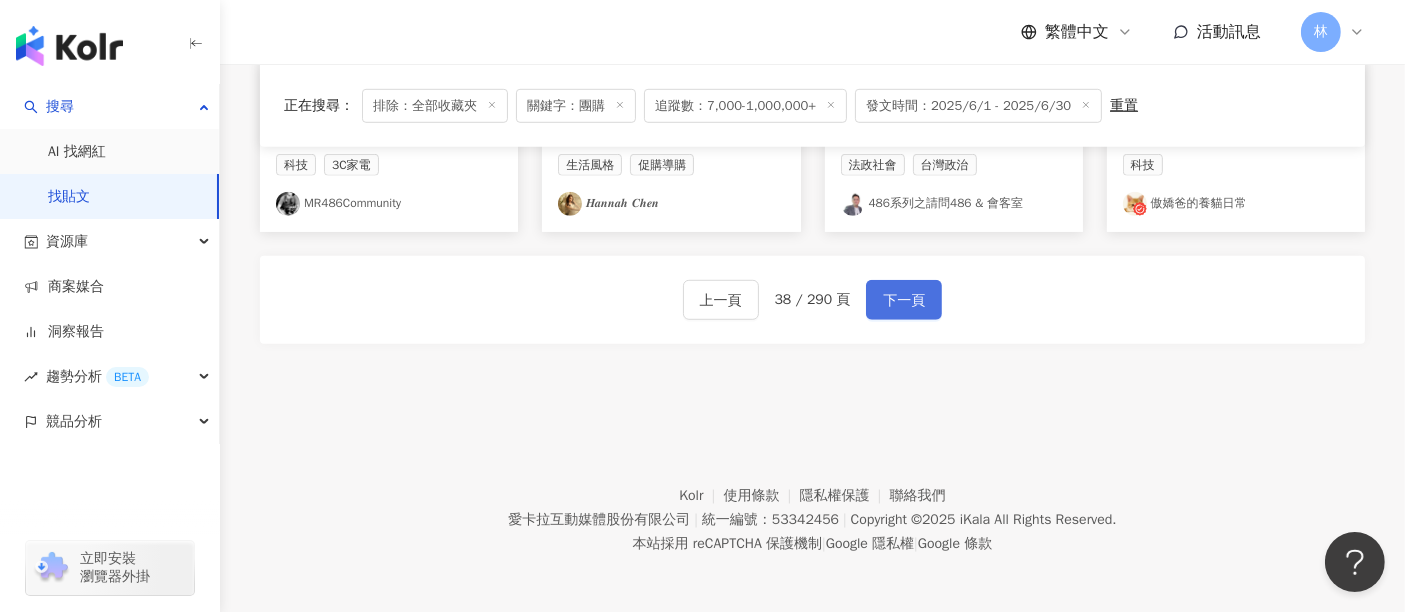 click on "下一頁" at bounding box center (904, 301) 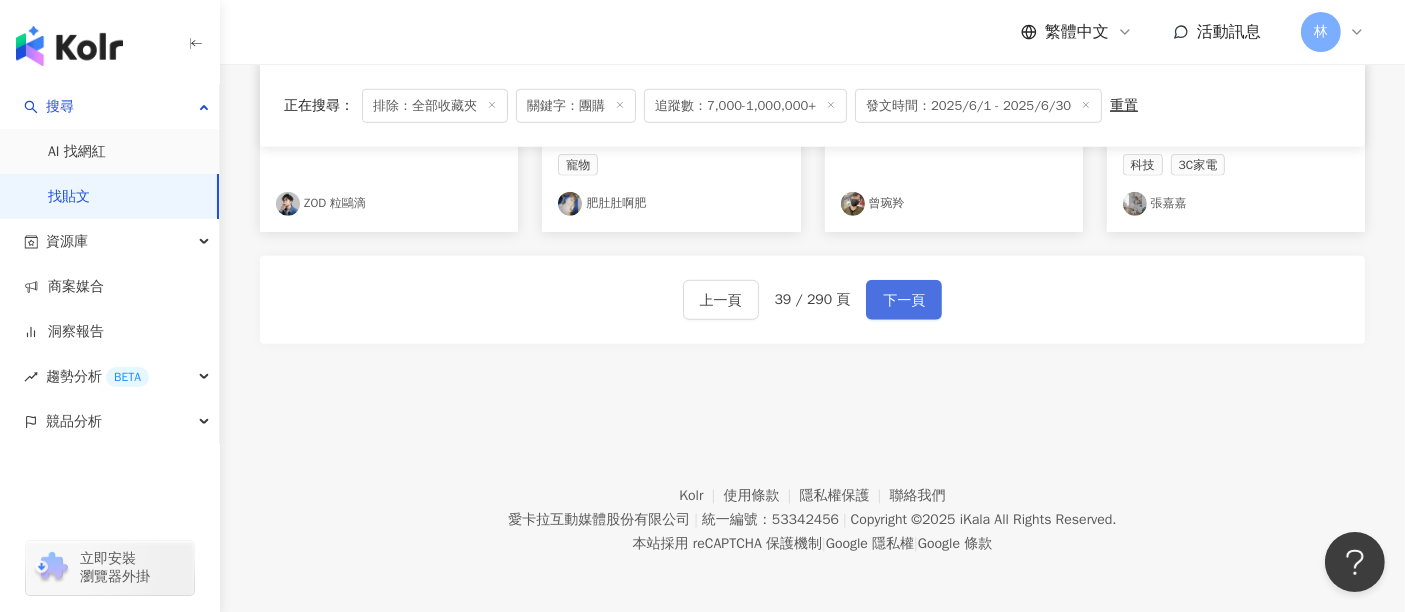 click on "下一頁" at bounding box center (904, 301) 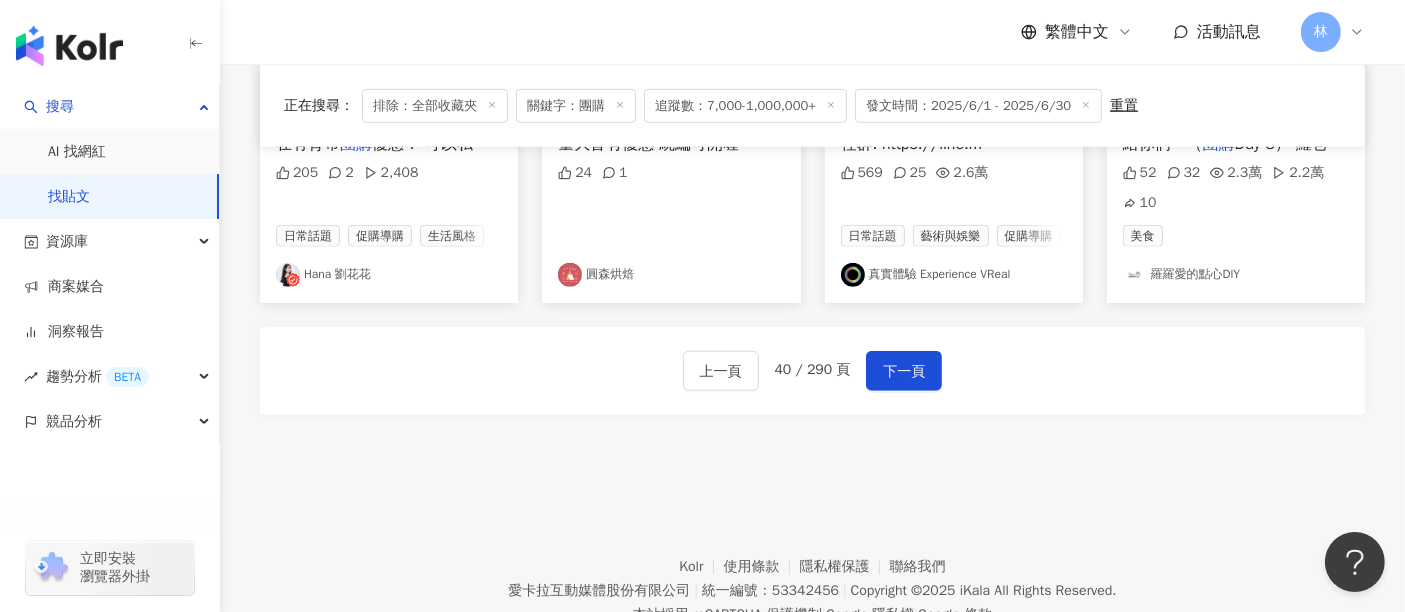 scroll, scrollTop: 1366, scrollLeft: 0, axis: vertical 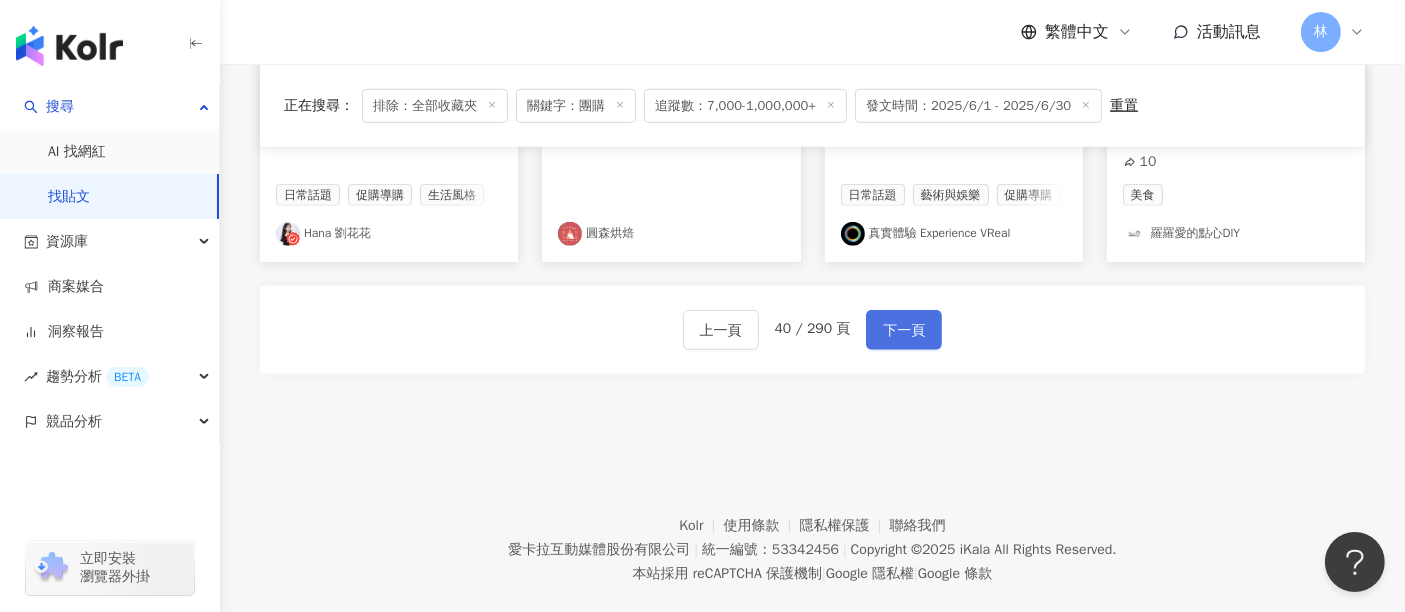 click on "下一頁" at bounding box center [904, 331] 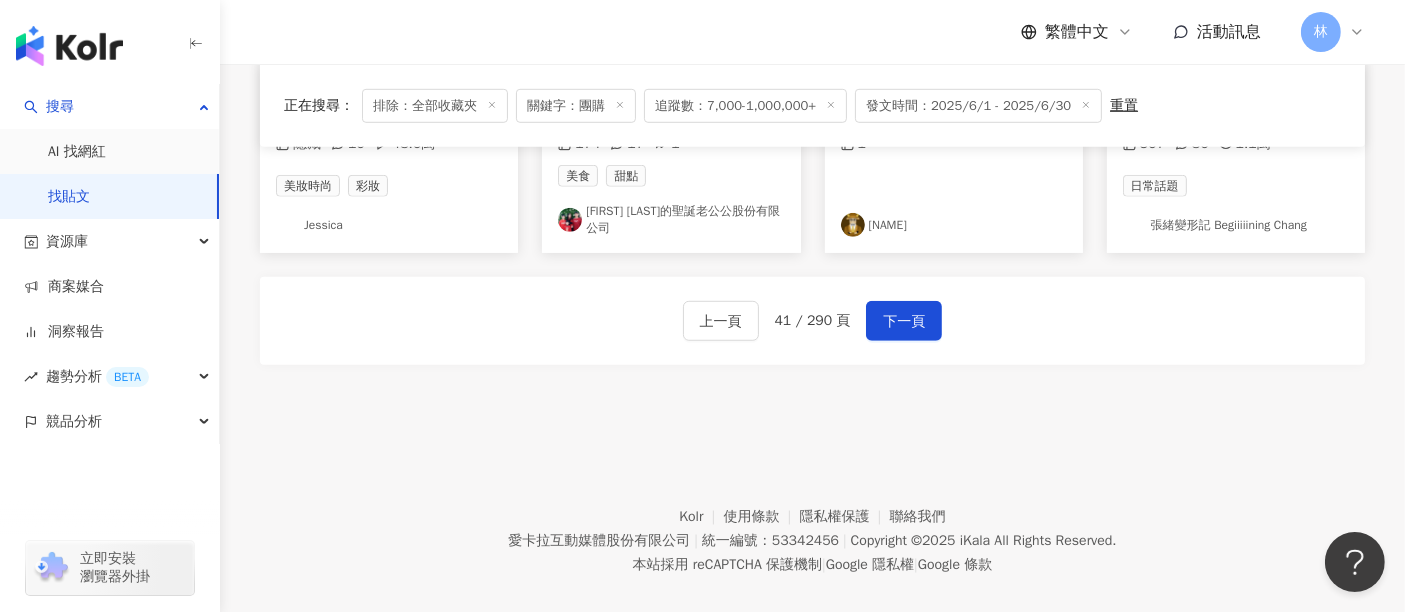 scroll, scrollTop: 1346, scrollLeft: 0, axis: vertical 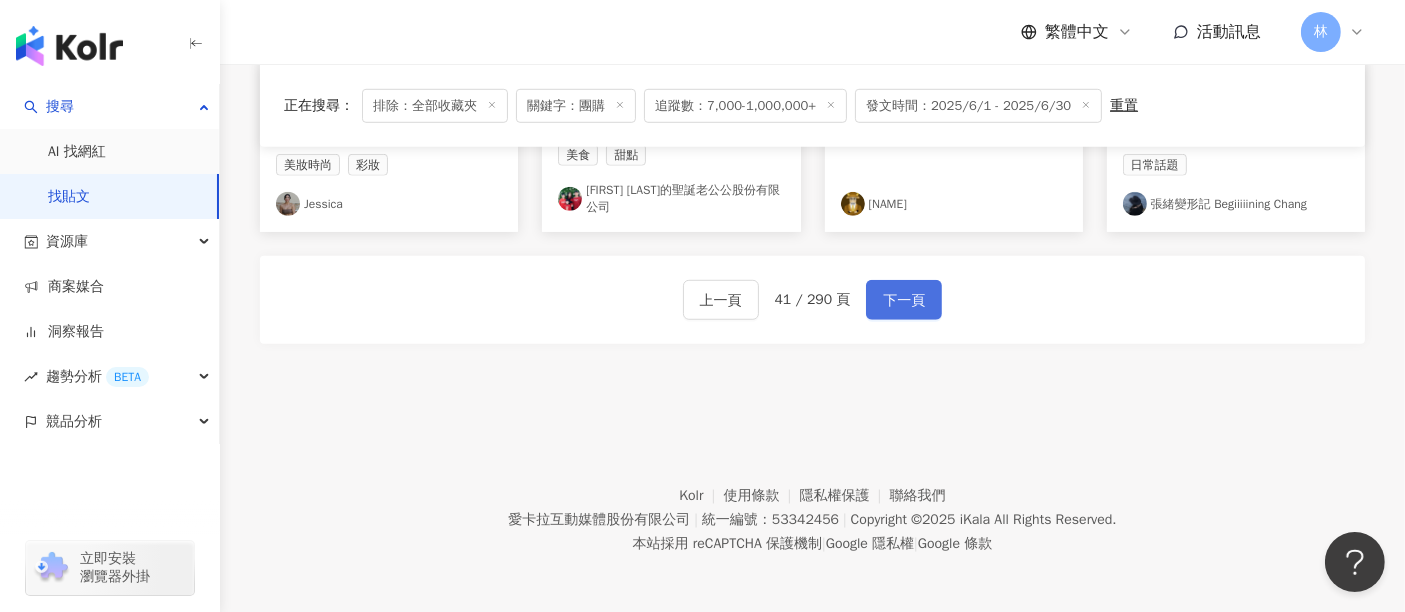click on "下一頁" at bounding box center (904, 300) 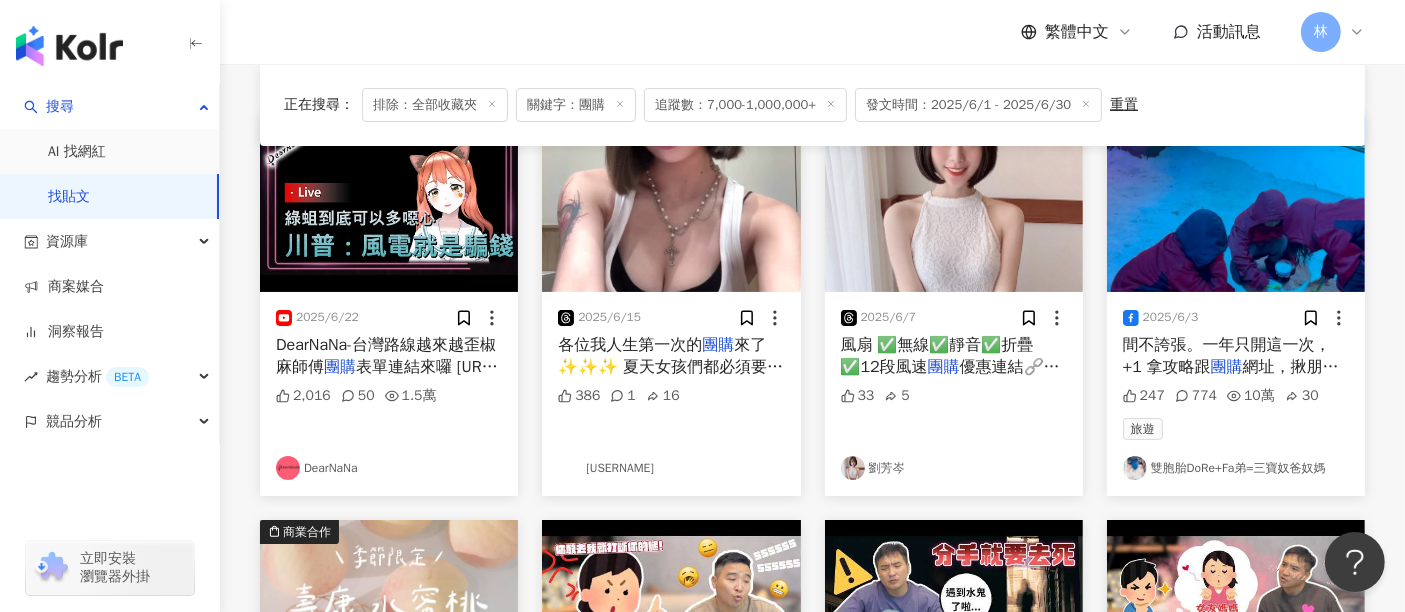 scroll, scrollTop: 307, scrollLeft: 0, axis: vertical 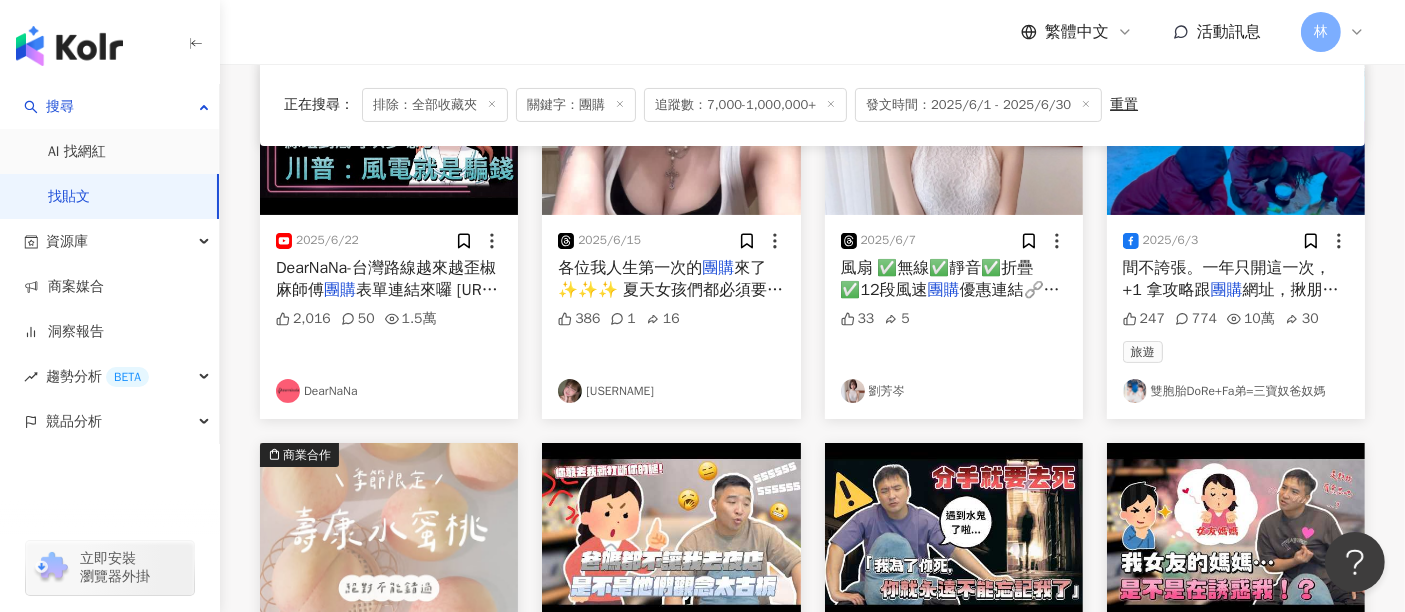 click at bounding box center (1236, 126) 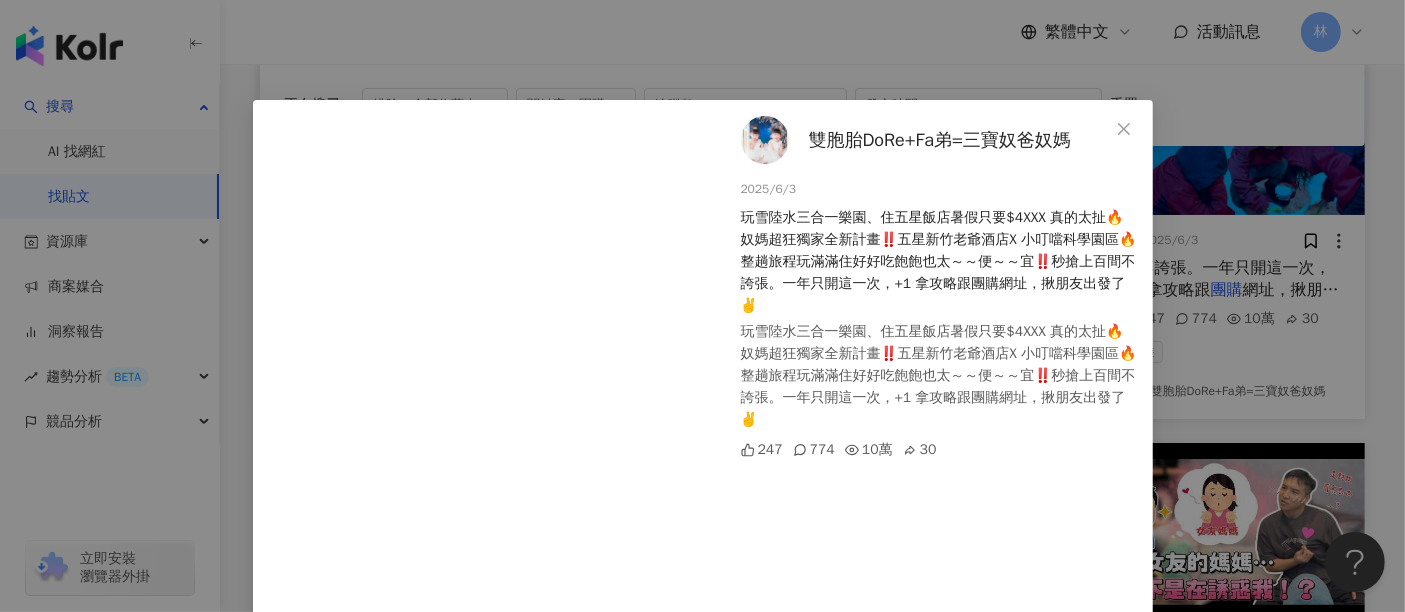 click on "[FAMILY] 2025/6/3 玩雪陸水三合一樂園、住五星飯店暑假只要$4XXX 真的太扯🔥奴媽超狂獨家全新計畫‼️五星新竹老爺酒店X 小叮噹科學園區🔥整趟旅程玩滿滿住好好吃飽飽也太～～便～～宜‼️秒搶上百間不誇張。一年只開這一次，+1 拿攻略跟團購網址，揪朋友出發了✌️  玩雪陸水三合一樂園、住五星飯店暑假只要$4XXX 真的太扯🔥奴媽超狂獨家全新計畫‼️五星新竹老爺酒店X 小叮噹科學園區🔥整趟旅程玩滿滿住好好吃飽飽也太～～便～～宜‼️秒搶上百間不誇張。一年只開這一次，+1 拿攻略跟團購網址，揪朋友出發了✌️ 247 774 10萬 30 查看原始貼文" at bounding box center (702, 306) 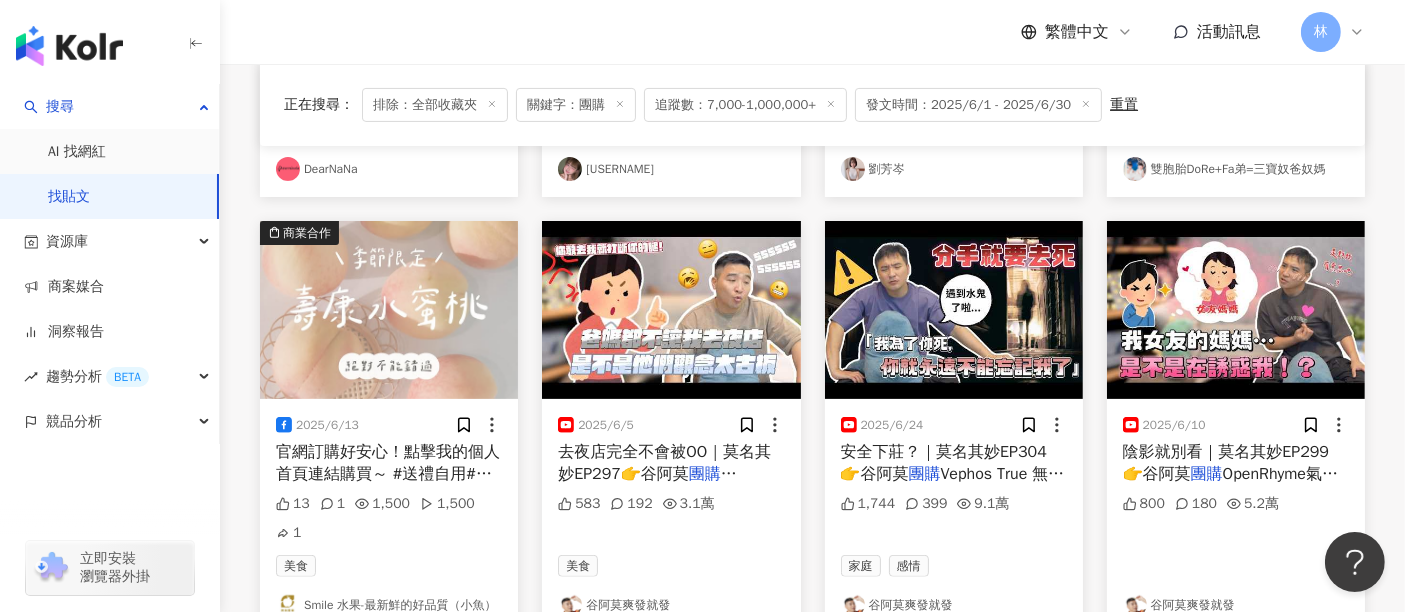 scroll, scrollTop: 862, scrollLeft: 0, axis: vertical 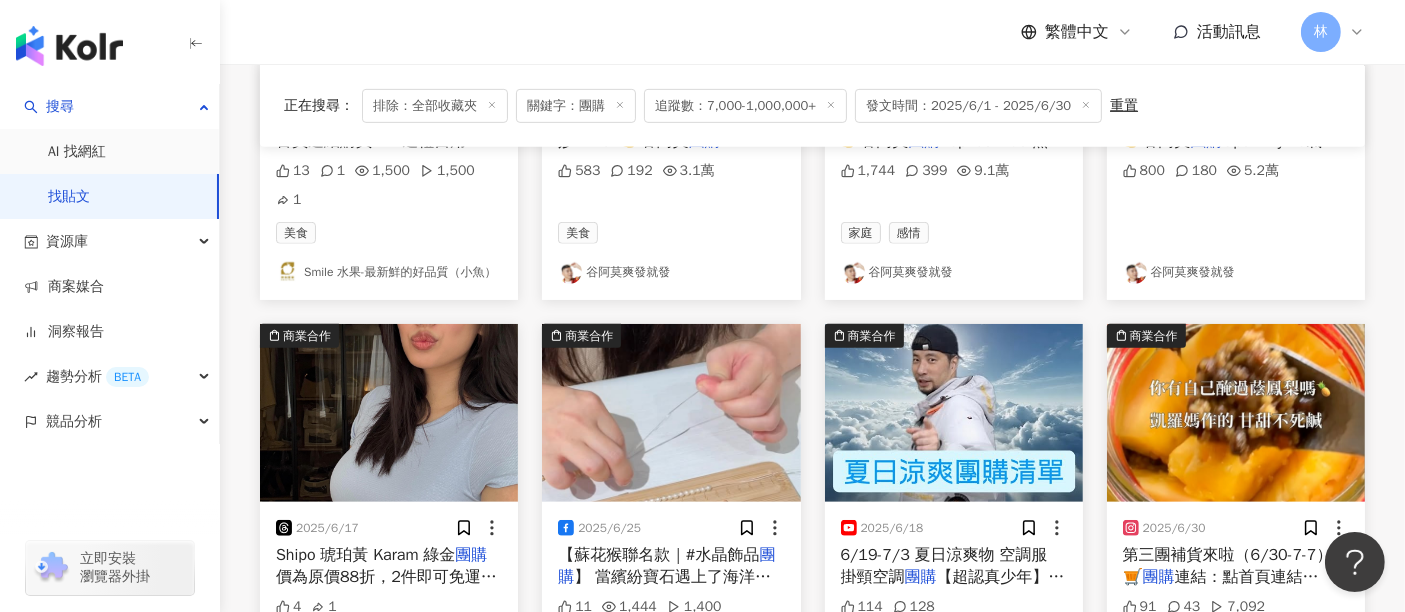 click at bounding box center (954, 413) 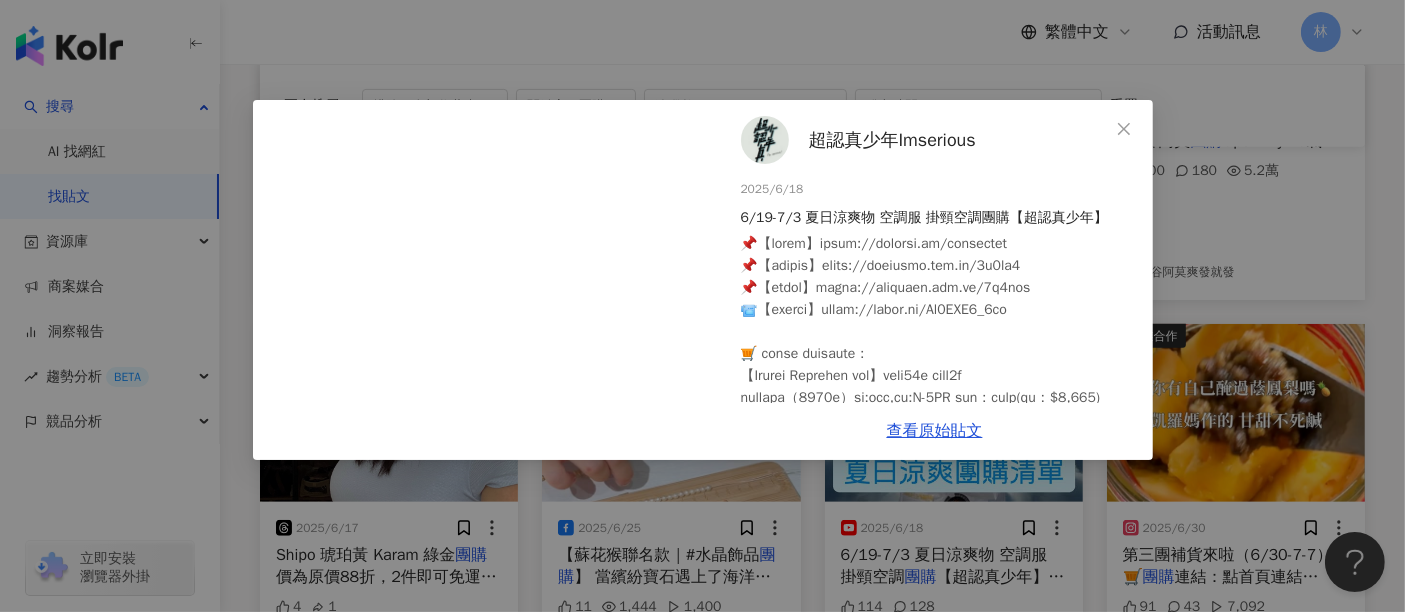 click on "超認真少年Imserious [DATE] 6/19-7/3 夏日涼爽物 空調服 掛頸空調團購【超認真少年】 114 128 查看原始貼文" at bounding box center (702, 306) 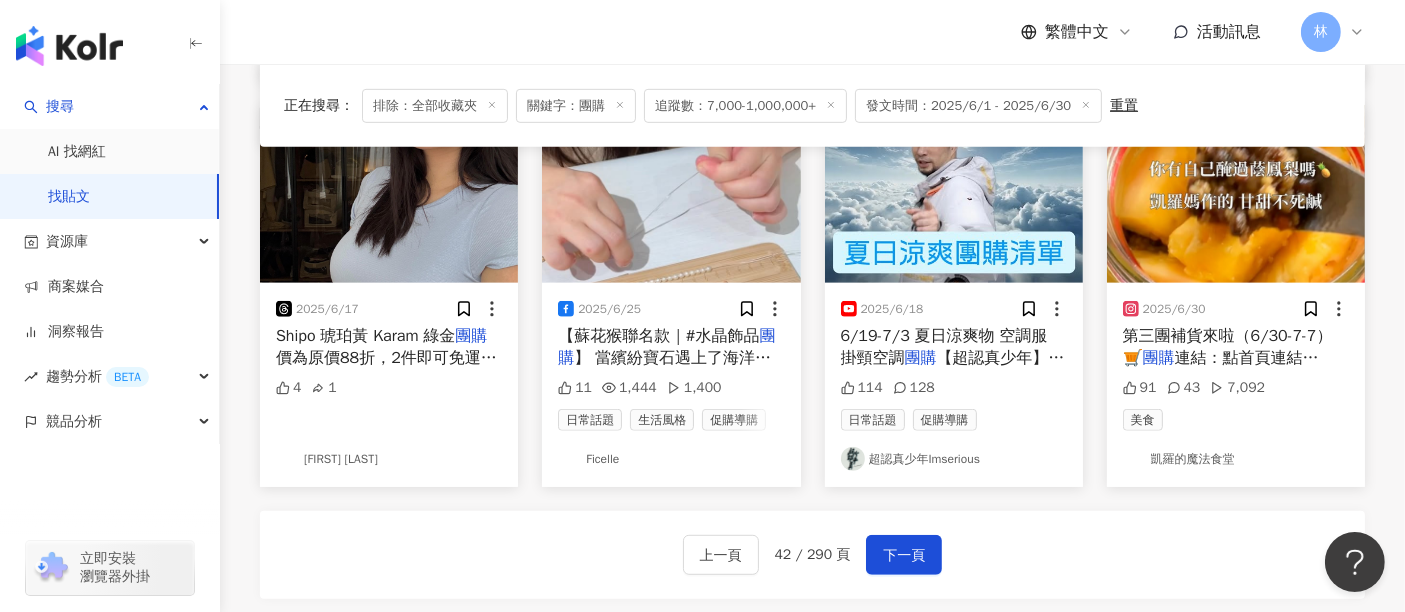 scroll, scrollTop: 1085, scrollLeft: 0, axis: vertical 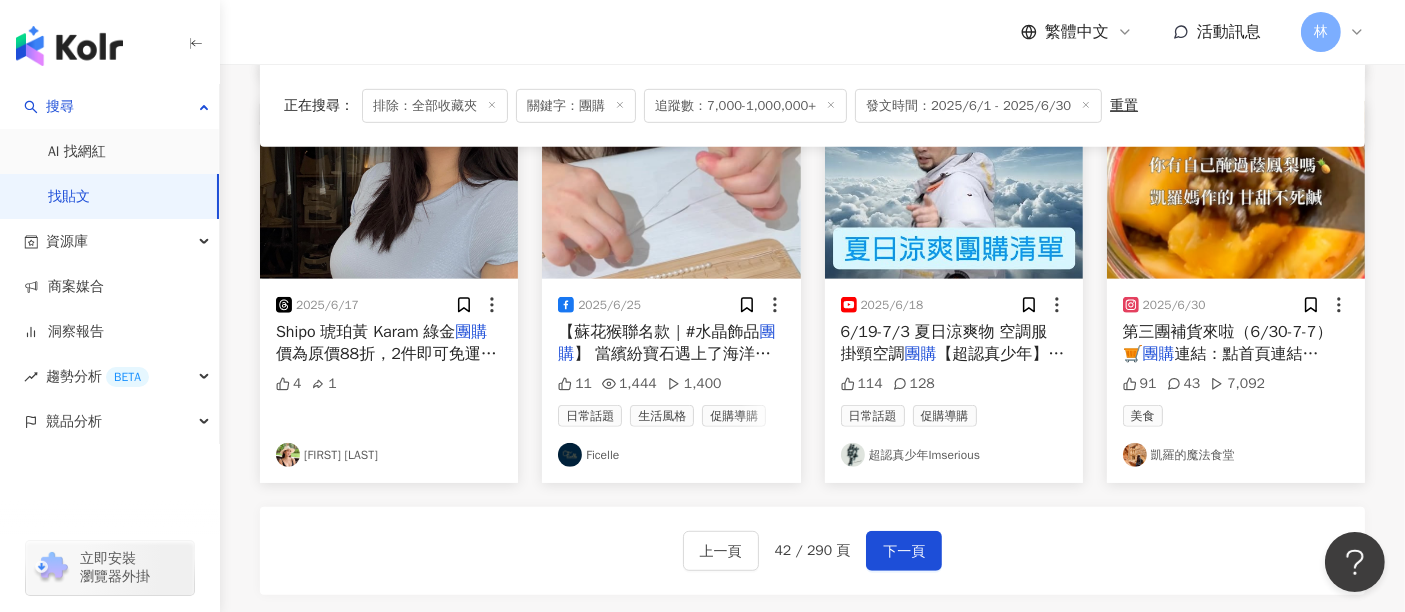 click at bounding box center (1236, 190) 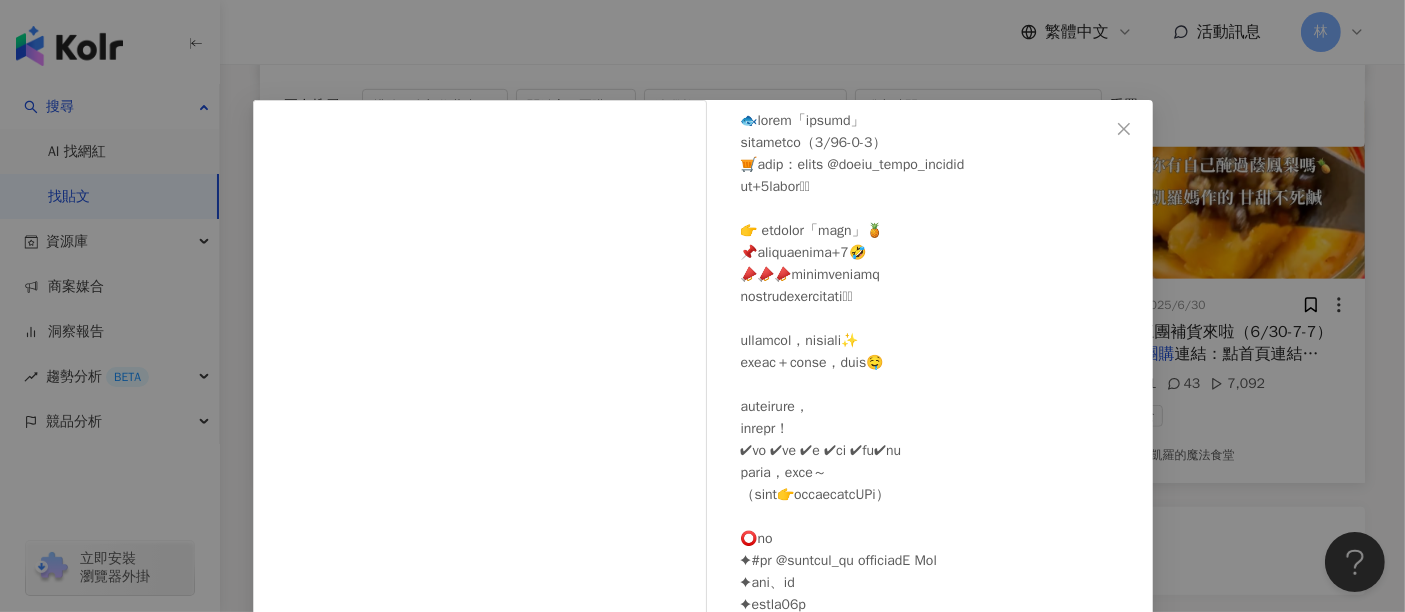scroll, scrollTop: 169, scrollLeft: 0, axis: vertical 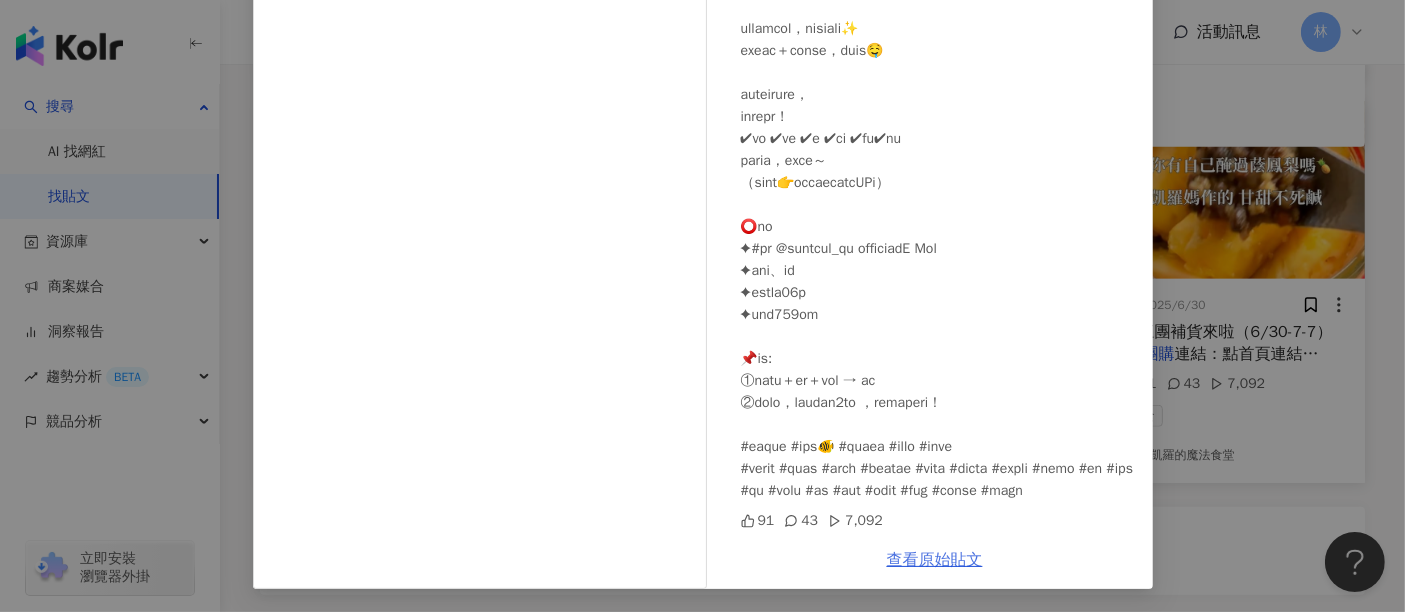 click on "查看原始貼文" at bounding box center (935, 560) 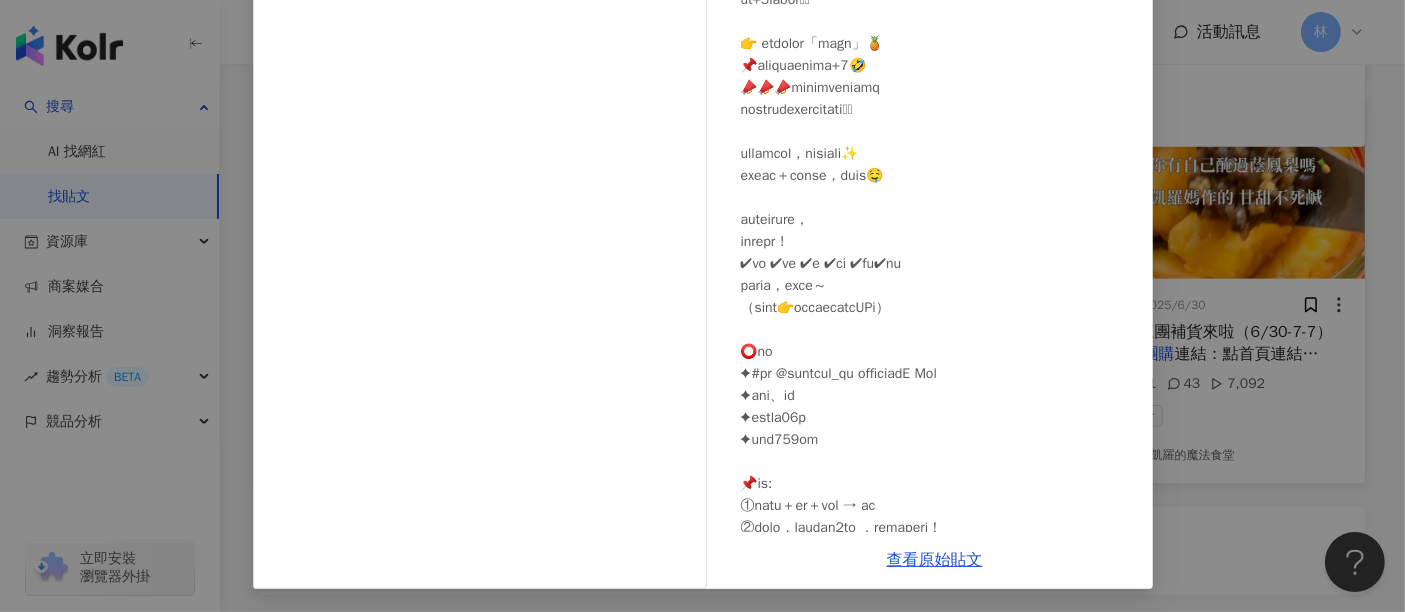 scroll, scrollTop: 0, scrollLeft: 0, axis: both 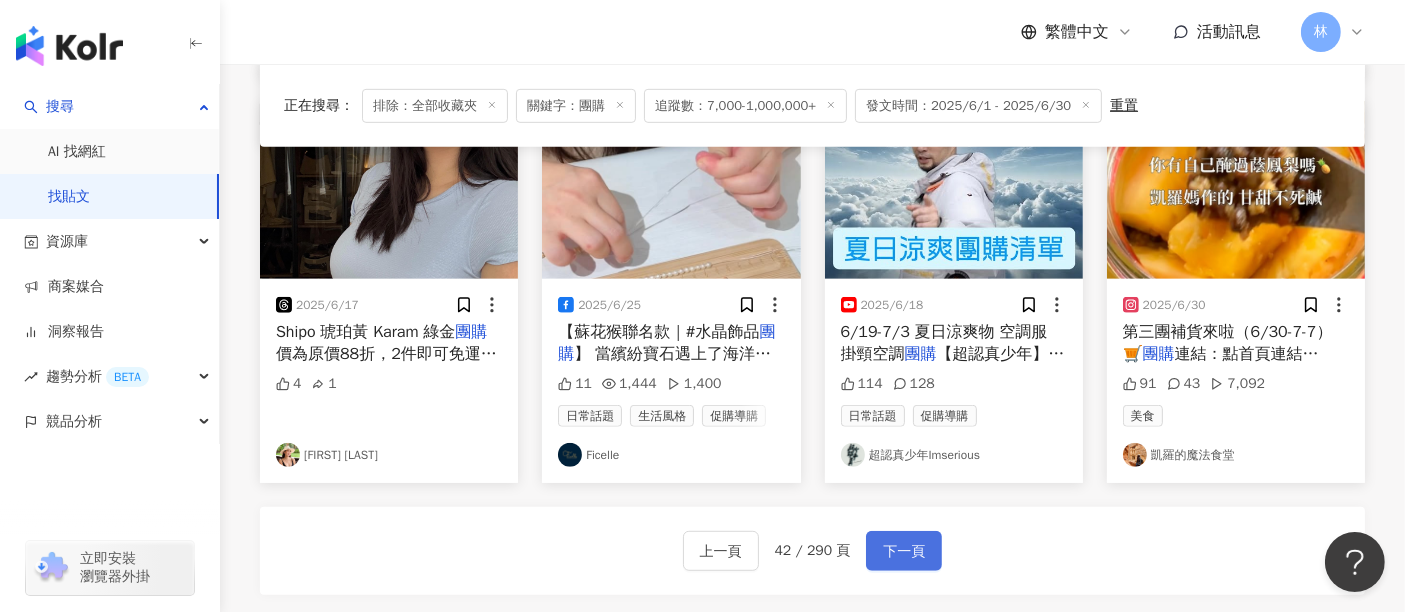 click on "下一頁" at bounding box center [904, 552] 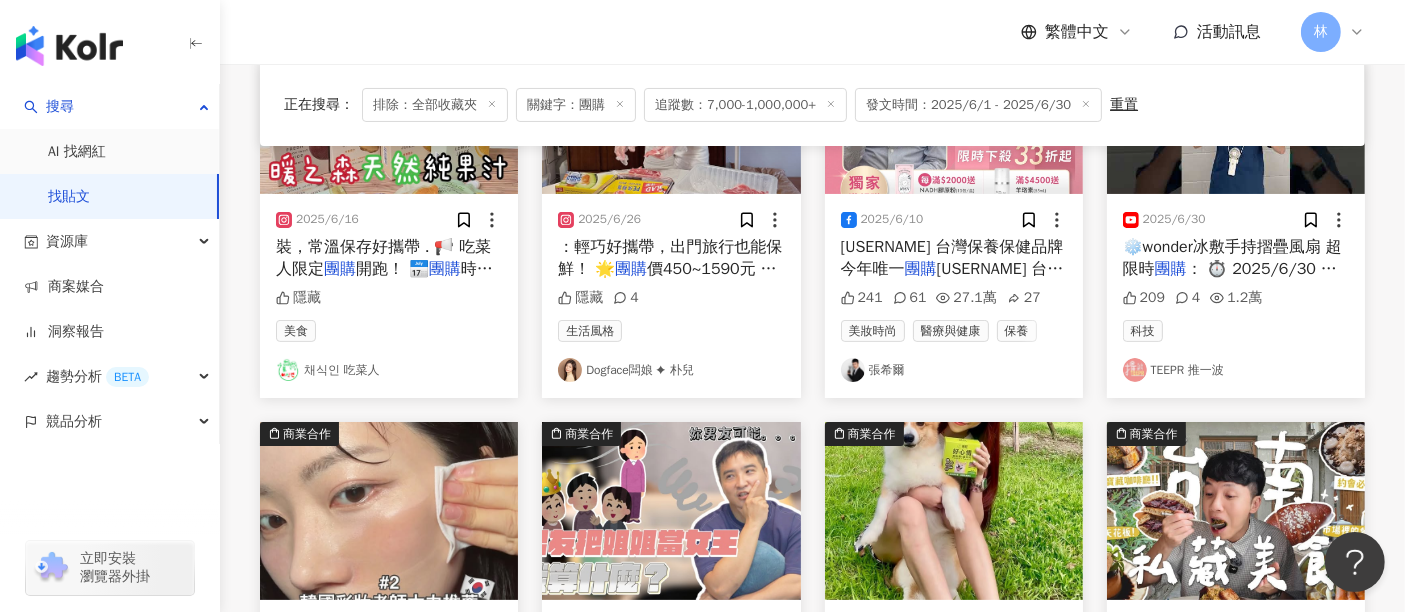 scroll, scrollTop: 555, scrollLeft: 0, axis: vertical 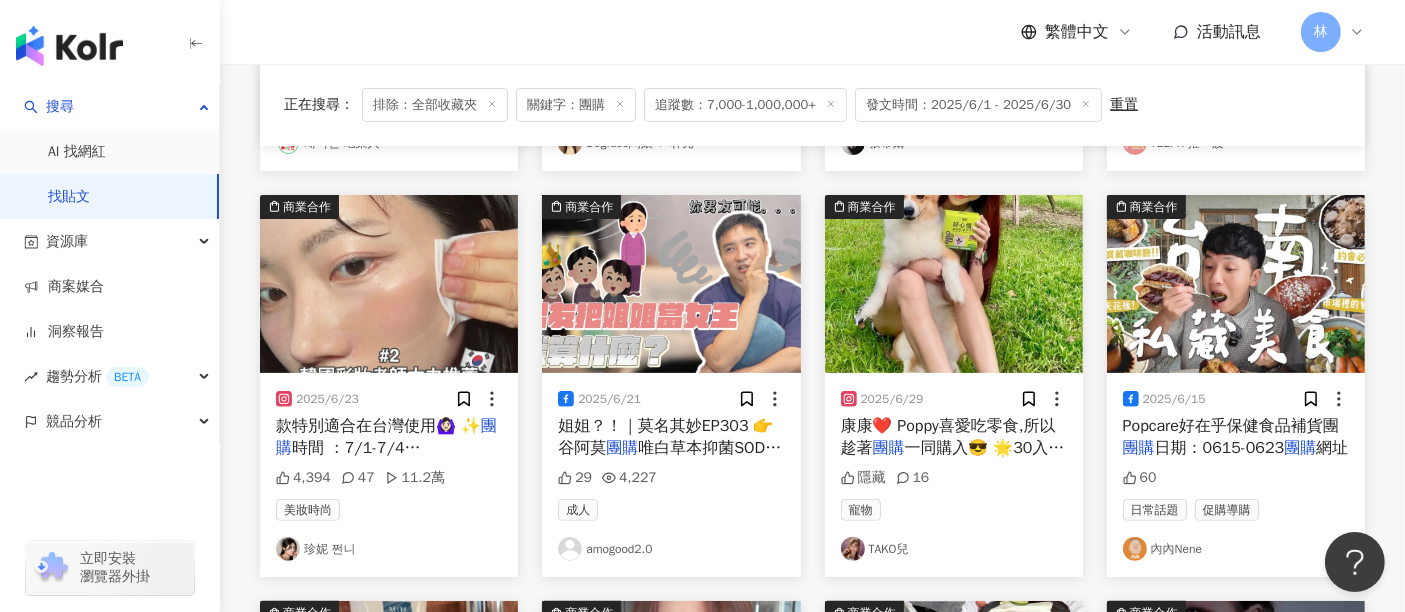 click at bounding box center [389, 284] 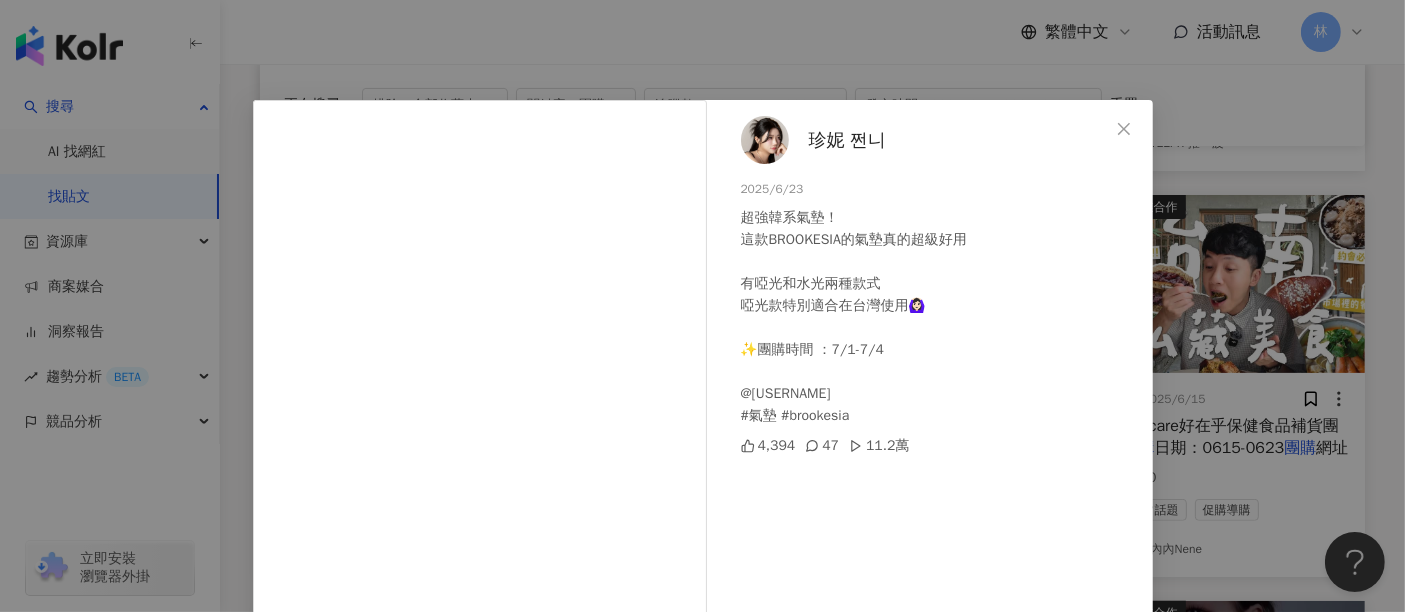scroll, scrollTop: 284, scrollLeft: 0, axis: vertical 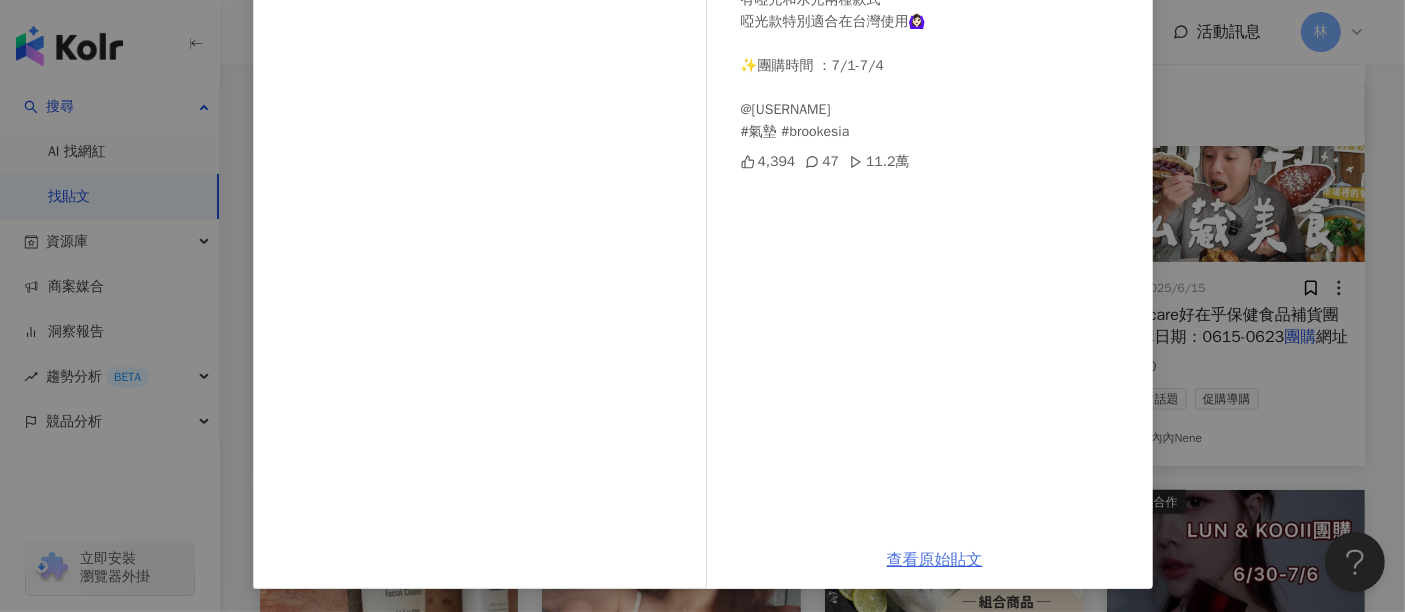 click on "查看原始貼文" at bounding box center [935, 560] 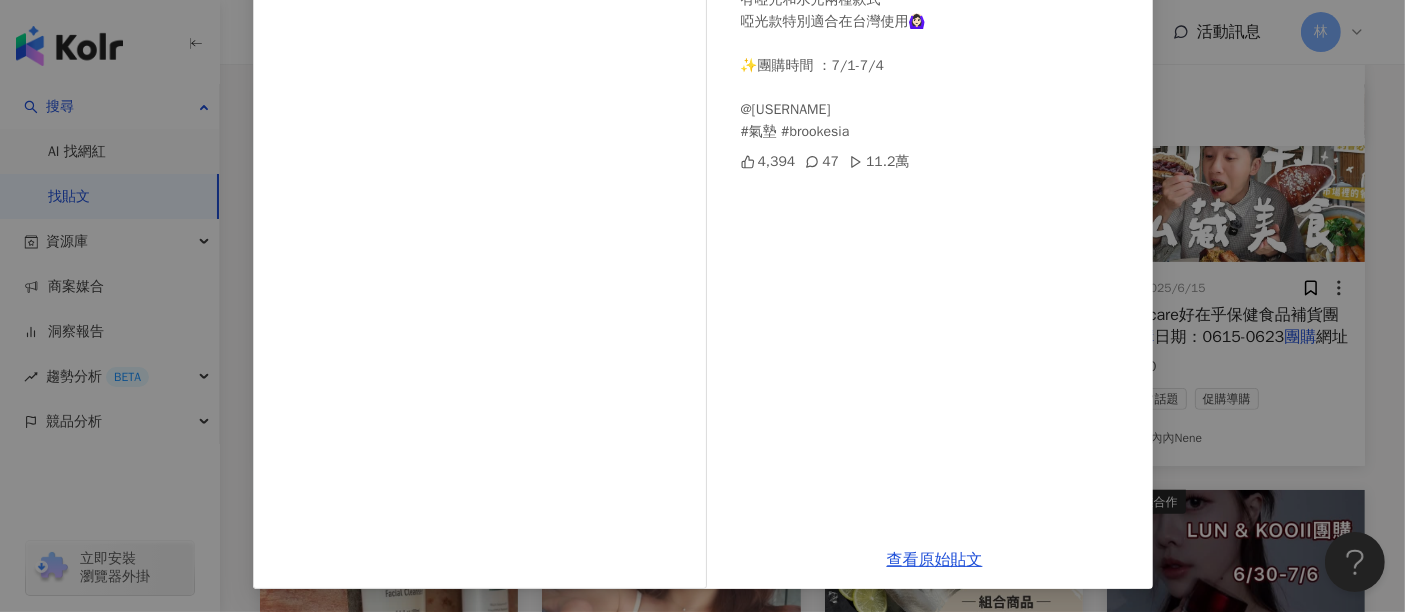 scroll, scrollTop: 1202, scrollLeft: 0, axis: vertical 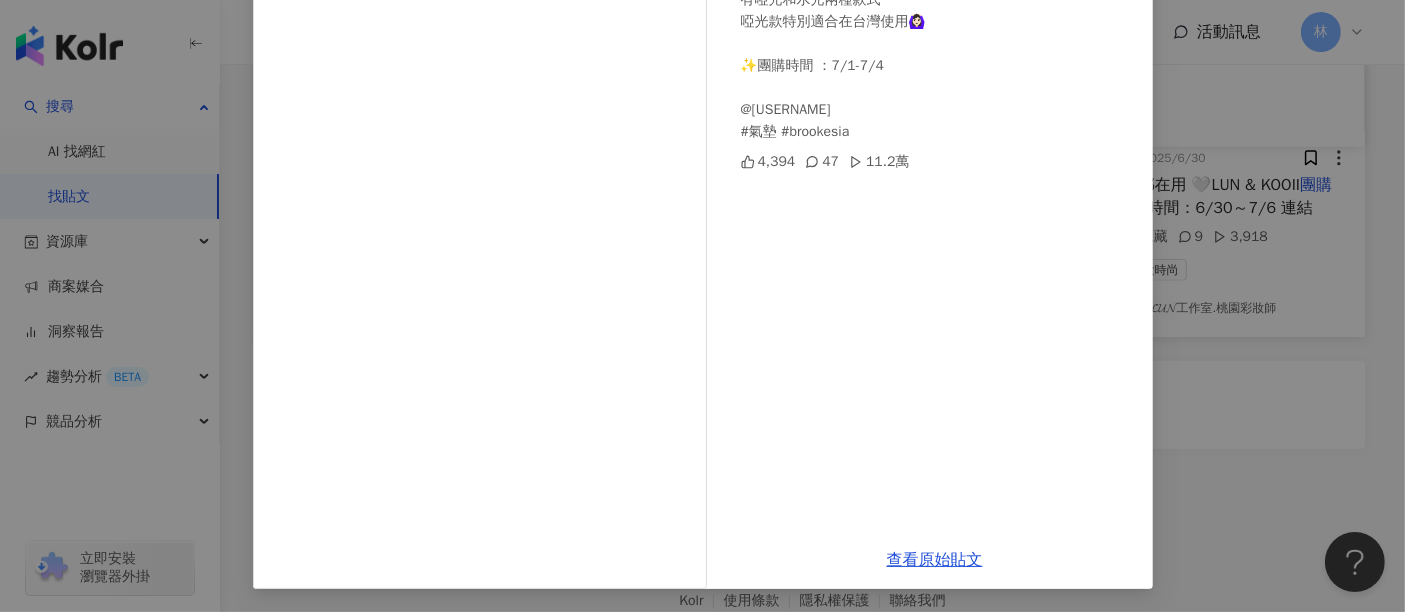 click on "珍妮 쩐니 2025/6/23 超強韓系氣墊！\n這款BROOKESIA的氣墊真的超級好用\n\n有啞光和水光兩種款式\n啞光款特別適合在台灣使用🙆🏻‍♀️\n\n✨團購時間 ：7/1-7/4\n\n@brookesia_official \n\n#氣墊 #brookesia 4,394 47 11.2萬 查看原始貼文" at bounding box center [702, 306] 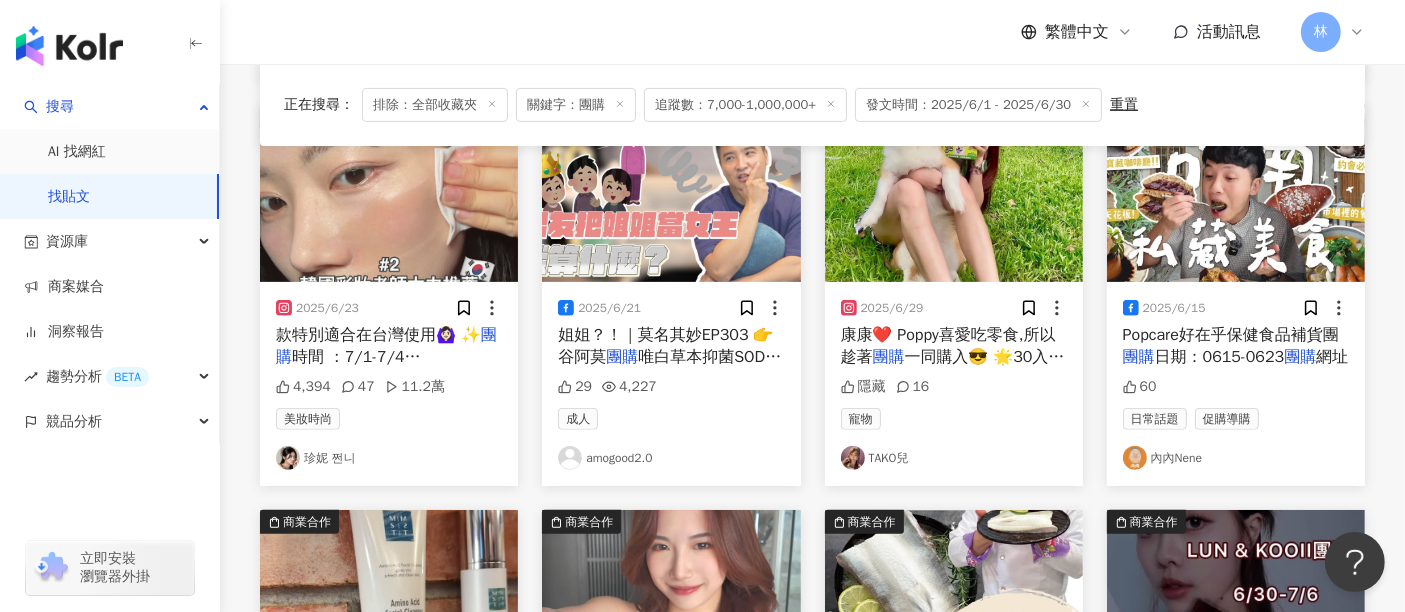 scroll, scrollTop: 535, scrollLeft: 0, axis: vertical 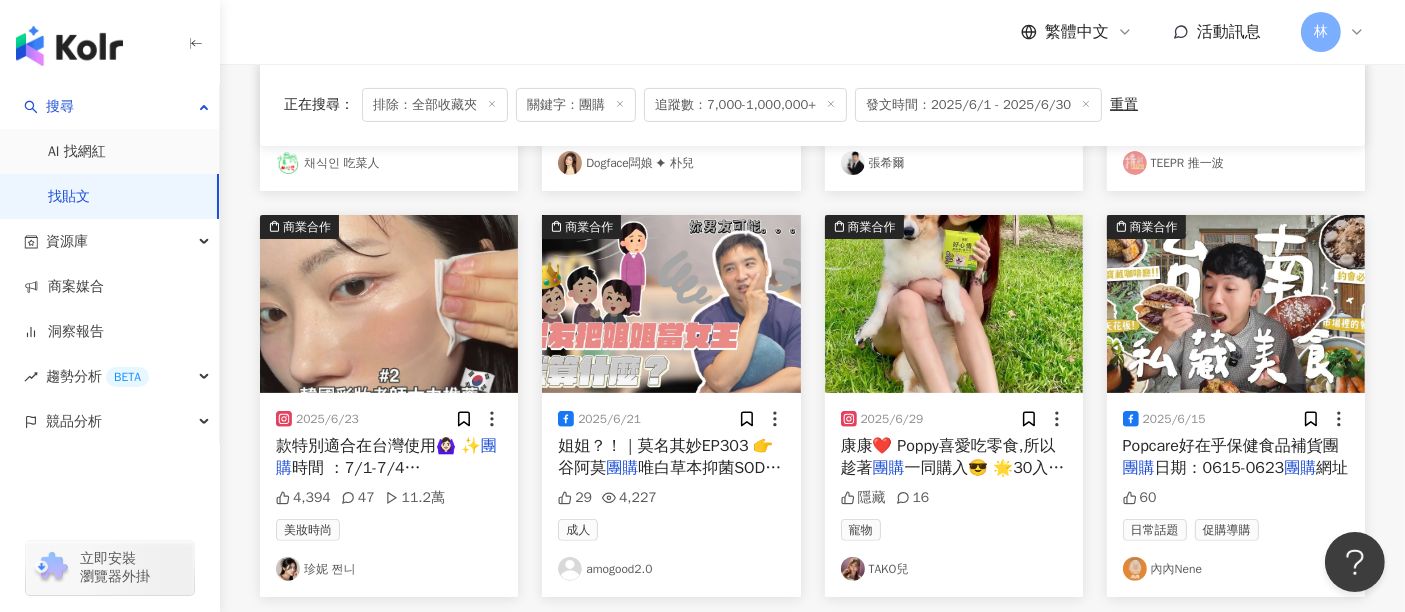 click at bounding box center (954, 304) 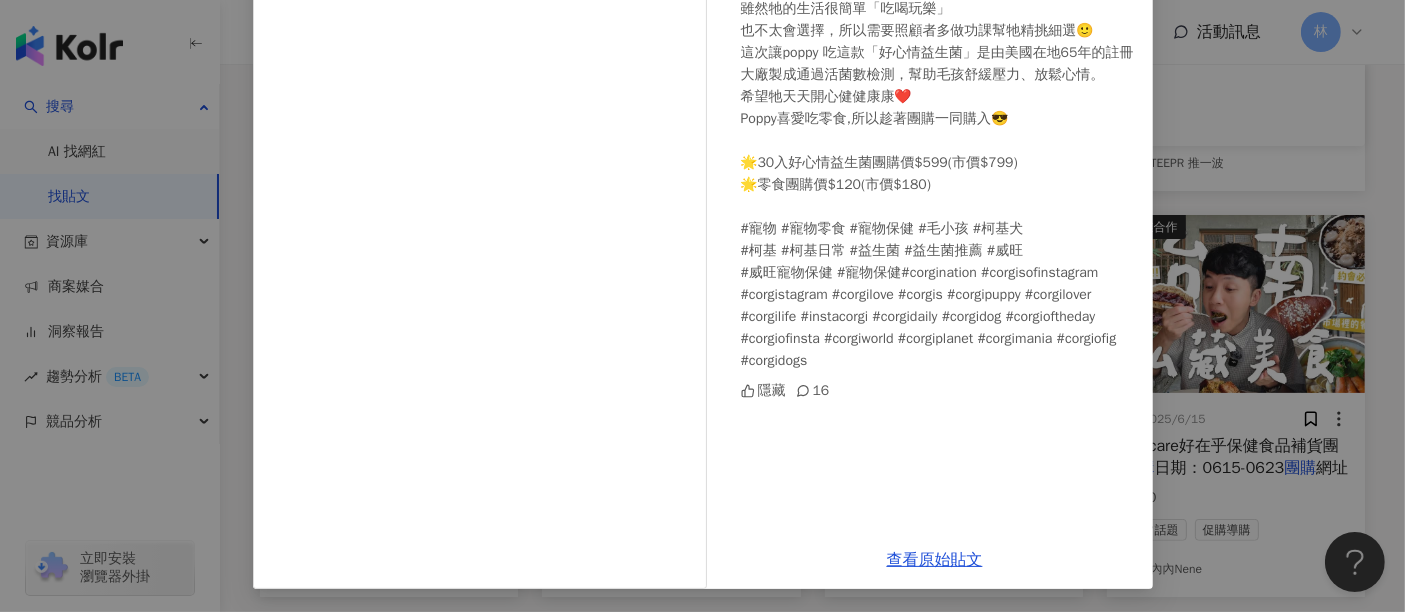 scroll, scrollTop: 185, scrollLeft: 0, axis: vertical 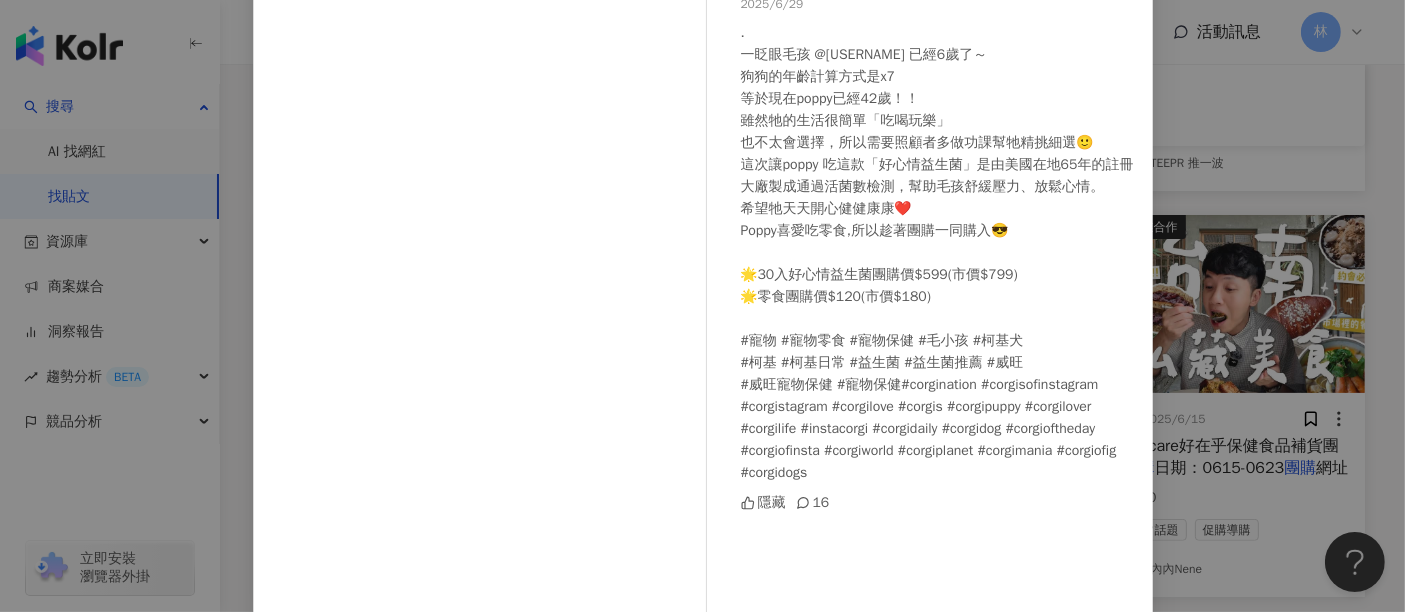 click on "TAKO兒 2025/6/29 .
一眨眼毛孩 @[USERNAME] 已經6歲了～
狗狗的年齡計算方式是x7
等於現在poppy已經42歲！！
雖然牠的生活很簡單「吃喝玩樂」
也不太會選擇，所以需要照顧者多做功課幫牠精挑細選🙂
這次讓poppy 吃這款「好心情益生菌」是由美國在地65年的註冊大廠製成通過活菌數檢測，幫助毛孩舒緩壓力、放鬆心情。
希望牠天天開心健健康康❤️
Poppy喜愛吃零食,所以趁著團購一同購入😎
🌟30入好心情益生菌團購價$599(市價$799)
🌟零食團購價$120(市價$180)
#寵物 #寵物零食 #寵物保健 #毛小孩 #柯基犬
#柯基 #柯基日常 #益生菌 #益生菌推薦 #威旺
#威旺寵物保健 #寵物保健#corgination #corgisofinstagram #corgistagram #corgilove #corgis #corgipuppy #corgilover #corgilife #instacorgi #corgidaily #corgidog #corgioftheday #corgiofinsta #corgiworld #corgiplanet #corgimania #corgiofig #corgidogs 隱藏 16 查看原始貼文" at bounding box center (702, 306) 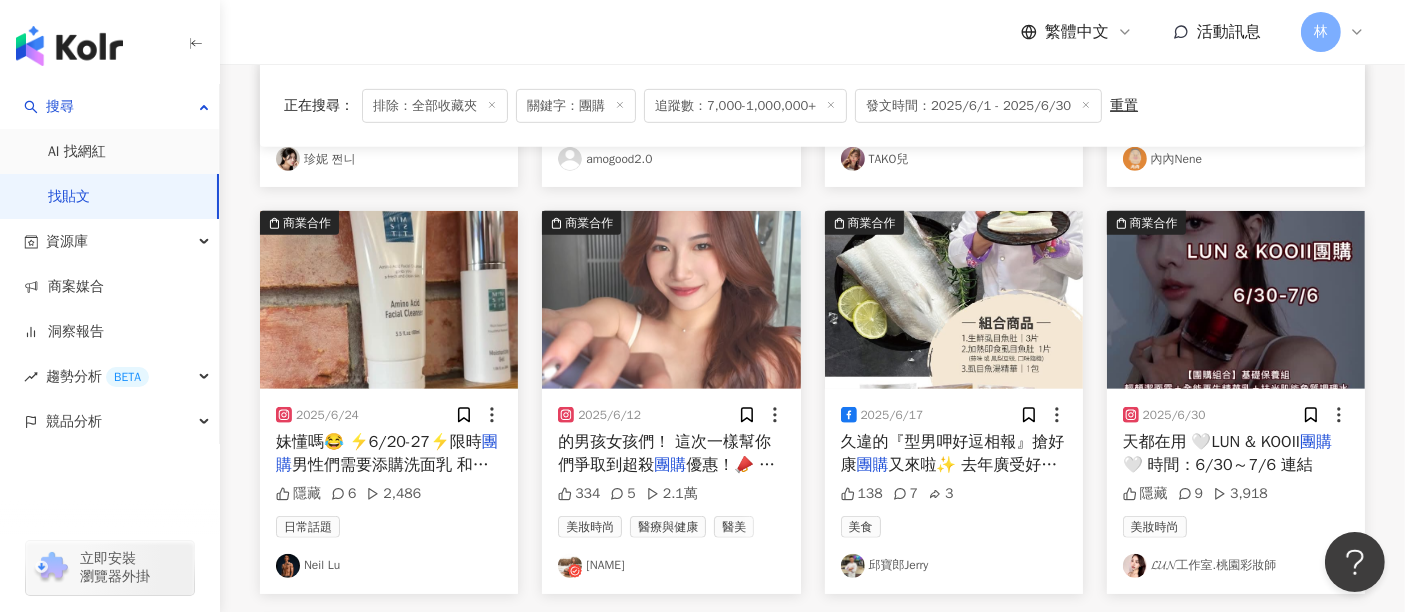 scroll, scrollTop: 980, scrollLeft: 0, axis: vertical 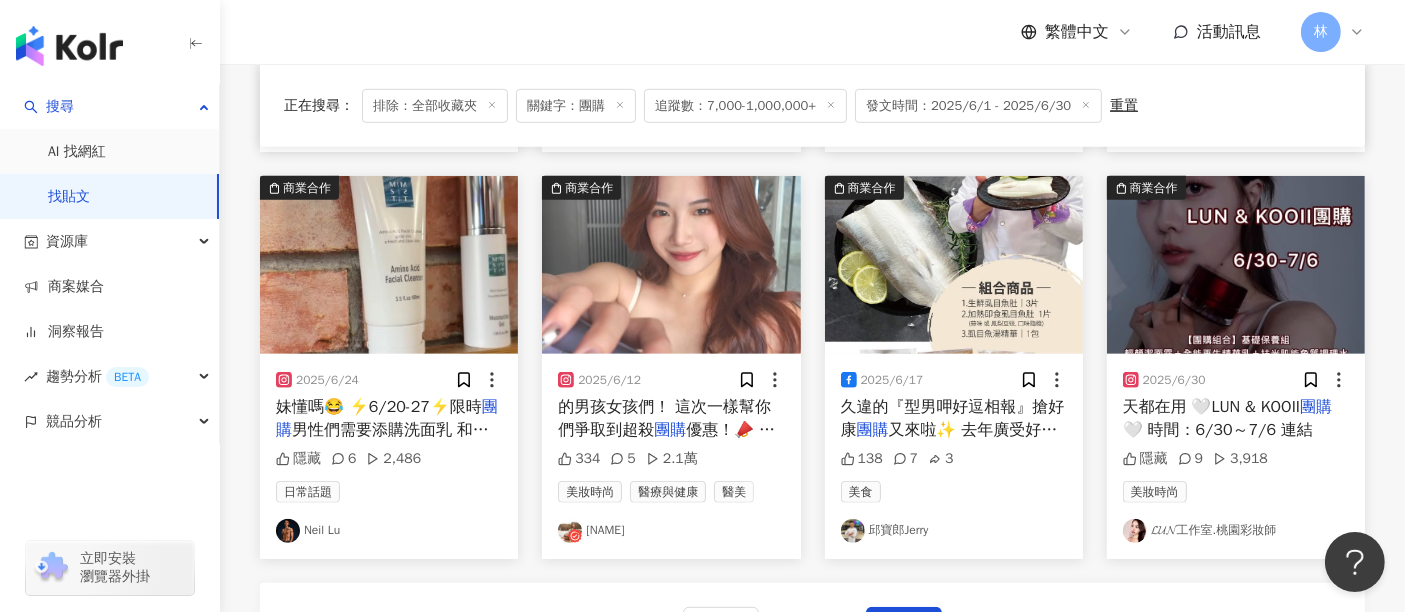 click at bounding box center [389, 265] 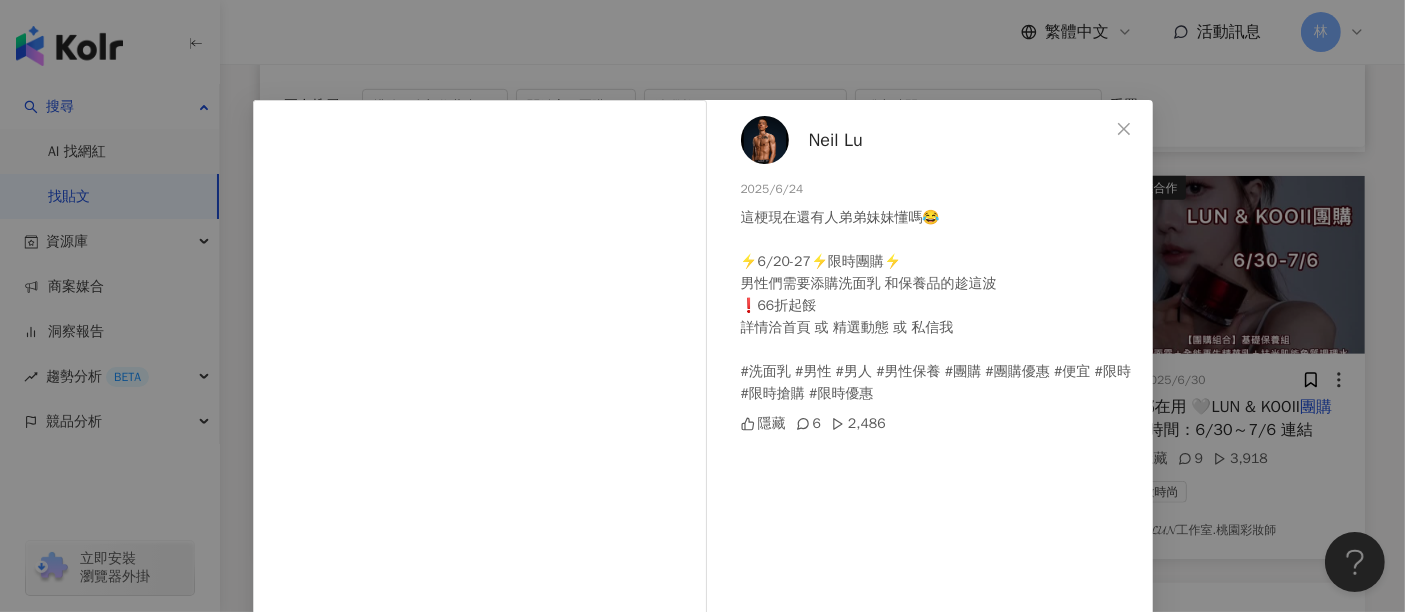 click on "[FIRST] [LAST] 2025/6/24 這梗現在還有人弟弟妹妹懂嗎😂
⚡️6/20-27⚡️限時團購⚡️
男性們需要添購洗面乳 和保養品的趁這波
❗️66折起餒
詳情洽首頁 或 精選動態 或 私信我
#洗面乳 #男性 #男人 #男性保養 #團購 #團購優惠 #便宜 #限時 #限時搶購 #限時優惠 隱藏 6 2,486 查看原始貼文" at bounding box center (702, 306) 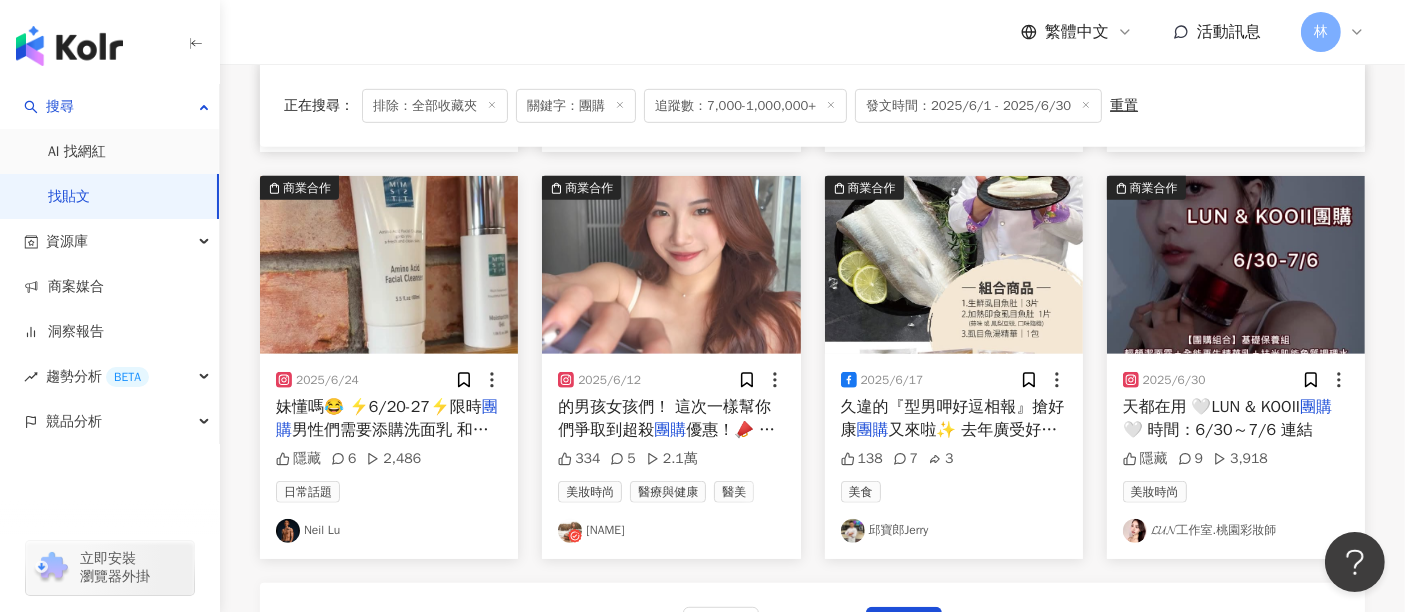 click at bounding box center (671, 265) 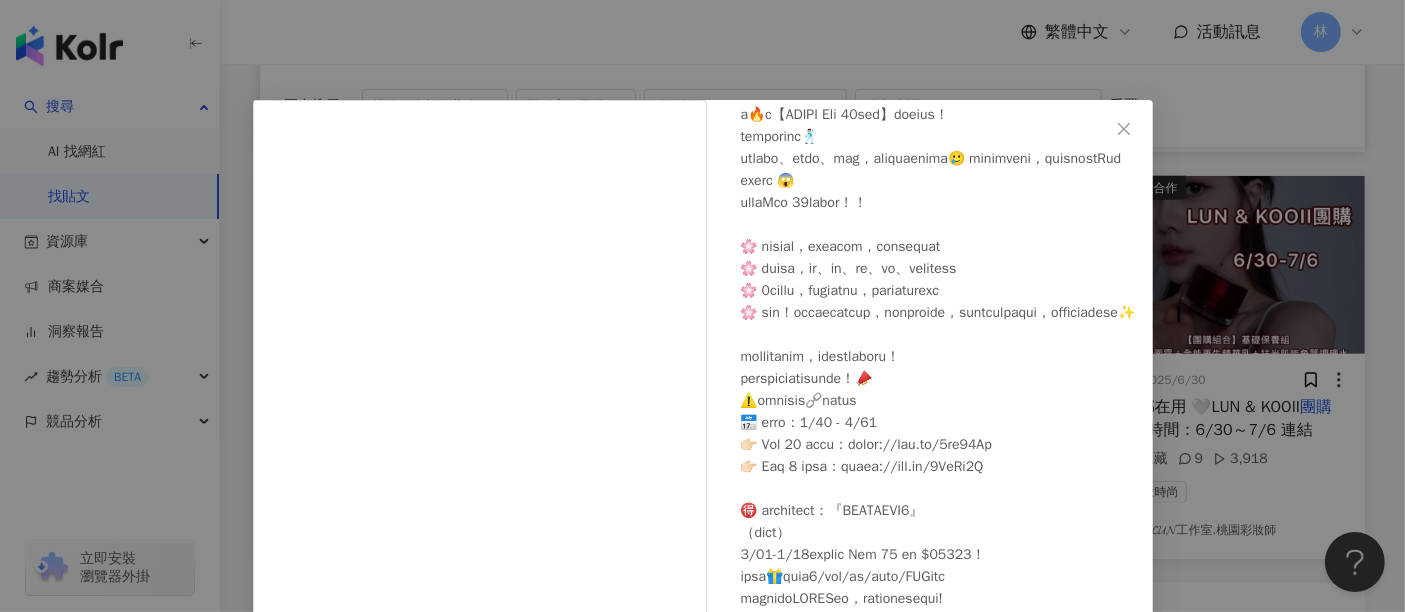 scroll, scrollTop: 301, scrollLeft: 0, axis: vertical 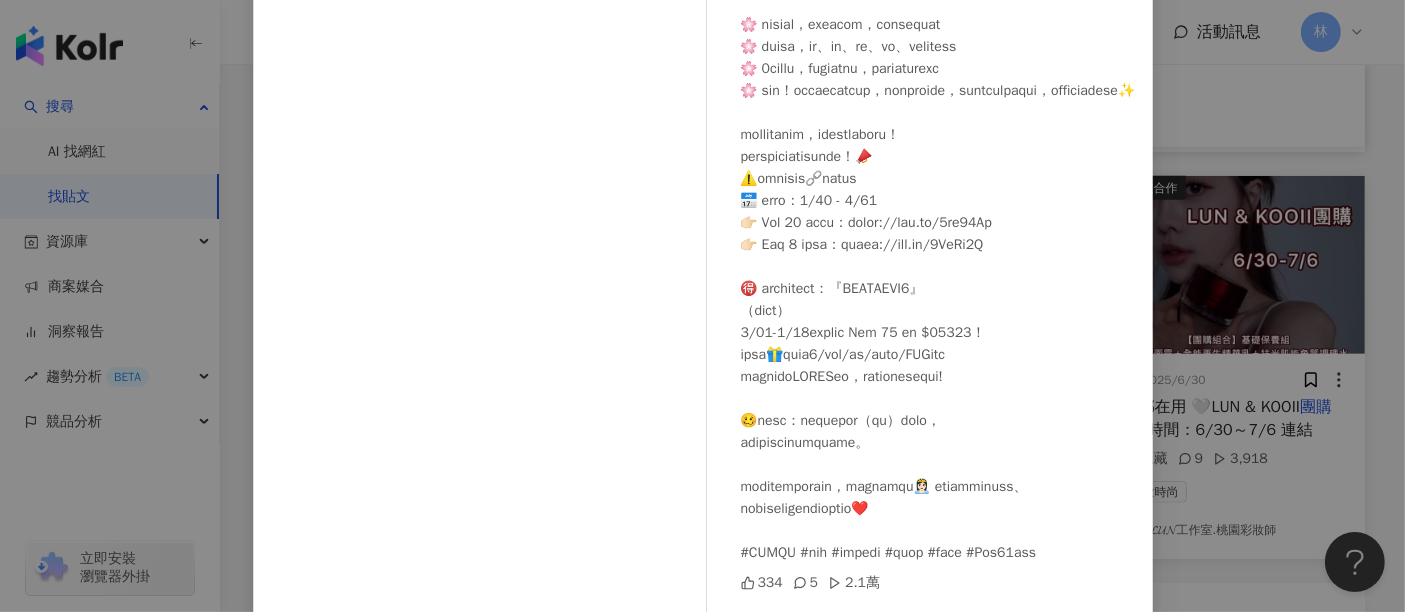 click on "[LAST] [LAST] 2025/6/12 334 5 2.1萬 查看原始貼文" at bounding box center [702, 306] 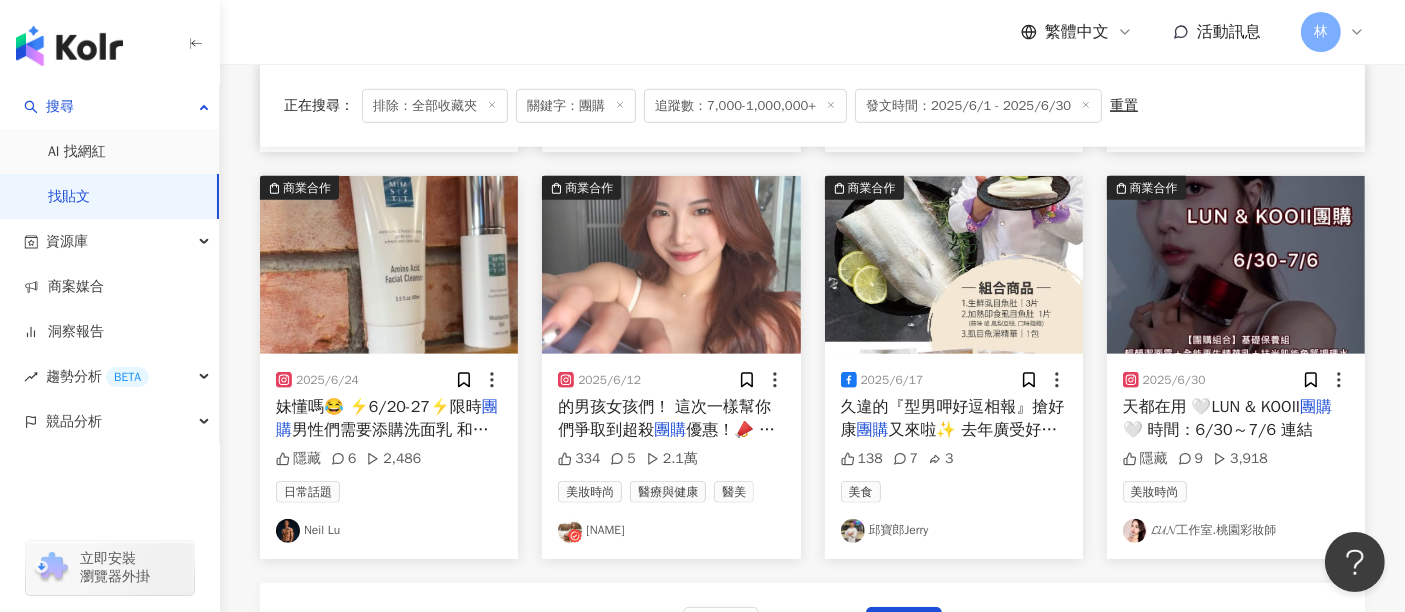 click at bounding box center (671, 265) 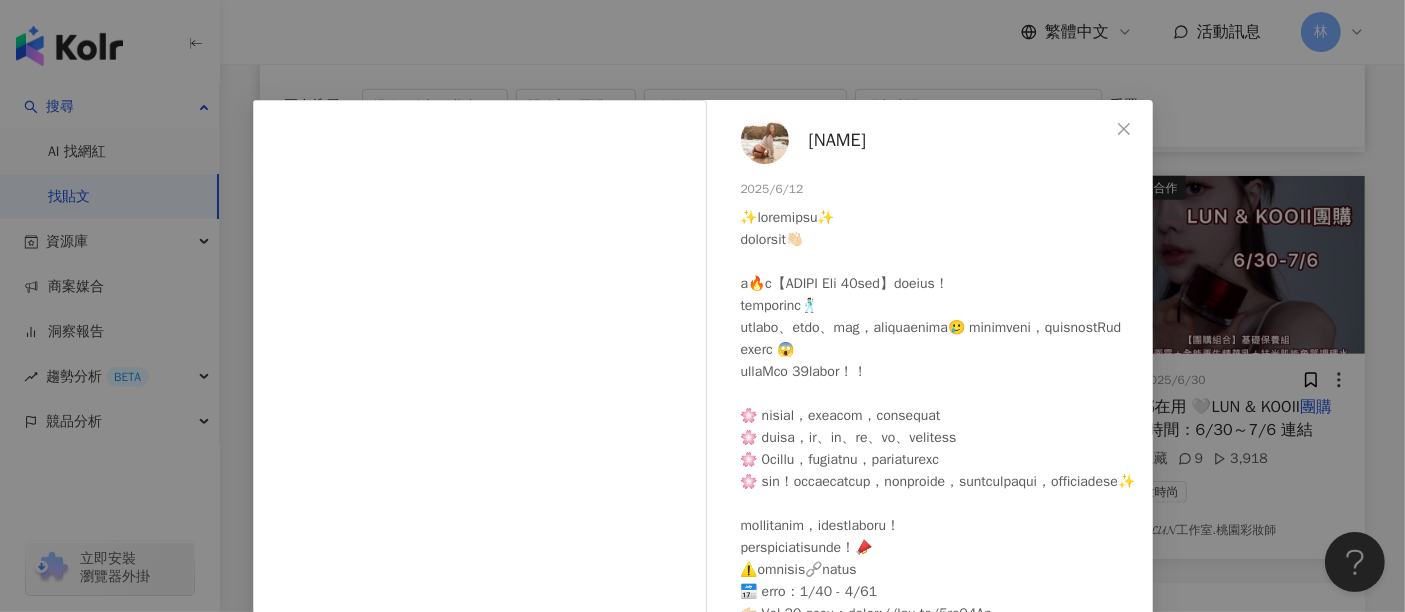 click on "[LAST] [LAST] 2025/6/12 334 5 2.1萬 查看原始貼文" at bounding box center (702, 306) 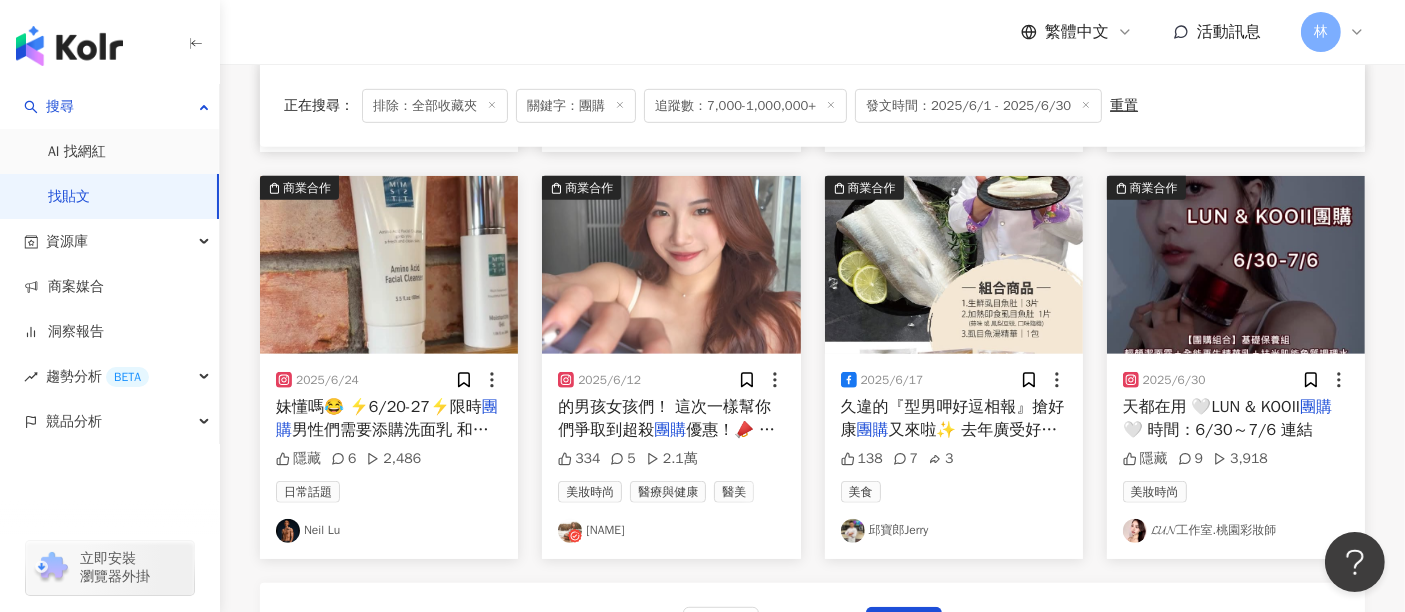 click at bounding box center [954, 265] 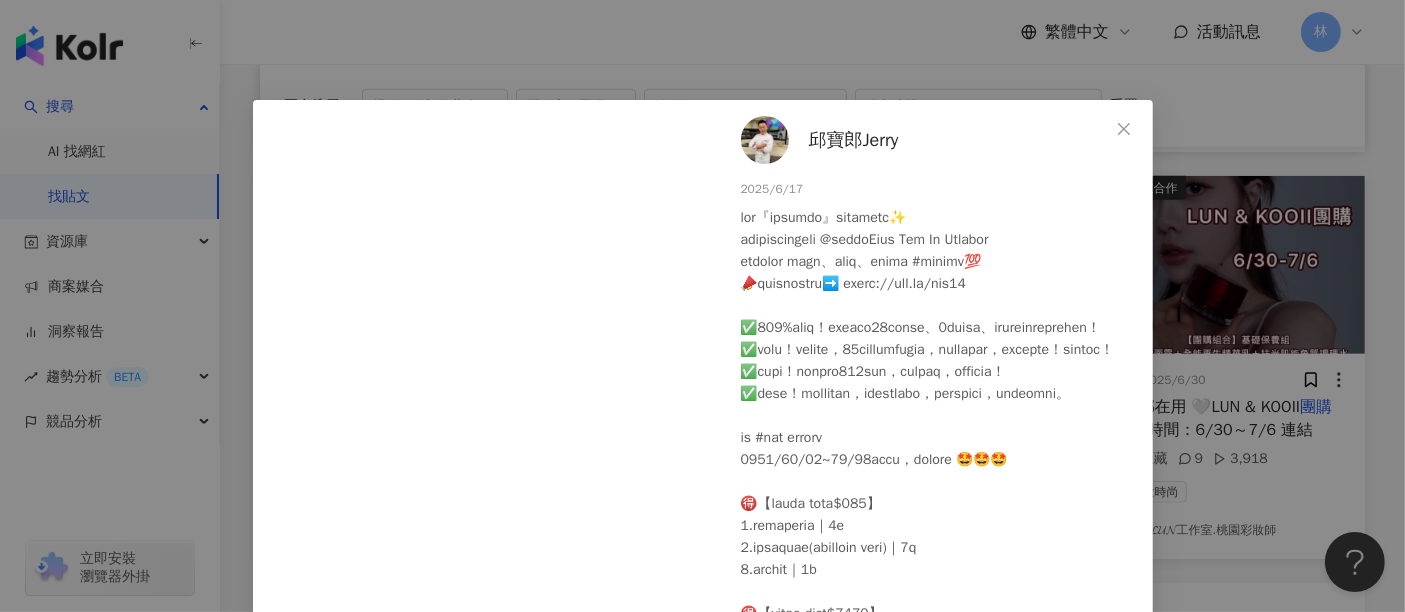 click on "[NAME] 2025/6/17 138 7 3 查看原始貼文" at bounding box center (702, 306) 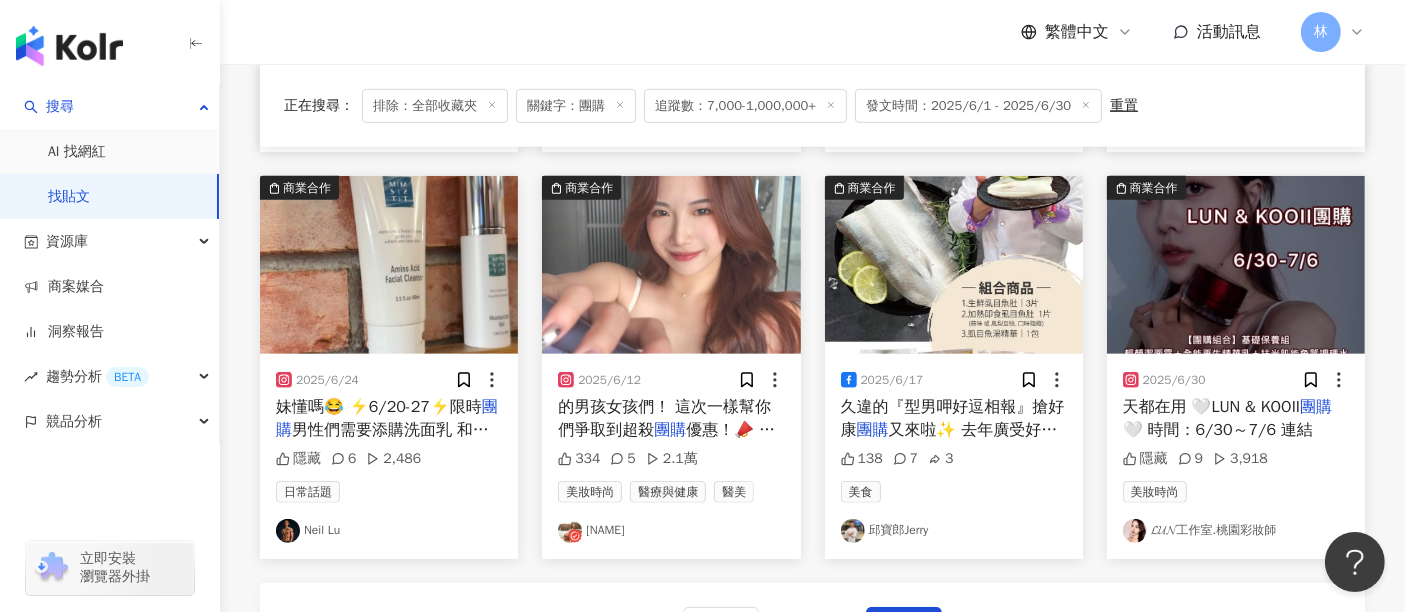 click at bounding box center (1236, 265) 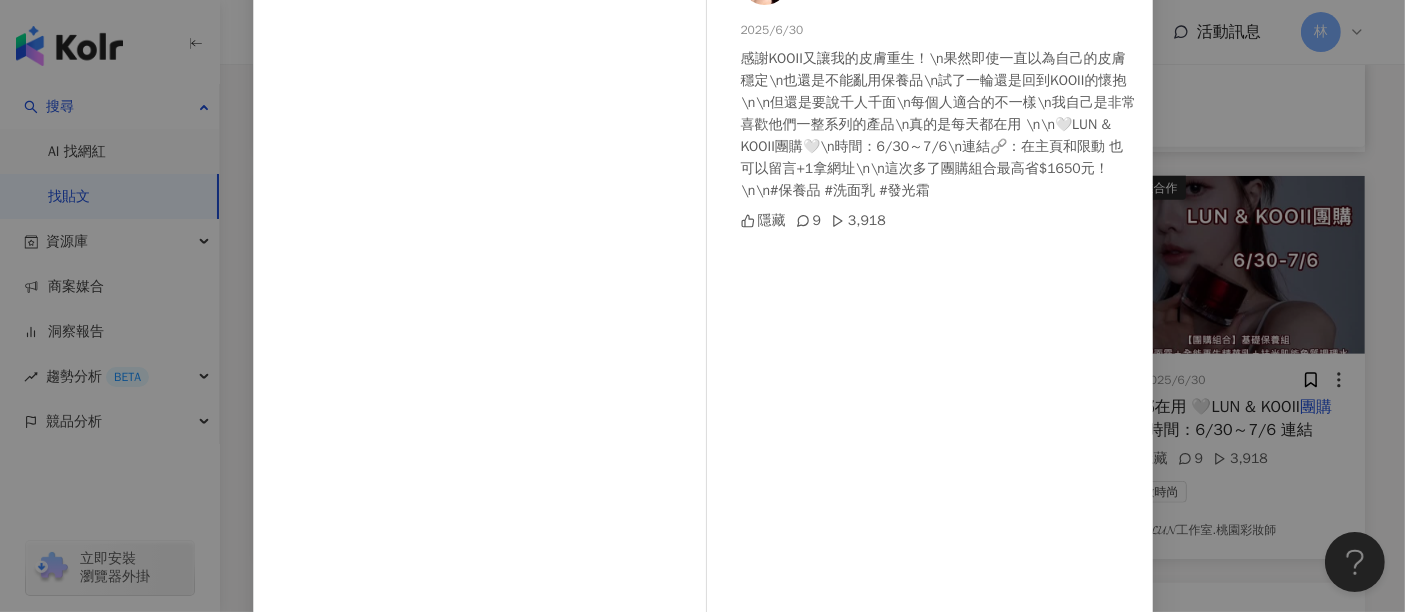 scroll, scrollTop: 222, scrollLeft: 0, axis: vertical 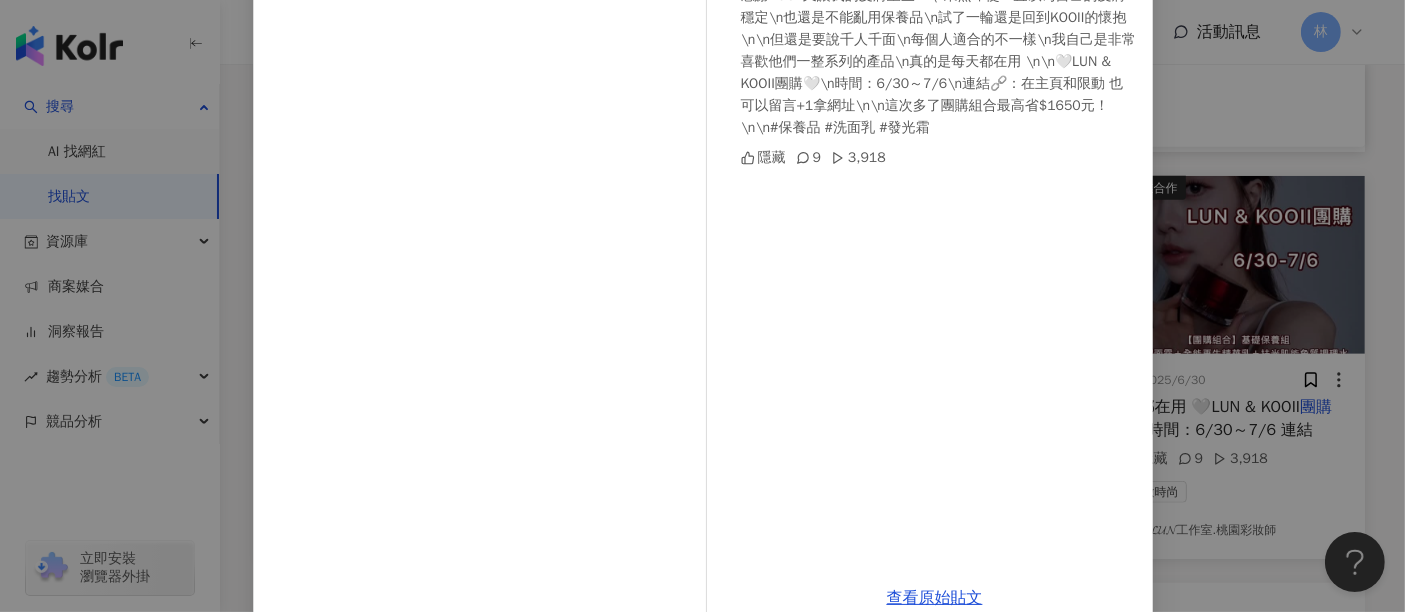 click on "𝓛𝓤𝓝工作室.桃園彩妝師 2025/6/30 感謝KOOII又讓我的皮膚重生！
果然即使一直以為自己的皮膚穩定
也還是不能亂用保養品
試了一輪還是回到KOOII的懷抱
但還是要說千人千面
每個人適合的不一樣
我自己是非常喜歡他們一整系列的產品
真的是每天都在用
🤍LUN & KOOII團購🤍
時間：6/30～7/6
連結🔗：在主頁和限動 也可以留言+1拿網址
這次多了團購組合最高省$1650元！
#保養品 #洗面乳 #發光霜 隱藏 9 3,918 查看原始貼文" at bounding box center [702, 306] 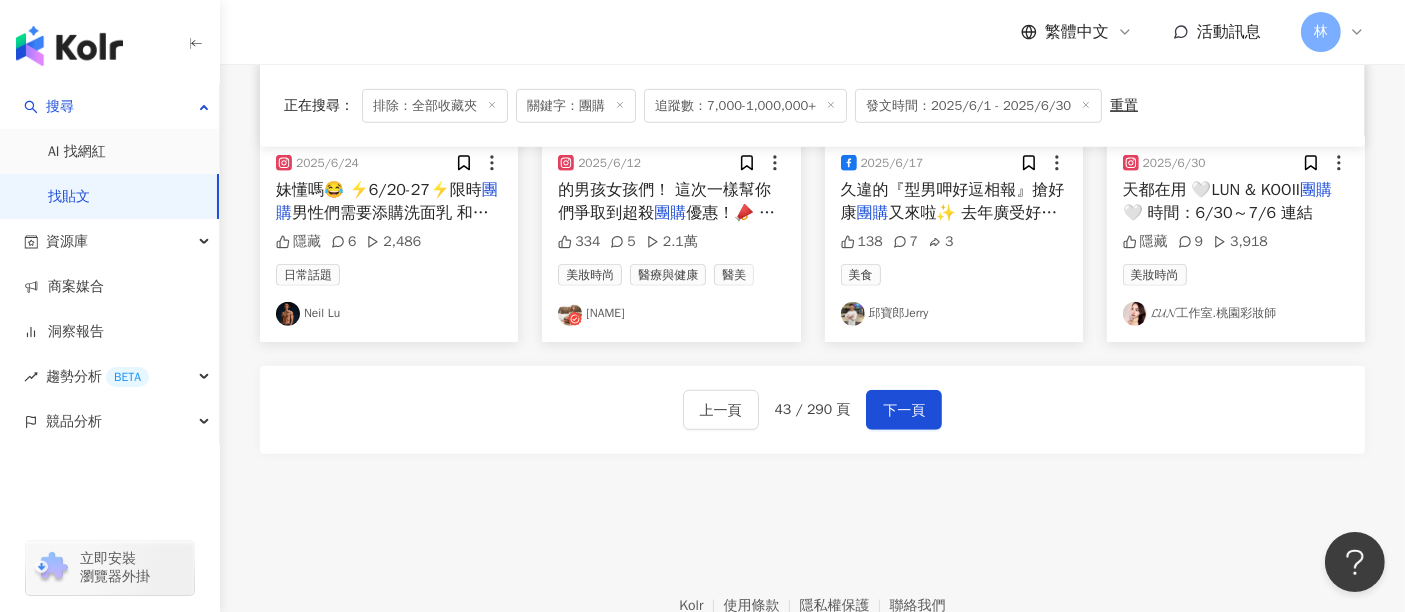 scroll, scrollTop: 1202, scrollLeft: 0, axis: vertical 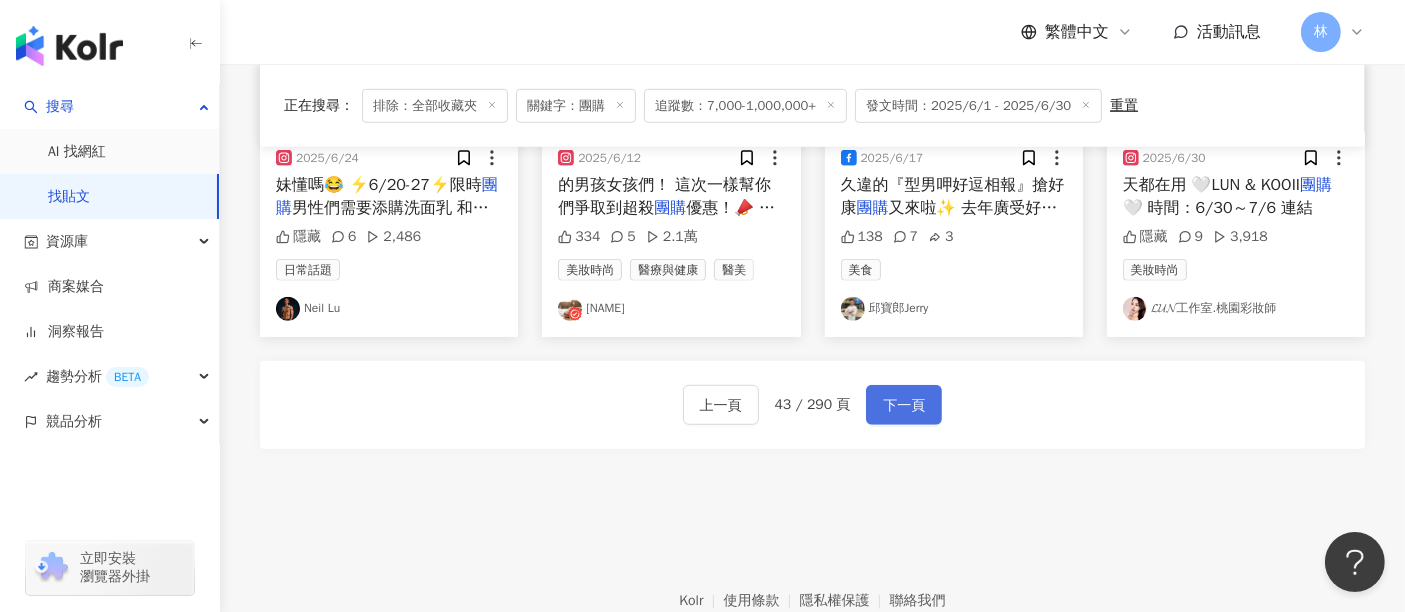 click on "下一頁" at bounding box center (904, 405) 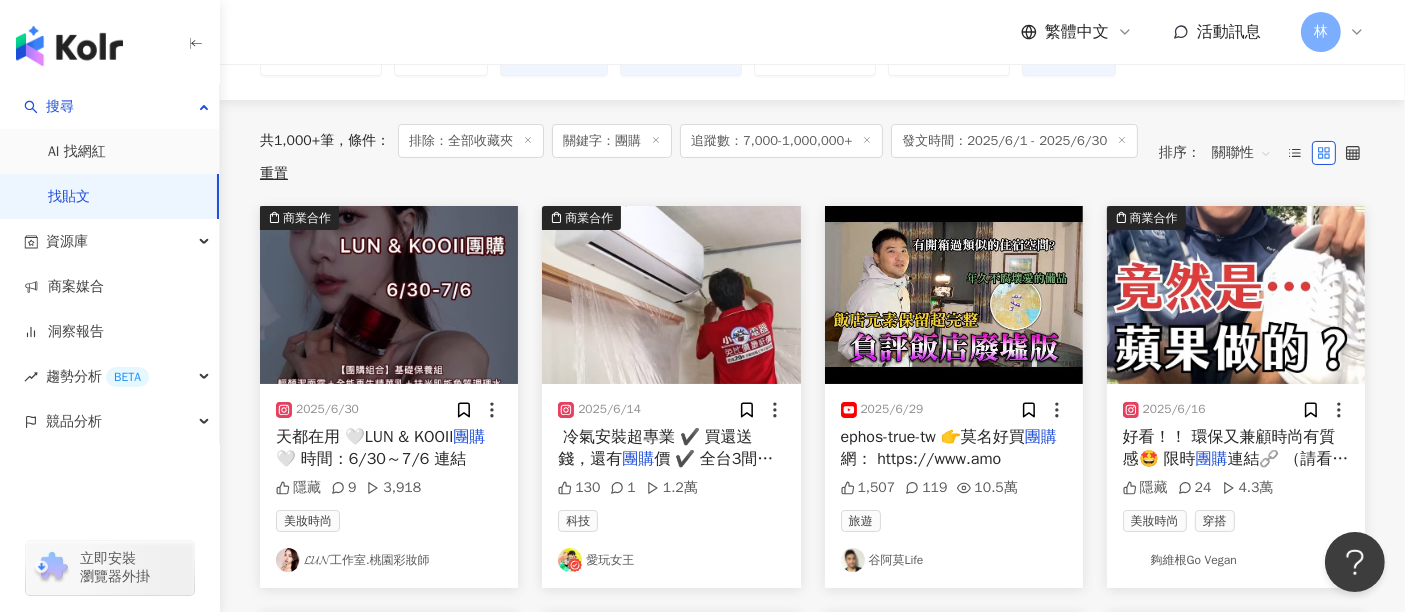 scroll, scrollTop: 222, scrollLeft: 0, axis: vertical 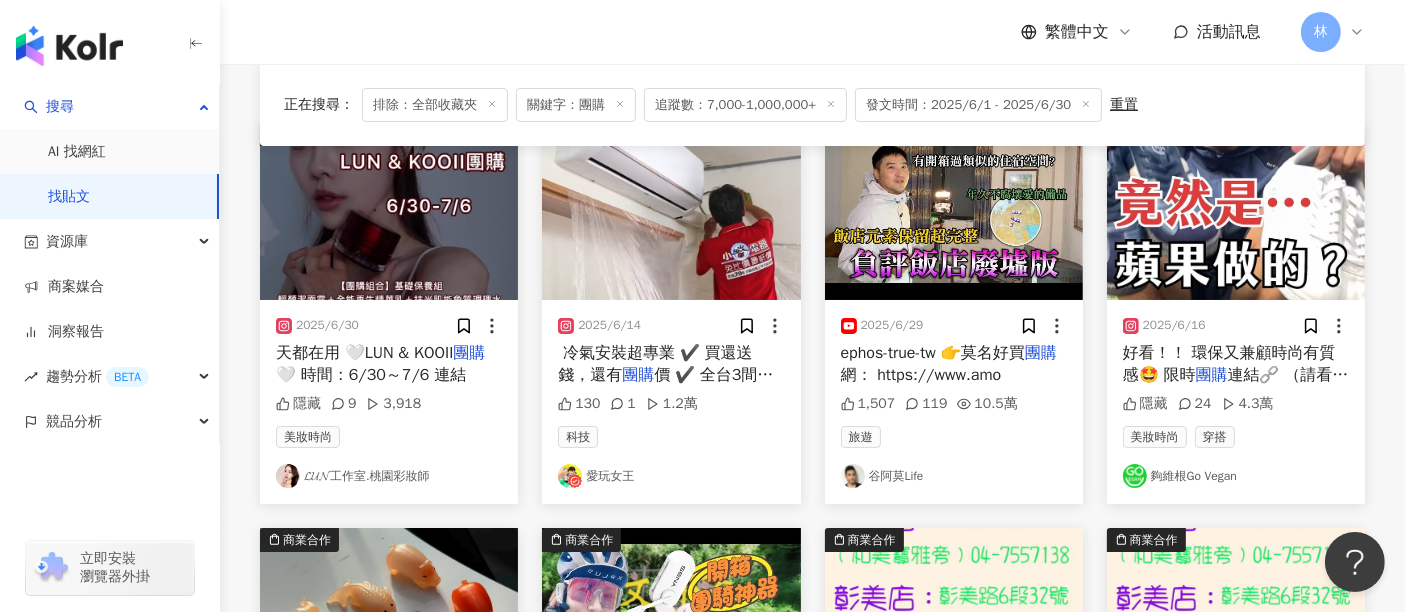 click at bounding box center [671, 211] 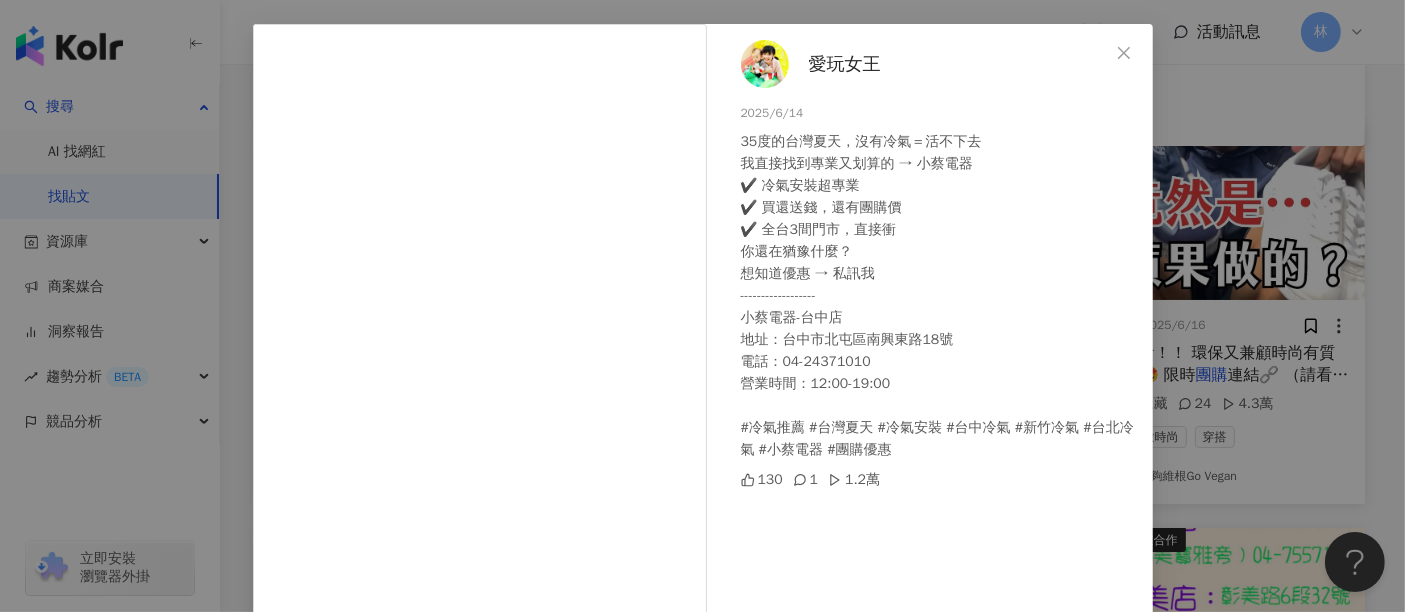 scroll, scrollTop: 111, scrollLeft: 0, axis: vertical 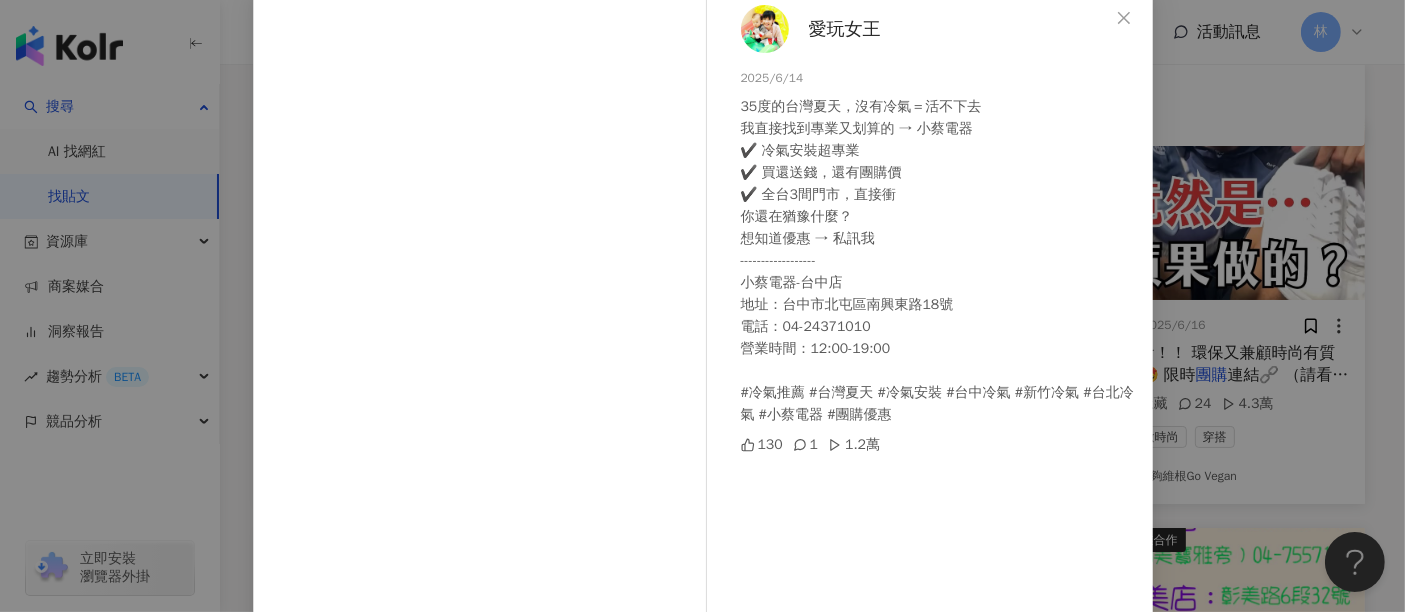 click on "[FIRST] 2025/6/14 35度的台灣夏天，沒有冷氣＝活不下去
我直接找到專業又划算的 → 小蔡電器
✔️ 冷氣安裝超專業
✔️ 買還送錢，還有團購價
✔️ 全台3間門市，直接衝
你還在猶豫什麼？
想知道優惠 → 私訊我
------------------
小蔡電器-台中店
地址：[CITY]市[DISTRICT]區南興東路18號
電話：[PHONE]
營業時間：12:00-19:00
#冷氣推薦 #台灣夏天 #冷氣安裝 #台中冷氣 #新竹冷氣 #台北冷氣 #小蔡電器 #團購優惠 130 1 1.2萬 查看原始貼文" at bounding box center [702, 306] 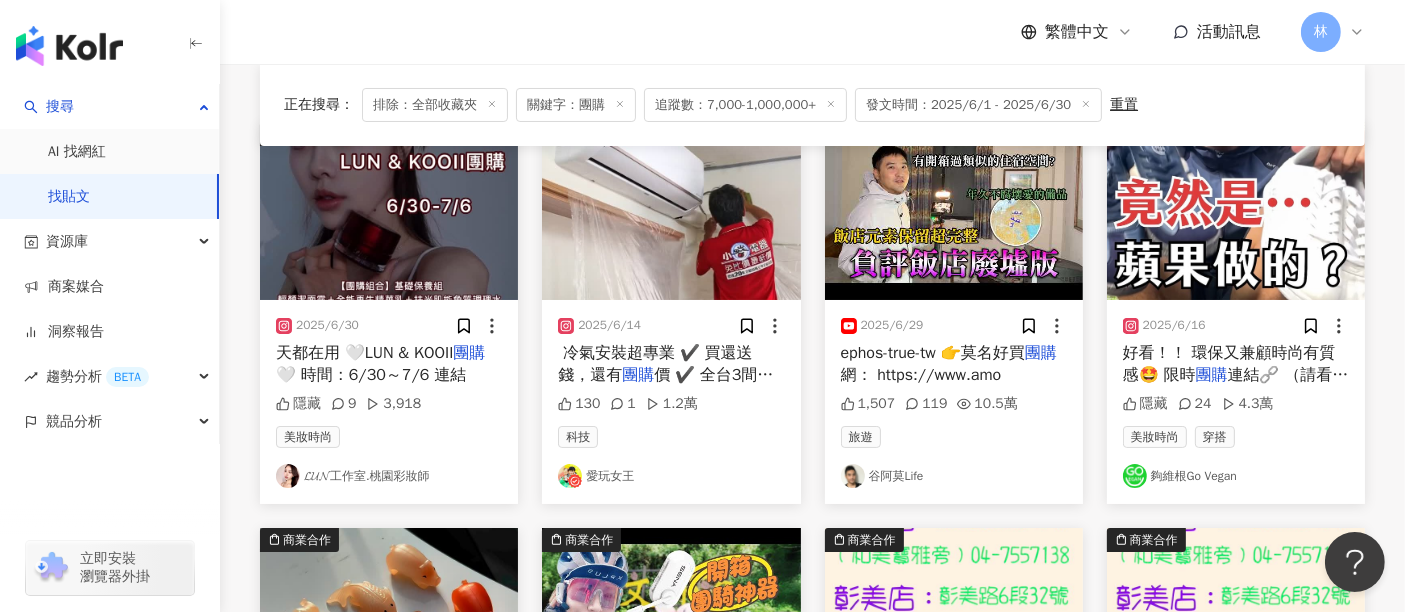 drag, startPoint x: 1145, startPoint y: 405, endPoint x: 1172, endPoint y: 384, distance: 34.20526 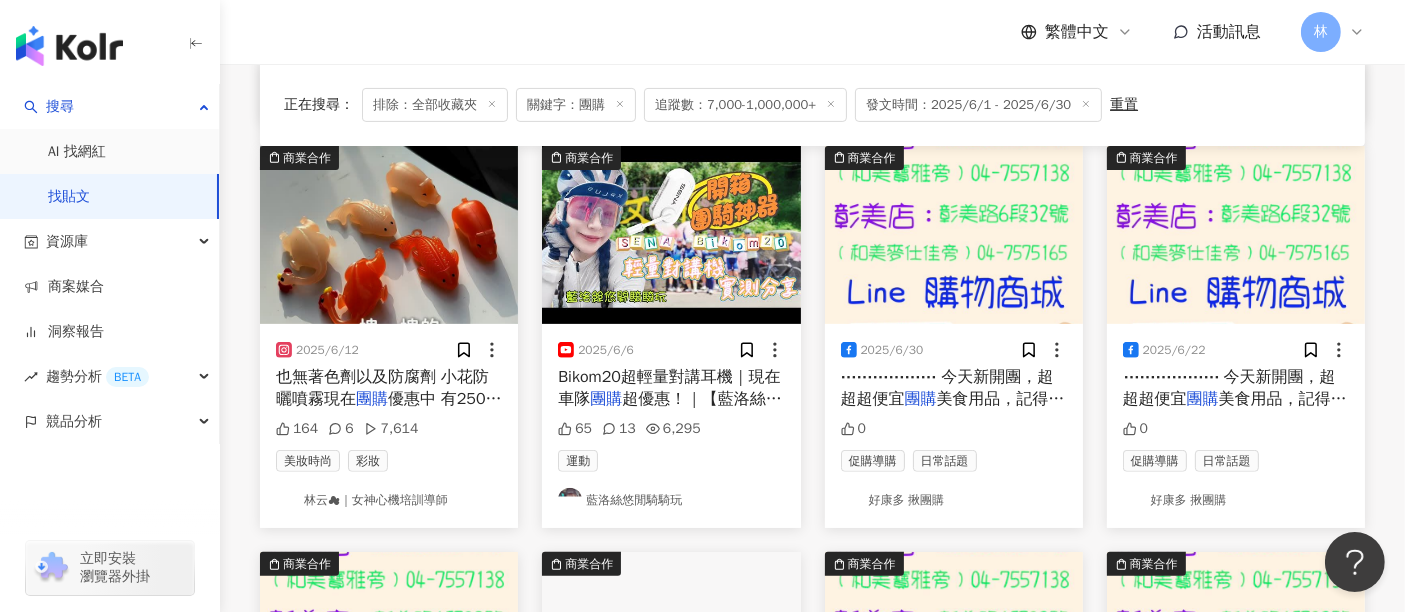 scroll, scrollTop: 555, scrollLeft: 0, axis: vertical 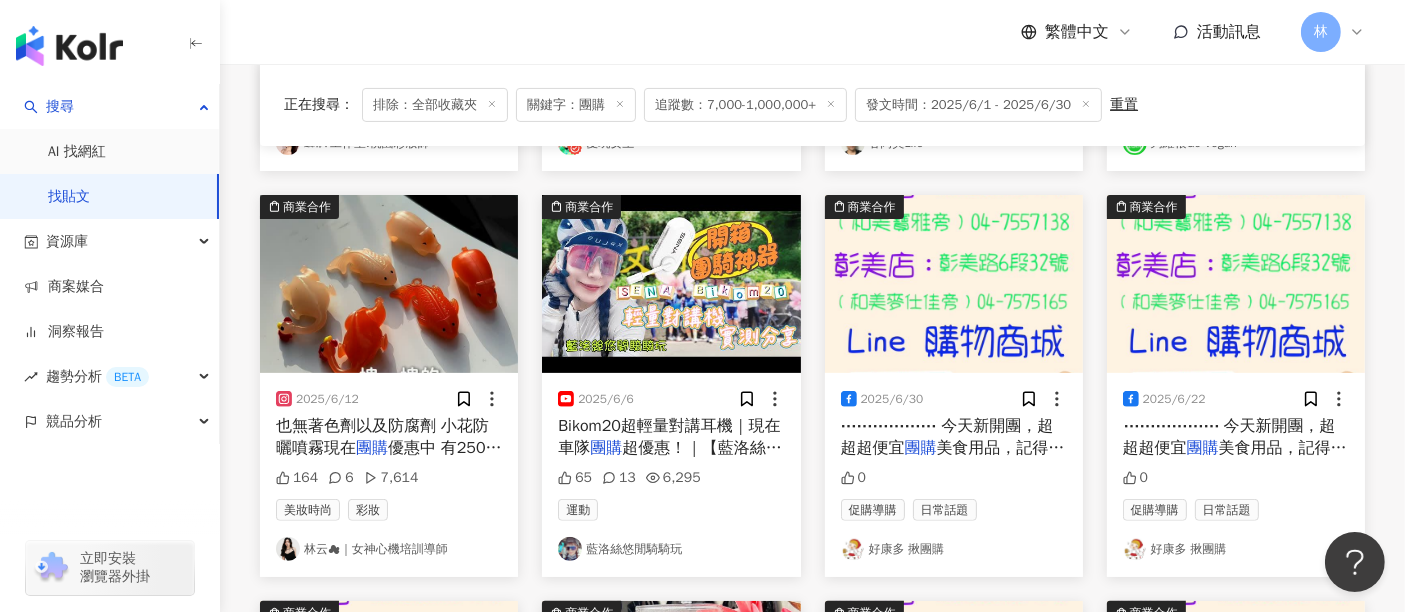 click at bounding box center [389, 284] 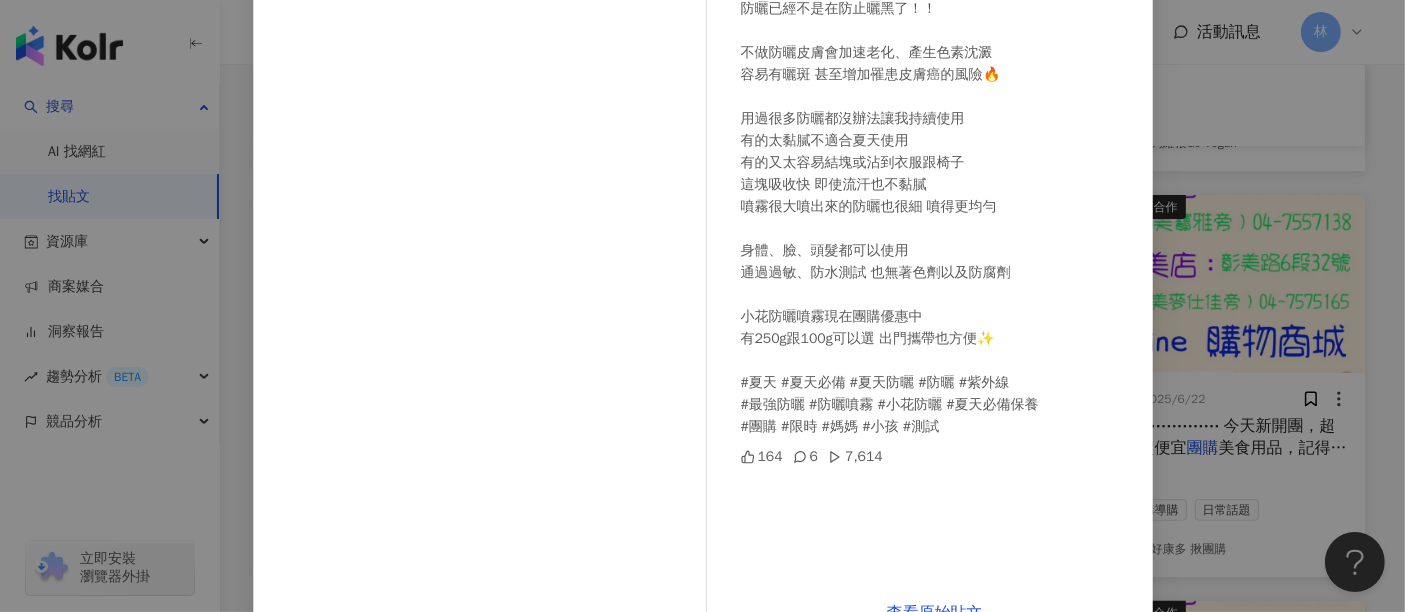 scroll, scrollTop: 284, scrollLeft: 0, axis: vertical 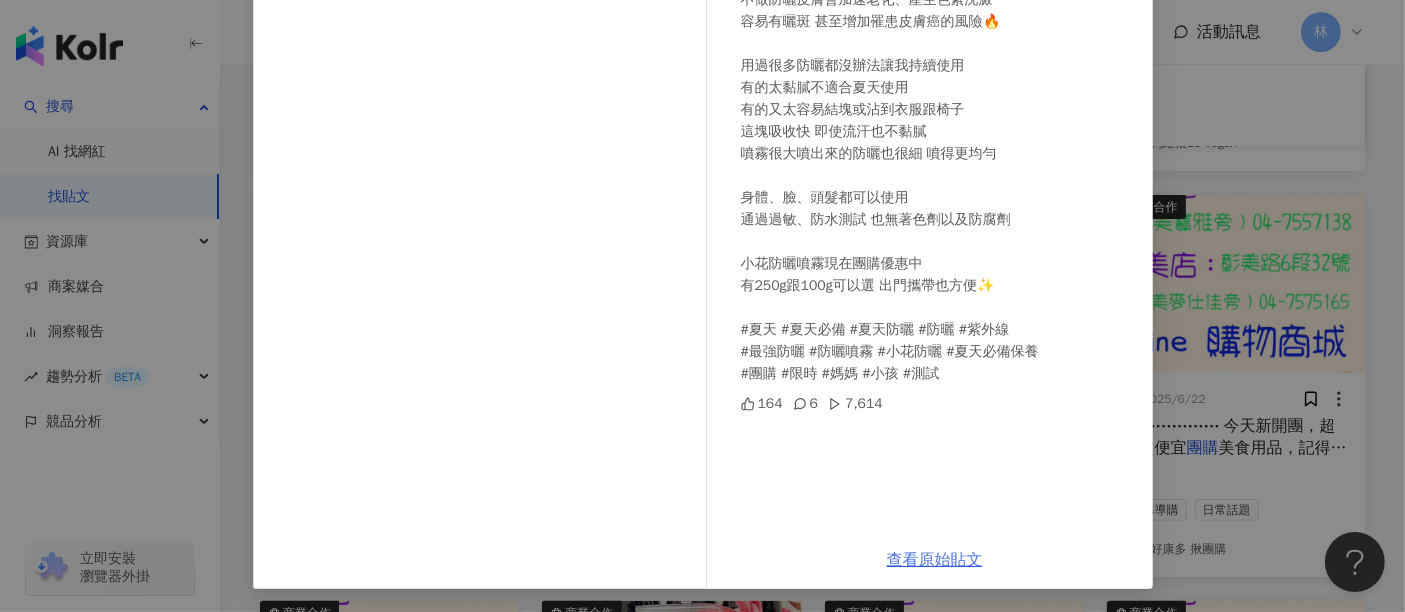click on "查看原始貼文" at bounding box center (935, 560) 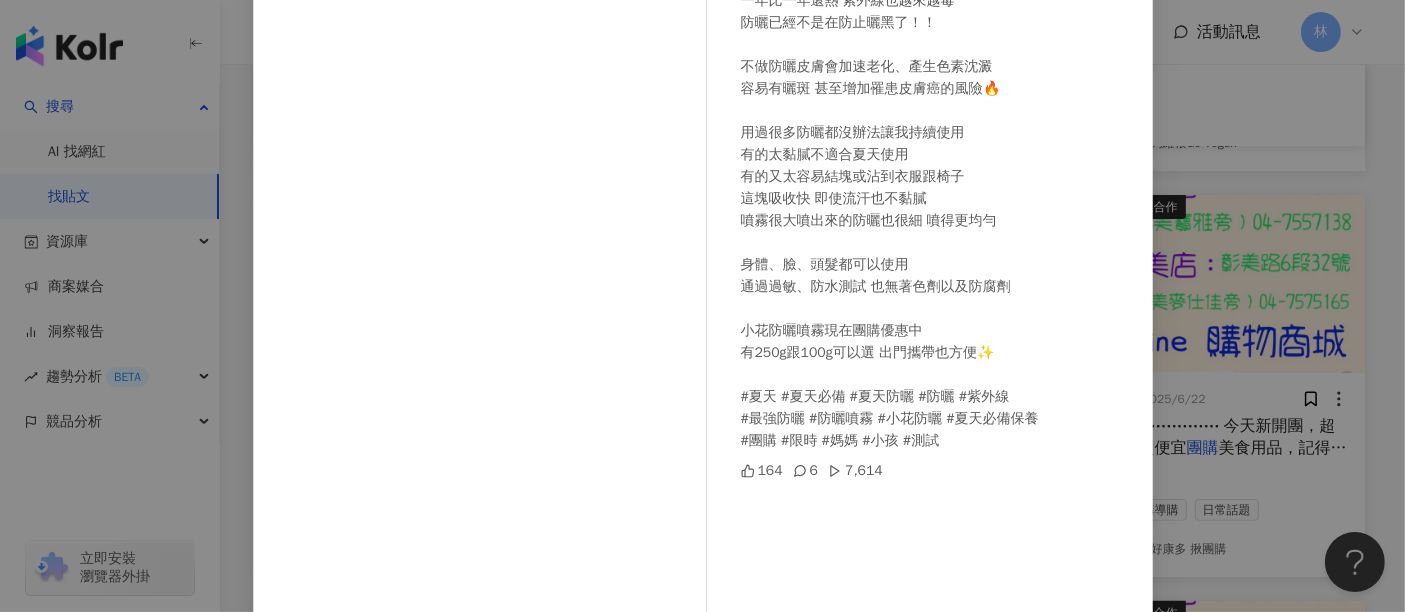 scroll, scrollTop: 173, scrollLeft: 0, axis: vertical 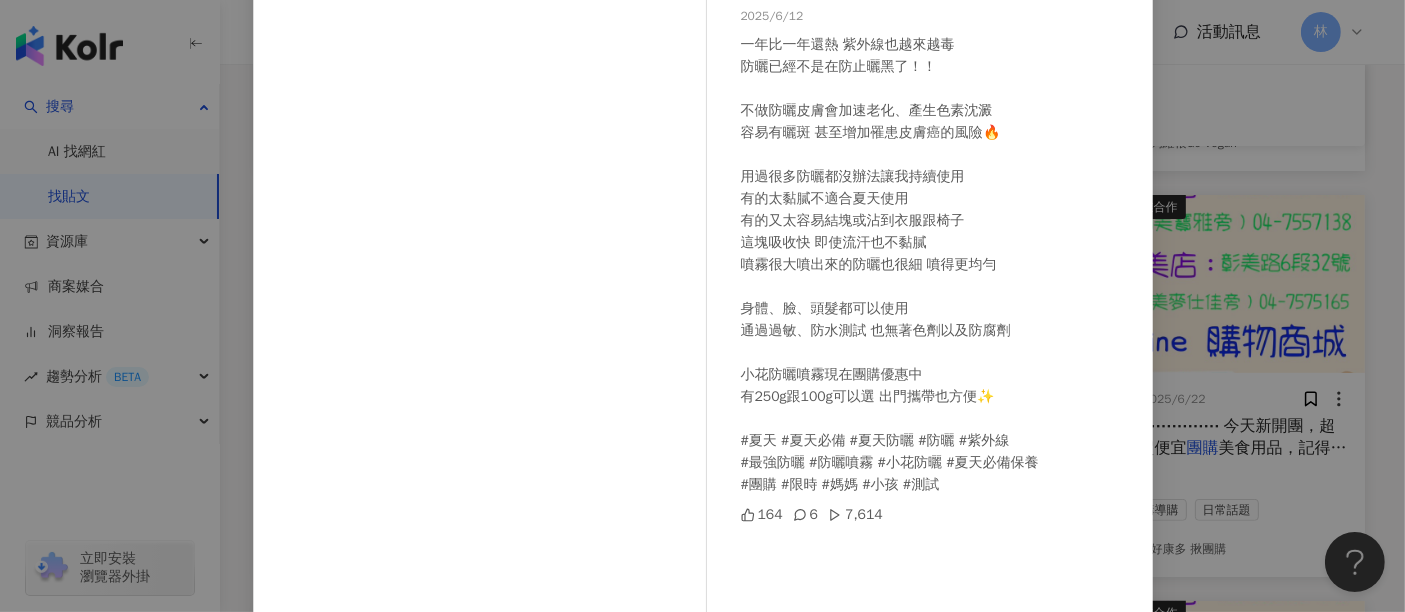 click on "林云☁｜女神心機培訓導師 2025/6/12 一年比一年還熱 紫外線也越來越毒
防曬已經不是在防止曬黑了！！
不做防曬皮膚會加速老化、產生色素沈澱
容易有曬斑 甚至增加罹患皮膚癌的風險🔥
用過很多防曬都沒辦法讓我持續使用
有的太黏膩不適合夏天使用
有的又太容易結塊或沾到衣服跟椅子
這塊吸收快 即使流汗也不黏膩
噴霧很大噴出來的防曬也很細 噴得更均勻
身體、臉、頭髮都可以使用
通過過敏、防水測試 也無著色劑以及防腐劑
小花防曬噴霧現在團購優惠中
有250g跟100g可以選 出門攜帶也方便✨
#夏天 #夏天必備 #夏天防曬 #防曬 #紫外線
#最強防曬 #防曬噴霧 #小花防曬 #夏天必備保養
#團購 #限時 #媽媽 #小孩 #測試 164 6 7,614 查看原始貼文" at bounding box center (702, 306) 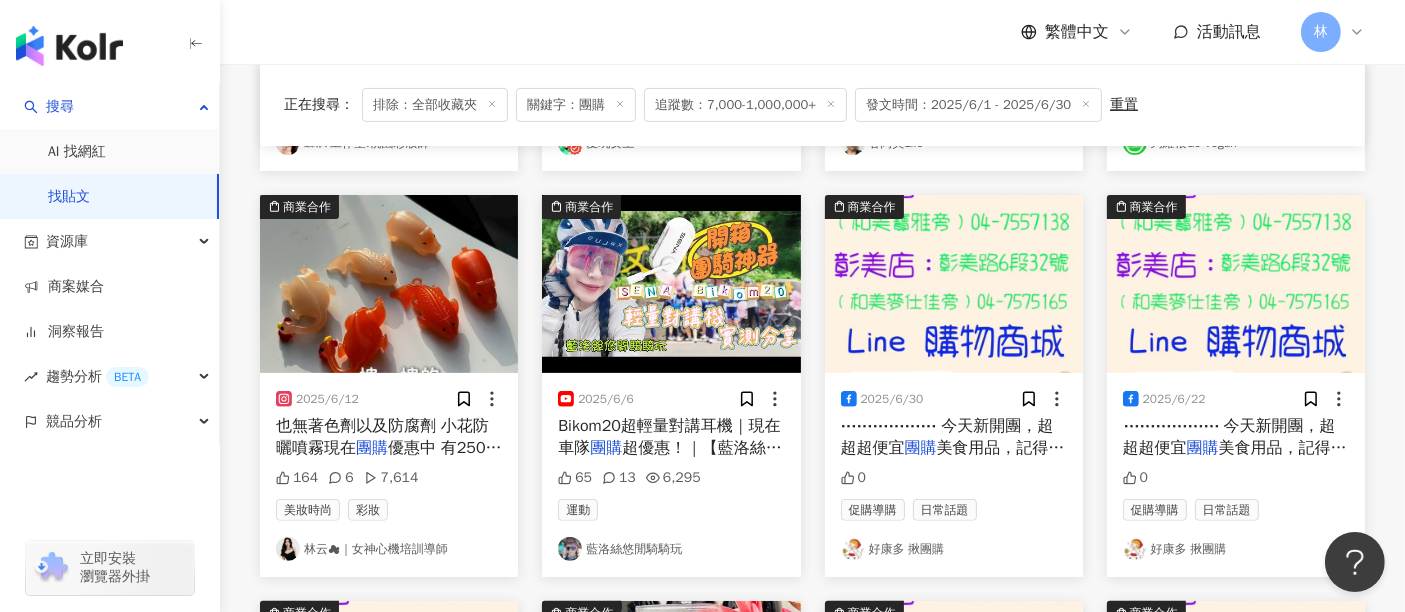 click at bounding box center (671, 284) 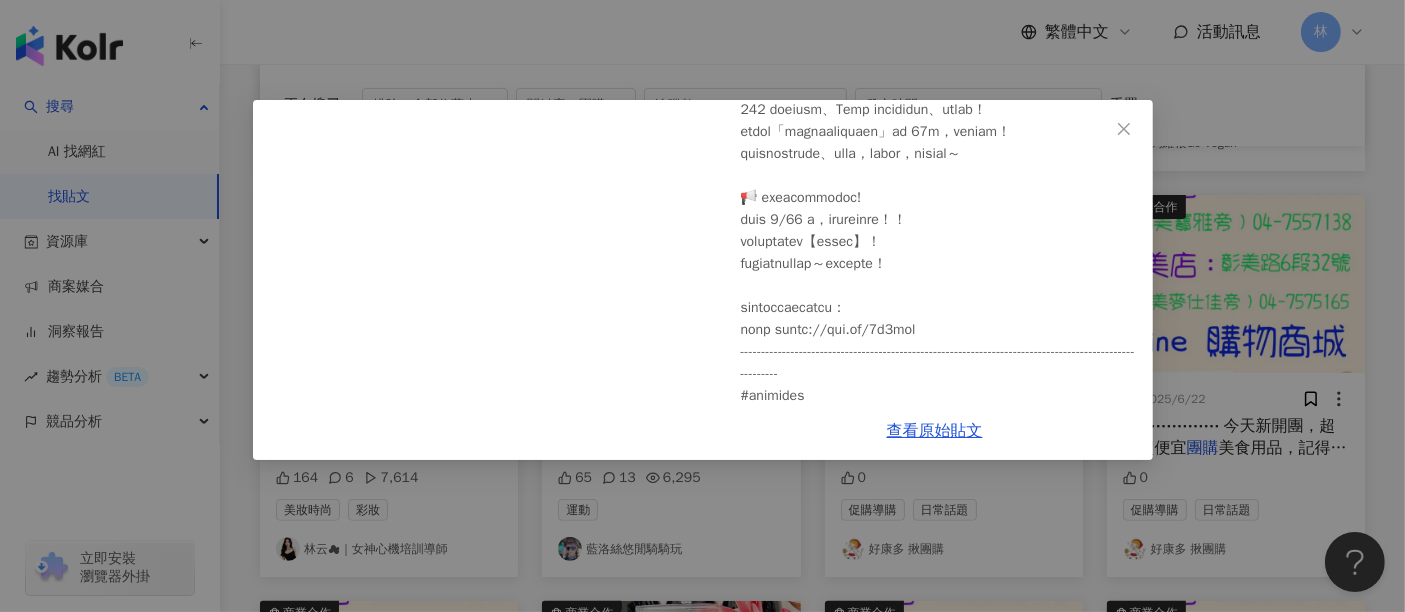 scroll, scrollTop: 333, scrollLeft: 0, axis: vertical 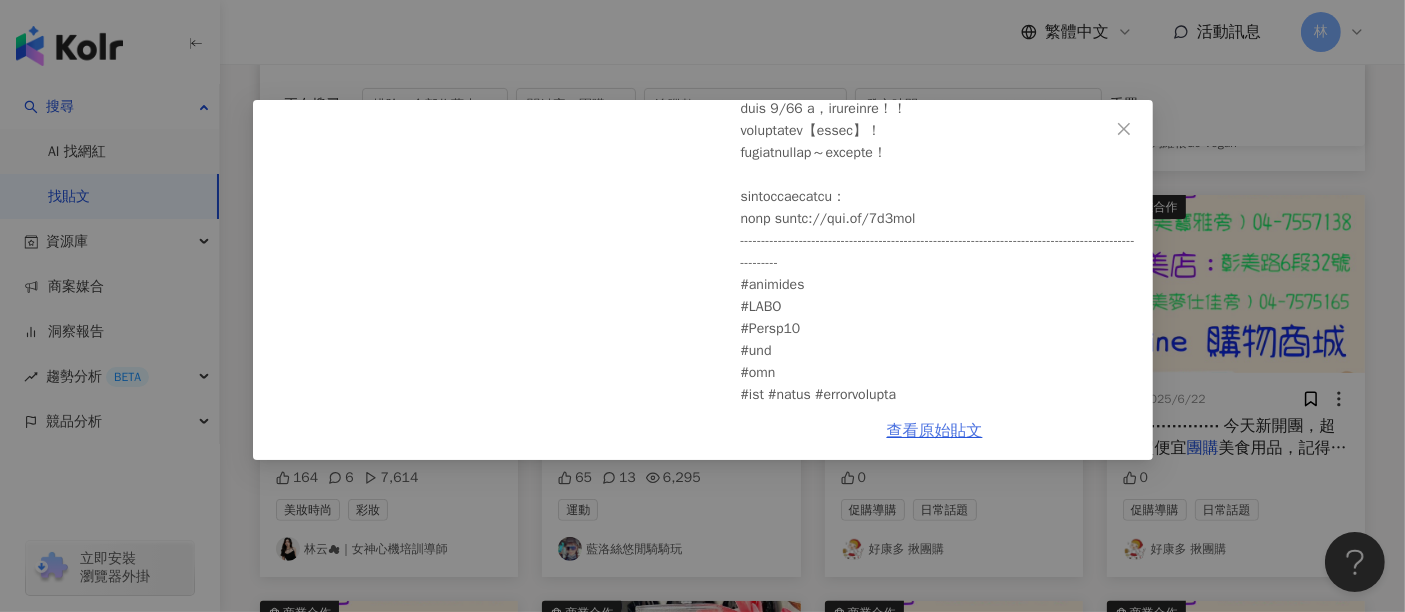 click on "查看原始貼文" at bounding box center (935, 431) 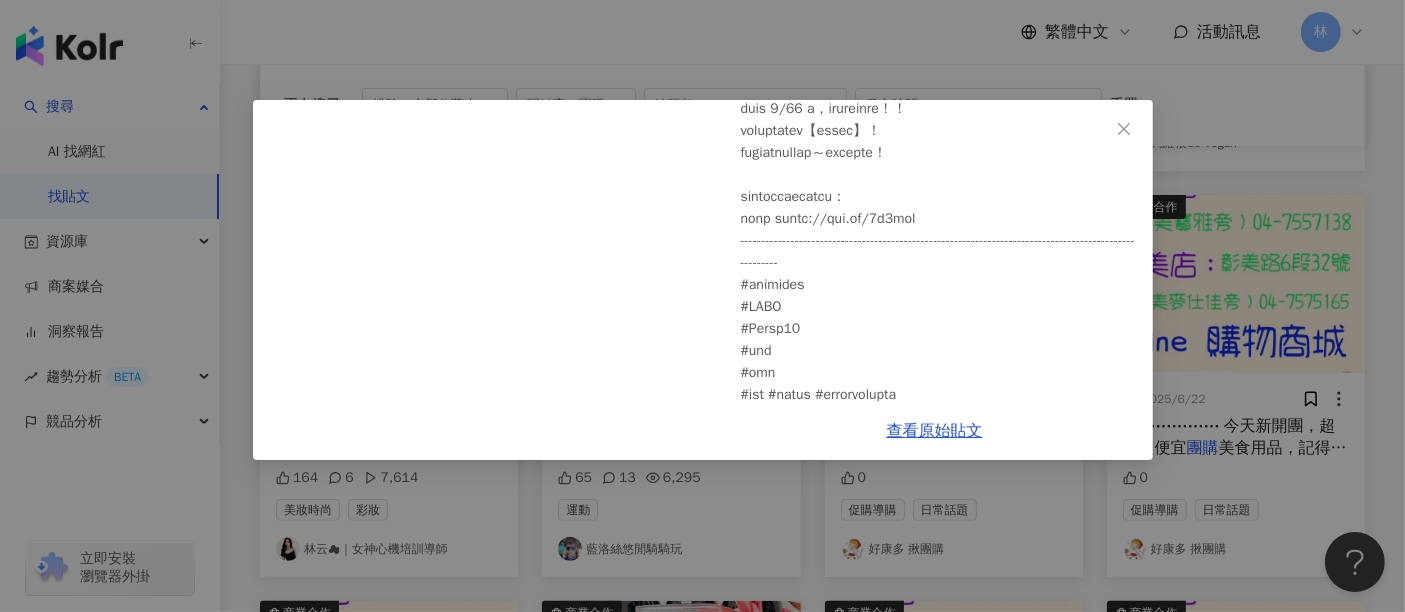 click on "[FIRST] [LAST] 2025/6/6 【開箱】團騎神器！用 20g 重量讓車隊更有默契｜SENA Bikom20超輕量對講耳機｜現在車隊團購超優惠！｜【[FIRST] [LAST]】 65 13 6,295 查看原始貼文" at bounding box center [702, 306] 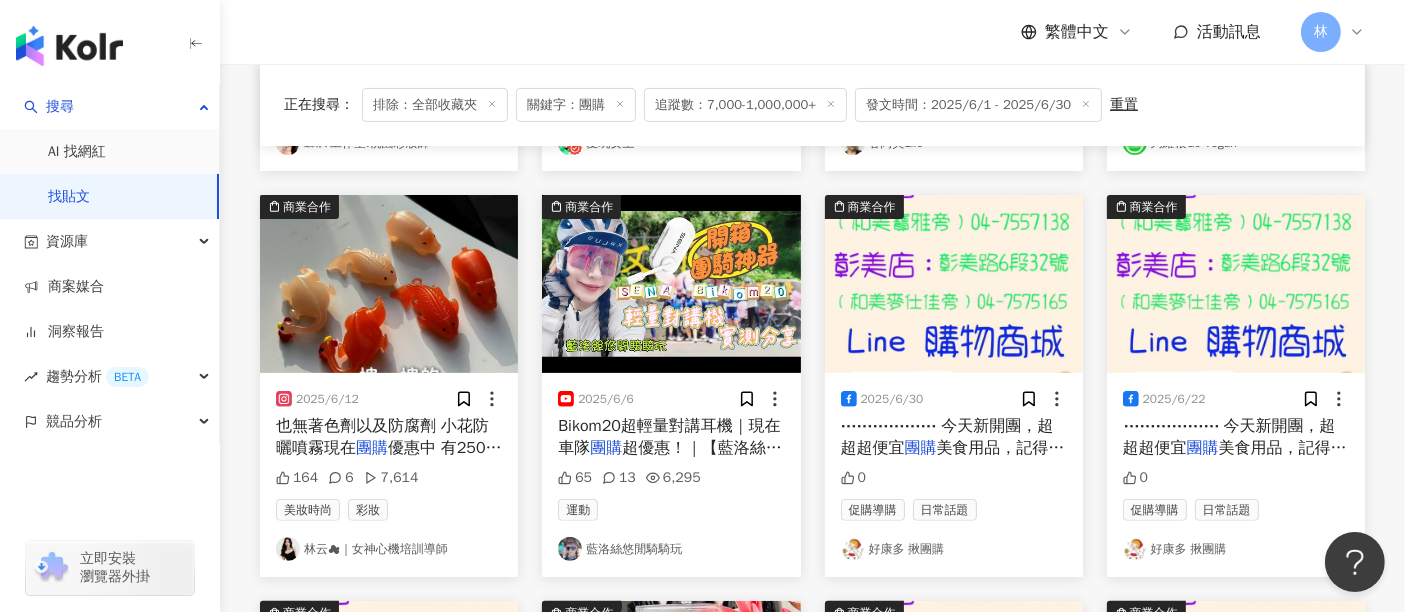 click at bounding box center [954, 284] 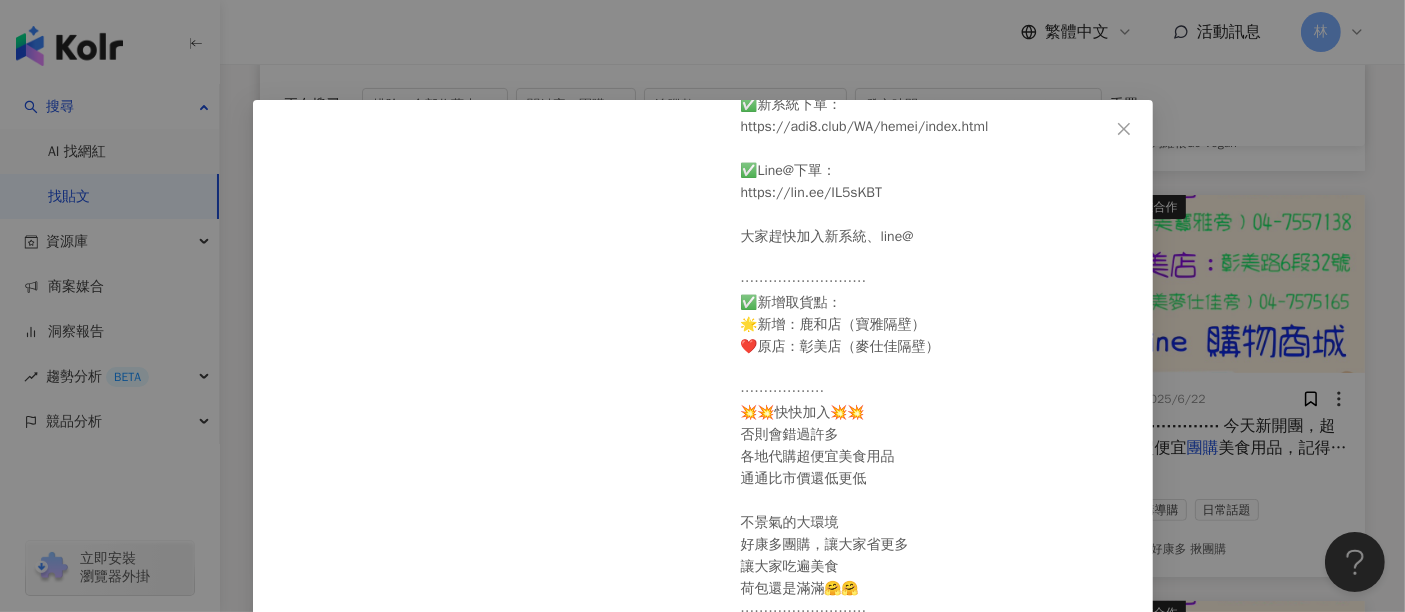 scroll, scrollTop: 342, scrollLeft: 0, axis: vertical 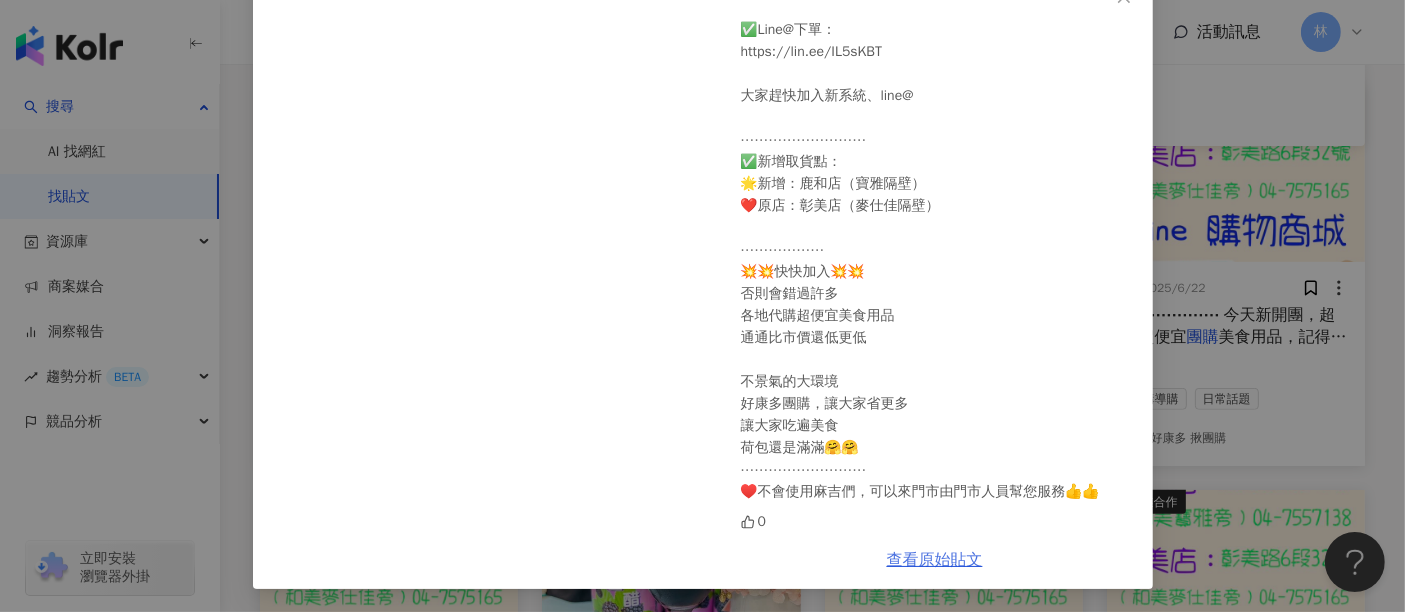 click on "查看原始貼文" at bounding box center (935, 560) 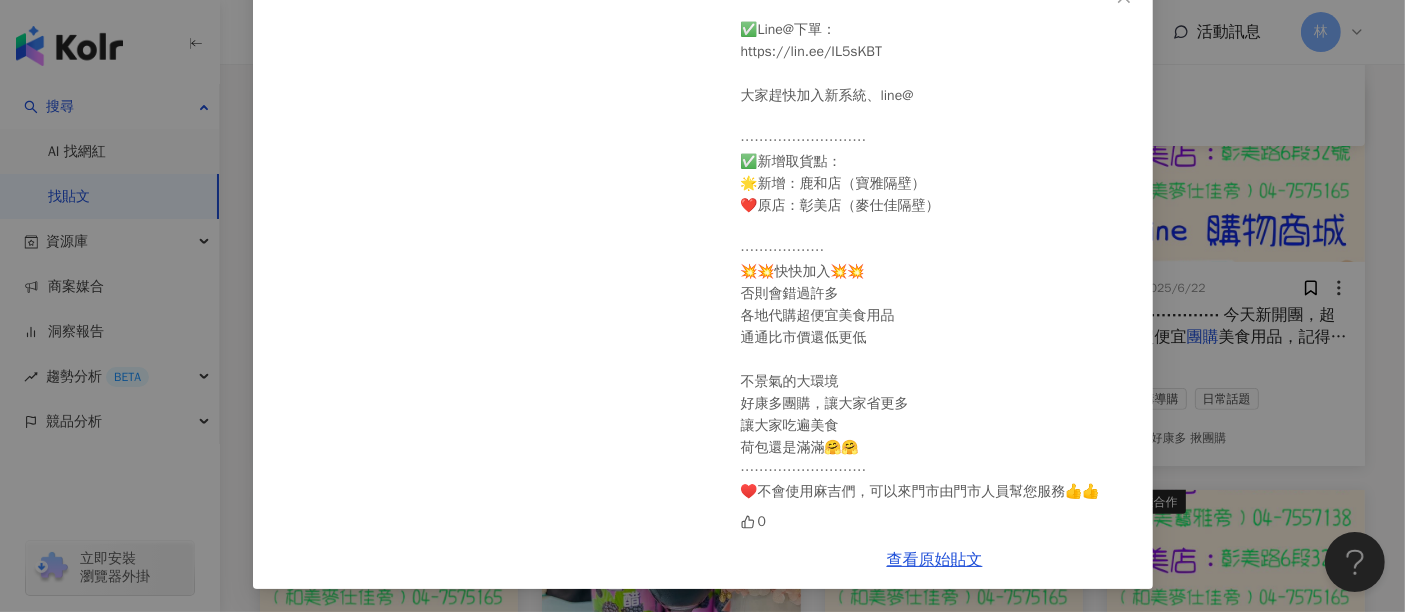 click on "好康多 揪團購 2025/6/30  🌟6/30新開團特價美食用品🌟
⚠️開團商品需要fb下單 或新系統下單才會整單代購，麻煩大家一定要下單喔🙏
⋯⋯⋯⋯⋯⋯
今天新開團，超超超便宜團購美食用品，記得先加入新系統，以免到貨沒辦法通知大家喔🎉🎉
✅ 社團連結：https://www.facebook.com/groups/778203425613880
✅新系統下單：
https://adi8.club/WA/hemei/index.html
✅Line@下單：
https://lin.ee/IL5sKBT
大家趕快加入新系統、line@
⋯⋯⋯⋯⋯⋯⋯⋯⋯
✅新增取貨點：
🌟新增：鹿和店（寶雅隔壁）
❤️原店：彰美店（麥仕佳隔壁）
⋯⋯⋯⋯⋯⋯
💥💥快快加入💥💥
否則會錯過許多
各地代購超便宜美食用品
通通比市價還低更低
不景氣的大環境
好康多團購，讓大家省更多
讓大家吃遍美食
荷包還是滿滿🤗🤗
⋯⋯⋯⋯⋯⋯⋯⋯⋯
♥️不會使用麻吉們，可以來門市由門市人員幫您服務👍👍 0" at bounding box center [702, 306] 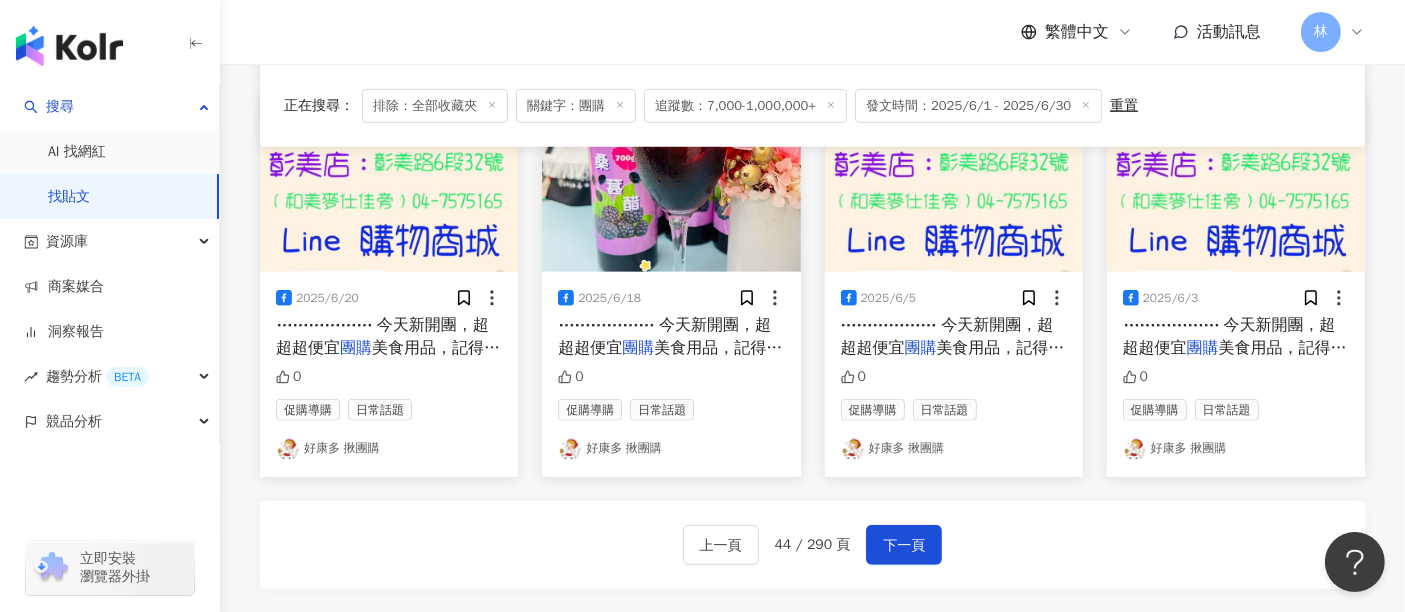scroll, scrollTop: 1111, scrollLeft: 0, axis: vertical 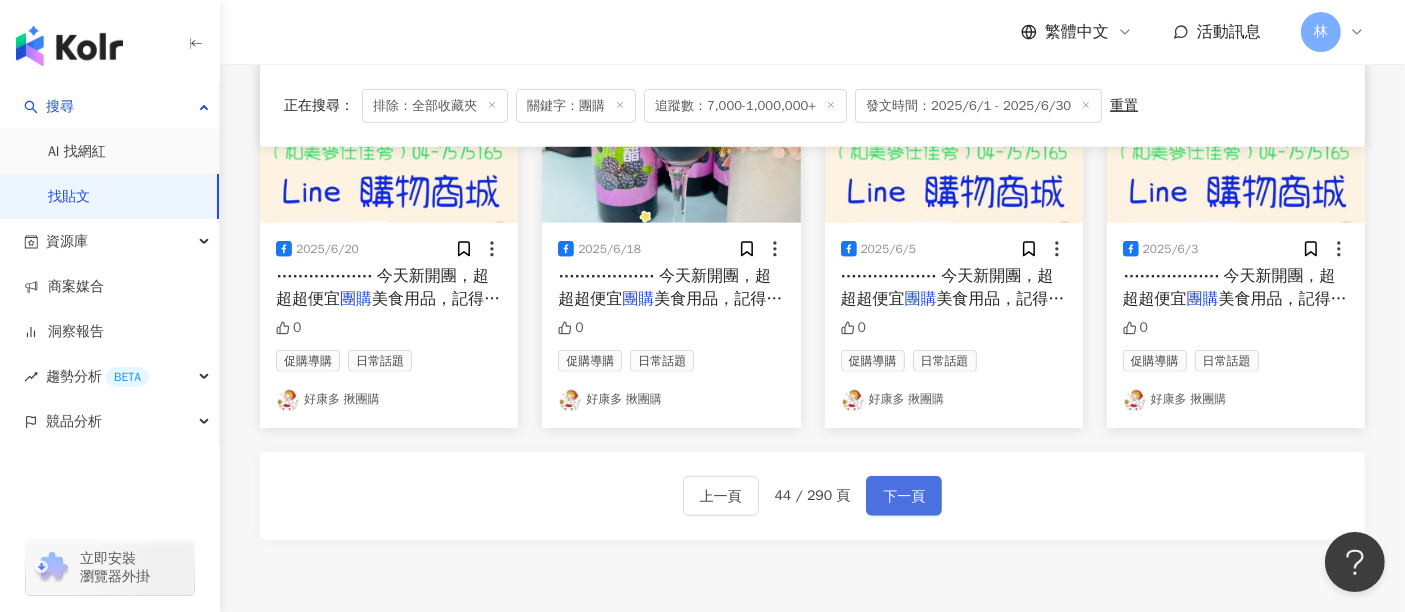click on "下一頁" at bounding box center [904, 497] 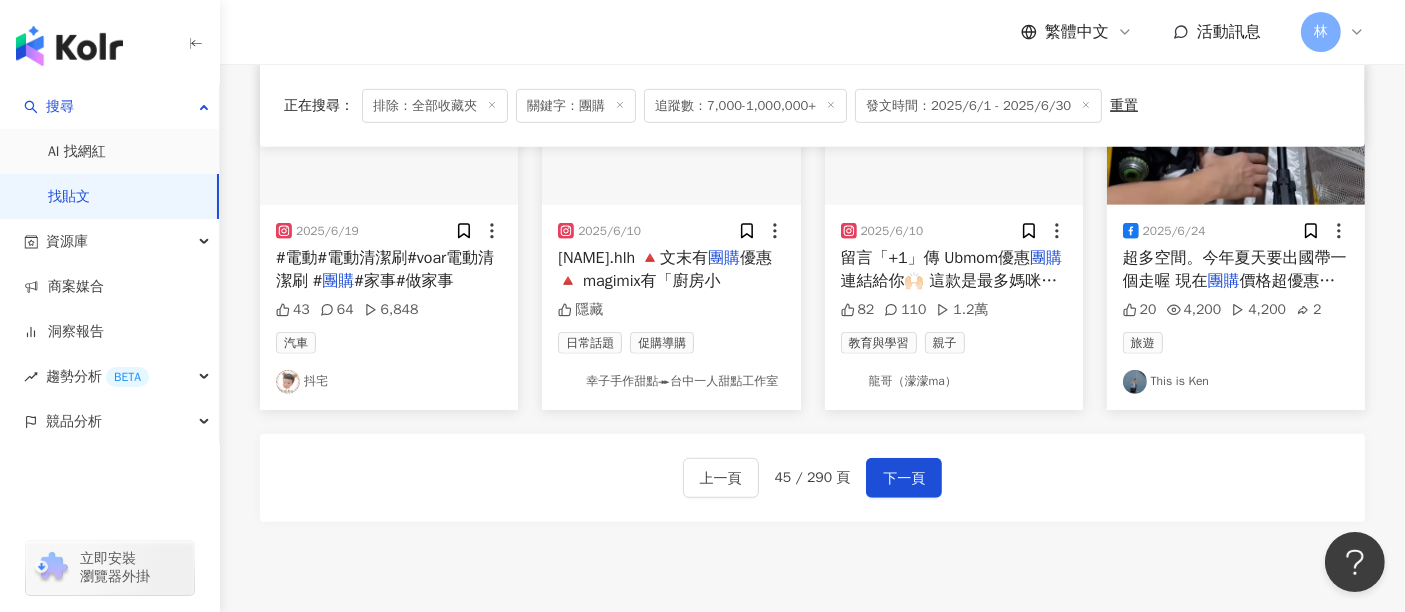 scroll, scrollTop: 1111, scrollLeft: 0, axis: vertical 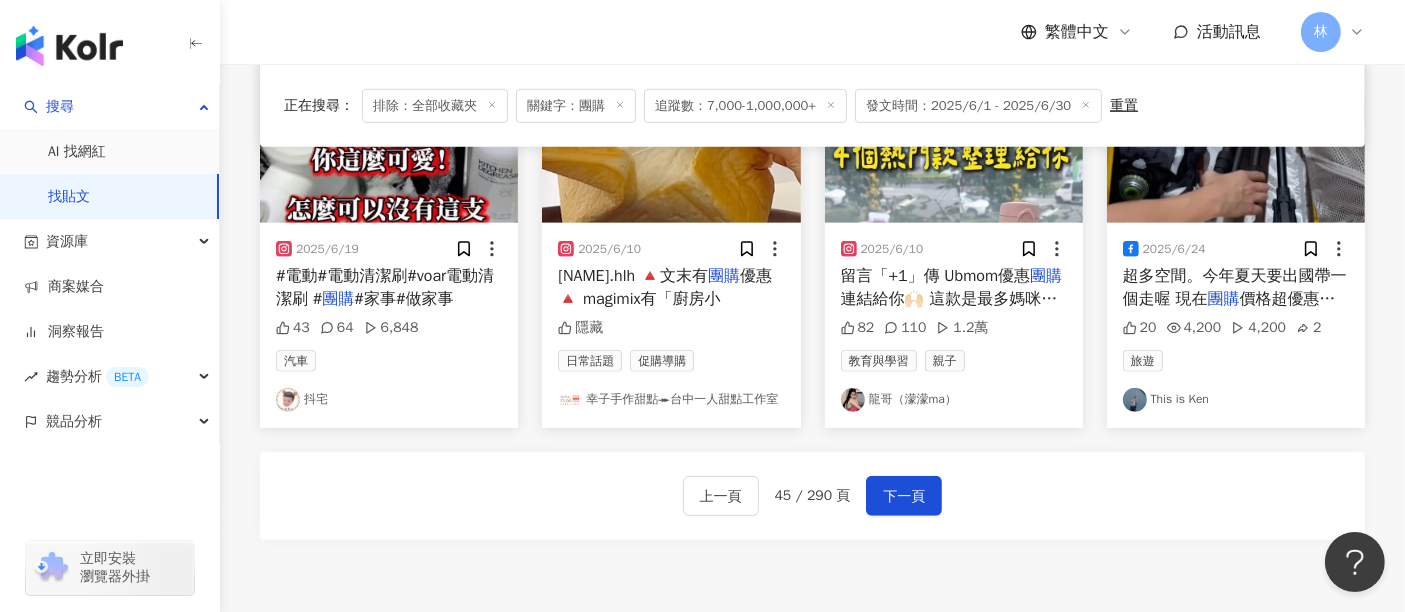 click on "正在搜尋 ： 排除：全部收藏夾 關鍵字：團購 追蹤數：7,000-1,000,000+ 發文時間：2025/6/1 - 2025/6/30 重置 排序： 關聯性 商業合作 2025/6/12 #pennyfu呷飽飽
6/9-6/15 麵包謝 團購 團購 跟店家網站運費一樣，價錢便宜一點點，喜歡的朋友可以一起湊個免運划算～
▍出貨天數 ▍
下單後20個工作天內出貨
▍運費 ▍
本島滿$3999免運
-
#高雄美食 #鳳山美食 #麵包 #麵包控 #抹茶 # 團購  #麵包謝 團購  #美食 團購 隱藏 美食 飲料 Penny 商業合作 2025/6/11 📣𝐀𝐑𝐎𝐌𝐀食物乾燥機  團購 團購 好禮：送防沾黏矽膠軟墊（幾層就送幾張）、專屬彩色食譜！
🗓️  團購 時間：即日起到2025/06/18(三)
🍎最後強烈推薦要加購蔬果切片器，節省超多時間！ 452 7 生活風格 許歡❤️ 商業合作 2025/6/5 am.com/mrafatshop
阿肥 團購 社群:
https://line.m 488 856 2.3萬 真實體驗 Experience VReal 商業合作 2025/6/13 團購 # 團購" at bounding box center [812, -130] 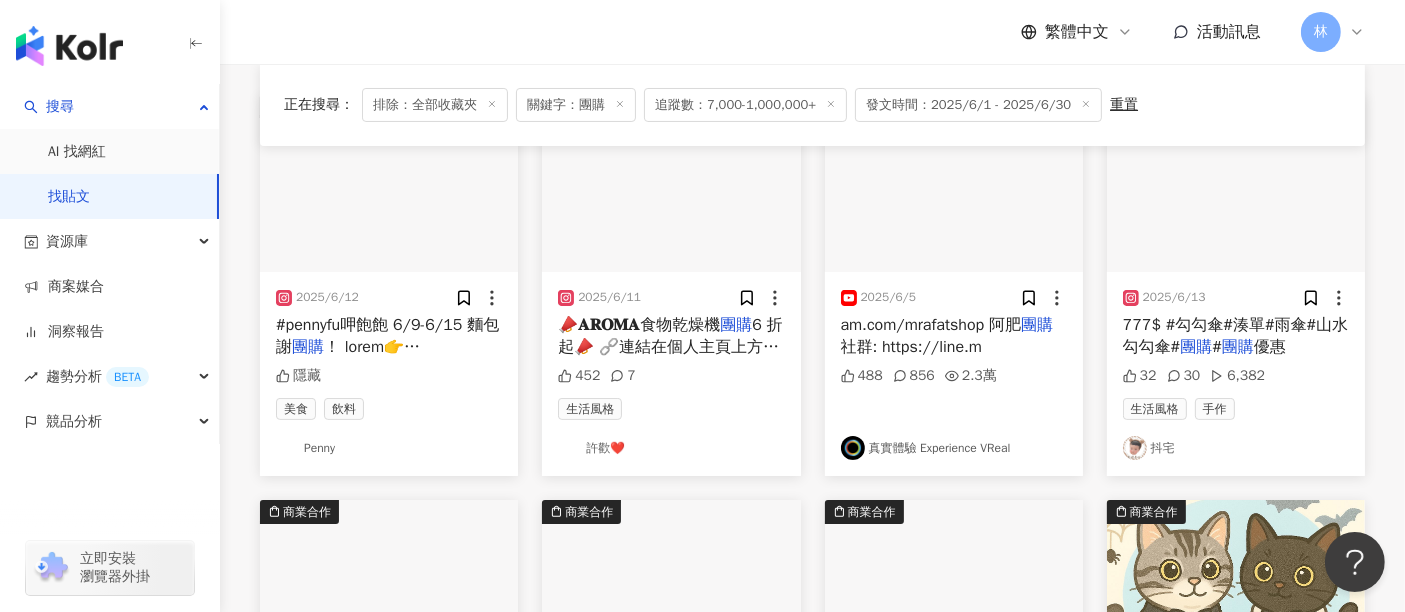 scroll, scrollTop: 222, scrollLeft: 0, axis: vertical 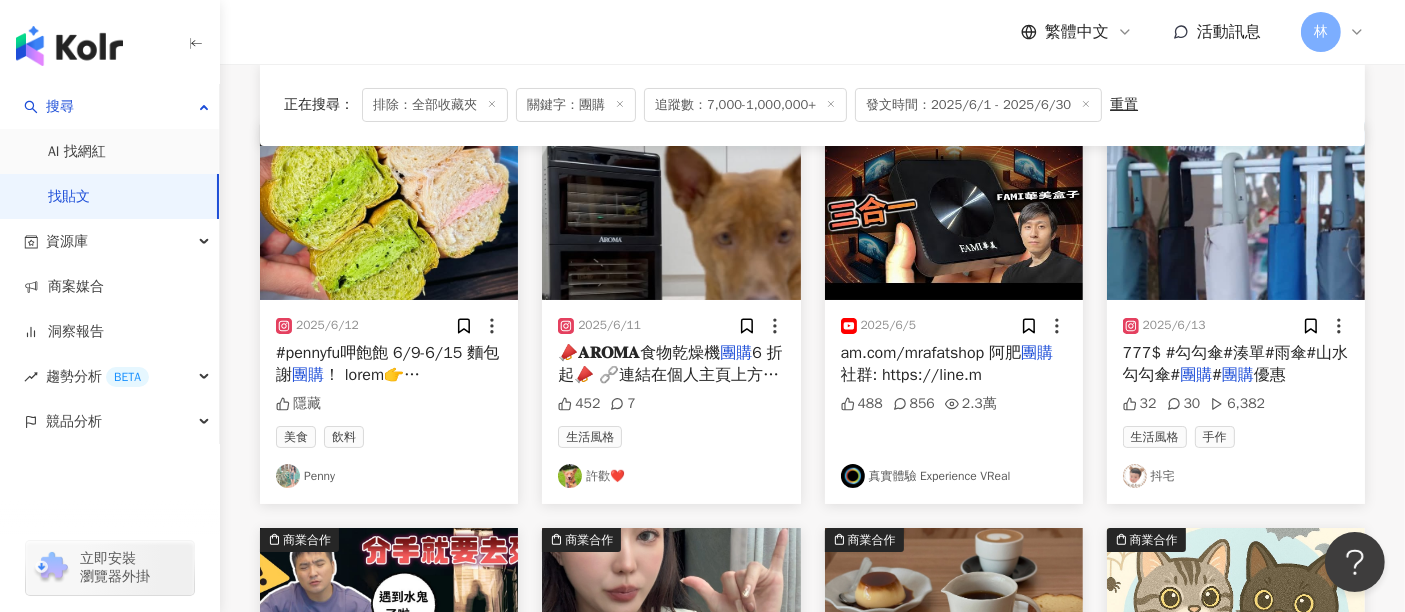 click at bounding box center [389, 211] 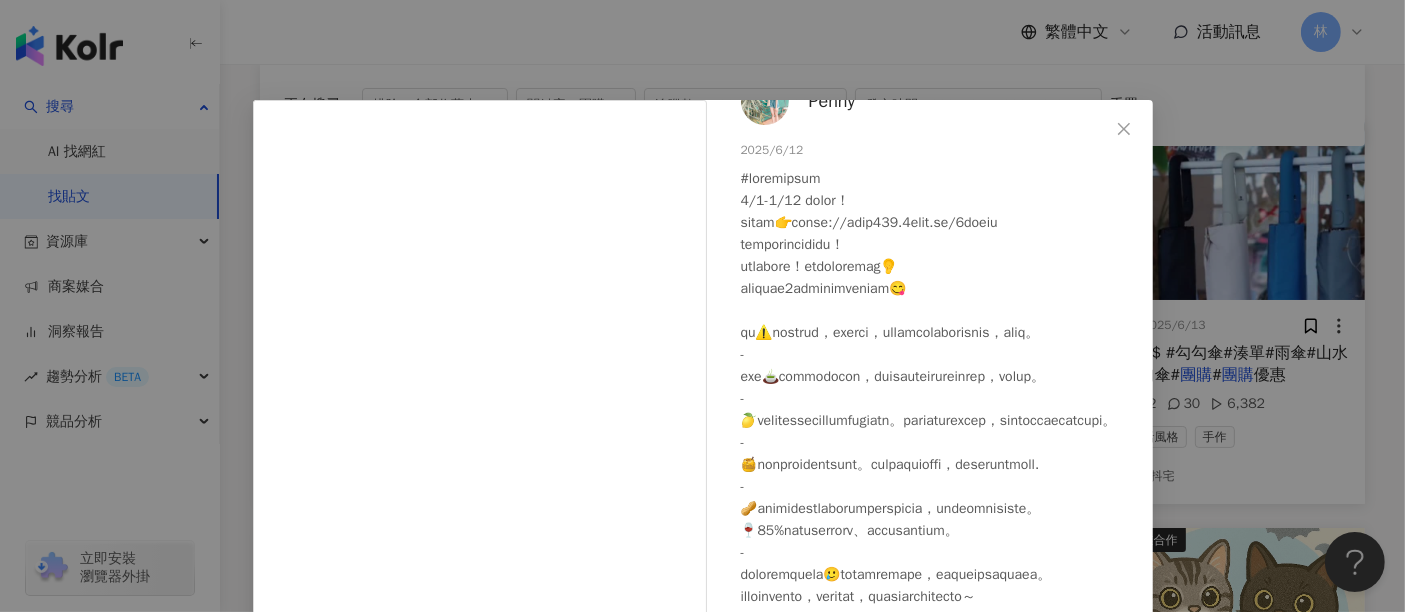 scroll, scrollTop: 259, scrollLeft: 0, axis: vertical 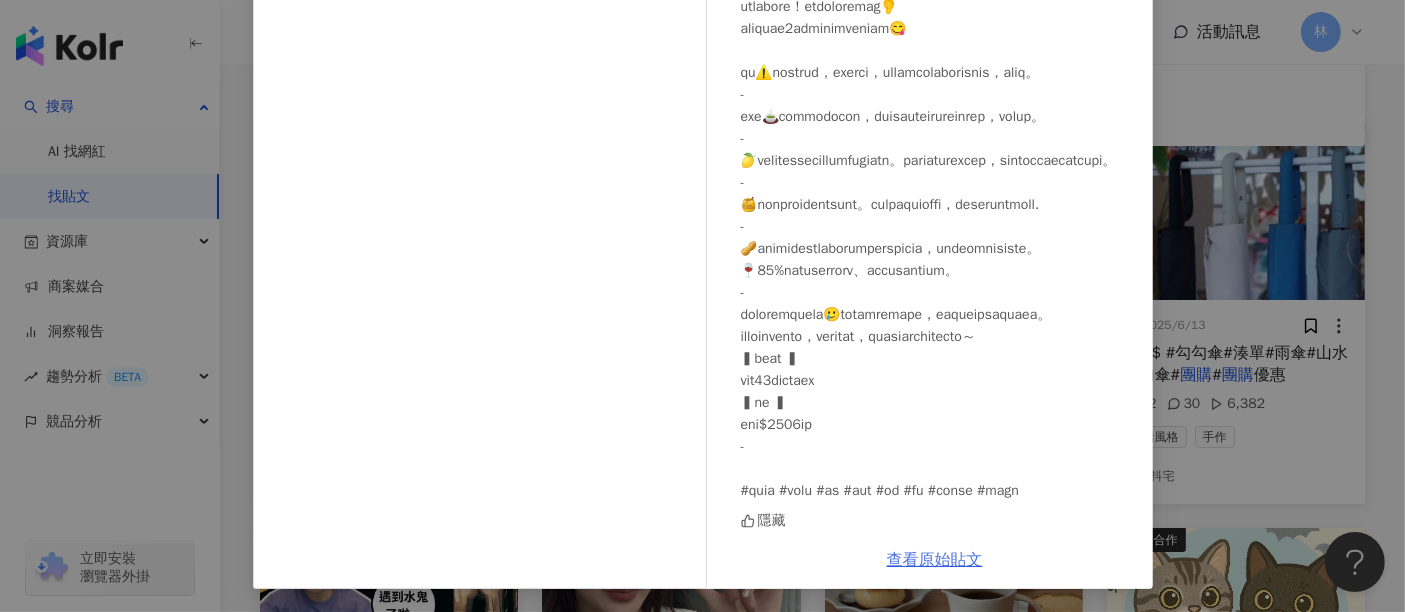 click on "查看原始貼文" at bounding box center [935, 560] 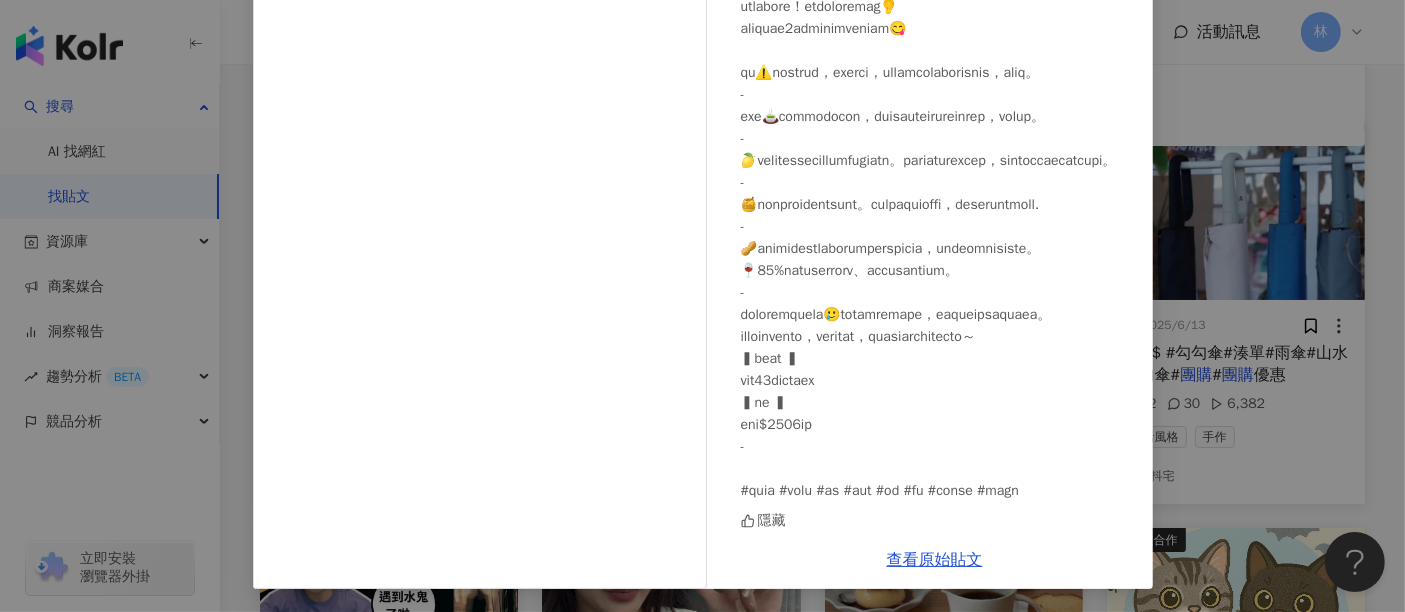 click on "[FIRST] [DATE] 隱藏 查看原始貼文" at bounding box center (702, 306) 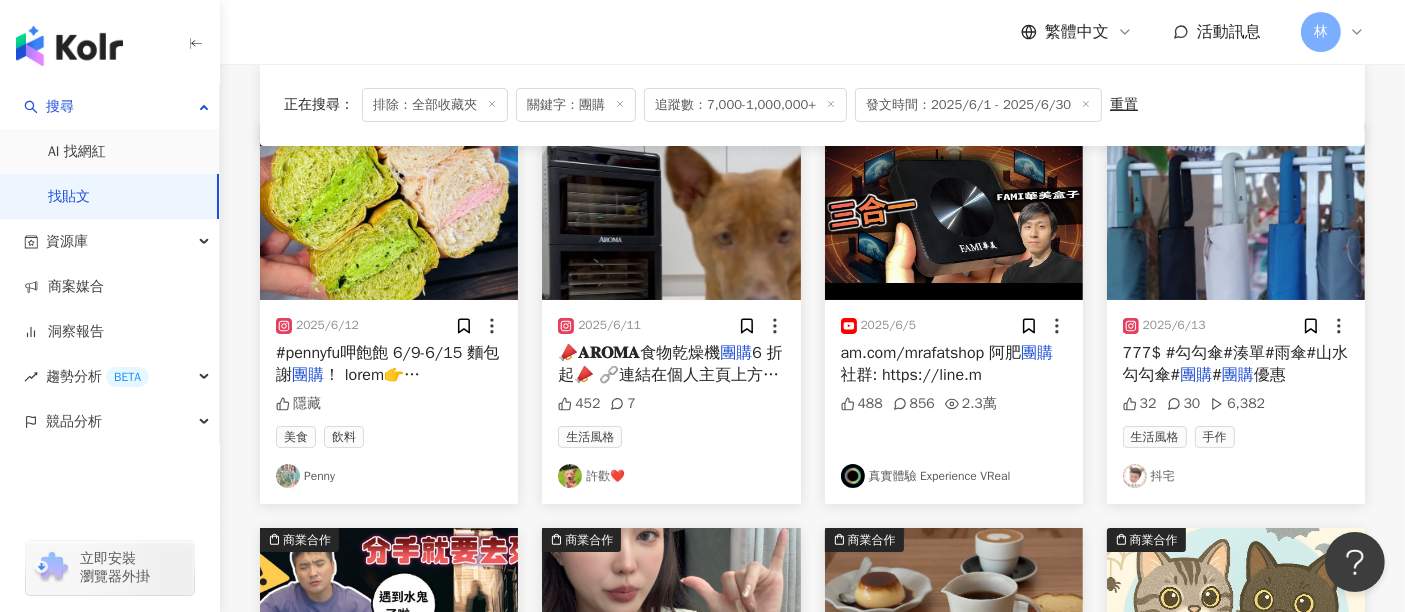 click at bounding box center [671, 211] 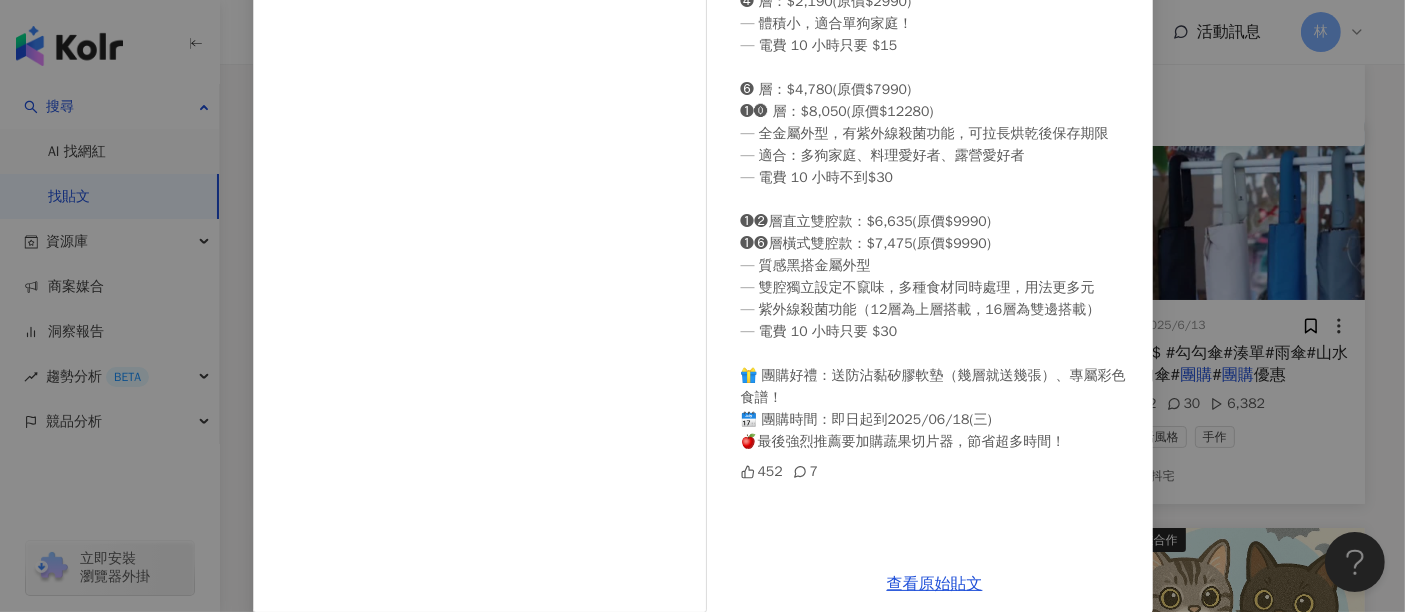 scroll, scrollTop: 284, scrollLeft: 0, axis: vertical 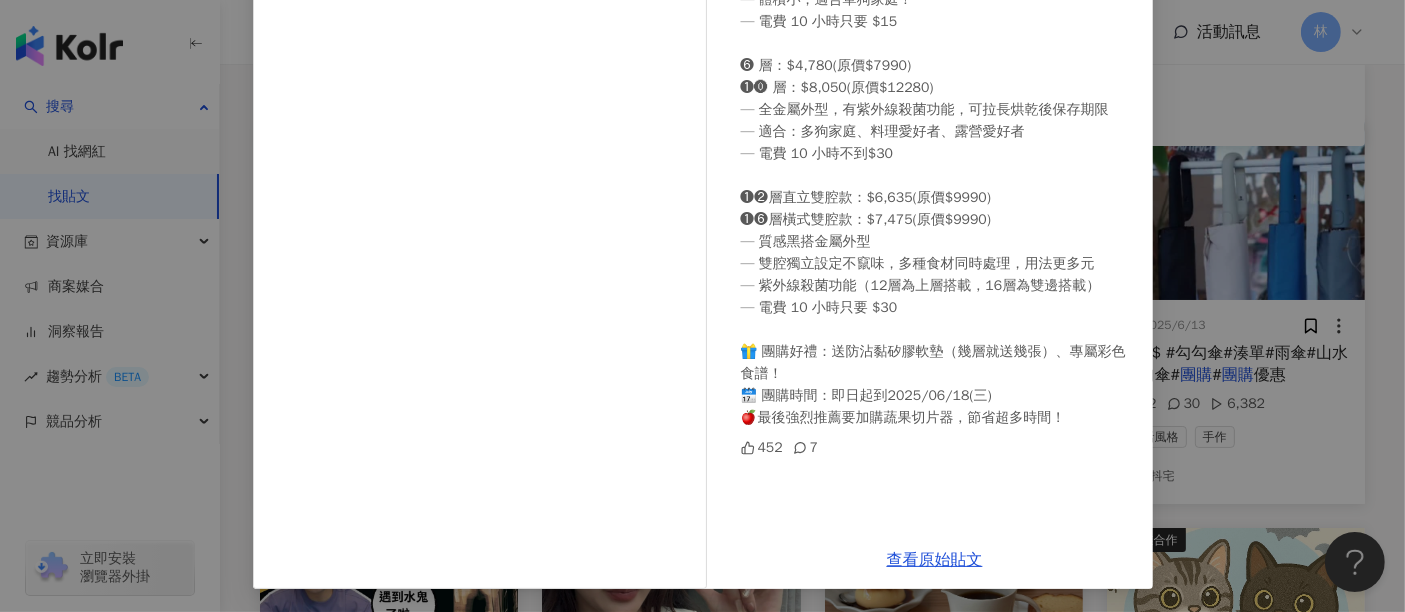 click on "許歡❤️ 2025/6/11 📣𝐀𝐑𝐎𝐌𝐀食物乾燥機 團購 6 折起📣
🔗連結在個人主頁上方或私訊我給你🔗
❹ 層：$2,190(原價$2990)
— 體積小，適合單狗家庭！
— 電費 10 小時只要 $15
❻ 層：$4,780(原價$7990)
❶⓿ 層：$8,050(原價$12280)
— 全金屬外型，有紫外線殺菌功能，可拉長烘乾後保存期限
— 適合：多狗家庭、料理愛好者、露營愛好者
— 電費 10 小時不到$30
❶❷層直立雙腔款：$6,635(原價$9990)
❶❻層橫式雙腔款：$7,475(原價$9990)
— 質感黑搭金屬外型
— 雙腔獨立設定不竄味，多種食材同時處理，用法更多元
— 紫外線殺菌功能（12層為上層搭載，16層為雙邊搭載）
— 電費 10 小時只要 $30
🎁 團購好禮：送防沾黏矽膠軟墊（幾層就送幾張）、專屬彩色食譜！
🗓️ 團購時間：即日起到2025/06/18(三)
🍎最後強烈推薦要加購蔬果切片器，節省超多時間！ 452 7 查看原始貼文" at bounding box center (702, 306) 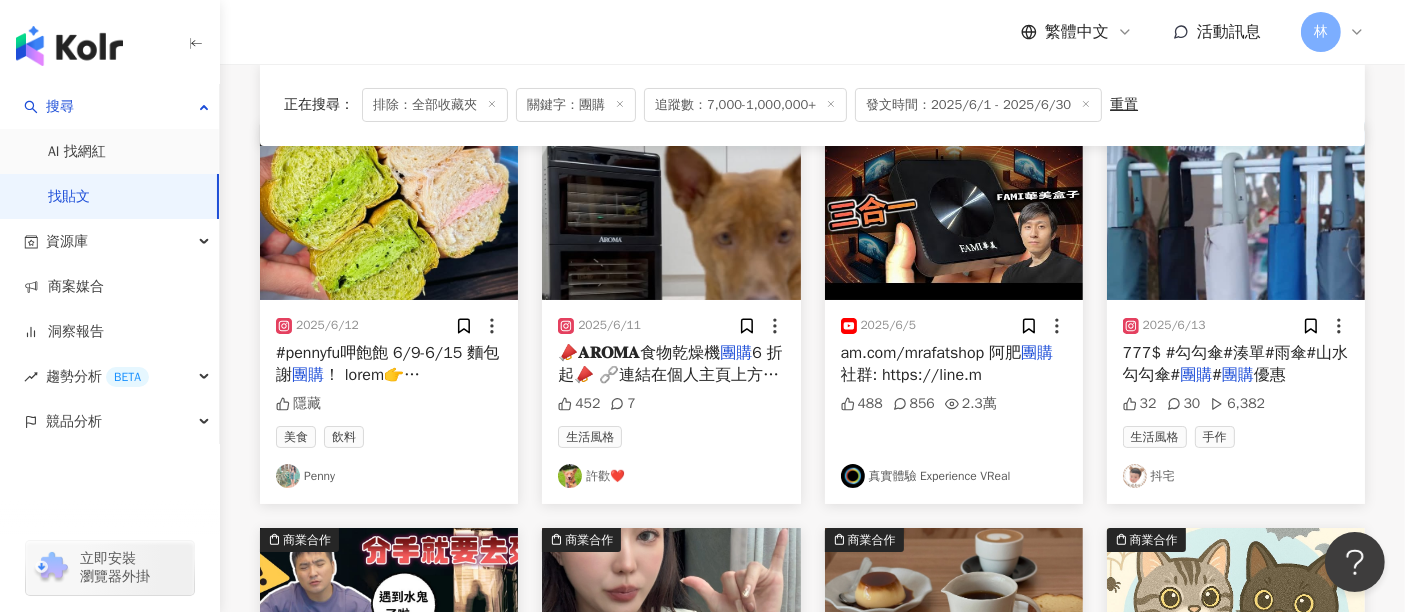 click at bounding box center [1236, 211] 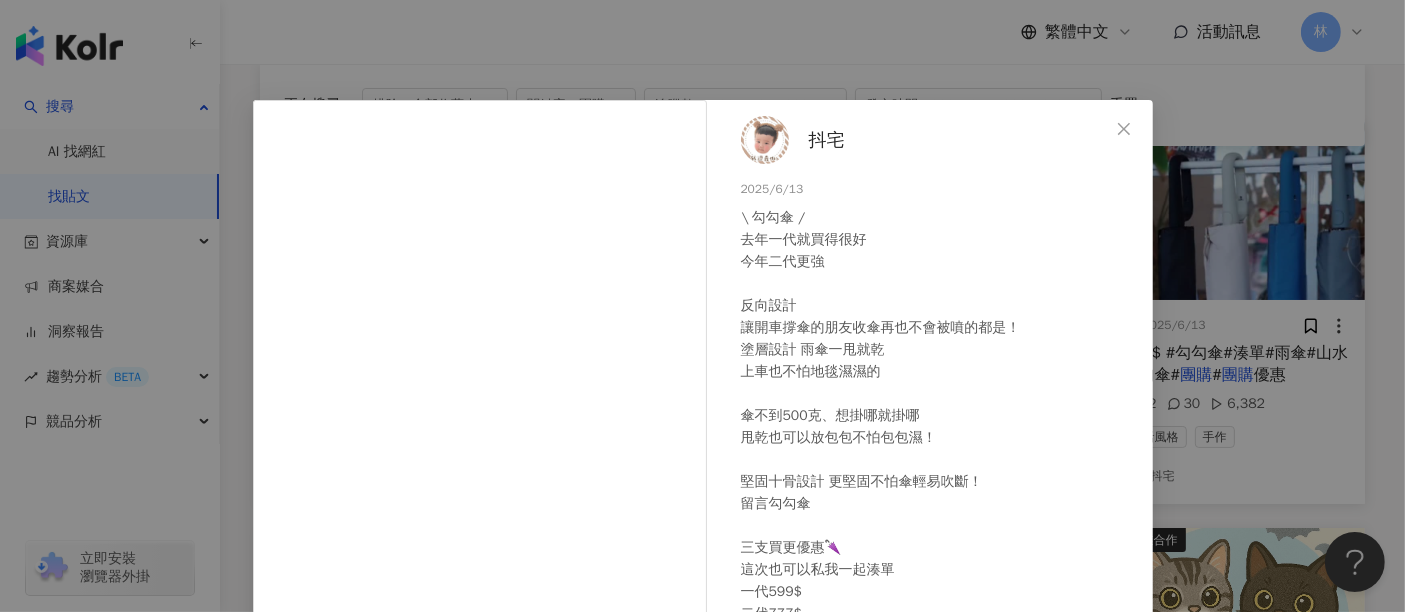 scroll, scrollTop: 284, scrollLeft: 0, axis: vertical 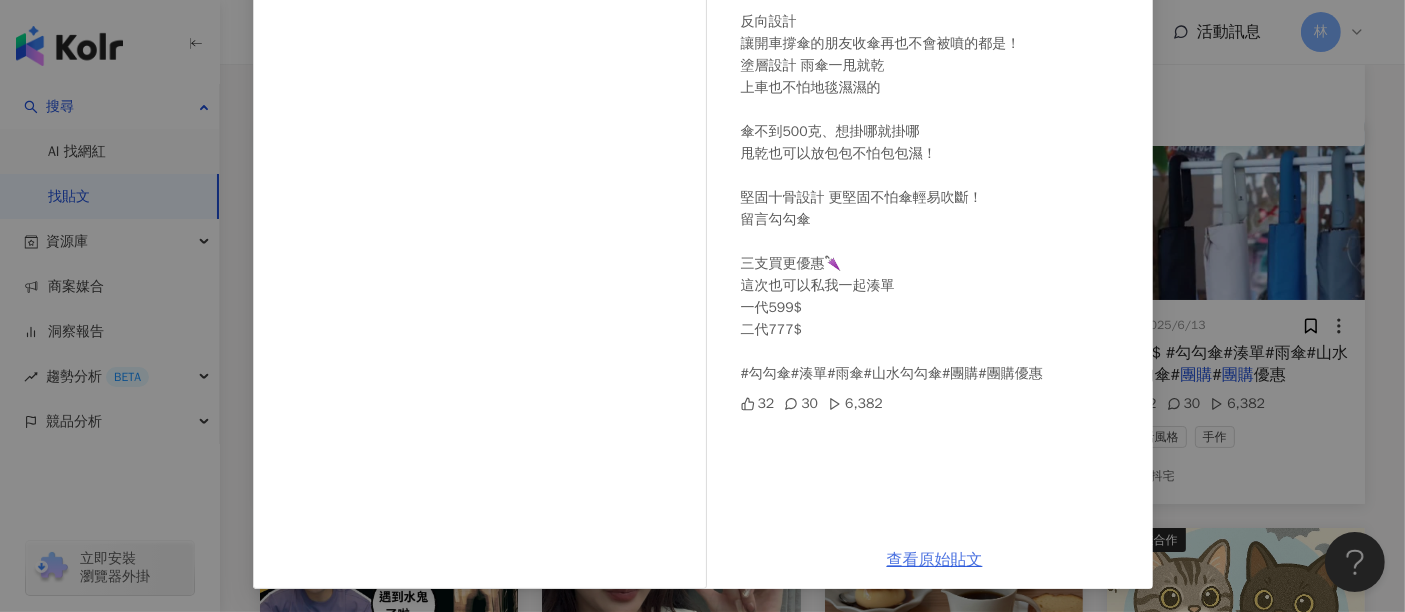 click on "查看原始貼文" at bounding box center (935, 560) 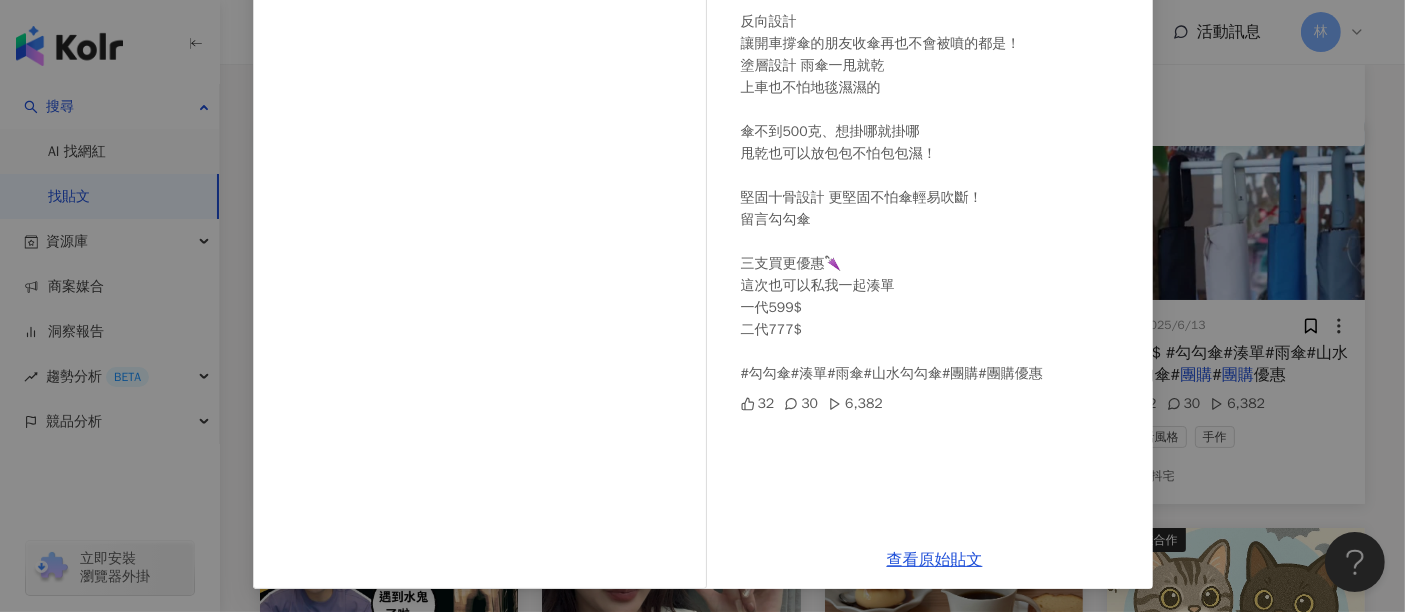 click on "抖宅 2025/6/13 \ 勾勾傘 /\n去年一代就買得很好\n今年二代更強\n\n反向設計\n讓開車撐傘的朋友收傘再也不會被噴的都是！\n塗層設計 雨傘一甩就乾\n上車也不怕地毯濕濕的\n\n傘不到500克、想掛哪就掛哪 \n甩乾也可以放包包不怕包包濕！\n\n堅固十骨設計 更堅固不怕傘輕易吹斷！\n留言勾勾傘\n\n三支買更優惠🌂\n這次也可以私我一起湊單\n一代599$ \n二代777$ \n\n#勾勾傘#湊單#雨傘#山水勾勾傘#團購#團購優惠 32 30 6,382 查看原始貼文" at bounding box center (702, 306) 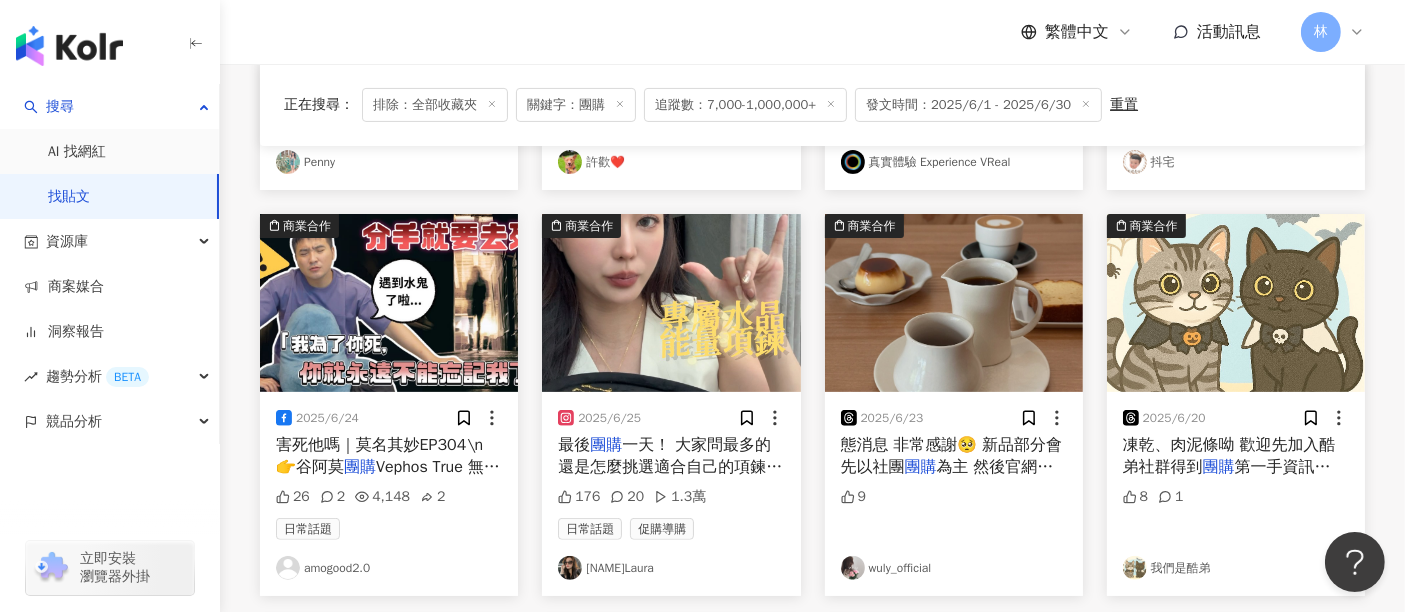 scroll, scrollTop: 555, scrollLeft: 0, axis: vertical 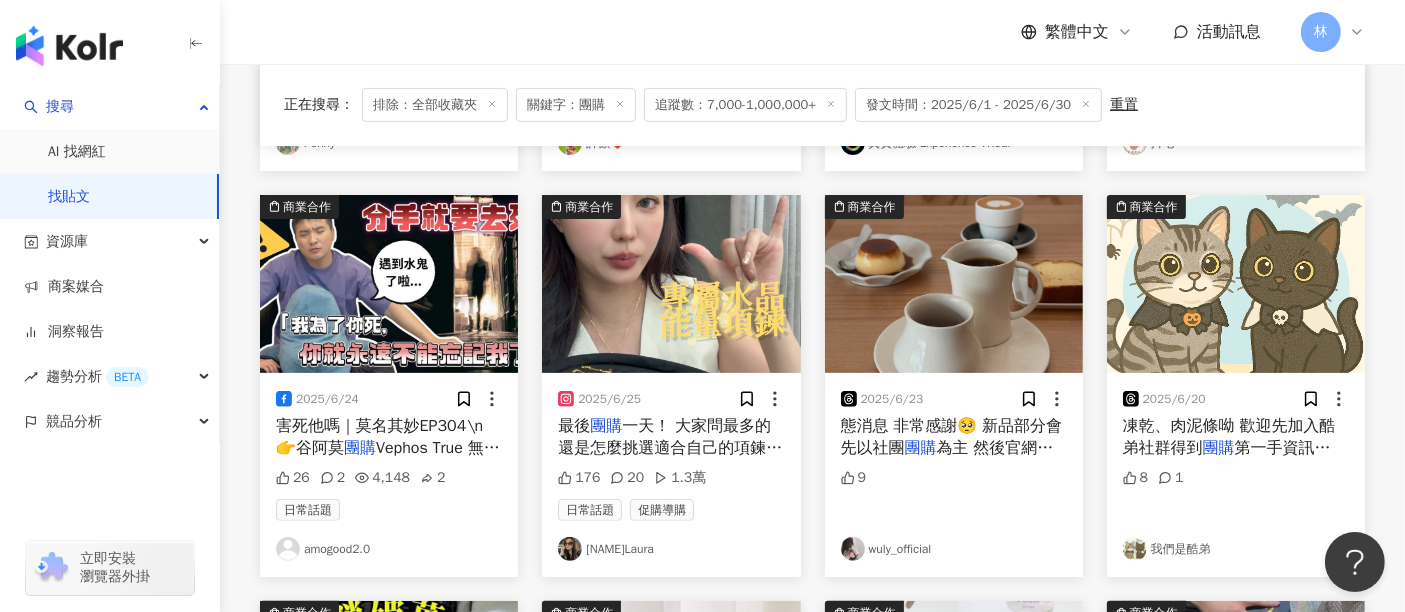 click at bounding box center [671, 284] 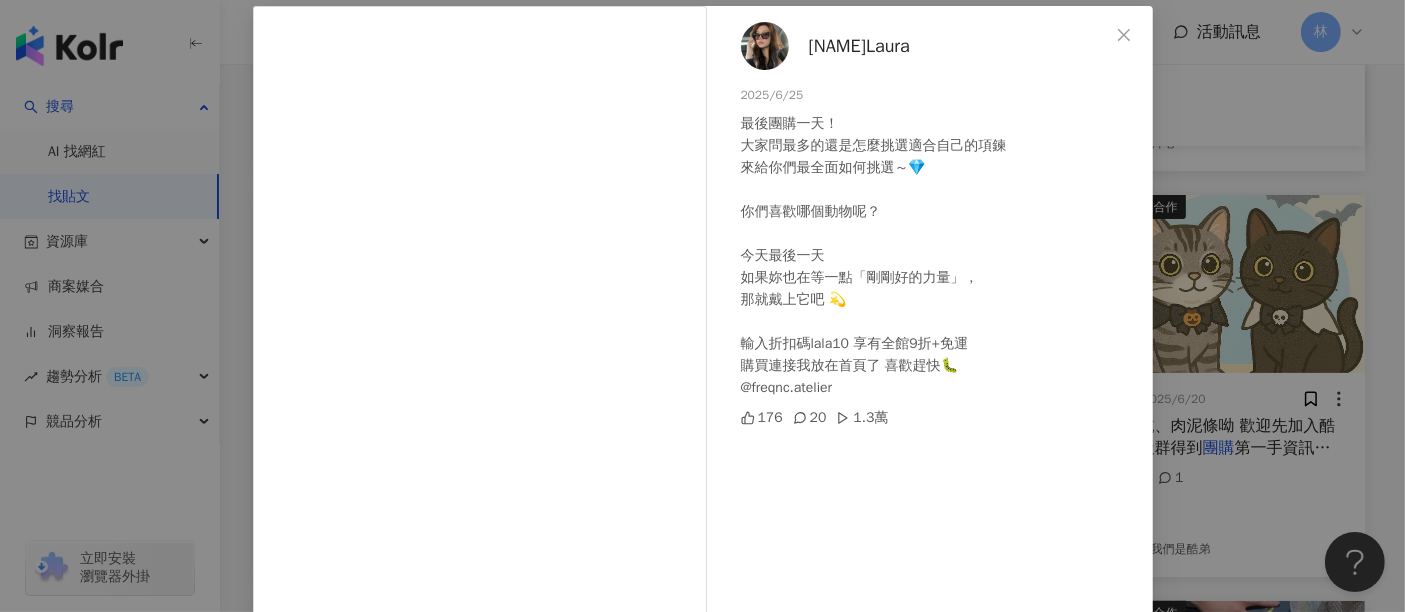 scroll, scrollTop: 62, scrollLeft: 0, axis: vertical 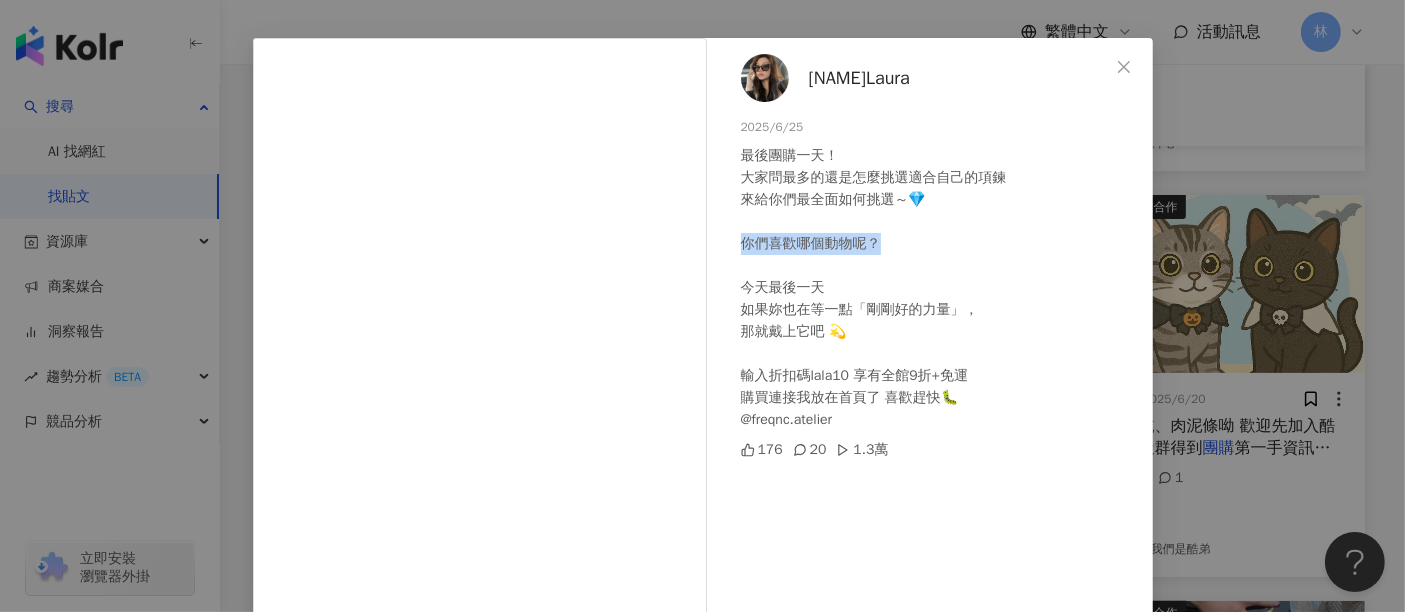 drag, startPoint x: 871, startPoint y: 242, endPoint x: 732, endPoint y: 241, distance: 139.0036 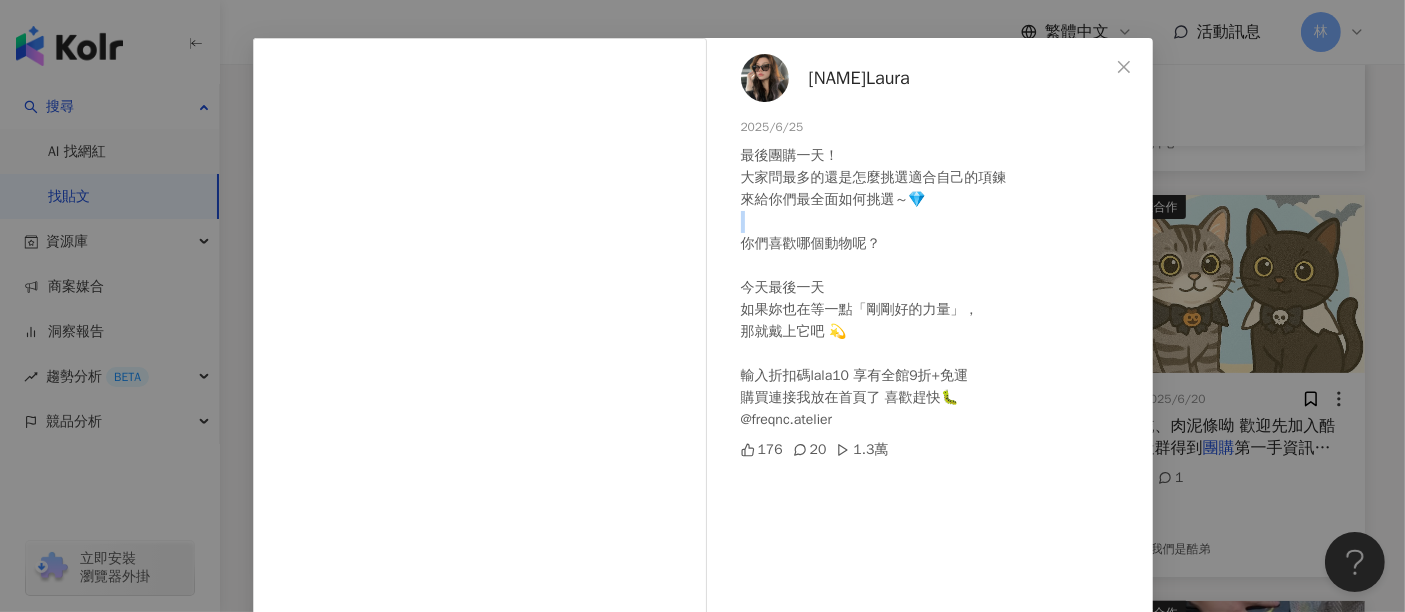 drag, startPoint x: 732, startPoint y: 241, endPoint x: 881, endPoint y: 239, distance: 149.01343 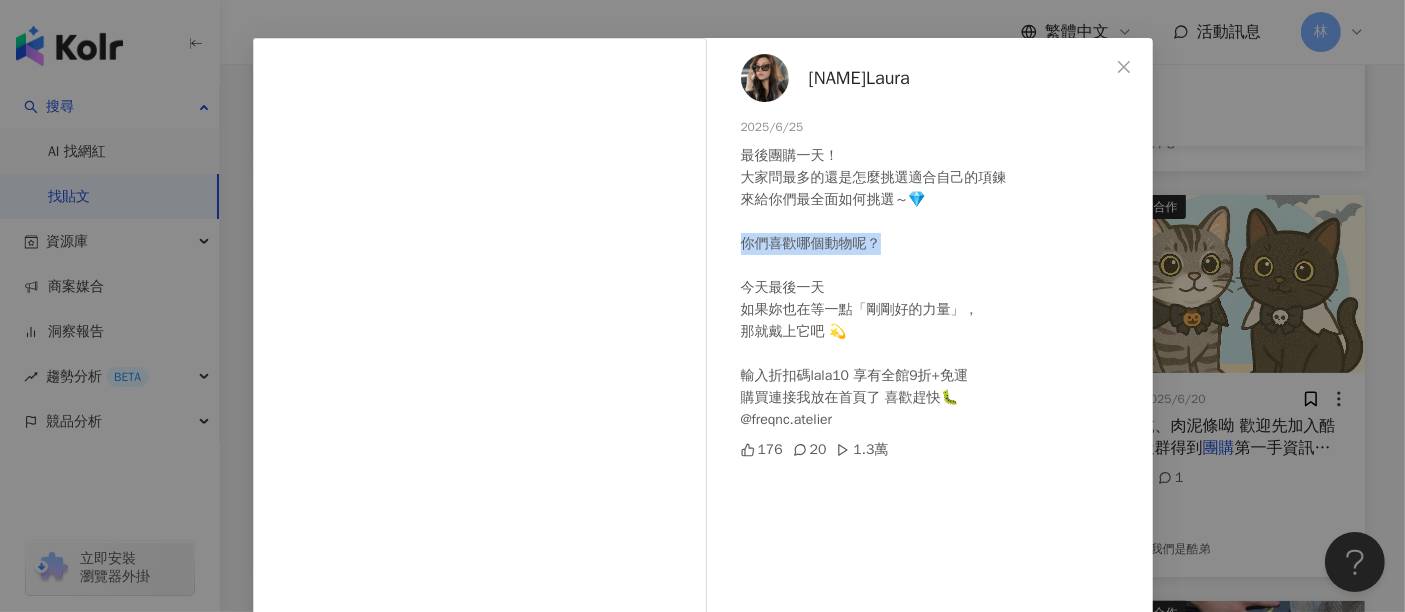 click on "最後團購一天！
大家問最多的還是怎麼挑選適合自己的項鍊
來給你們最全面如何挑選～💎
你們喜歡哪個動物呢？
今天最後一天
如果妳也在等一點「剛剛好的力量」，
那就戴上它吧 💫
輸入折扣碼lala10 享有全館9折+免運
購買連接我放在首頁了 喜歡趕快🐛
@freqnc.atelier" at bounding box center (939, 288) 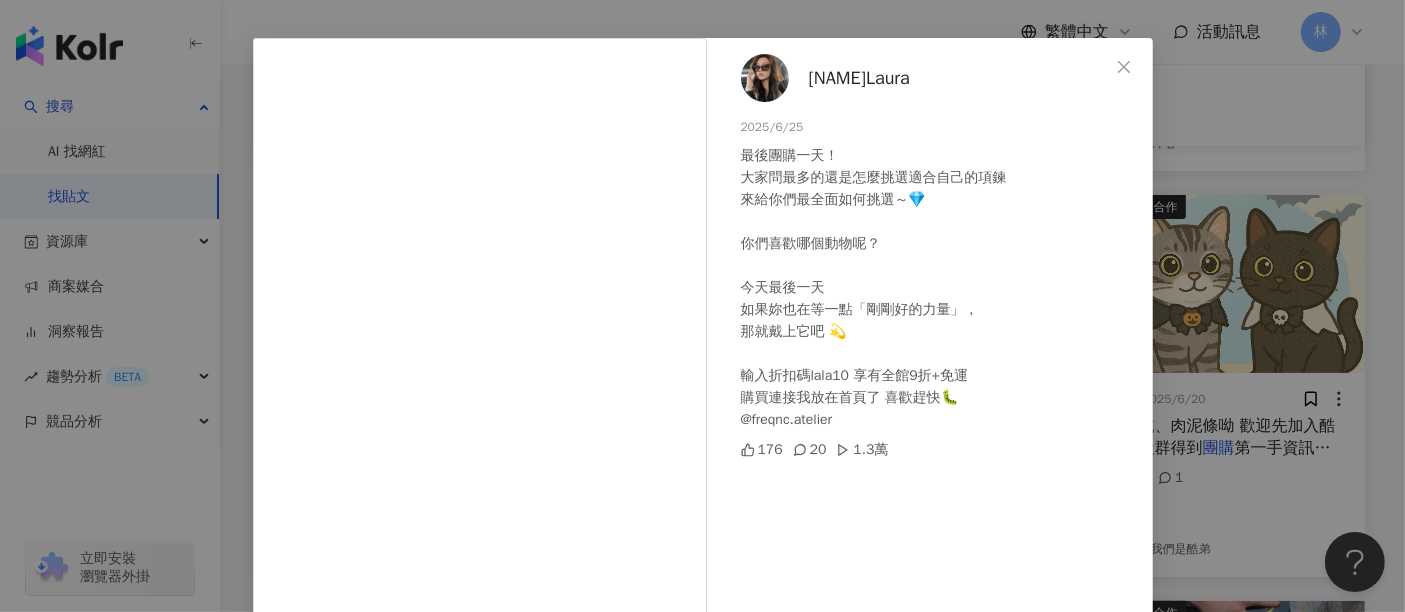 scroll, scrollTop: 284, scrollLeft: 0, axis: vertical 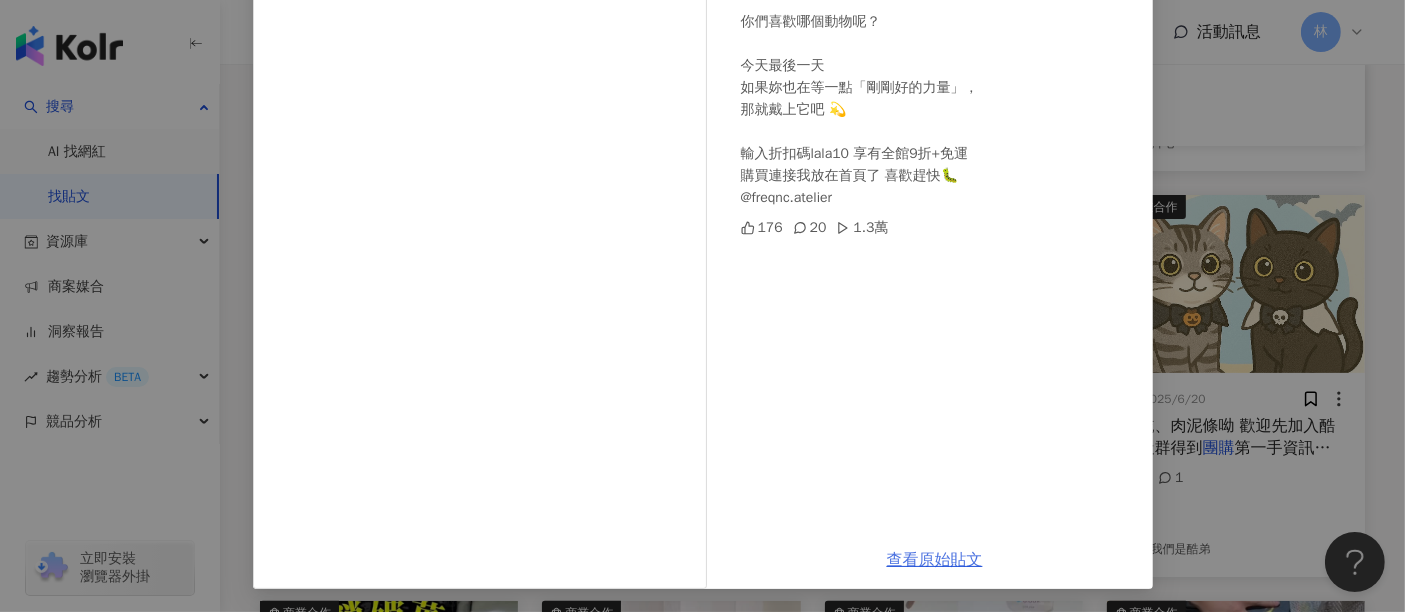 click on "查看原始貼文" at bounding box center [935, 560] 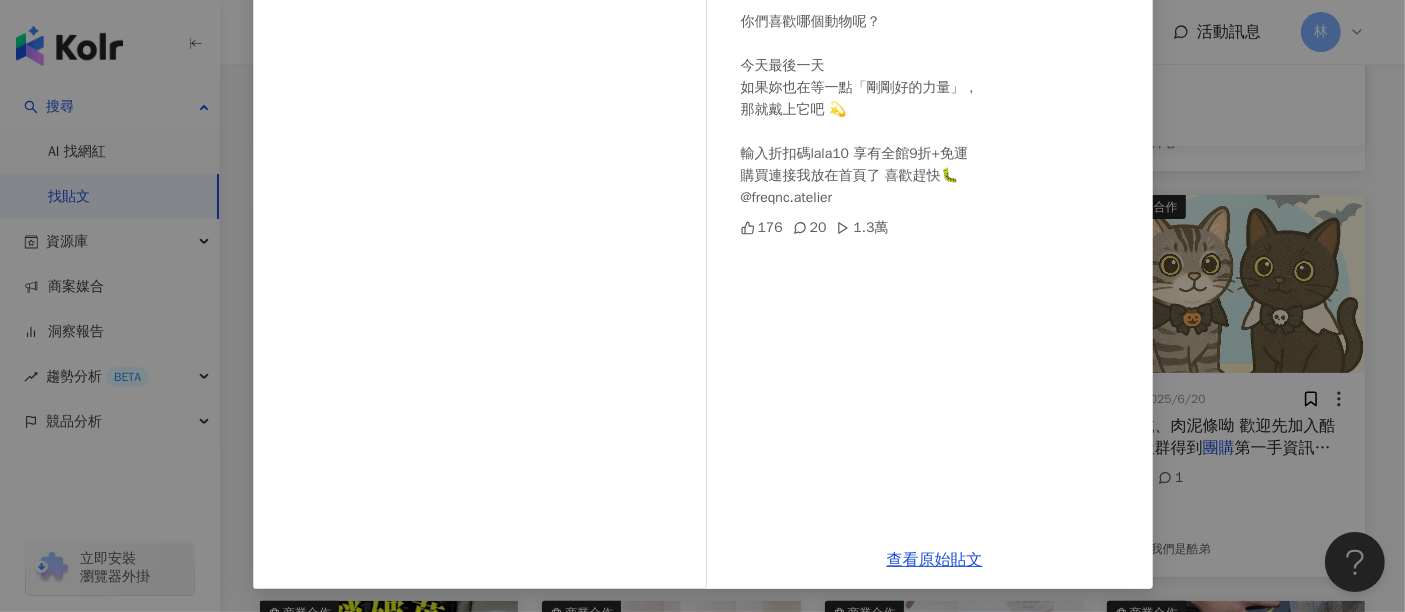 click on "[FIRST] [LAST] 2025/6/25 最後團購一天！
大家問最多的還是怎麼挑選適合自己的項鍊
來給你們最全面如何挑選～💎
你們喜歡哪個動物呢？
今天最後一天
如果妳也在等一點「剛剛好的力量」，
那就戴上它吧 💫
輸入折扣碼lala10 享有全館9折+免運
購買連接我放在首頁了 喜歡趕快🐛
@[USERNAME] 176 20 1.3萬 查看原始貼文" at bounding box center (702, 306) 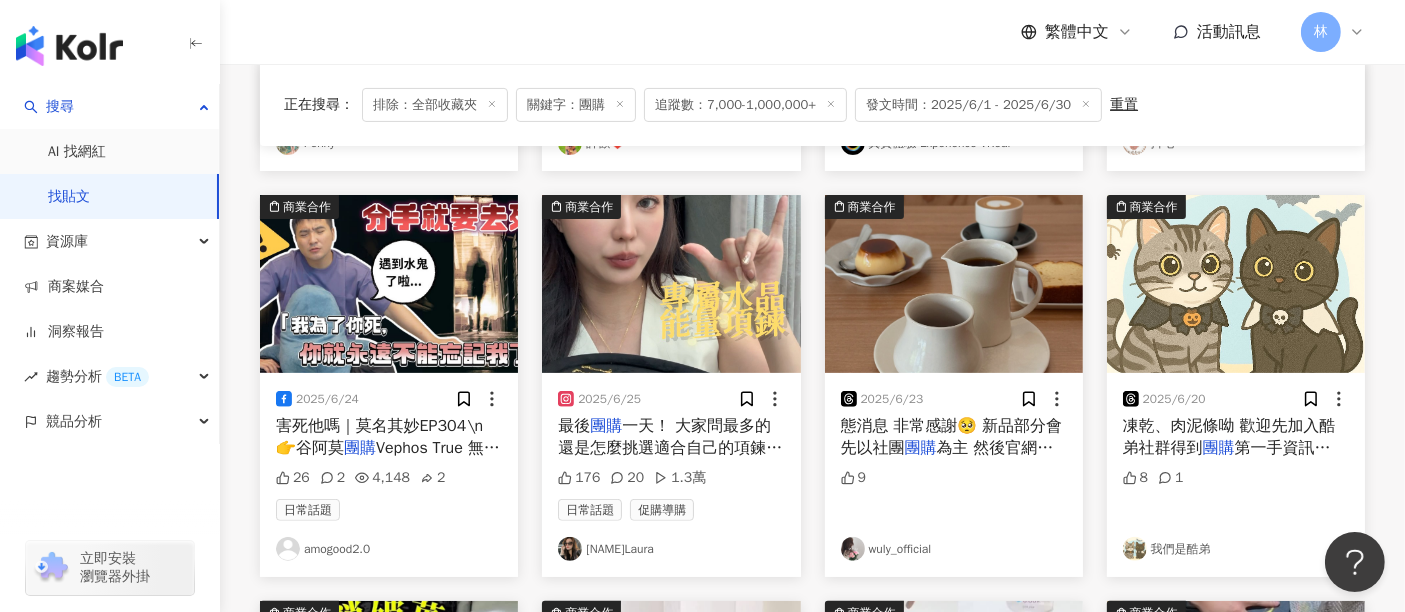 click at bounding box center [954, 284] 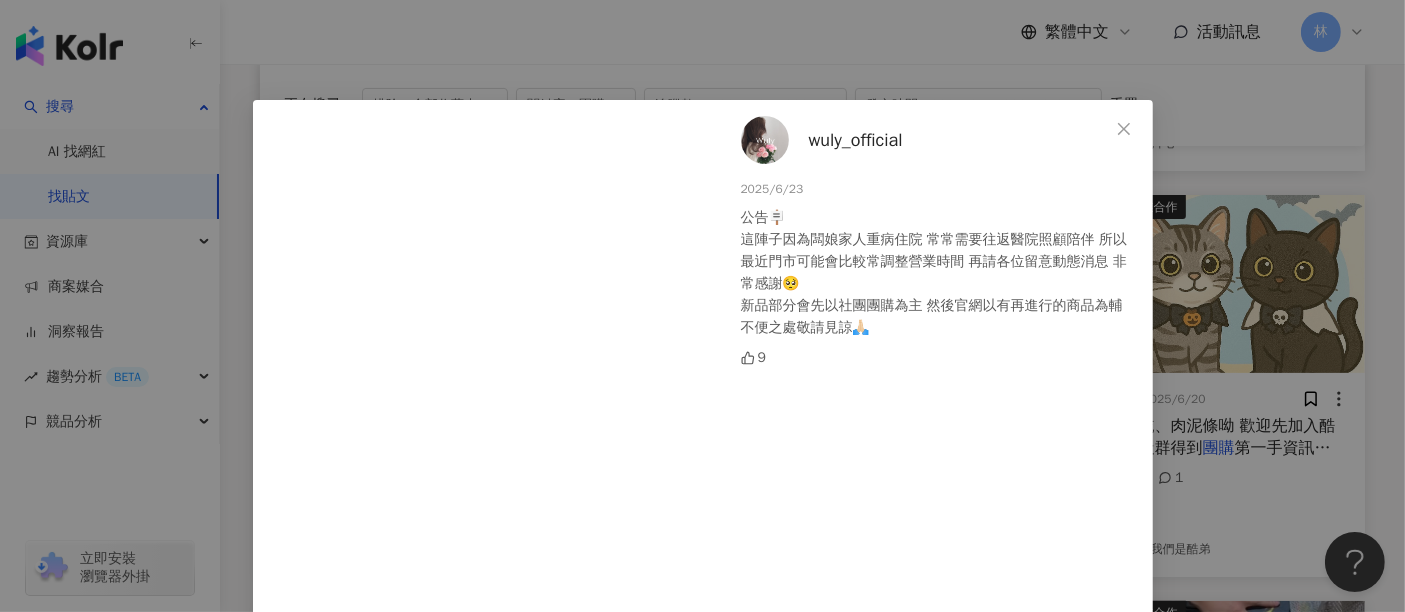 click on "[BRAND] 2025/6/23 公告🪧
這陣子因為闆娘家人重病住院 常常需要往返醫院照顧陪伴 所以最近門市可能會比較常調整營業時間 再請各位留意動態消息 非常感謝🥺
新品部分會先以社團團購為主 然後官網以有再進行的商品為輔
不便之處敬請見諒🙏🏻 9 查看原始貼文" at bounding box center (702, 306) 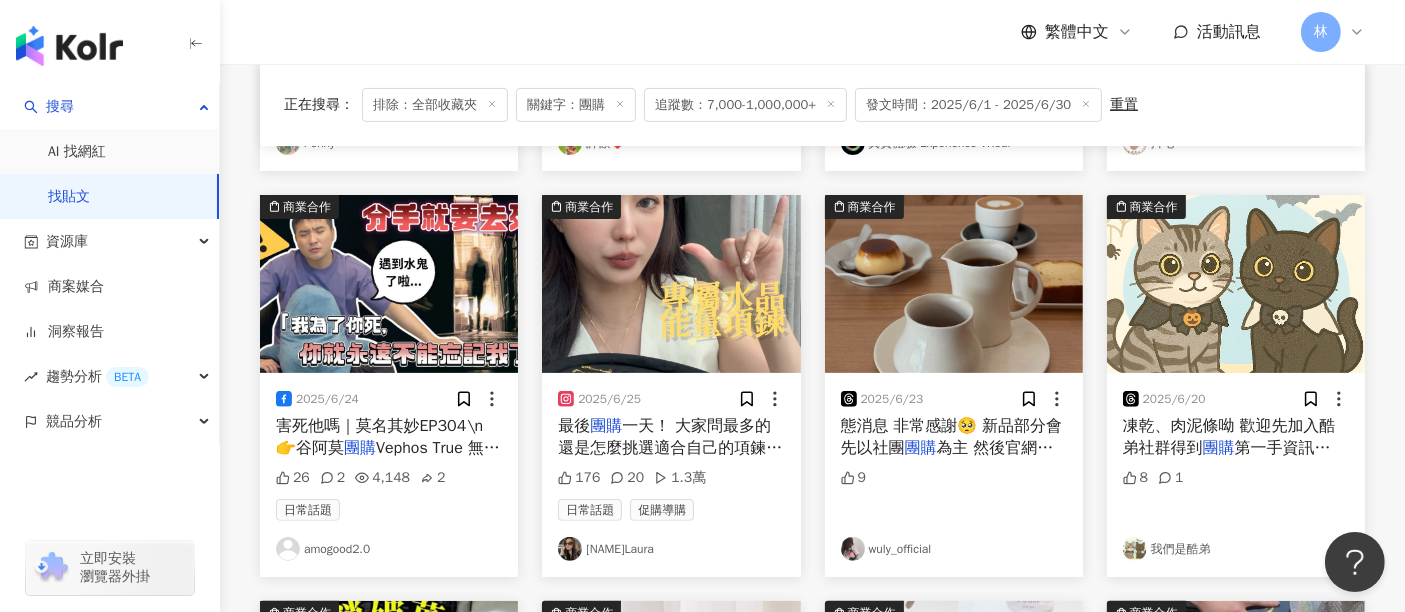 click at bounding box center [1236, 284] 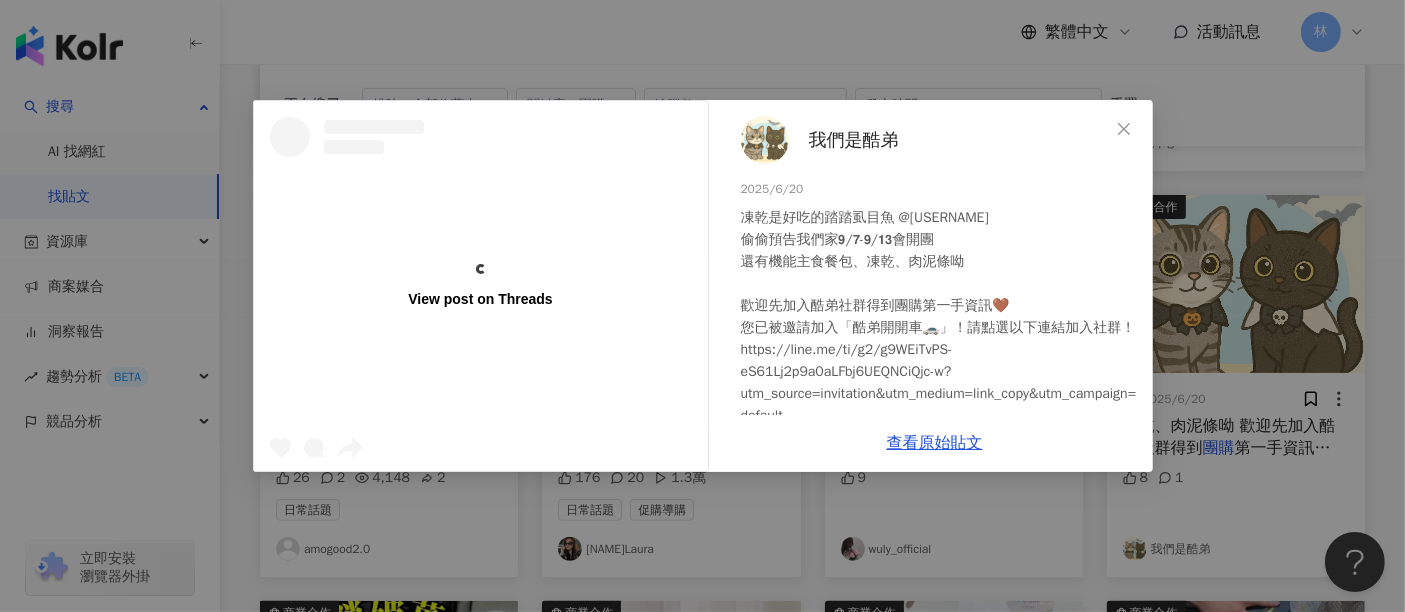 click on "View post on Threads 我們是酷弟 2025/6/20 凍乾是好吃的踏踏虱目魚 @tata.care \n偷偷預告我們家𝟵/𝟳-𝟵/𝟭𝟯會開團\n還有機能主食餐包、凍乾、肉泥條呦\n\n歡迎先加入酷弟社群得到團購第一手資訊🤎\n您已被邀請加入「酷弟開車車🚗」！請點選以下連結加入社群！https://line.me/ti/g2/g9WEiTvPS-eS61Lj2p9a0aLFbj6UEQNCiQjc-w?utm_source=invitation\u0026utm_medium=link_copy\u0026utm_campaign=default 8 1 查看原始貼文" at bounding box center (702, 306) 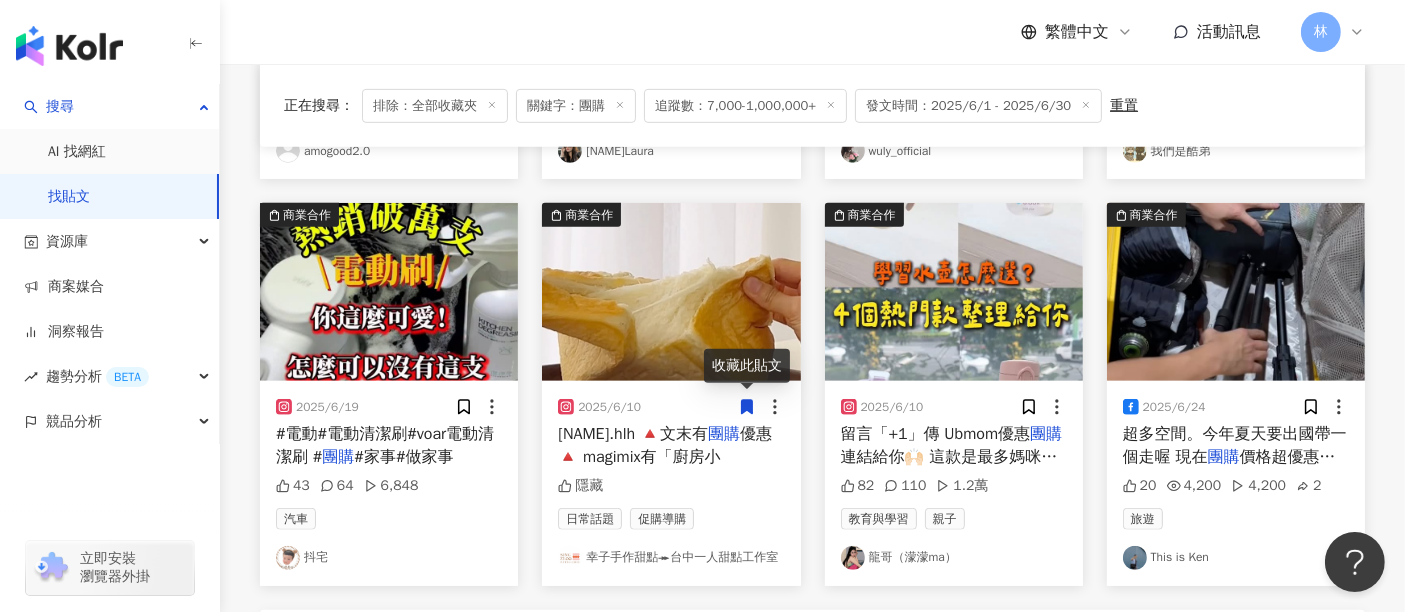 scroll, scrollTop: 1000, scrollLeft: 0, axis: vertical 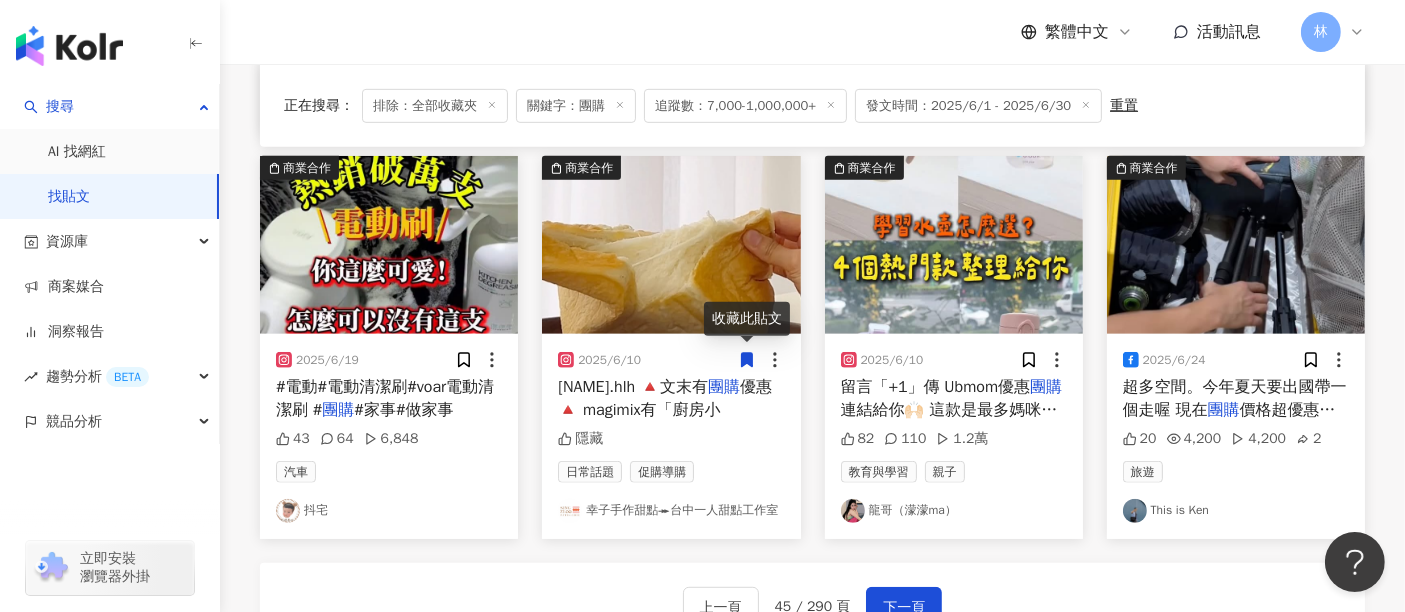 click at bounding box center (954, 245) 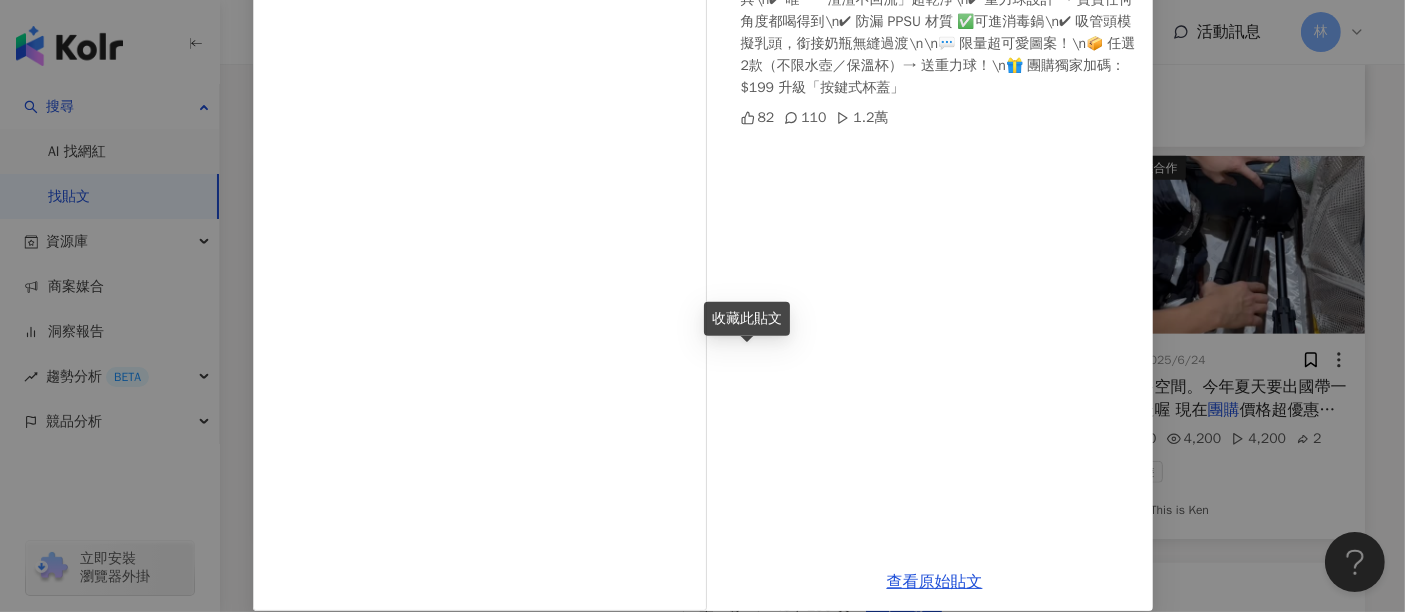 scroll, scrollTop: 284, scrollLeft: 0, axis: vertical 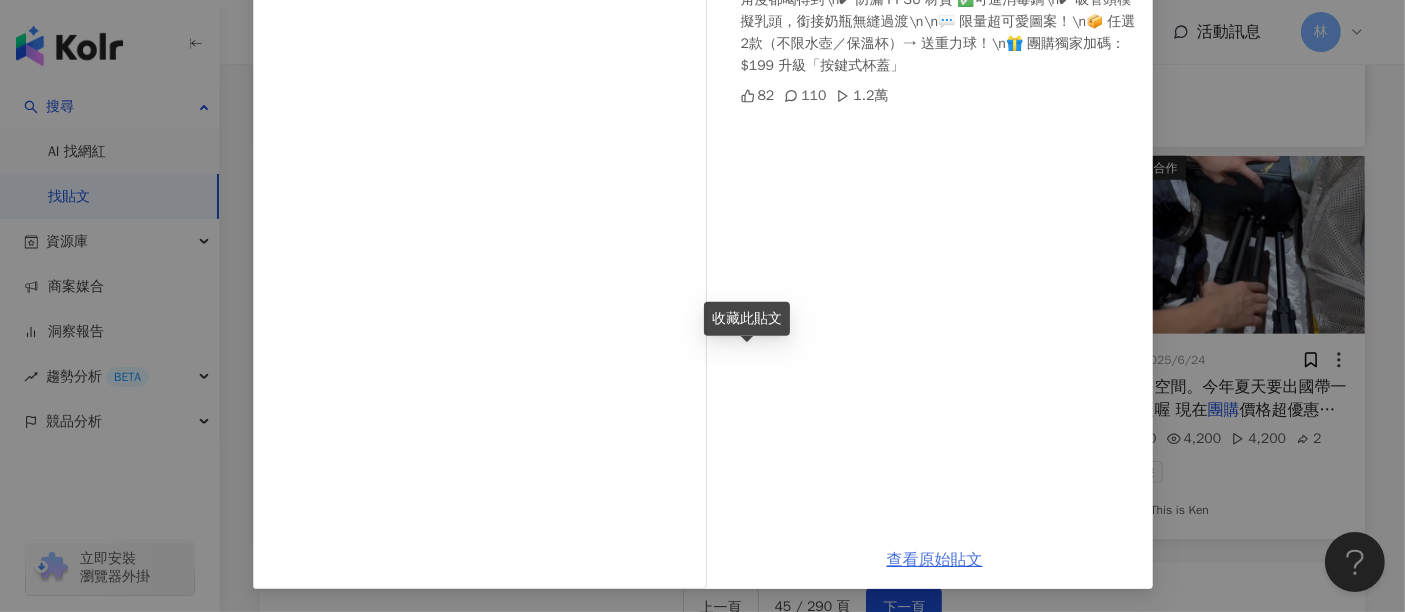 click on "查看原始貼文" at bounding box center [935, 560] 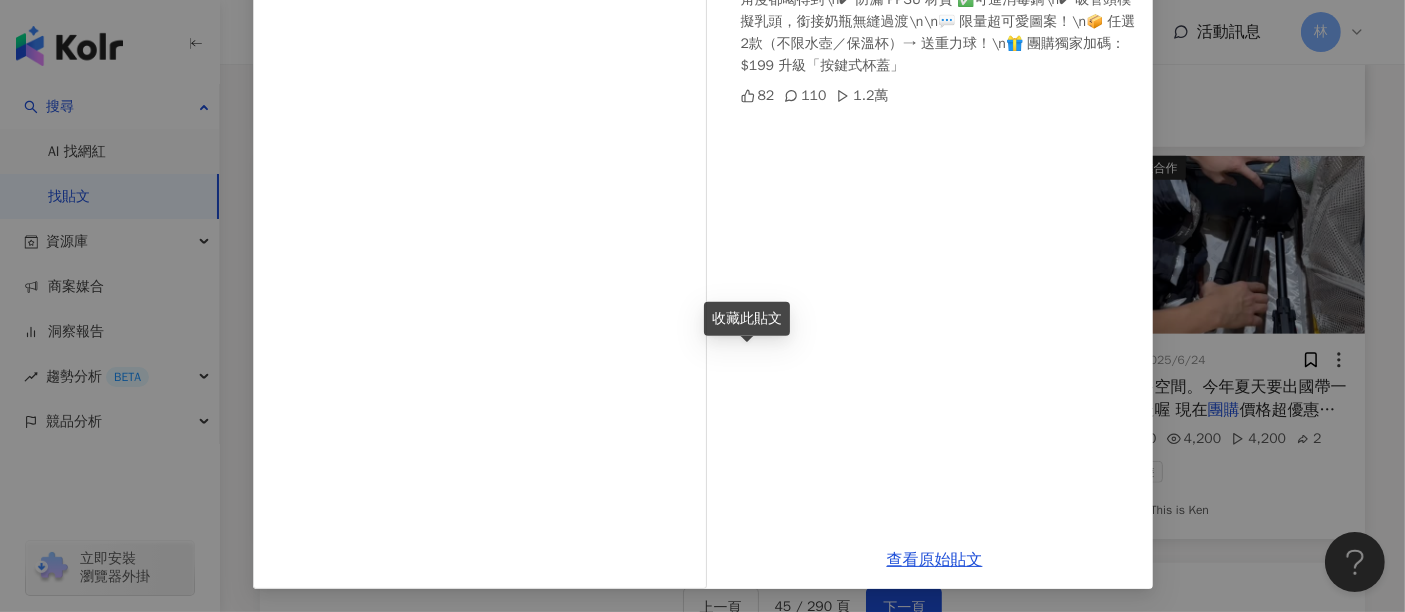 click on "龍哥（濛濛ma） 2025/6/10 留言「+1」傳 Ubmom優惠團購連結給你🙌🏻
這款是最多媽咪購入推薦的口碑選擇
🇰🇷 Ubmom 學習水壺｜顏值✖️功能兼具
✔ 唯一「渣渣不回流」超乾淨
✔ 重力球設計 → 寶寶任何角度都喝得到
✔ 防漏 PPSU 材質 ✅可進消毒鍋
✔ 吸管頭模擬乳頭，銜接奶瓶無縫過渡
💬 限量超可愛圖案！
📦 任選2款（不限水壺／保溫杯）→ 送重力球！
🎁 團購獨家加碼： $199 升級「按鍵式杯蓋」 82 110 1.2萬 查看原始貼文" at bounding box center [702, 306] 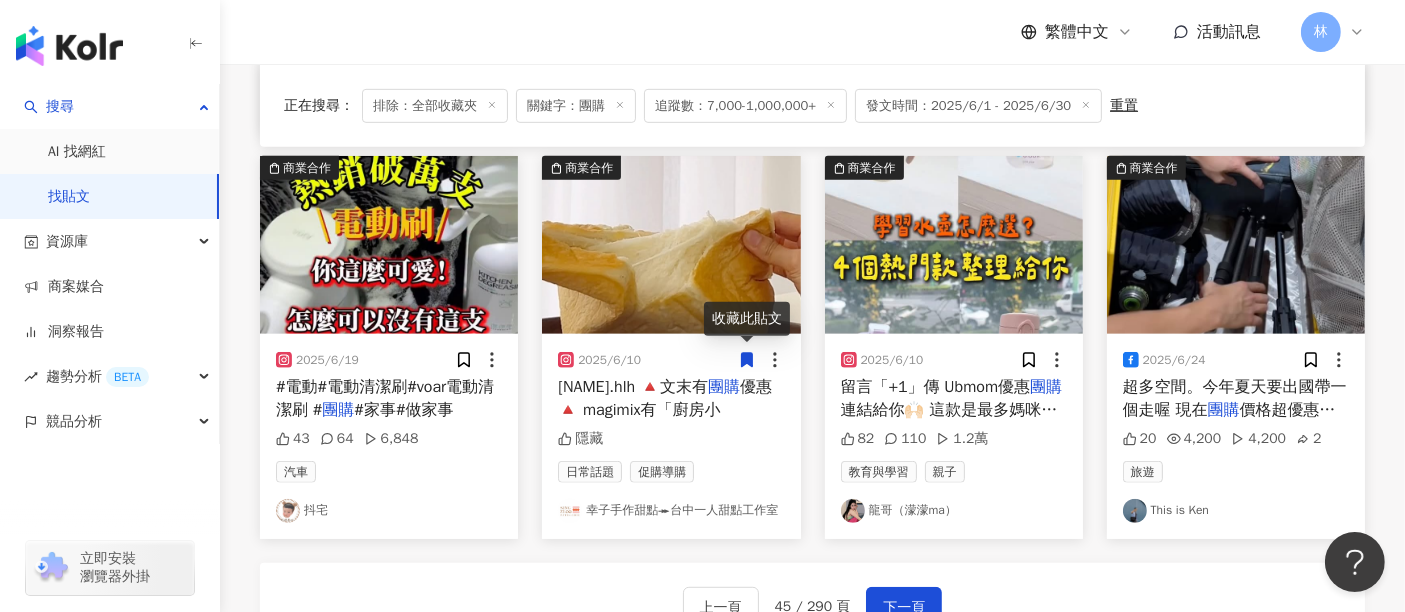 click at bounding box center (1236, 245) 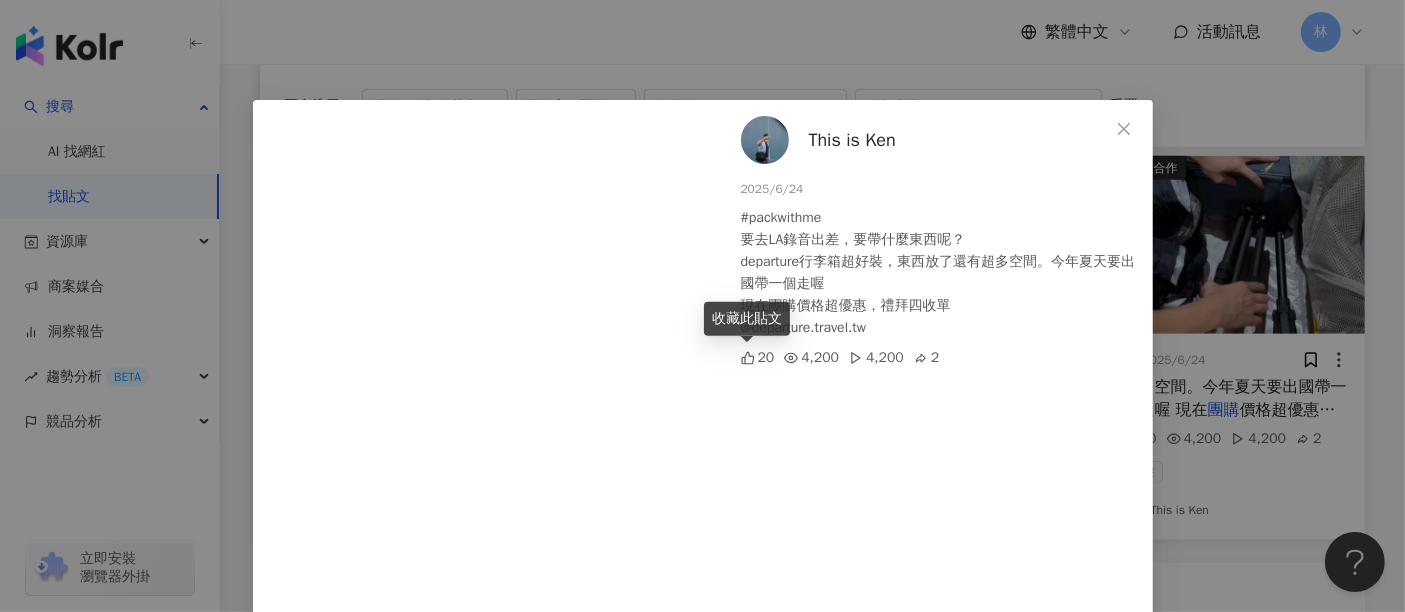 click on "This is [FIRST] [DATE] #packwithme
要去LA錄音出差，要帶什麼東西呢？
departure行李箱超好裝，東西放了還有超多空間。今年夏天要出國帶一個走喔
現在團購價格超優惠，禮拜四收單
@departure.travel.tw 20 4,200 4,200 2" at bounding box center [935, 436] 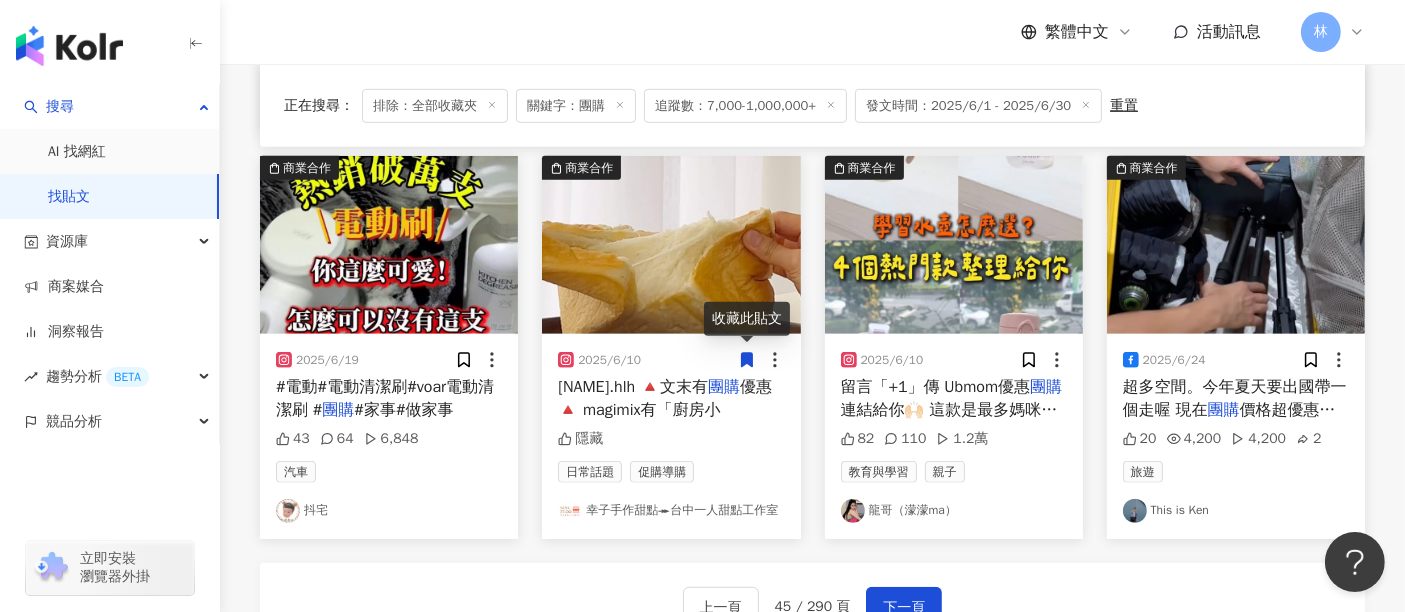 click at bounding box center [1236, 245] 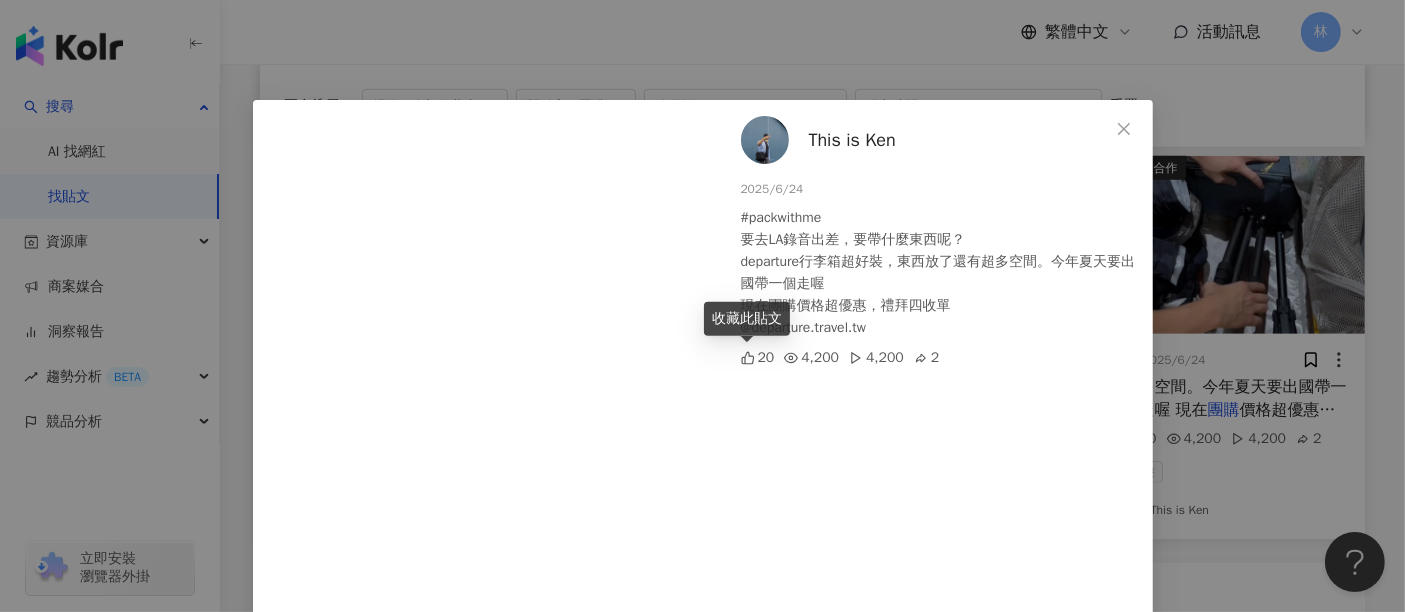 click on "This is [USERNAME] 2025/6/24  #packwithme
要去LA錄音出差，要帶什麼東西呢？
departure行李箱超好裝，東西放了還有超多空間。今年夏天要出國帶一個走喔
現在團購價格超優惠，禮拜四收單
@[USERNAME] 20 4,200 4,200 2 查看原始貼文" at bounding box center [702, 306] 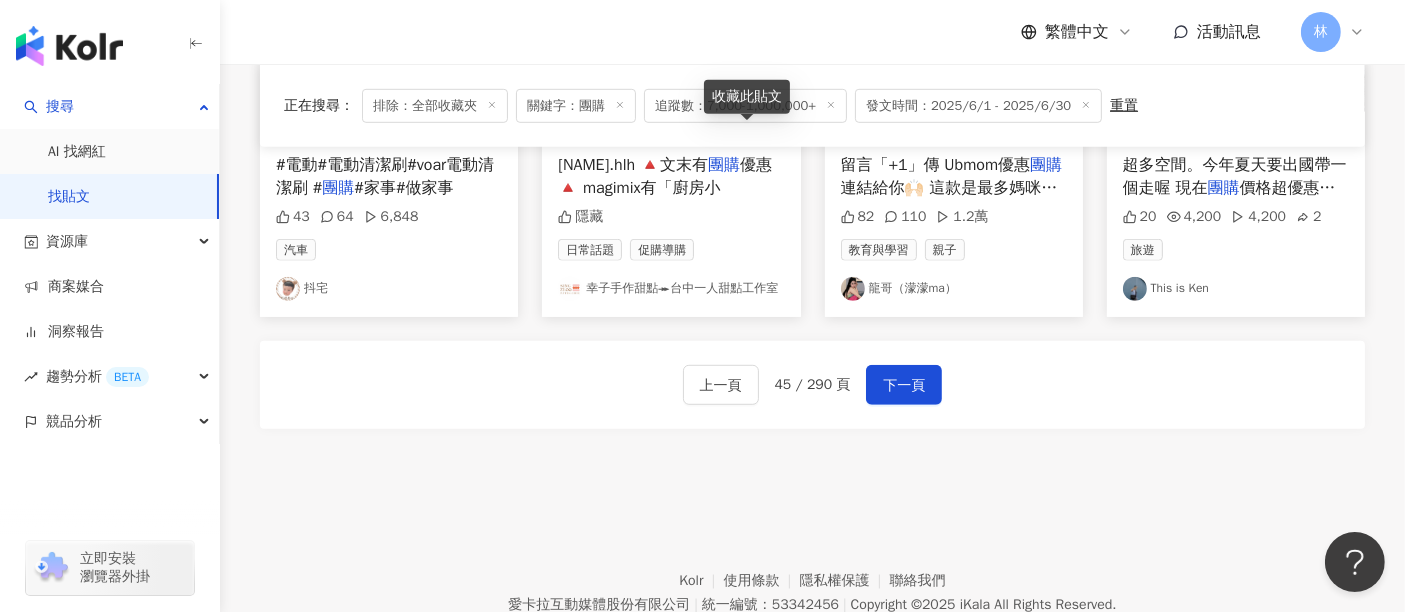 click on "商業合作 2025/6/12 #pennyfu呷飽飽
6/9-6/15 麵包謝 團購 團購 跟店家網站運費一樣，價錢便宜一點點，喜歡的朋友可以一起湊個免運划算～
▍出貨天數 ▍
下單後20個工作天內出貨
▍運費 ▍
本島滿$3999免運
-
#高雄美食 #鳳山美食 #麵包 #麵包控 #抹茶 # 團購  #麵包謝 團購  #美食 團購 隱藏 美食 飲料 Penny 商業合作 2025/6/11 📣𝐀𝐑𝐎𝐌𝐀食物乾燥機  團購 團購 好禮：送防沾黏矽膠軟墊（幾層就送幾張）、專屬彩色食譜！
🗓️  團購 時間：即日起到2025/06/18(三)
🍎最後強烈推薦要加購蔬果切片器，節省超多時間！ 452 7 生活風格 許歡❤️ 商業合作 2025/6/5 am.com/mrafatshop
阿肥 團購 社群:
https://line.m 488 856 2.3萬 真實體驗 Experience VReal 商業合作 2025/6/13 777$
#勾勾傘#湊單#雨傘#山水勾勾傘# 團購 # 團購 優惠 32 30 6,382 生活風格 手作 抖宅 商業合作 2025/6/24 團購  Vephos True 無耗材空氣" at bounding box center [812, -200] 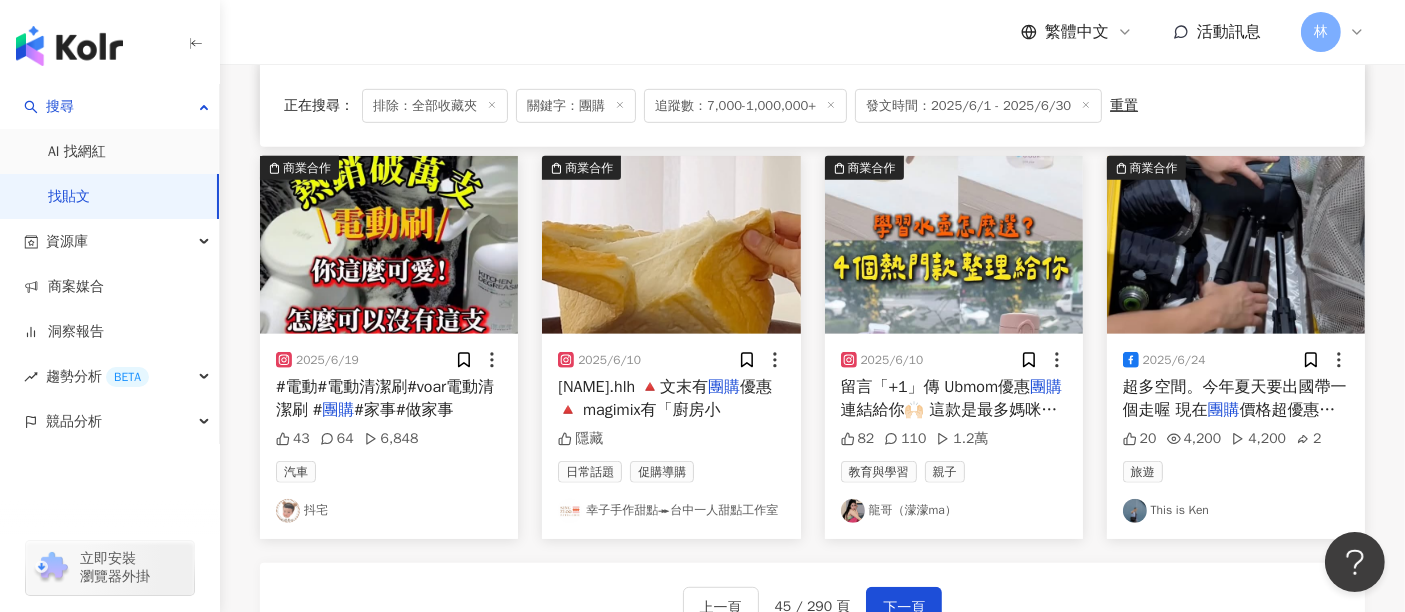click at bounding box center [1236, 245] 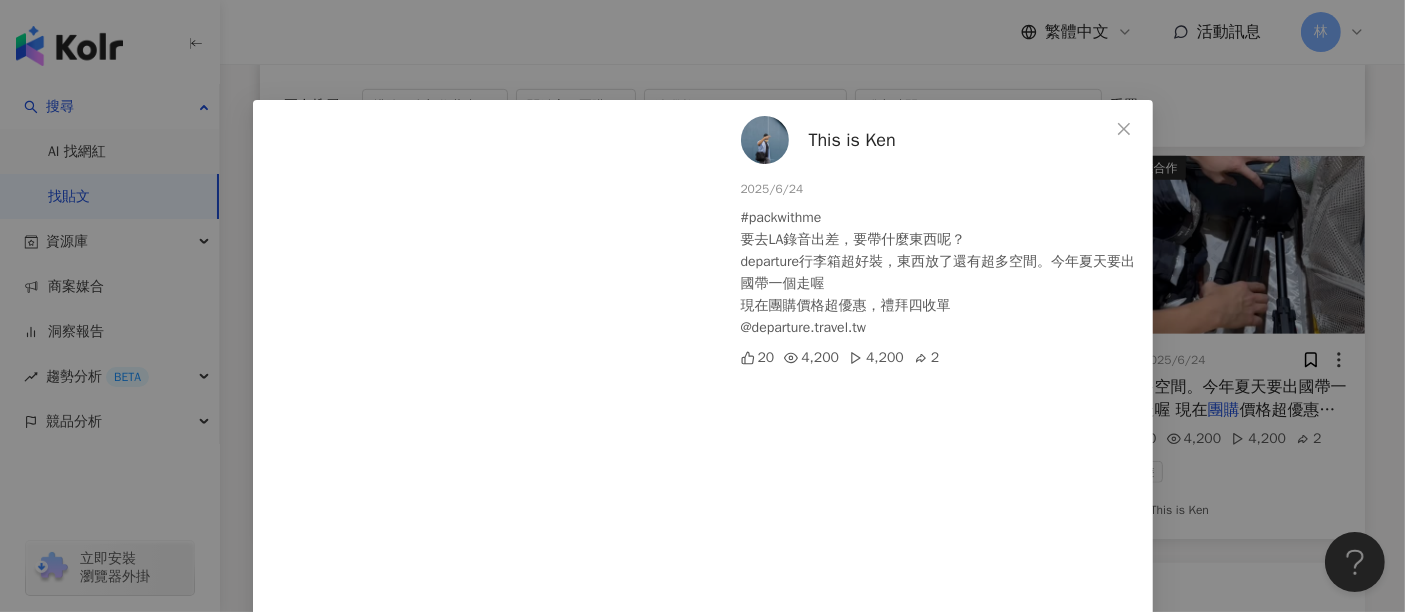 click on "This is [USERNAME] 2025/6/24  #packwithme
要去LA錄音出差，要帶什麼東西呢？
departure行李箱超好裝，東西放了還有超多空間。今年夏天要出國帶一個走喔
現在團購價格超優惠，禮拜四收單
@[USERNAME] 20 4,200 4,200 2 查看原始貼文" at bounding box center [702, 306] 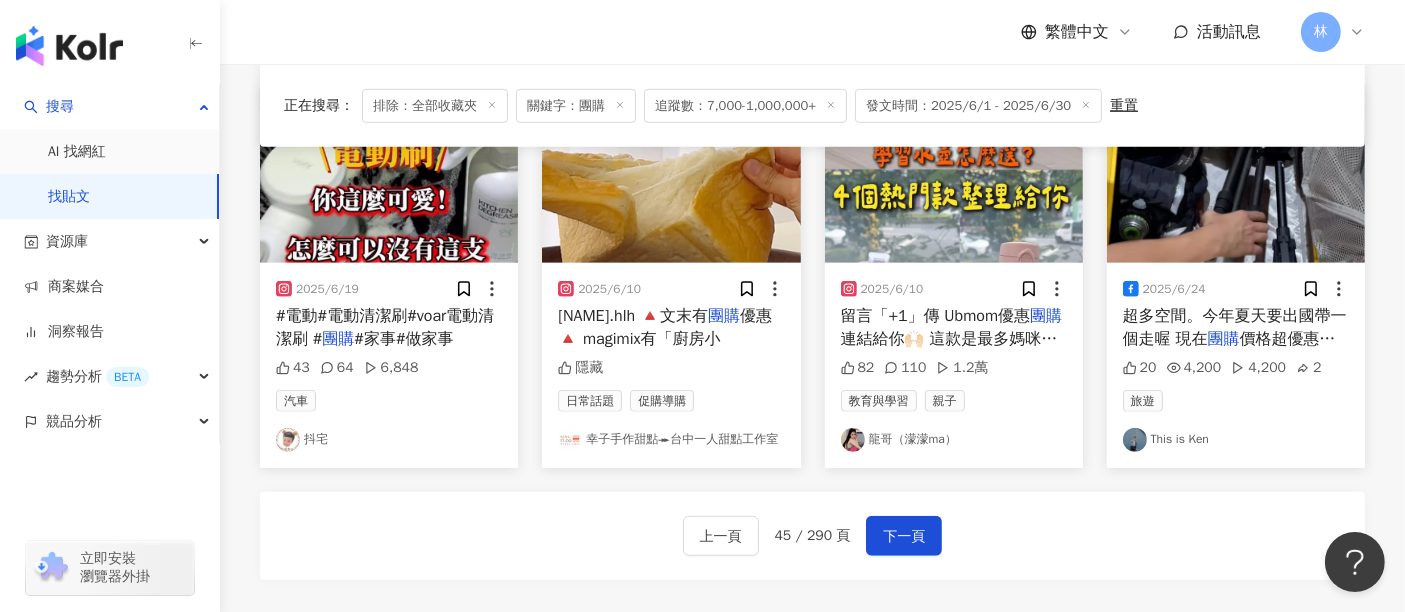 scroll, scrollTop: 1222, scrollLeft: 0, axis: vertical 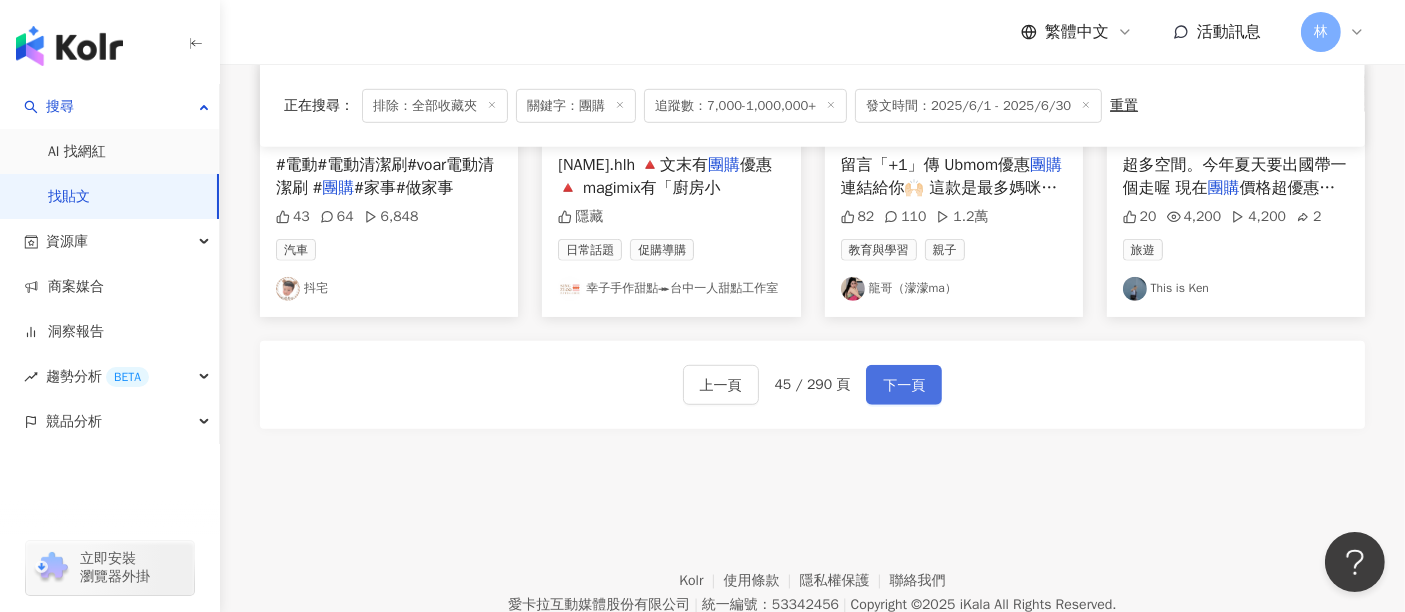 click on "下一頁" at bounding box center (904, 386) 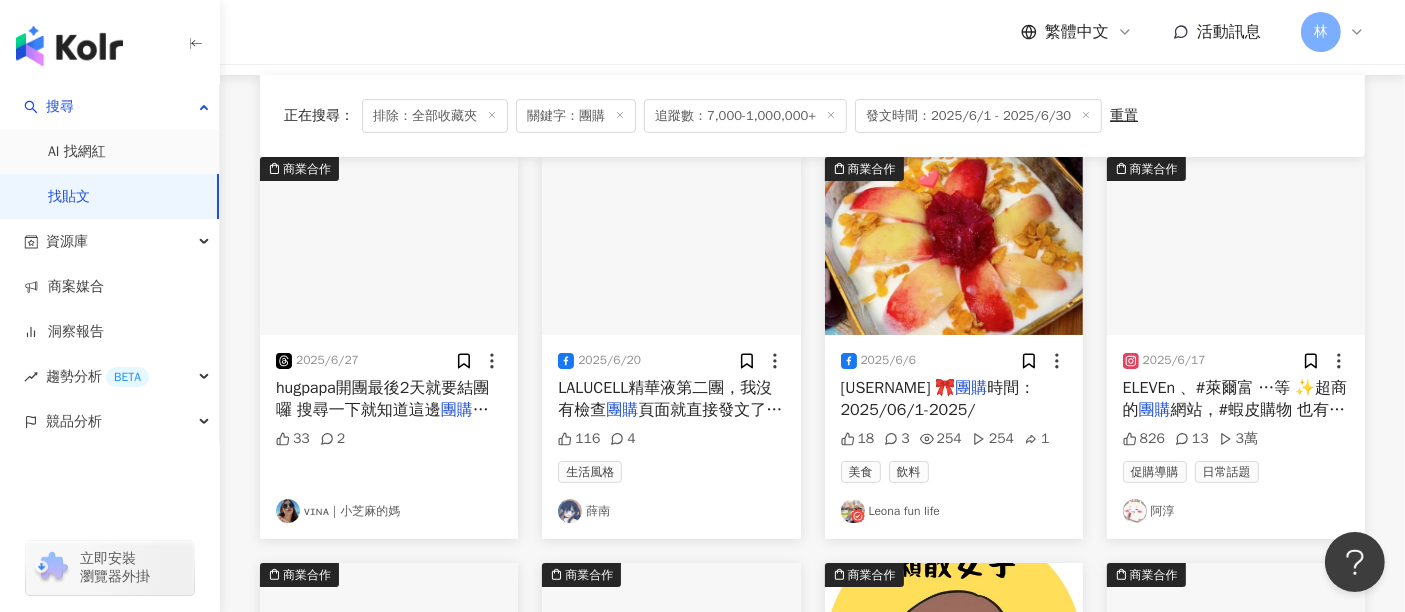 scroll, scrollTop: 222, scrollLeft: 0, axis: vertical 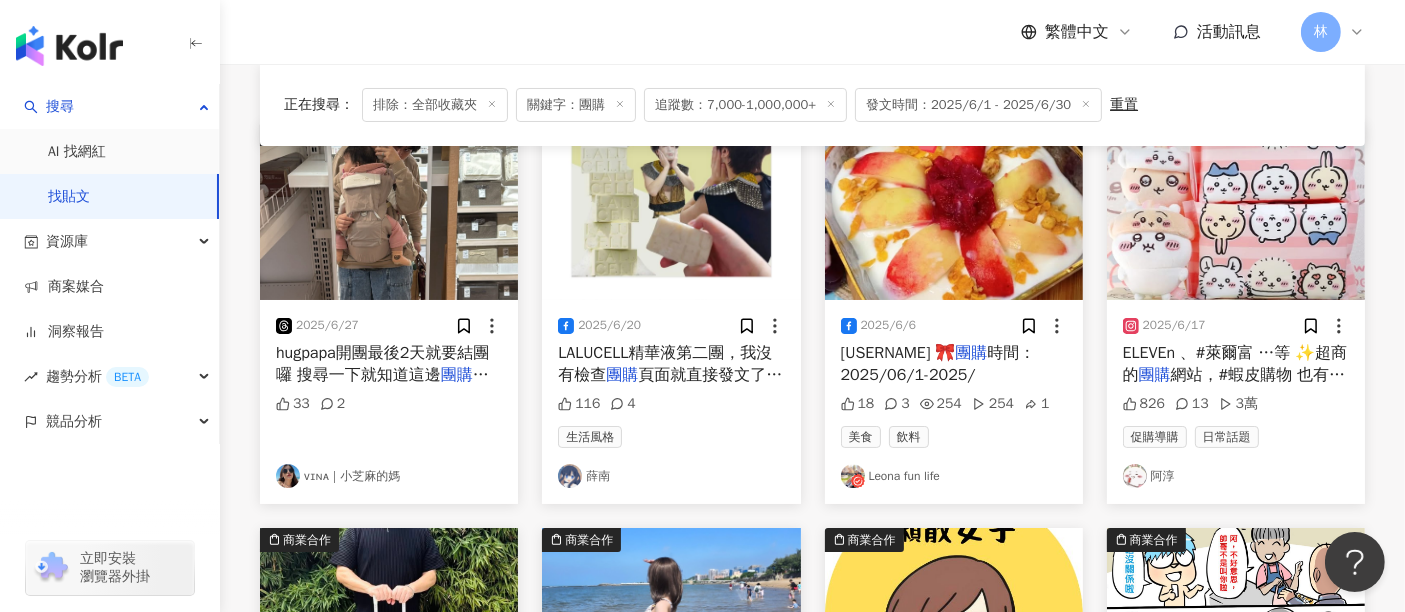 click at bounding box center [954, 211] 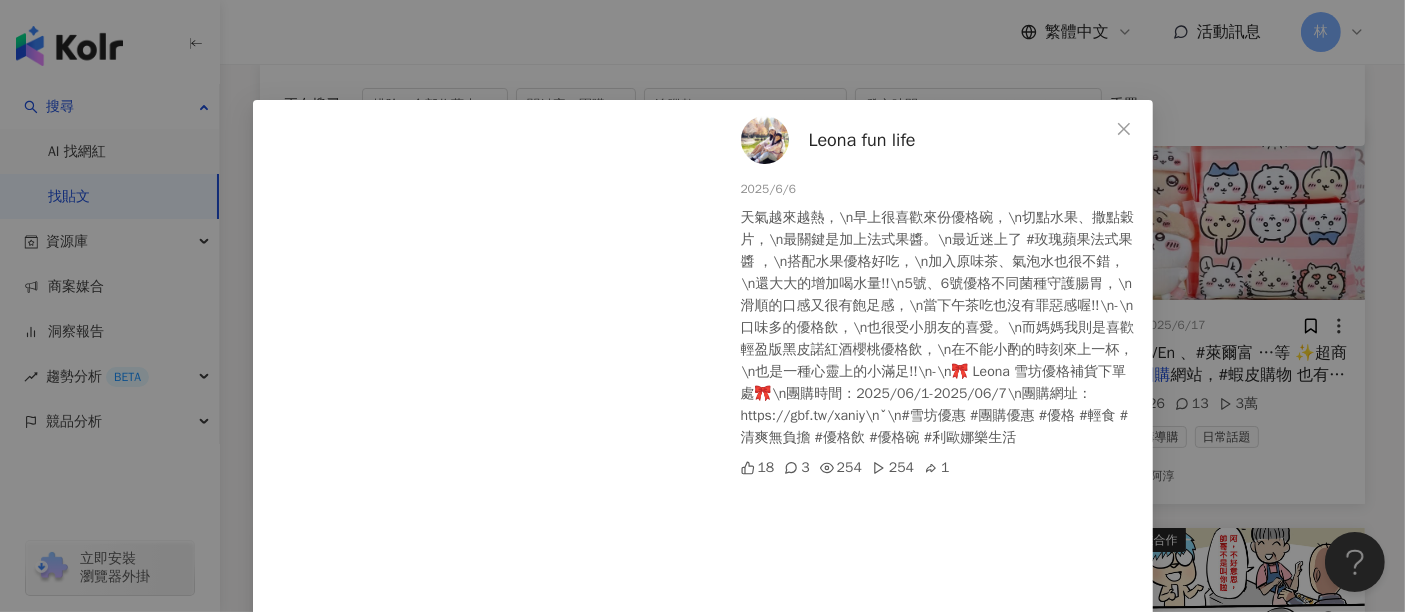 scroll, scrollTop: 12, scrollLeft: 0, axis: vertical 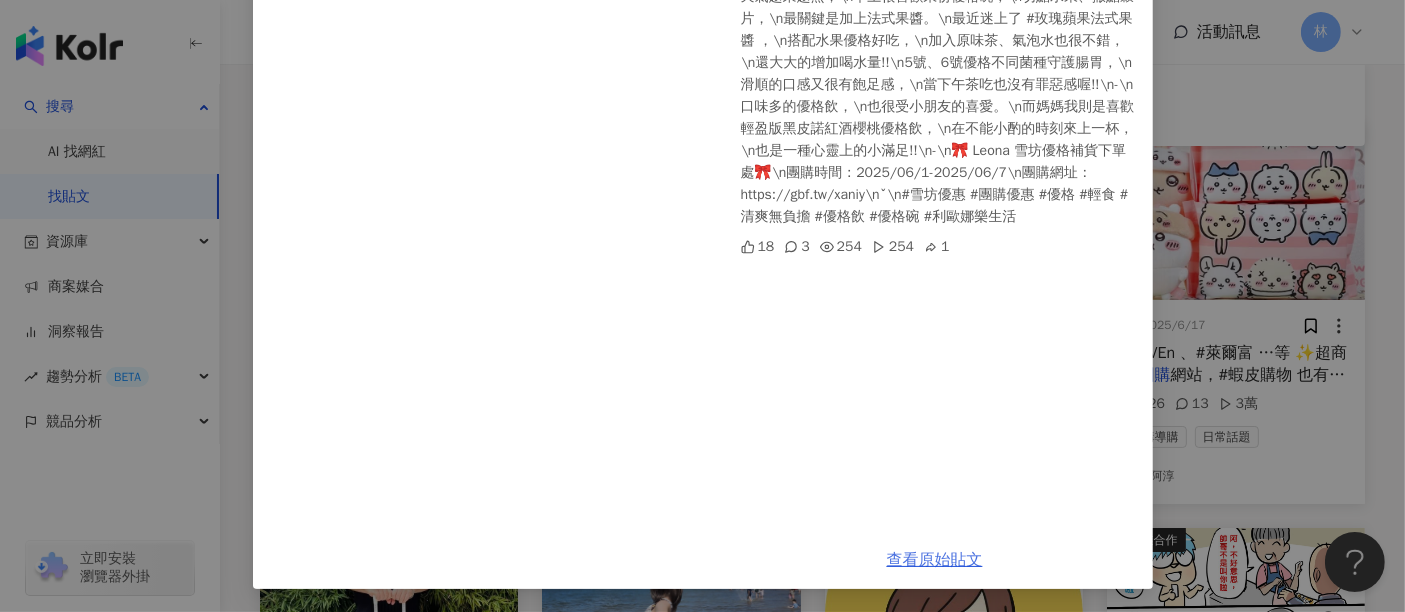 click on "查看原始貼文" at bounding box center (935, 560) 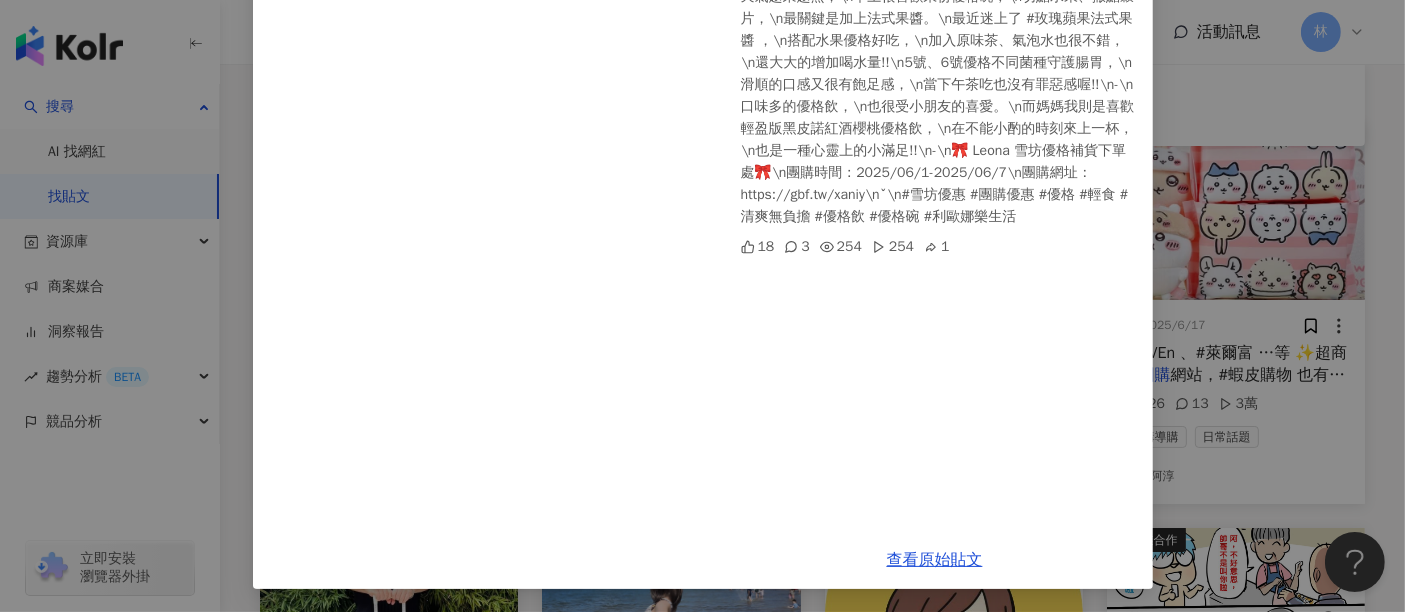 click on "Leona fun life 2025/6/6  天氣越來越熱，\n早上很喜歡來份優格碗，\n切點水果、撒點穀片，\n最關鍵是加上法式果醬。\n最近迷上了 #玫瑰蘋果法式果醬 ，\n搭配水果優格好吃，\n加入原味茶、氣泡水也很不錯，\n還大大的增加喝水量!!\n5號、6號優格不同菌種守護腸胃，\n滑順的口感又很有飽足感，\n當下午茶吃也沒有罪惡感喔!!\n-\n口味多的優格飲，\n也很受小朋友的喜愛。\n而媽媽我則是喜歡輕盈版黑皮諾紅酒櫻桃優格飲，\n在不能小酌的時刻來上一杯，\n也是一種心靈上的小滿足!!\n-\n🎀 Leona 雪坊優格補貨下單處🎀\n團購時間：2025/06/1-2025/06/7\n團購網址：https://gbf.tw/xaniy\nˇ\n#雪坊優惠 #團購優惠 #優格 #輕食 #清爽無負擔 #優格飲 #優格碗 #利歐娜樂生活 18 3 254 254 1 查看原始貼文" at bounding box center (702, 306) 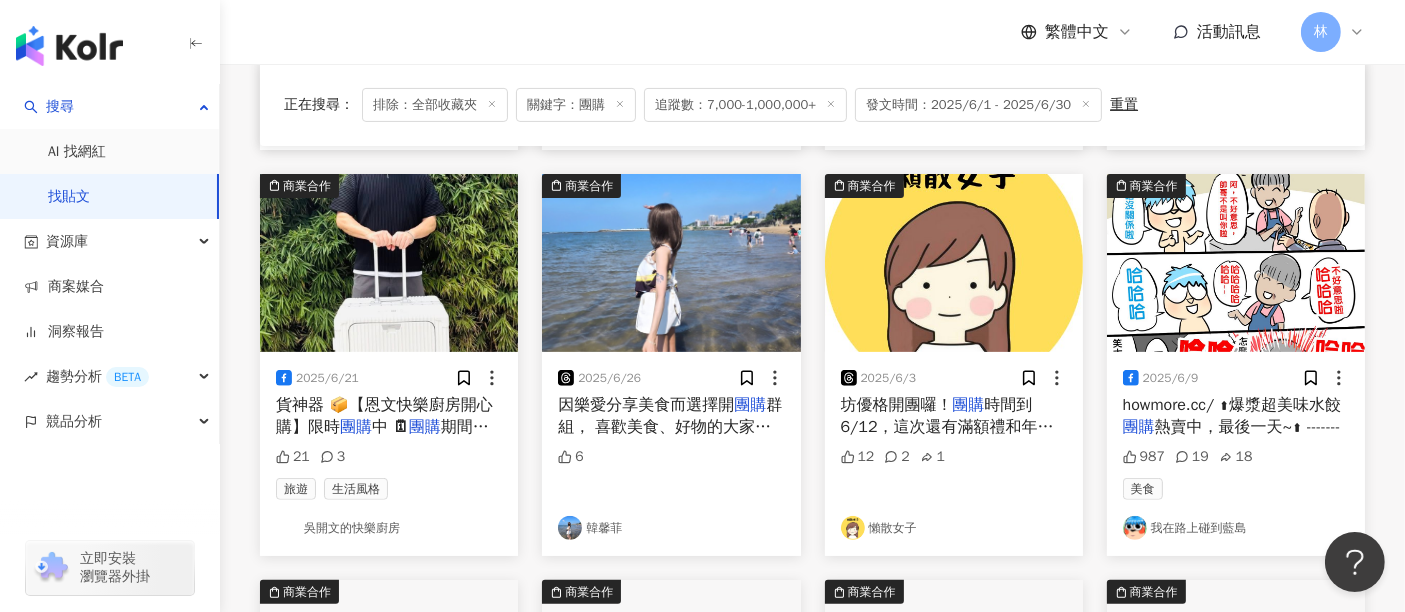 scroll, scrollTop: 666, scrollLeft: 0, axis: vertical 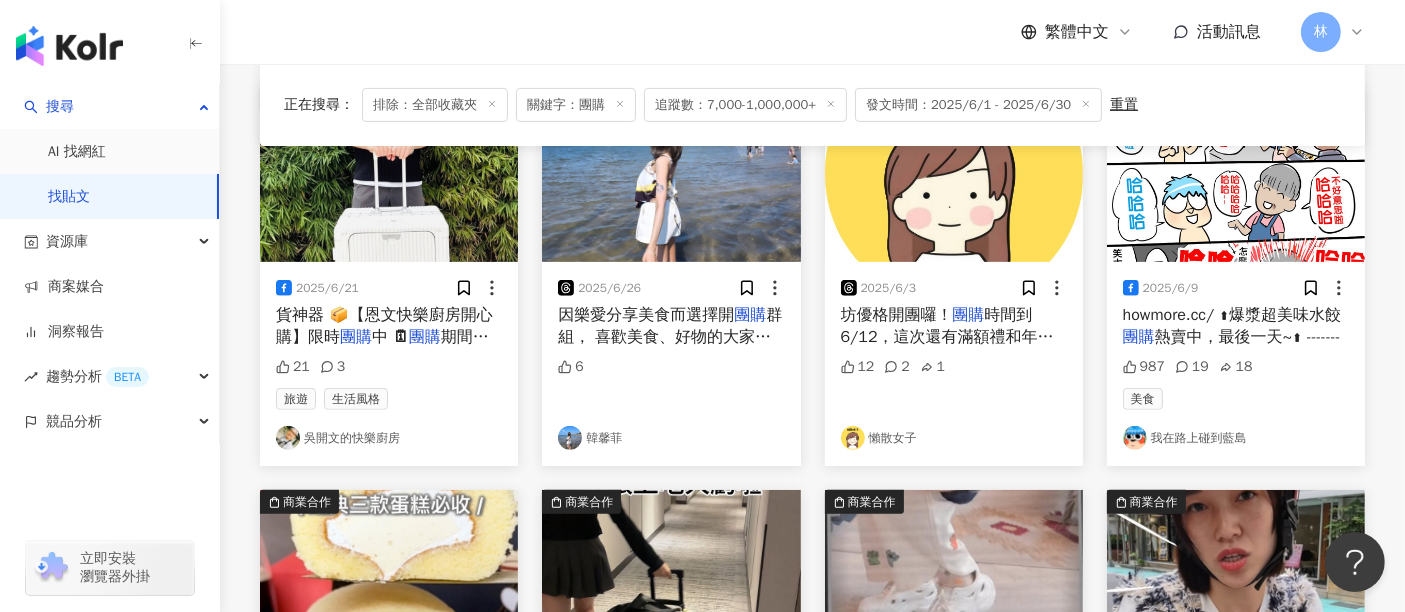 click at bounding box center (671, 173) 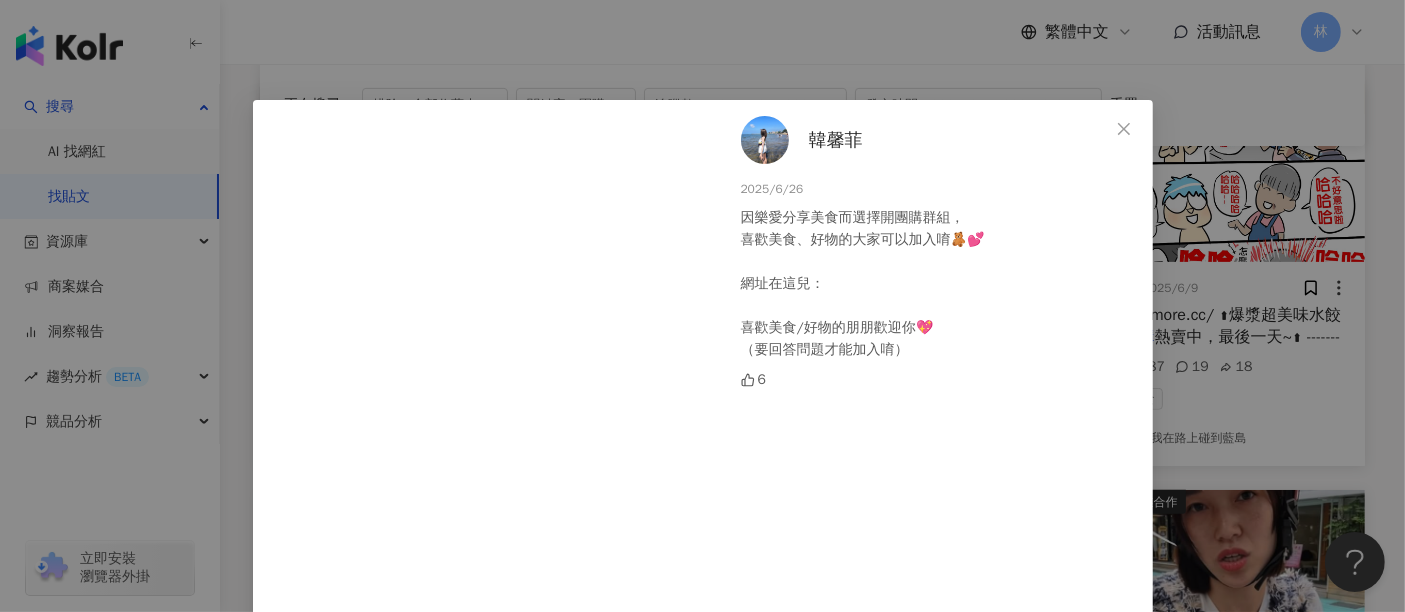 click on "[FIRST] [LAST] 2025/6/26 因樂愛分享美食而選擇開團購群組，
喜歡美食、好物的大家可以加入唷🧸💕
網址在這兒：
喜歡美食/好物的朋朋歡迎你💖
（要回答問題才能加入唷） 6 查看原始貼文" at bounding box center (702, 306) 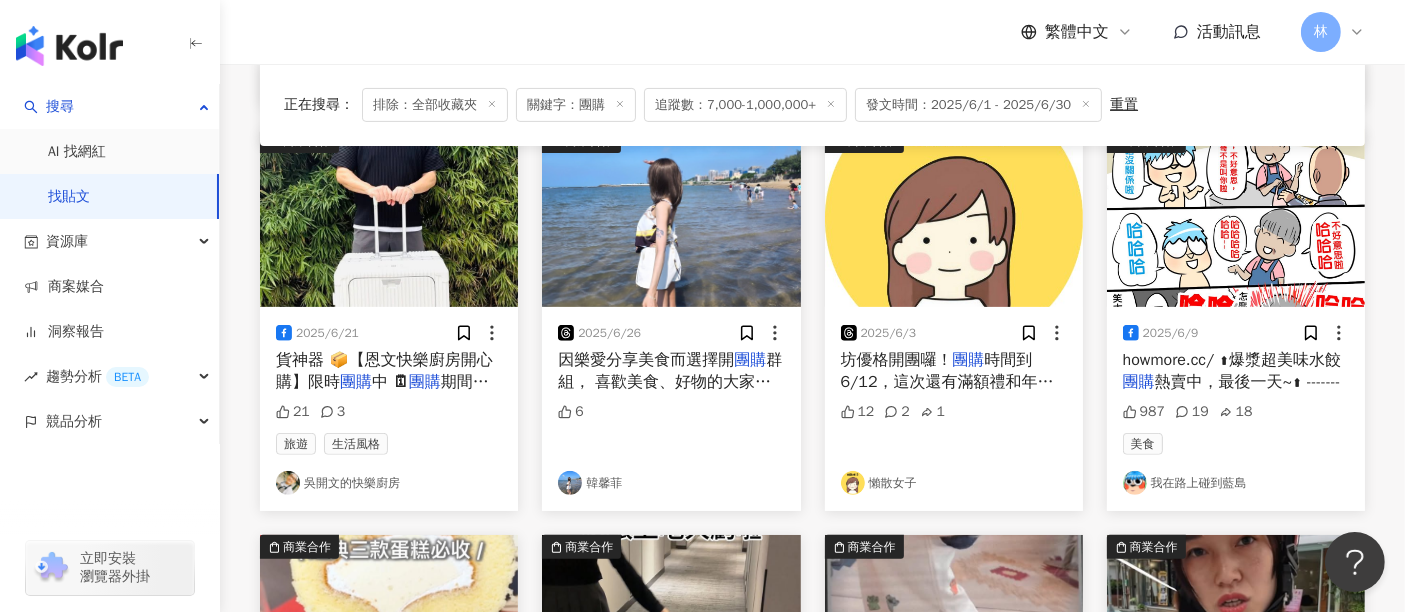 scroll, scrollTop: 666, scrollLeft: 0, axis: vertical 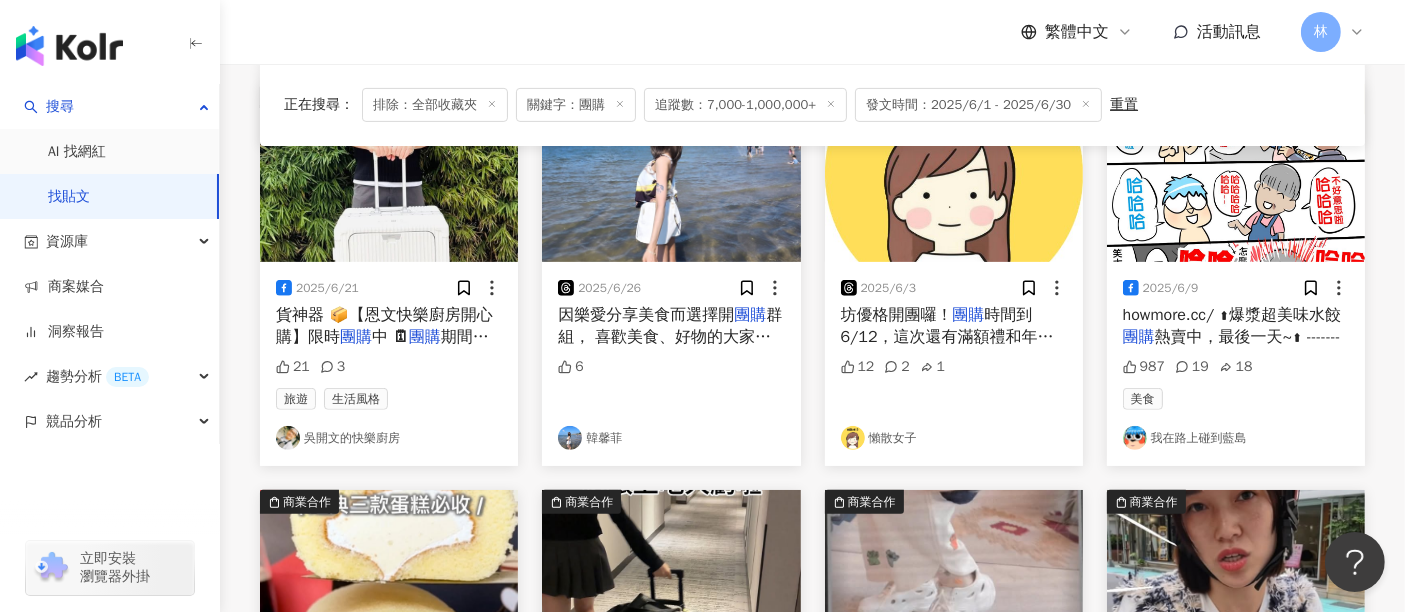 click at bounding box center (1236, 173) 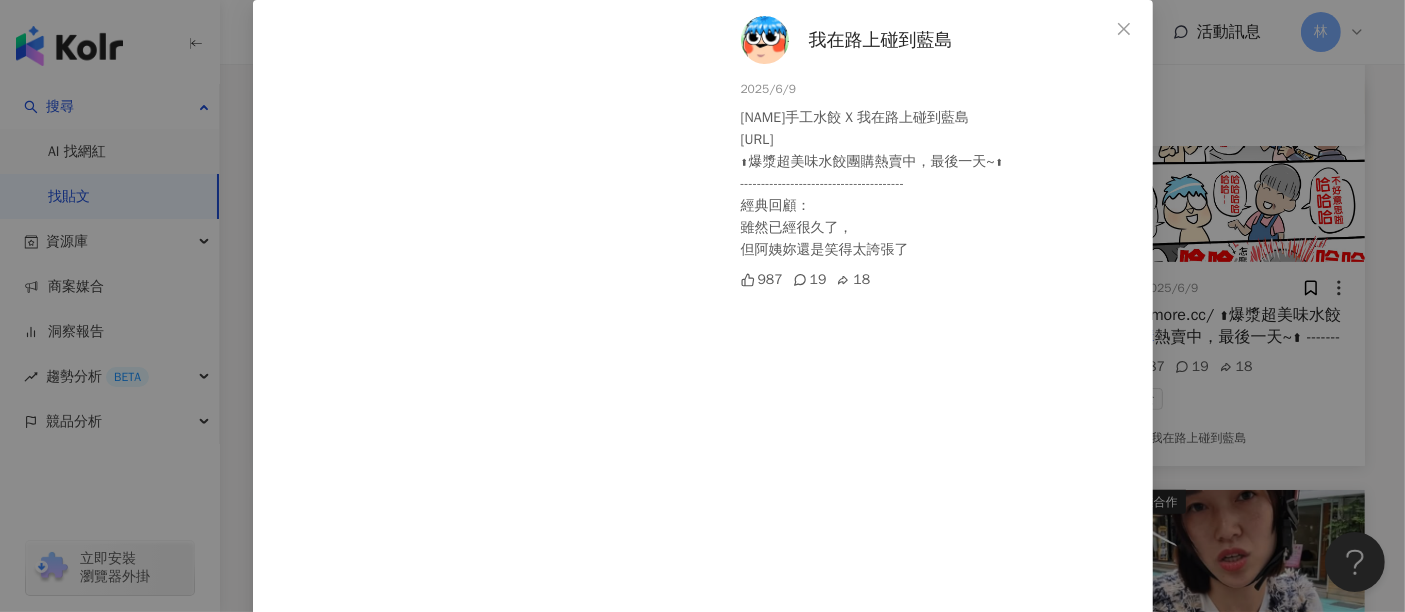 scroll, scrollTop: 178, scrollLeft: 0, axis: vertical 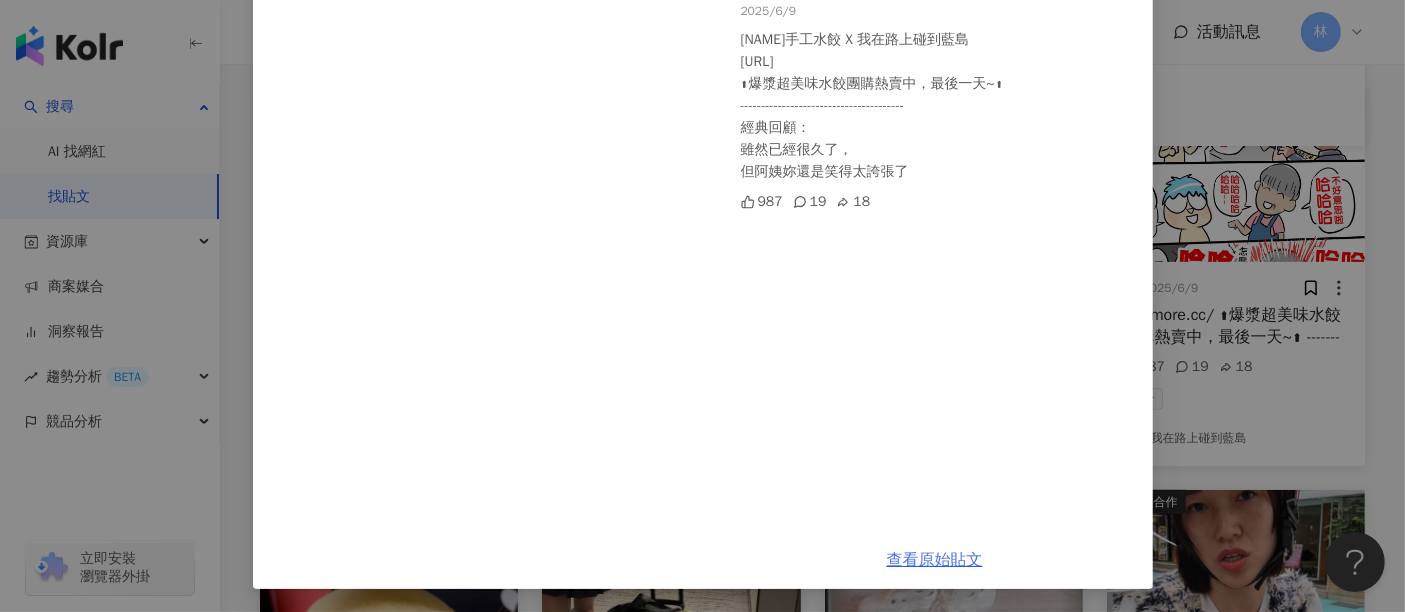click on "查看原始貼文" at bounding box center (935, 560) 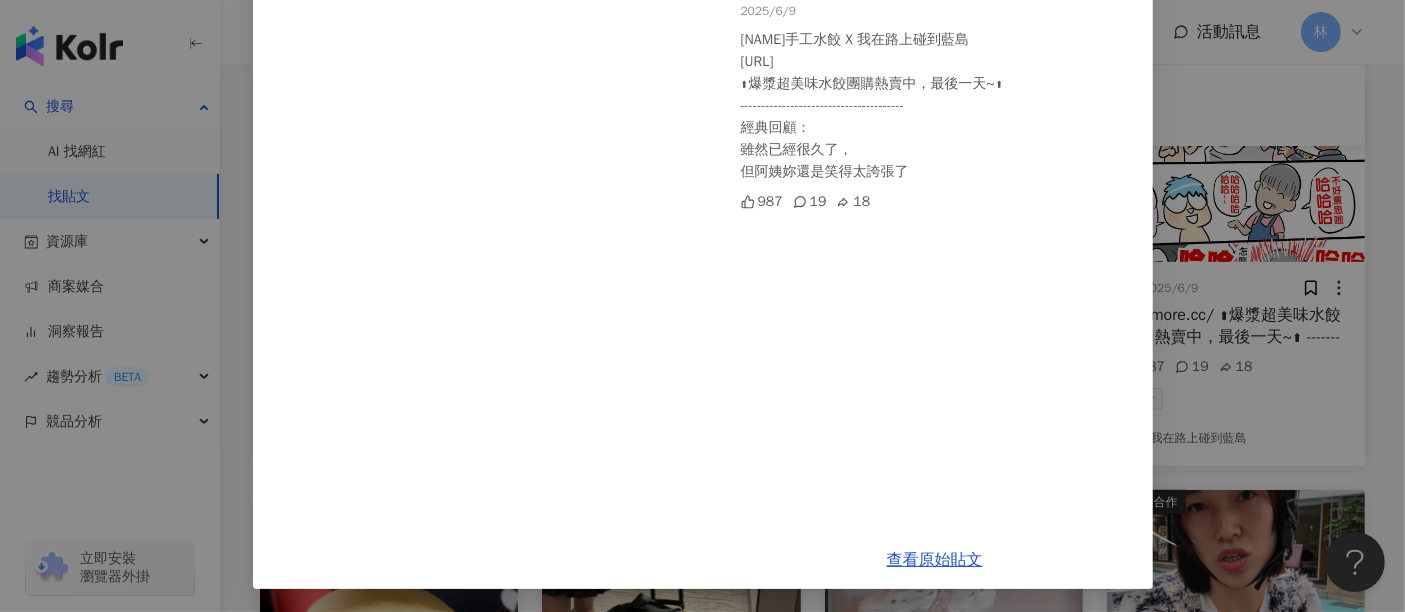 click on "我在路上碰到藍島 2025/6/9  李大娘手工水餃 X 我在路上碰到藍島
https://walandao.showmore.cc/
⬆爆漿超美味水餃團購熱賣中，最後一天~⬆
---------------------------------------
經典回顧：
雖然已經很久了，
但阿姨妳還是笑得太誇張了 987 19 18 查看原始貼文" at bounding box center [702, 306] 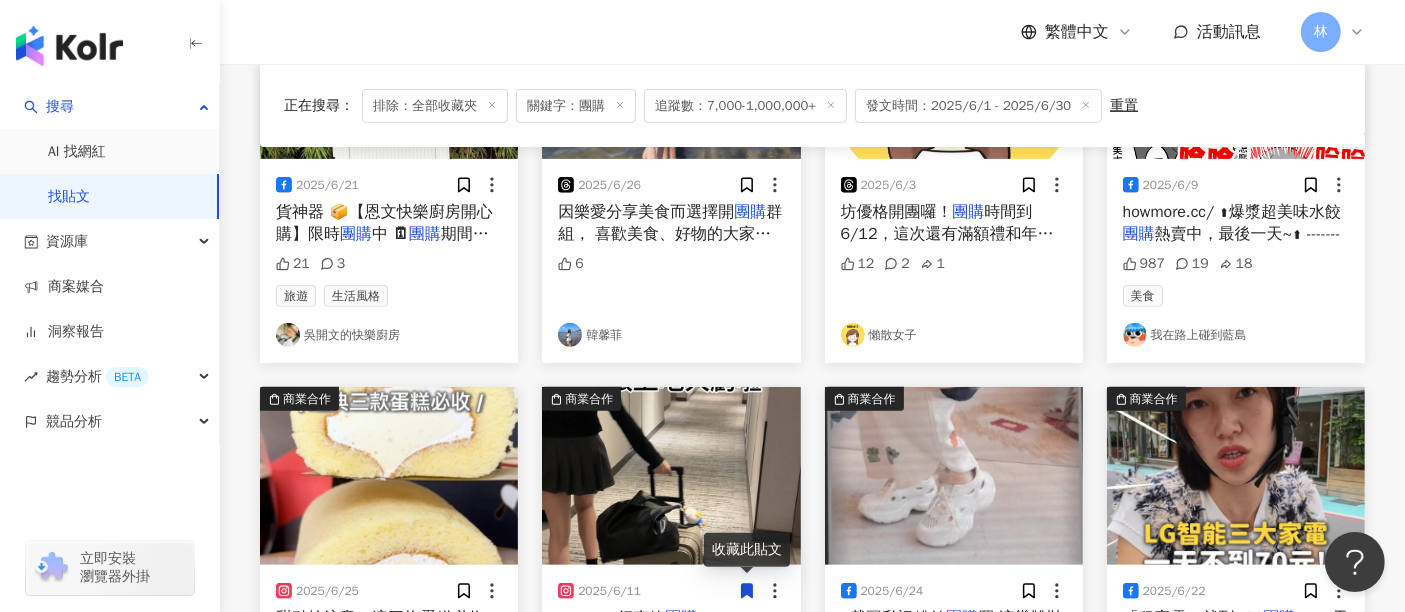scroll, scrollTop: 1000, scrollLeft: 0, axis: vertical 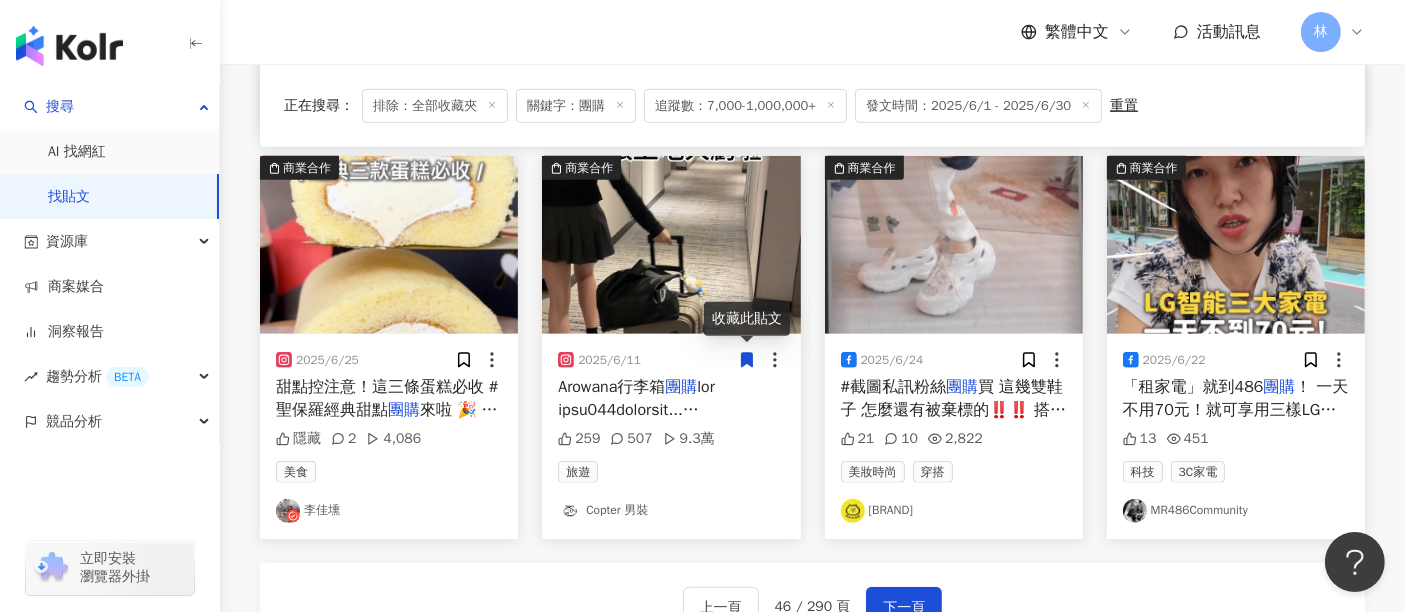 click at bounding box center (671, 245) 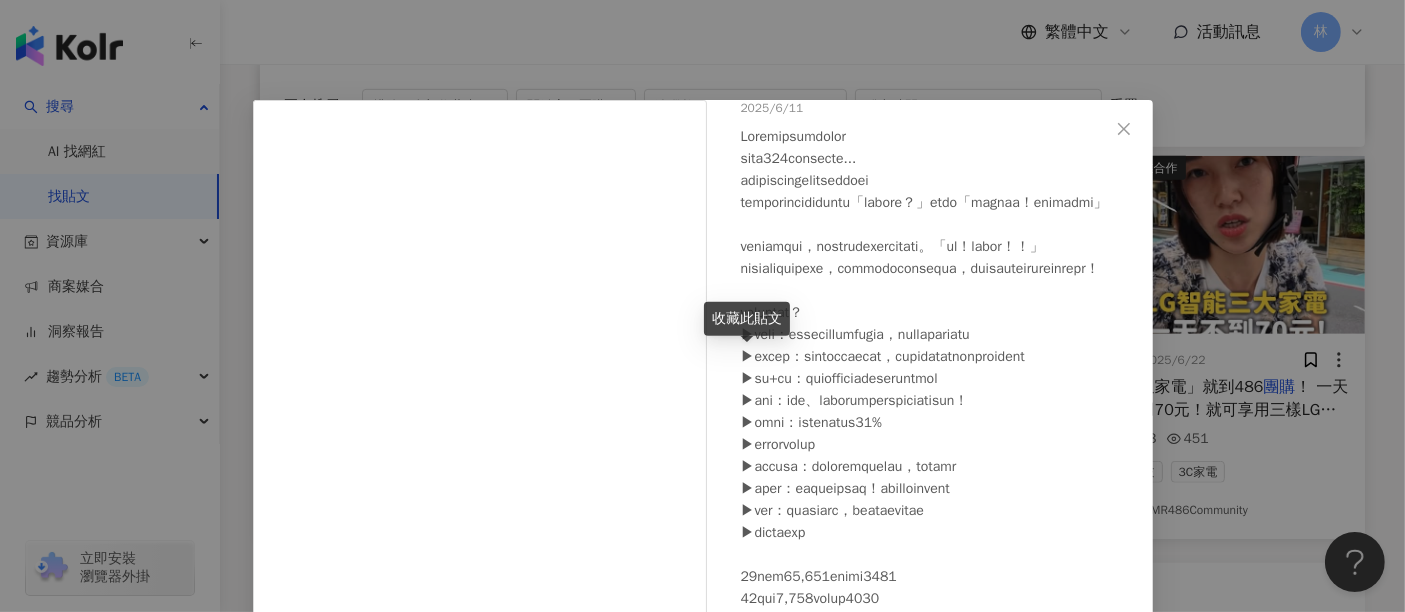 scroll, scrollTop: 279, scrollLeft: 0, axis: vertical 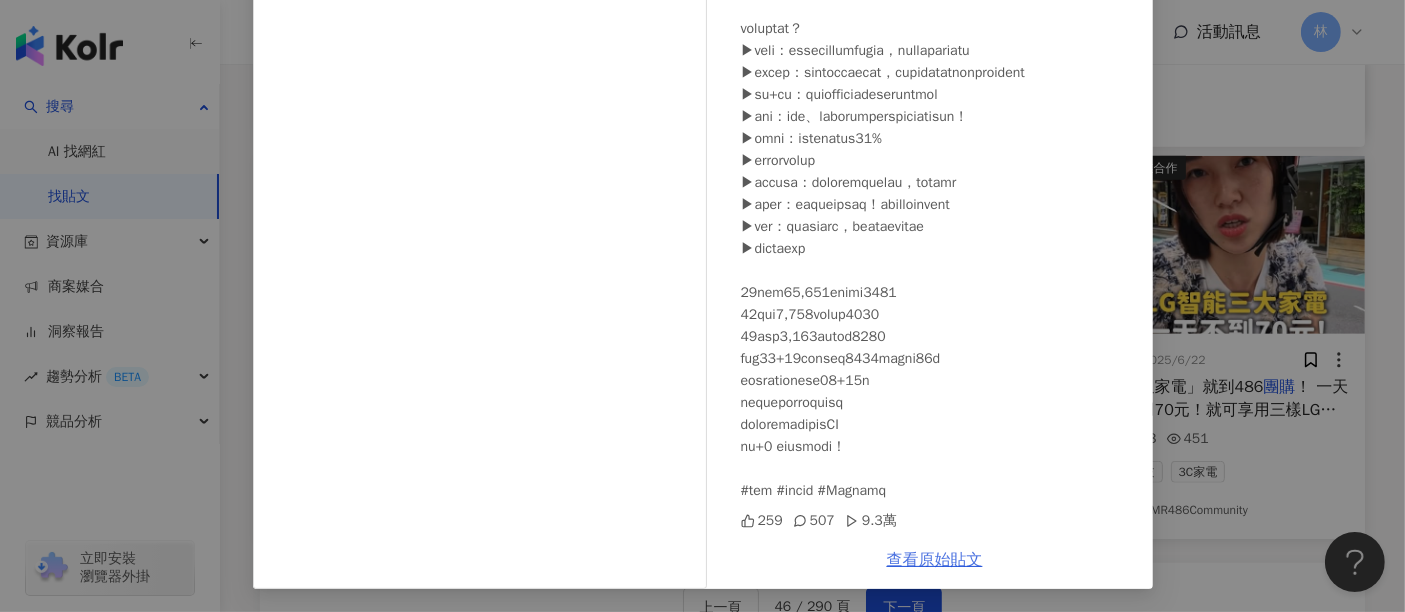 click on "查看原始貼文" at bounding box center (935, 560) 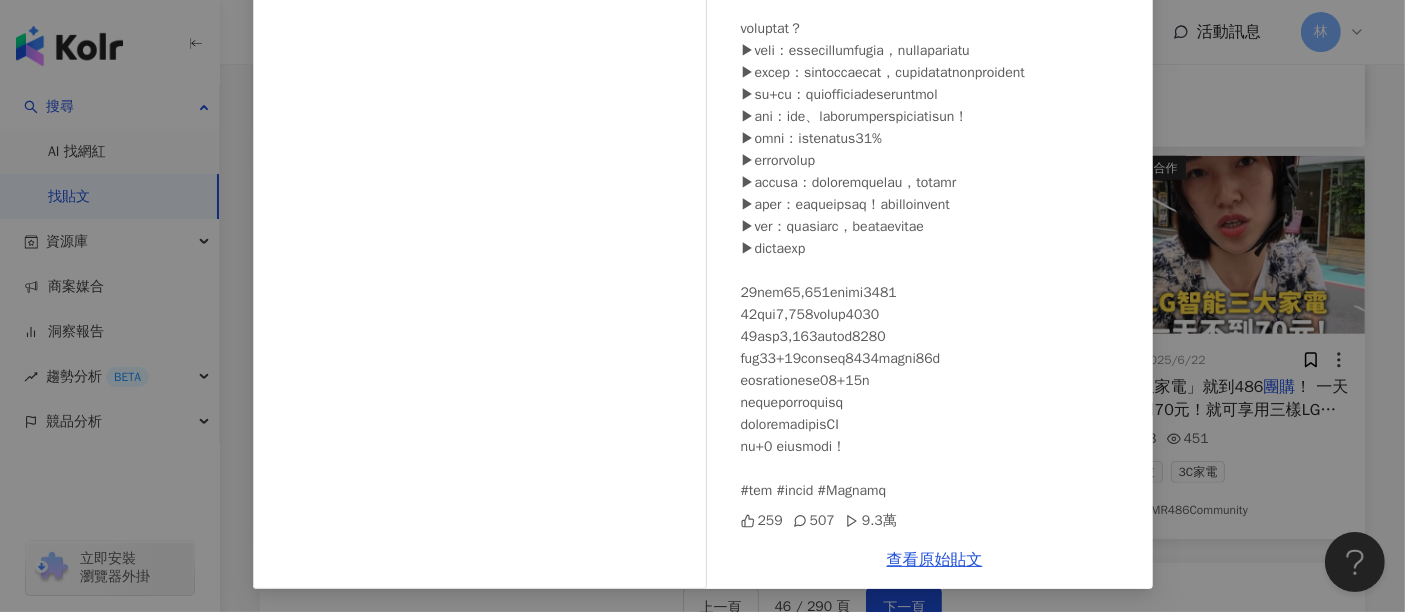 click on "Copter 男裝 2025/6/11 259 507 9.3萬 查看原始貼文" at bounding box center (702, 306) 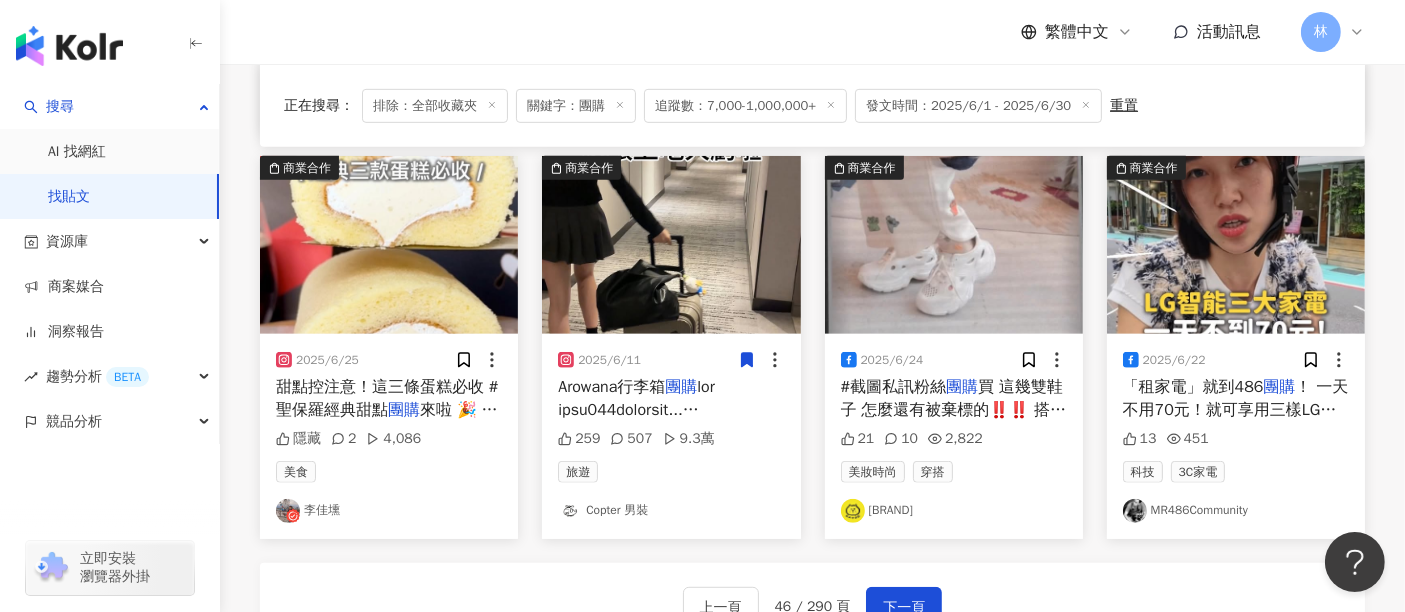 click at bounding box center [954, 245] 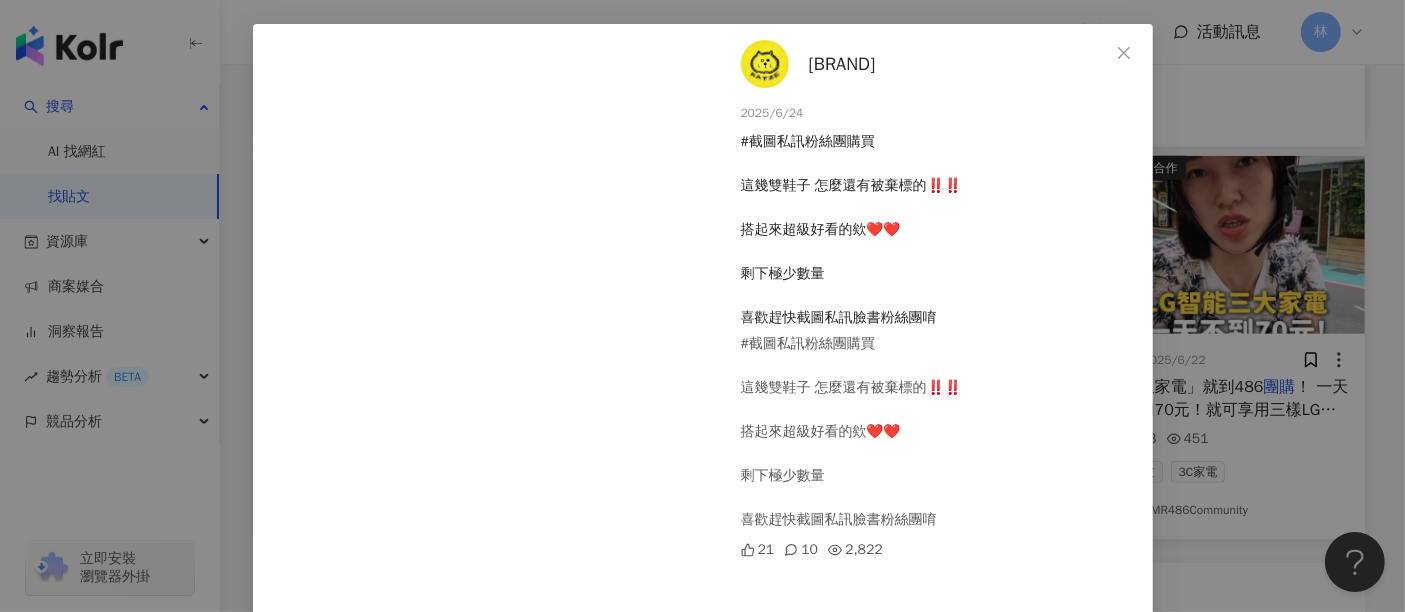 scroll, scrollTop: 111, scrollLeft: 0, axis: vertical 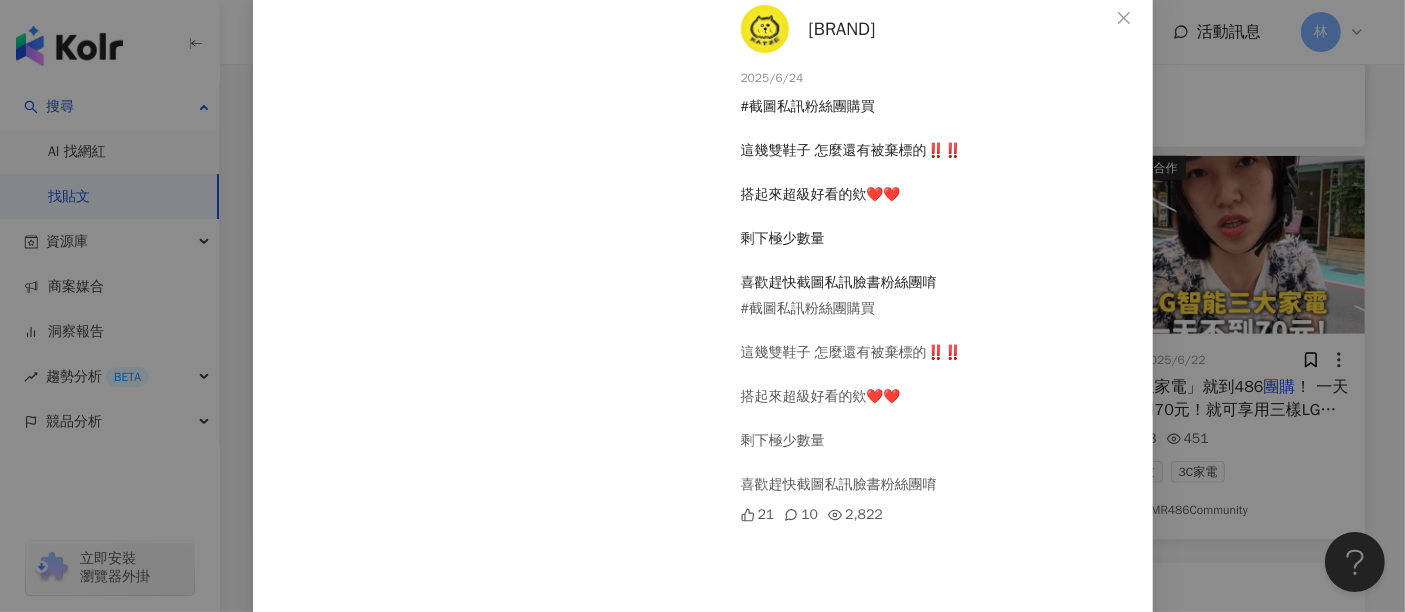 click on "KATZE 2025/6/24 #截圖私訊粉絲團購買
這幾雙鞋子  怎麼還有被棄標的‼️‼️
搭起來超級好看的欸❤️❤️
剩下極少數量
喜歡趕快截圖私訊臉書粉絲團唷  #截圖私訊粉絲團購買
這幾雙鞋子  怎麼還有被棄標的‼️‼️
搭起來超級好看的欸❤️❤️
剩下極少數量
喜歡趕快截圖私訊臉書粉絲團唷 21 10 2,822 查看原始貼文" at bounding box center (702, 306) 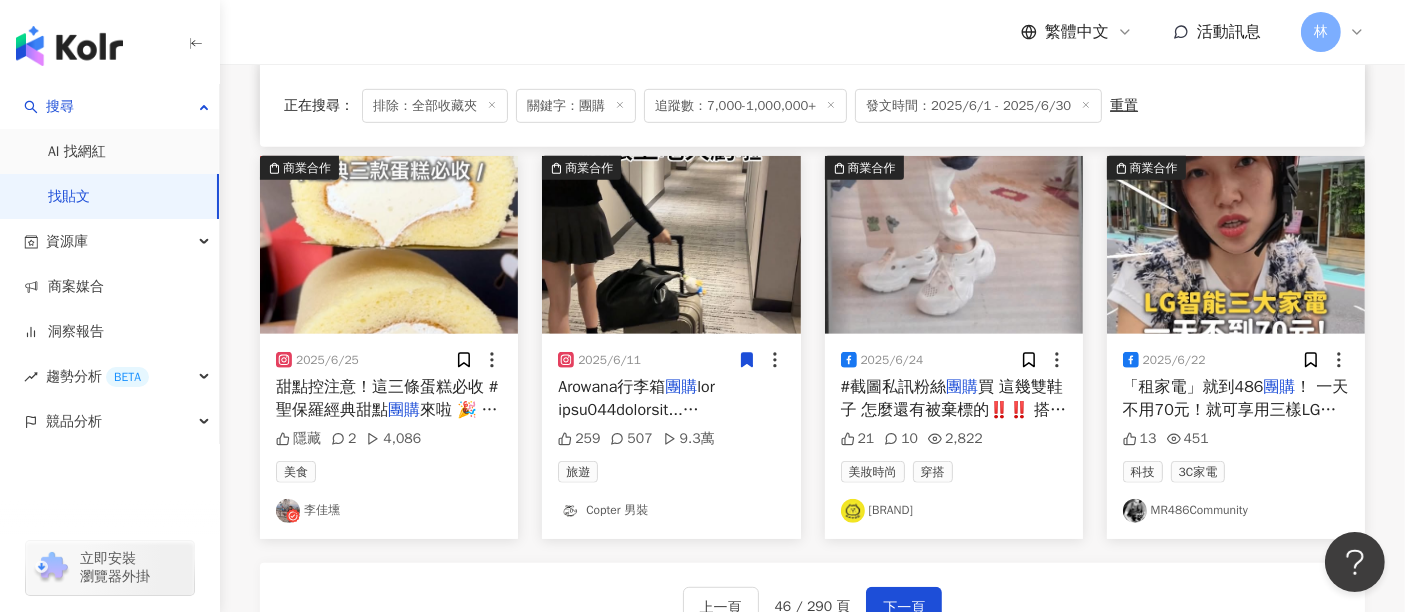 click at bounding box center [1236, 245] 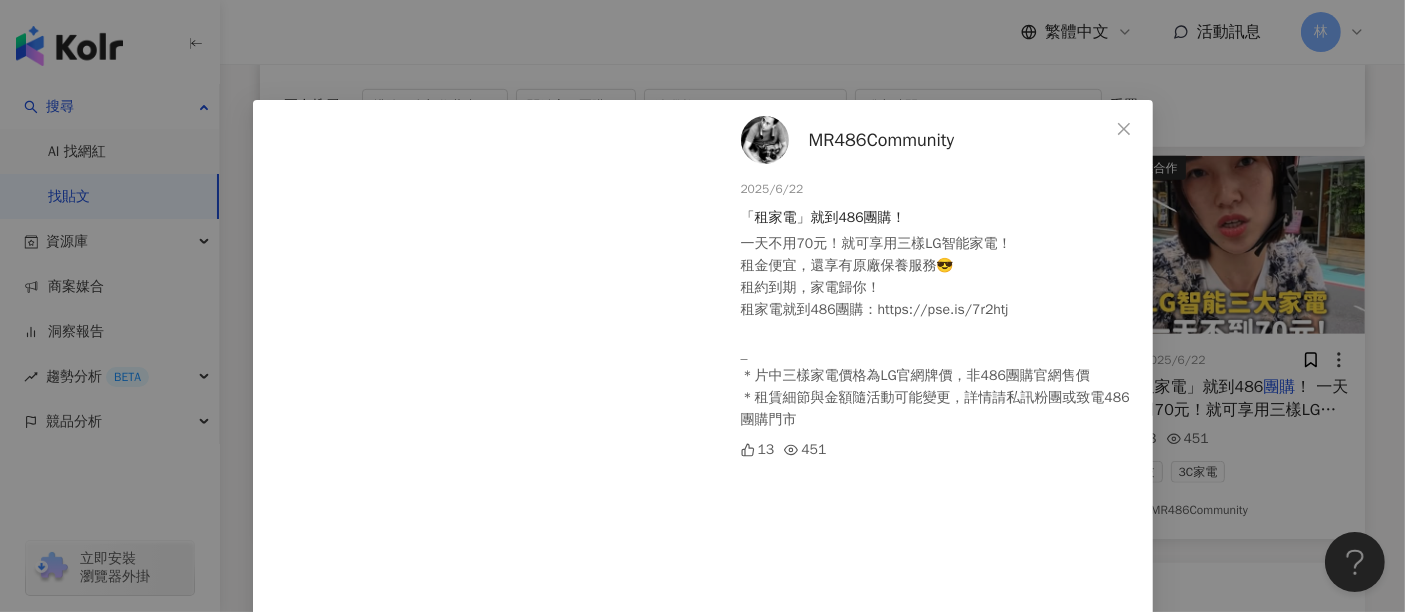 click on "MR486Community 2025/6/22 「租家電」就到486團購！  一天不用70元！就可享用三樣LG智能家電！
租金便宜，還享有原廠保養服務😎
租約到期，家電歸你！
租家電就到486團購：https://pse.is/7r2htj
_
＊片中三樣家電價格為LG官網牌價，非486團購官網售價
＊租賃細節與金額隨活動可能變更，詳情請私訊粉團或致電486團購門市 13 451 查看原始貼文" at bounding box center (702, 306) 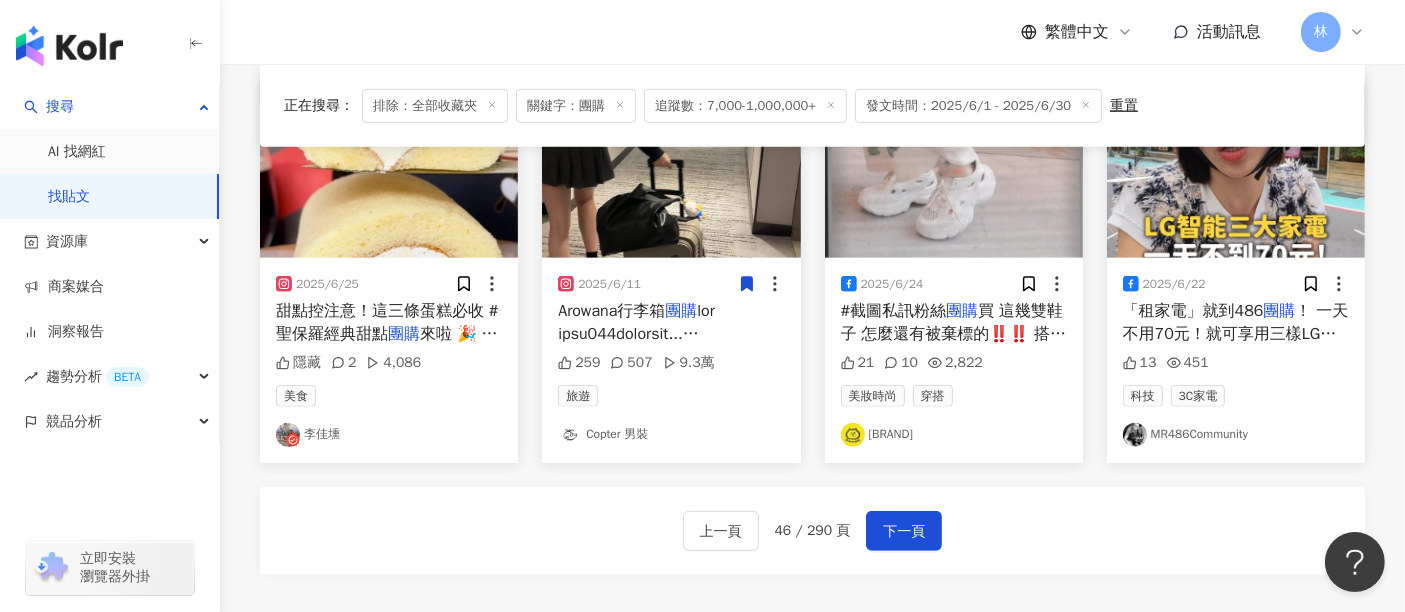 scroll, scrollTop: 1111, scrollLeft: 0, axis: vertical 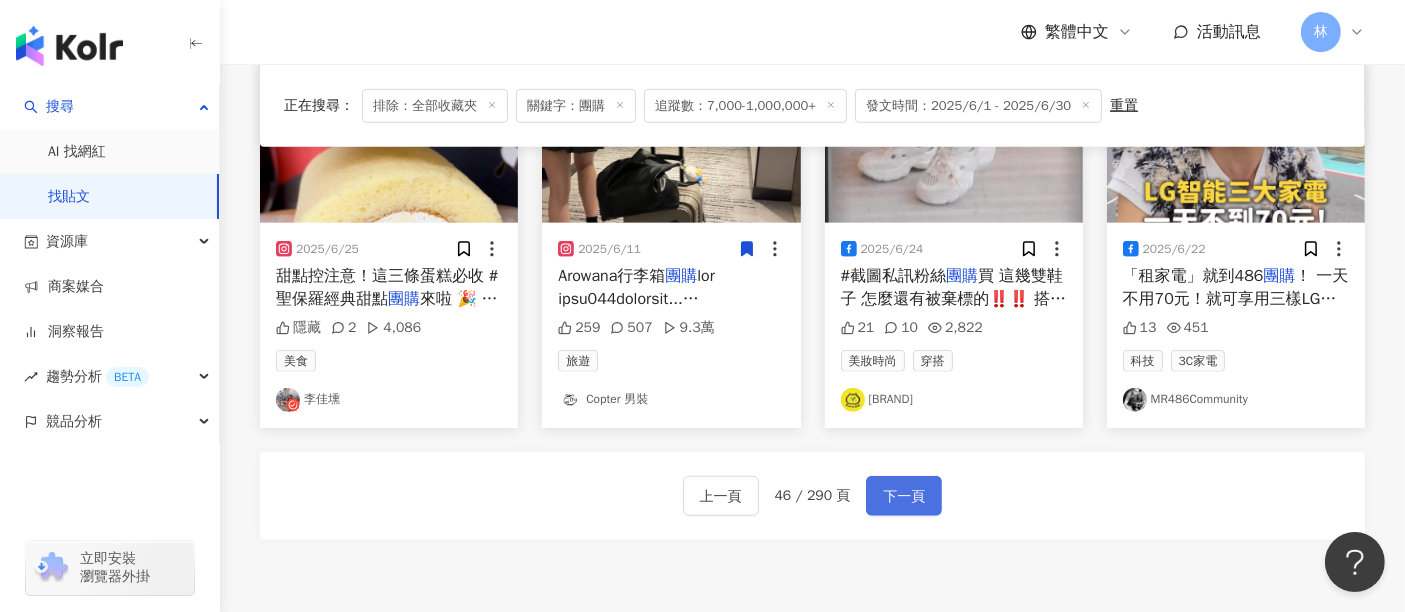 click on "下一頁" at bounding box center (904, 497) 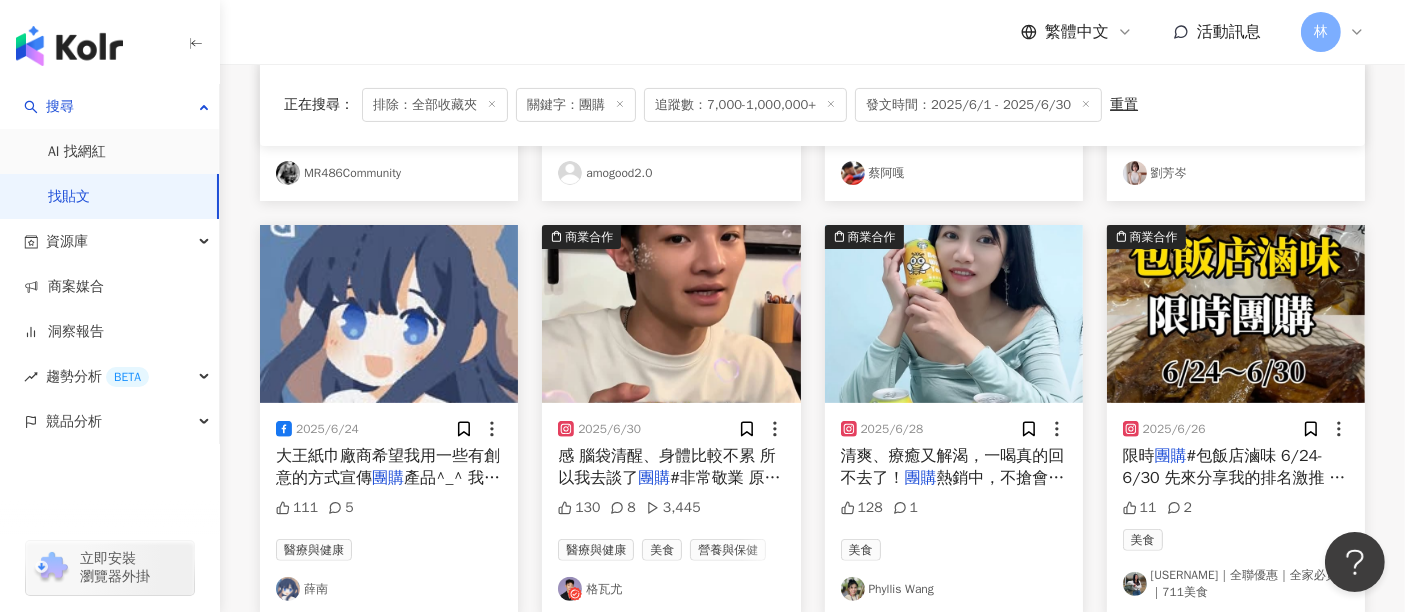 scroll, scrollTop: 574, scrollLeft: 0, axis: vertical 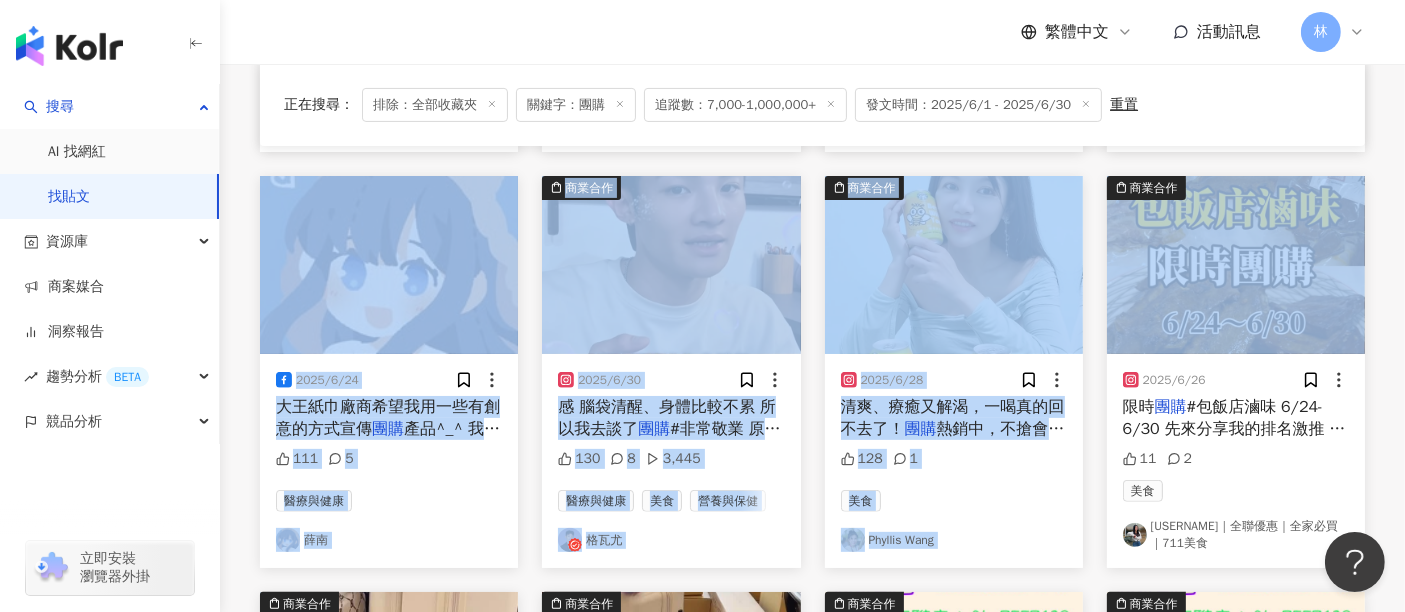 drag, startPoint x: 250, startPoint y: 155, endPoint x: 1137, endPoint y: 164, distance: 887.04565 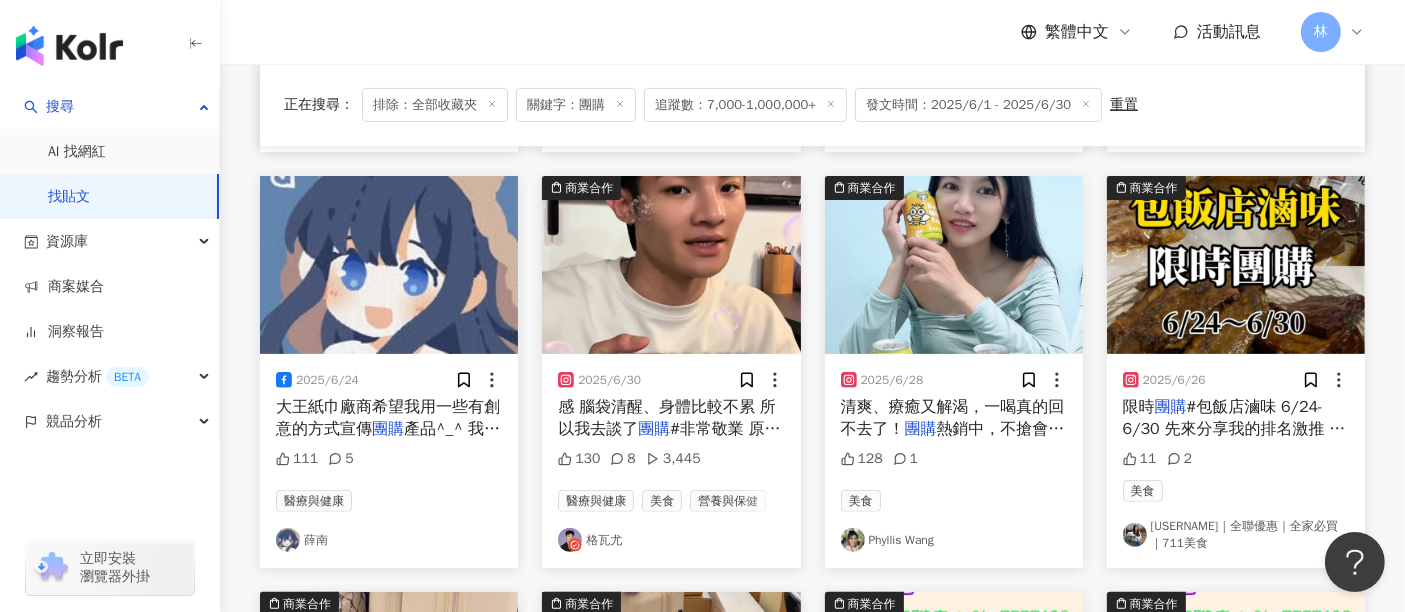 click on "正在搜尋 ： 排除：全部收藏夾 關鍵字：團購 追蹤數：7,000-1,000,000+ 發文時間：2025/6/1 - 2025/6/30 重置 排序： 關聯性 商業合作 2025/6/22 「租家電」就到486 團購 ！ 一天不用70元！就可享用三樣LG智能家電！\n租金便宜，還享有原廠保養服務😎\n租約到期，家電歸你！\n租家電就到486 團購 ：https://pse.is/7r2htj\n\n_\n＊片中三樣家電價格為LG官網牌價，非486 團購 官網售價\n＊租賃細節與金額隨活動可能變更，詳情請私訊粉團或致電486 團購 門市 13 451 科技 3C家電 MR486Community 商業合作 2025/6/10 影就別看｜莫名其妙EP299\n👉谷阿莫 團購  OpenRhyme氣傳導耳夾式無線 23 4,734 科技 3C家電 amogood2.0 商業合作 2025/6/20 又健康！ \n\n果乾官網每包 250 元， 團購 價每包只要 190 元！ \n\n只有嘎 2,706 1 30.9萬 美食 蔡阿嘎 商業合作 2025/6/14 風扇\n✅無線✅靜音✅折疊✅12段風速\n\n 團購 優惠連結🔗\nhttps://gbf 27 團購 5" at bounding box center (812, 412) 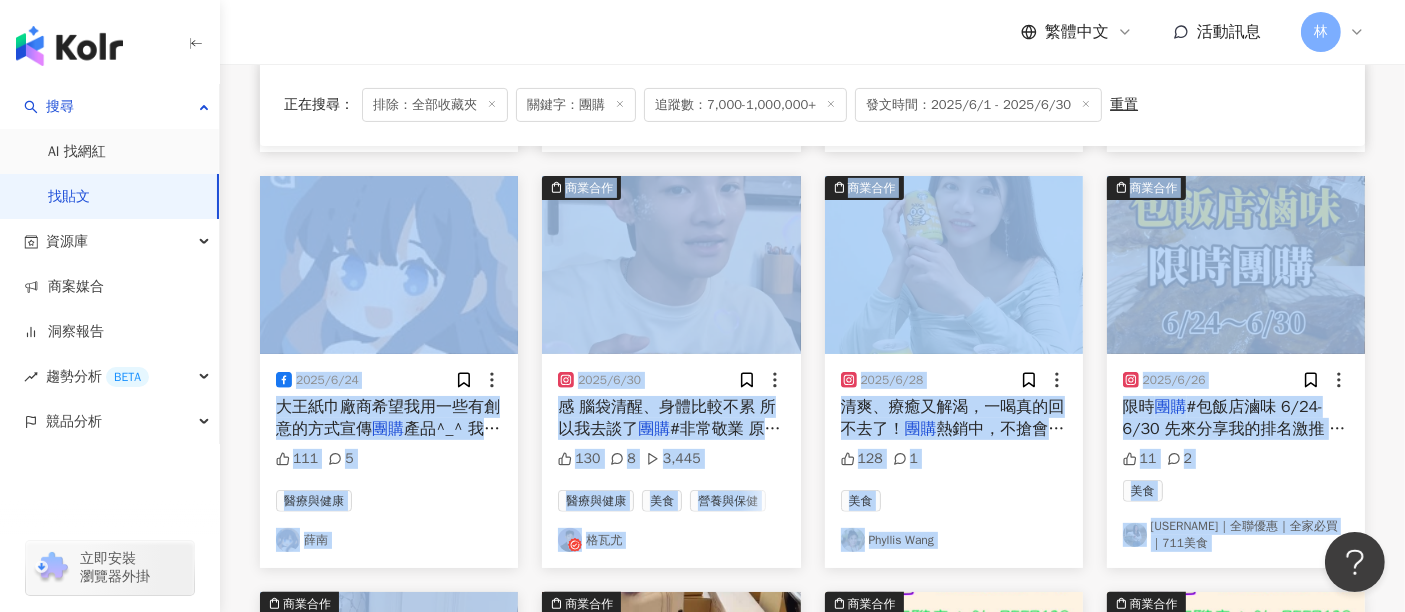 drag, startPoint x: 242, startPoint y: 160, endPoint x: 1268, endPoint y: 560, distance: 1101.2157 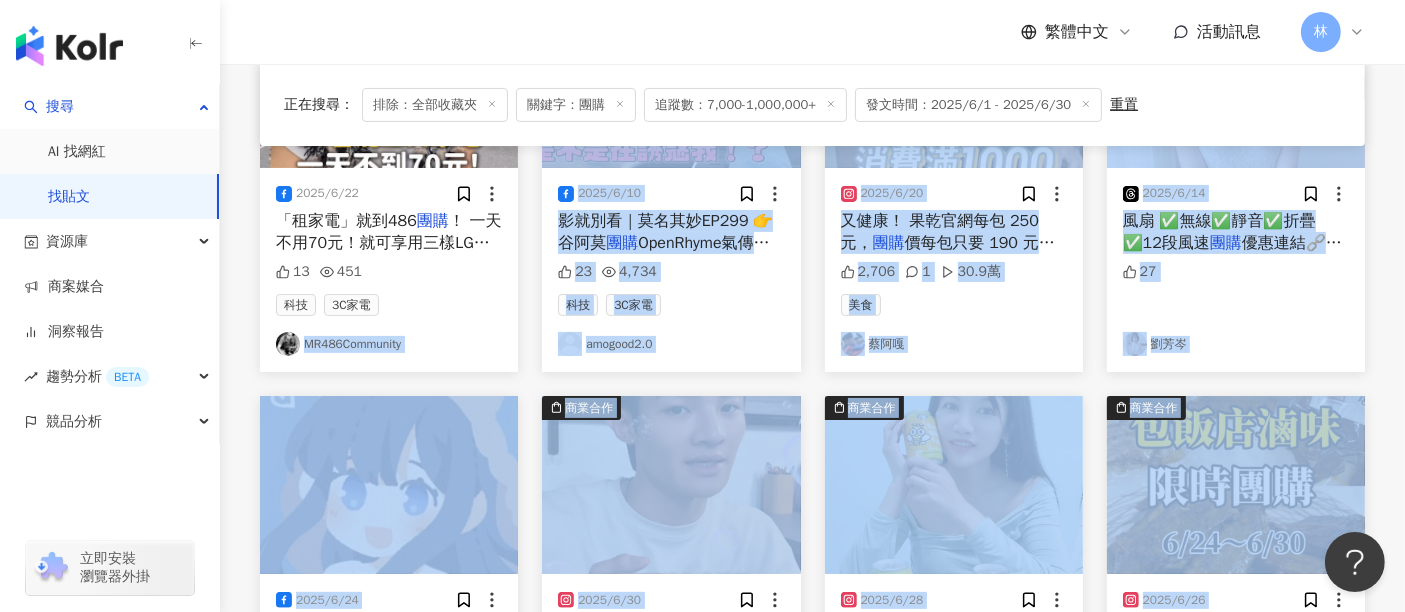 scroll, scrollTop: 351, scrollLeft: 0, axis: vertical 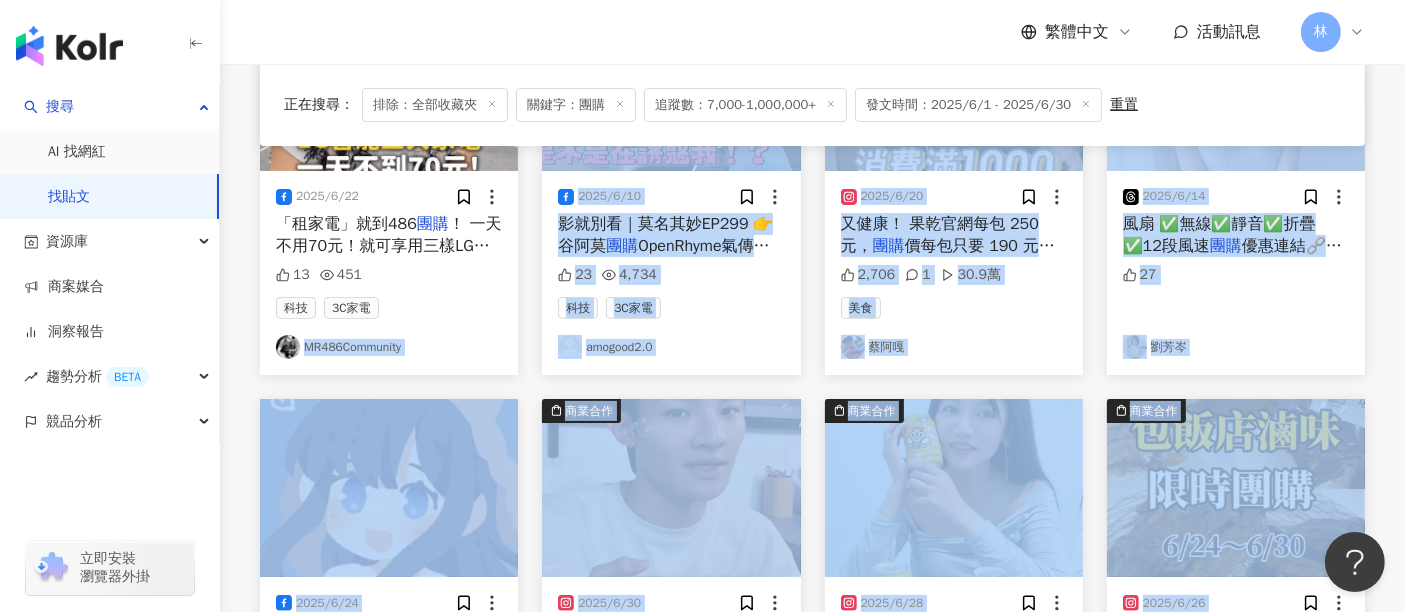 click on "商業合作 2025/6/22 「租家電」就到486 團購 ！ 一天不用70元！就可享用三樣LG智能家電！
租金便宜，還享有原廠保養服務😎
租約到期，家電歸你！
租家電就到486 團購 ：https://pse.is/7r2htj
_
＊片中三樣家電價格為LG官網牌價，非486 團購 官網售價
＊租賃細節與金額隨活動可能變更，詳情請私訊粉團或致電486 團購 門市 13 451 科技 3C家電 MR486Community" at bounding box center [389, 184] 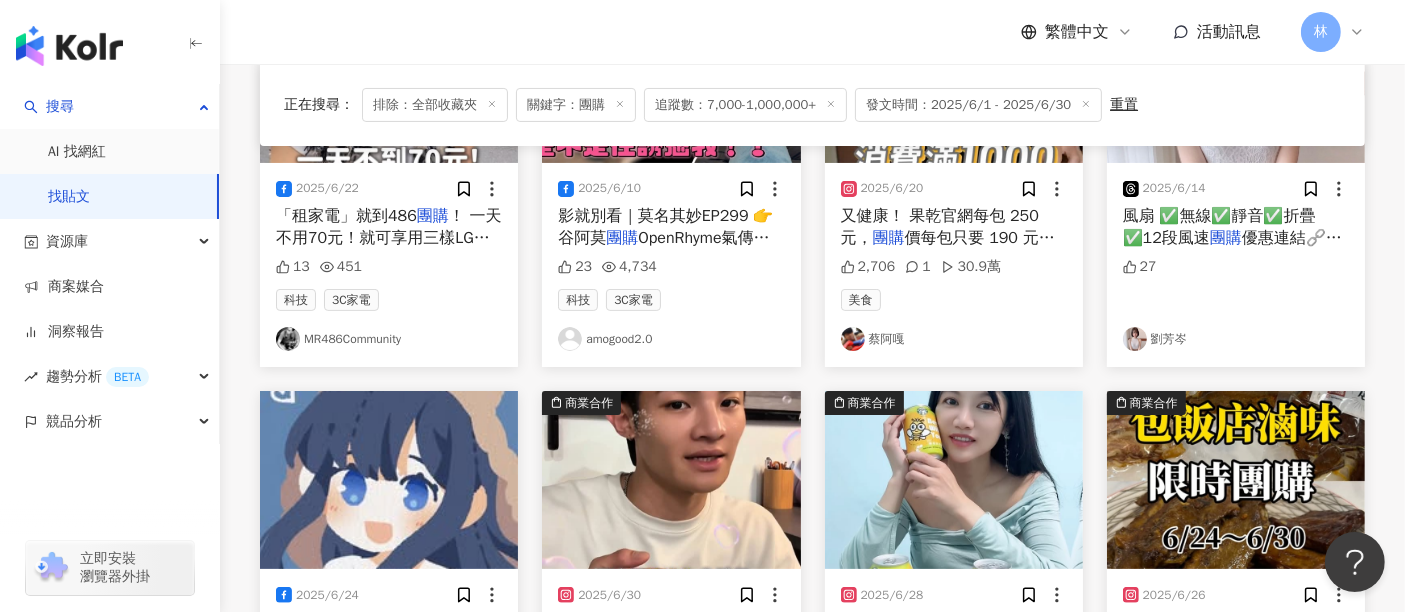 scroll, scrollTop: 574, scrollLeft: 0, axis: vertical 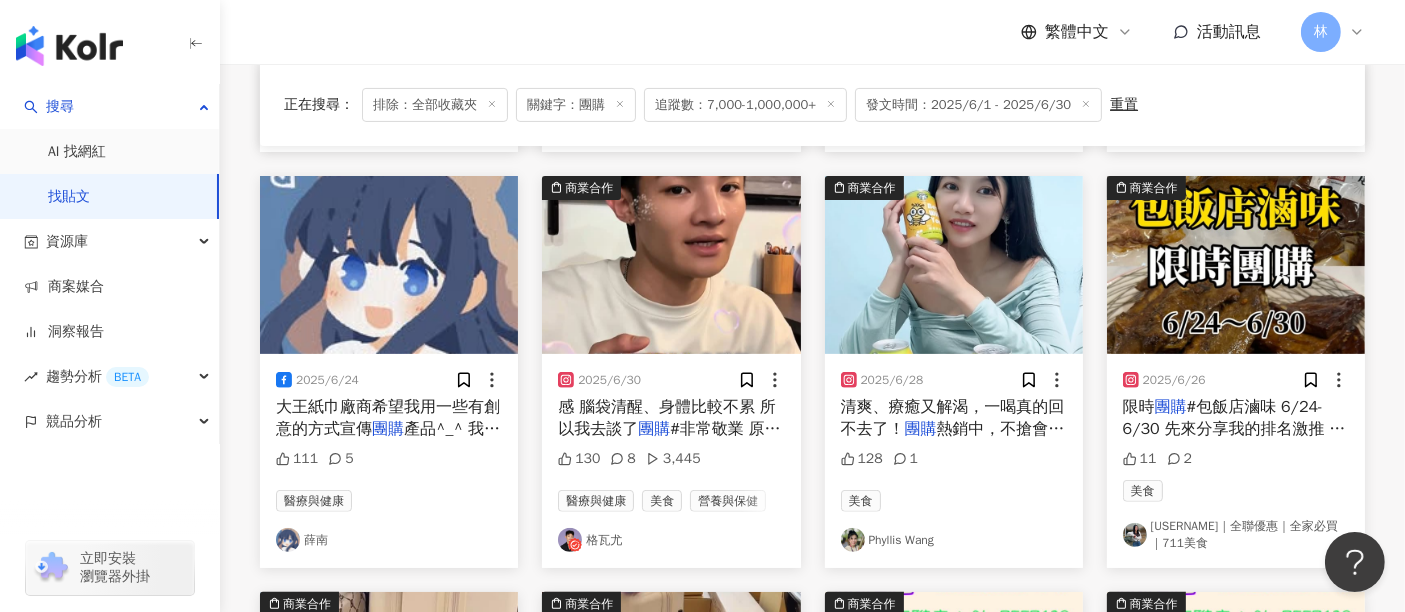 click at bounding box center (954, 265) 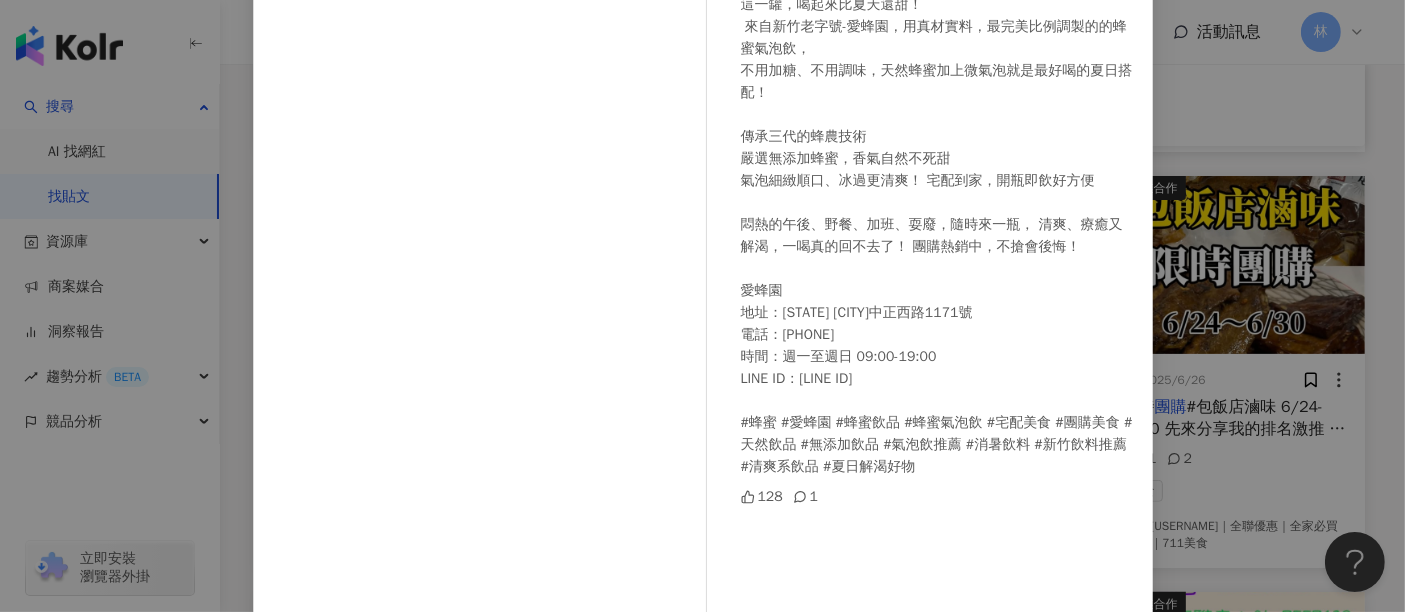 scroll, scrollTop: 222, scrollLeft: 0, axis: vertical 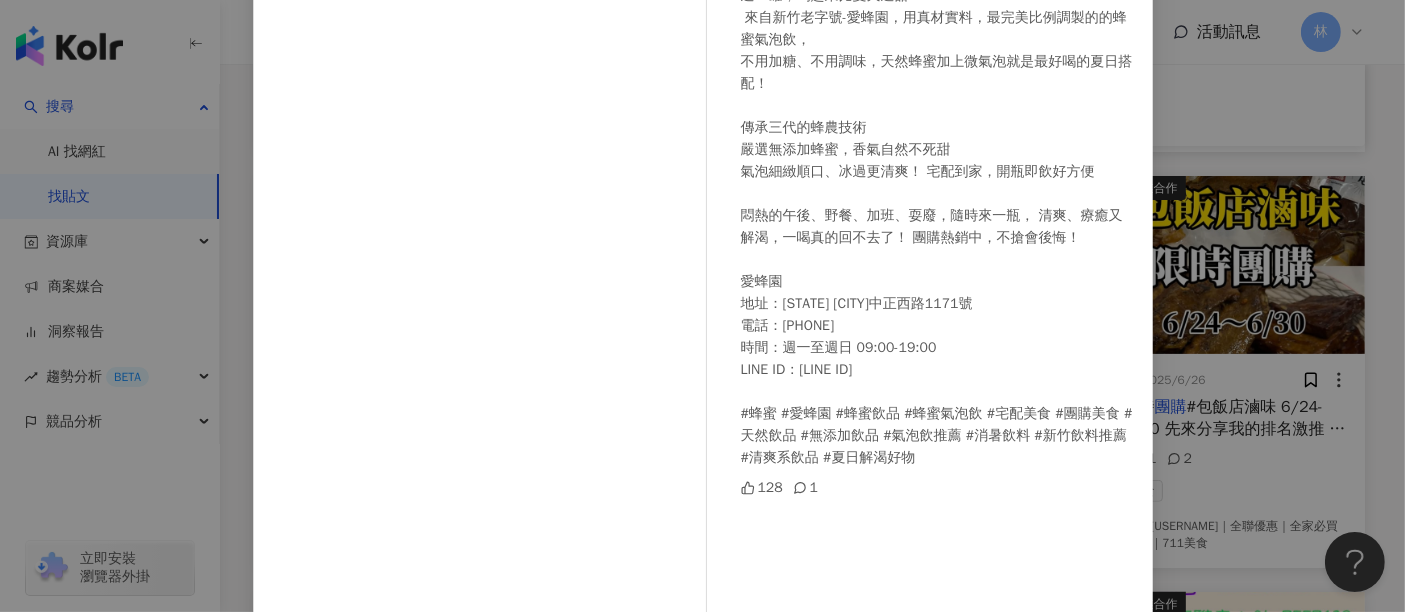 click on "[FIRST] [LAST] [DATE] 這一罐，喝起來比夏天還甜！
來自新竹老字號-愛蜂園，用真材實料，最完美比例調製的的蜂蜜氣泡飲，
不用加糖、不用調味，天然蜂蜜加上微氣泡就是最好喝的夏日搭配！
傳承三代的蜂農技術
嚴選無添加蜂蜜，香氣自然不死甜
氣泡細緻順口、冰過更清爽！ 宅配到家，開瓶即飲好方便
悶熱的午後、野餐、加班、耍廢，隨時來一瓶， 清爽、療癒又解渴，一喝真的回不去了！ 團購熱銷中，不搶會後悔！
愛蜂園
地址：[STATE] [CITY]中正西路1171號
電話：[PHONE]
時間：週一至週日 09:00-19:00
LINE ID：[LINE ID]
#蜂蜜 #愛蜂園 #蜂蜜飲品 #蜂蜜氣泡飲 #宅配美食 #團購美食 #天然飲品 #無添加飲品 #氣泡飲推薦 #消暑飲料 #新竹飲料推薦 #清爽系飲品 #夏日解渴好物 128 1 查看原始貼文" at bounding box center [702, 306] 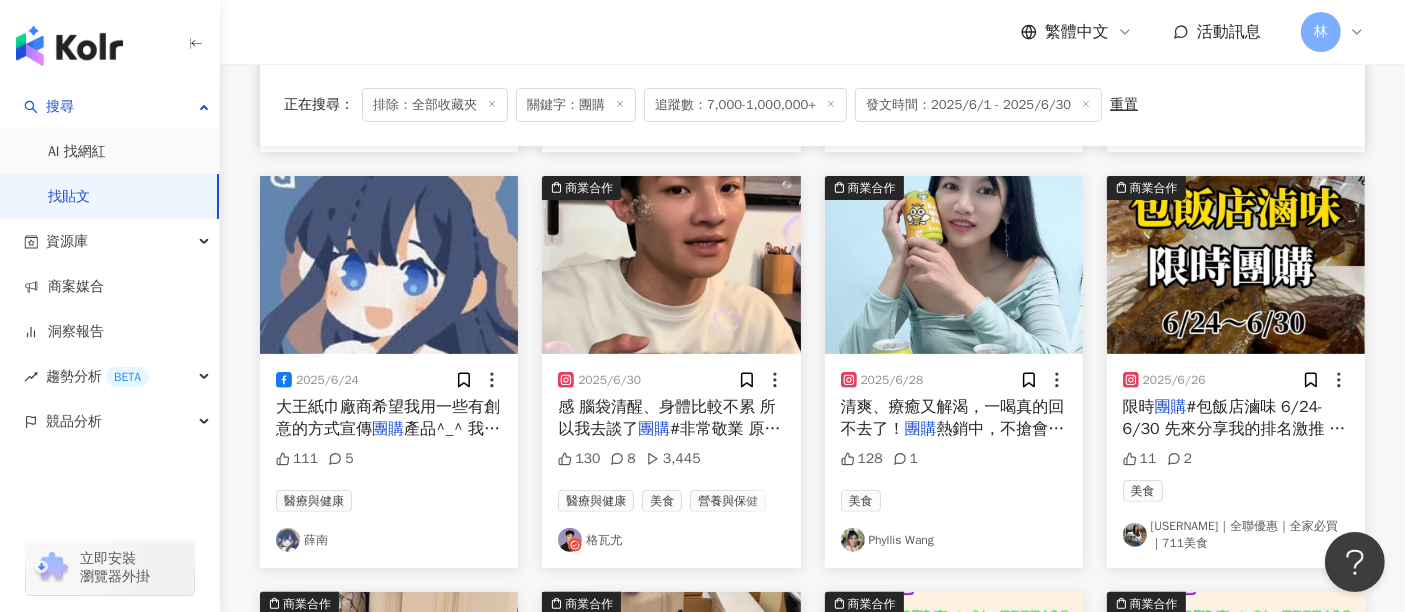 click at bounding box center [1236, 265] 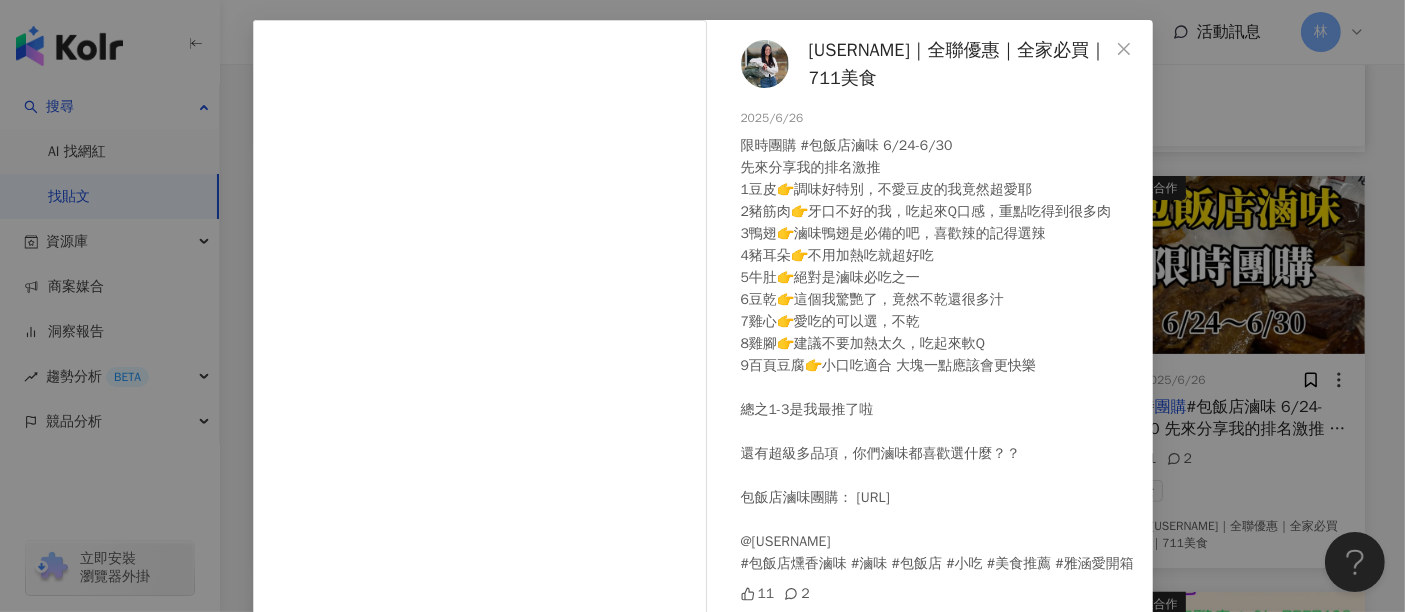 scroll, scrollTop: 321, scrollLeft: 0, axis: vertical 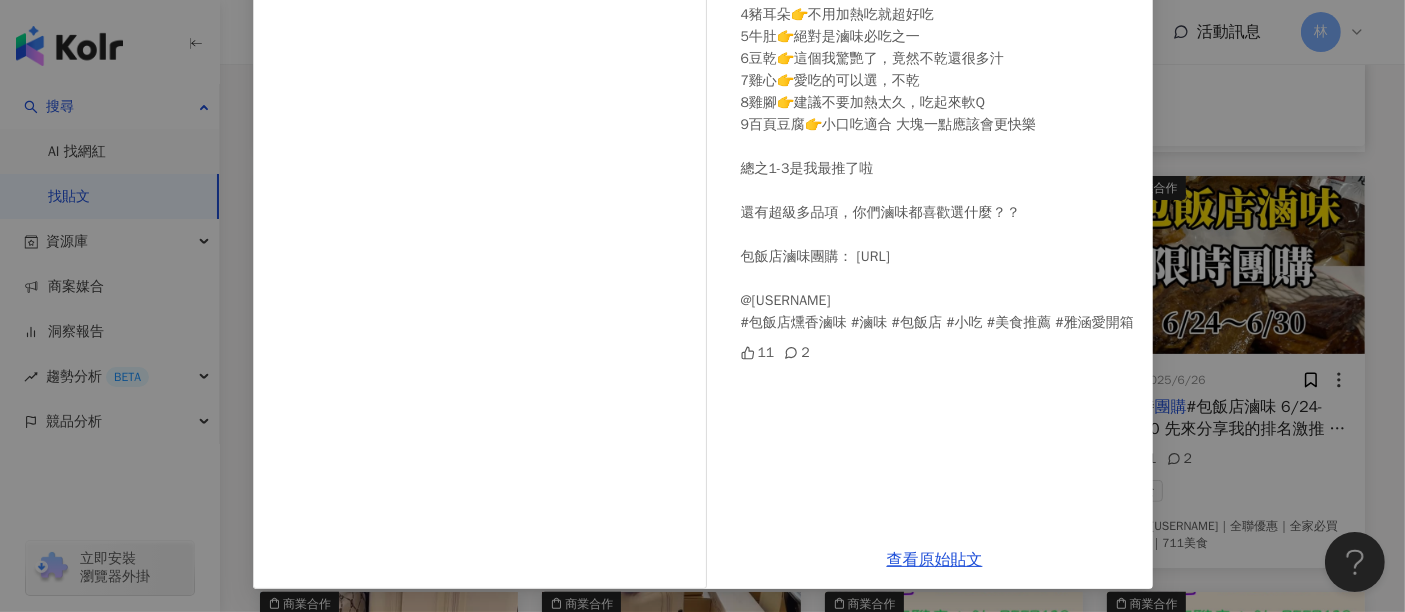 click on "[FIRST] [LAST]｜全聯優惠｜全家必買｜711美食 2025/6/26 限時團購 #包飯店滷味 6/24-6/30
先來分享我的排名激推
1豆皮👉調味好特別，不愛豆皮的我竟然超愛耶
2豬筋肉👉牙口不好的我，吃起來Q口感，重點吃得到很多肉
3鴨翅👉滷味鴨翅是必備的吧，喜歡辣的記得選辣
4豬耳朵👉不用加熱吃就超好吃
5牛肚👉絕對是滷味必吃之一
6豆乾👉這個我驚艷了，竟然不乾還很多汁
7雞心👉愛吃的可以選，不乾
8雞腳👉建議不要加熱太久，吃起來軟Q
9百頁豆腐👉小口吃適合 大塊一點應該會更快樂
總之1-3是我最推了啦
還有超級多品項，你們滷味都喜歡選什麼？？
包飯店滷味團購： https://lihi.cc/rByWm
@[BRAND]
#包飯店燻香滷味 #滷味 #包飯店 #小吃 #美食推薦 #雅涵愛開箱 11 2 查看原始貼文" at bounding box center [702, 306] 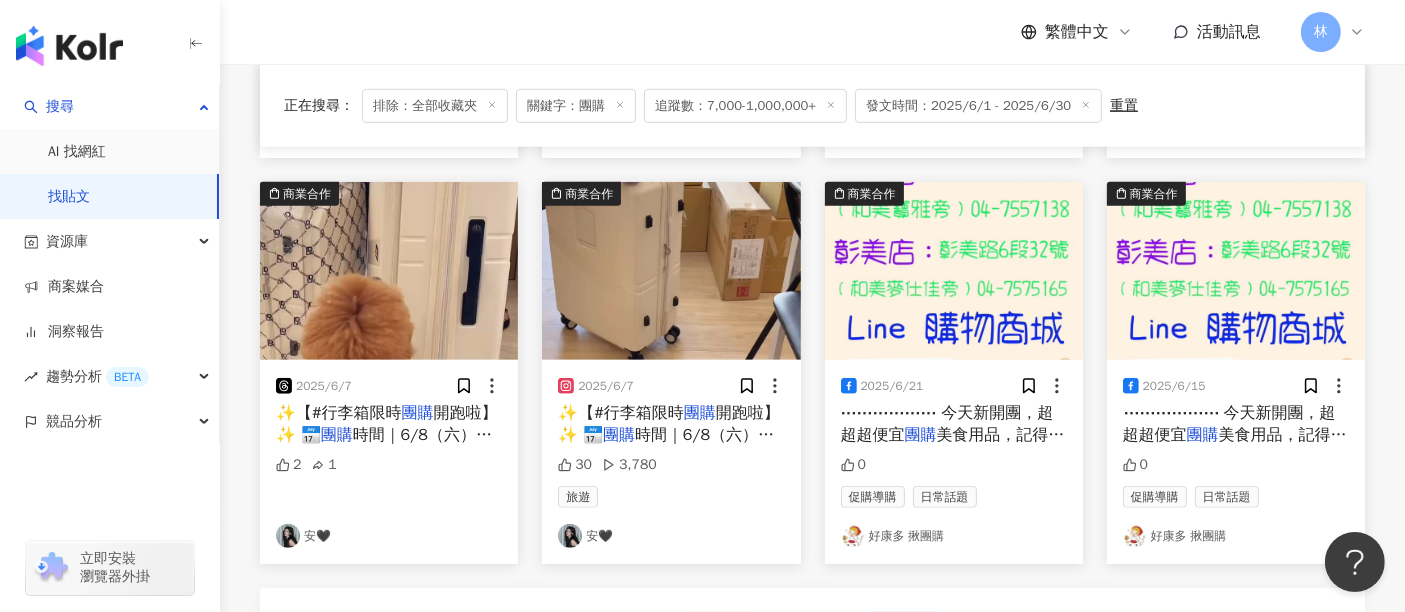 scroll, scrollTop: 1018, scrollLeft: 0, axis: vertical 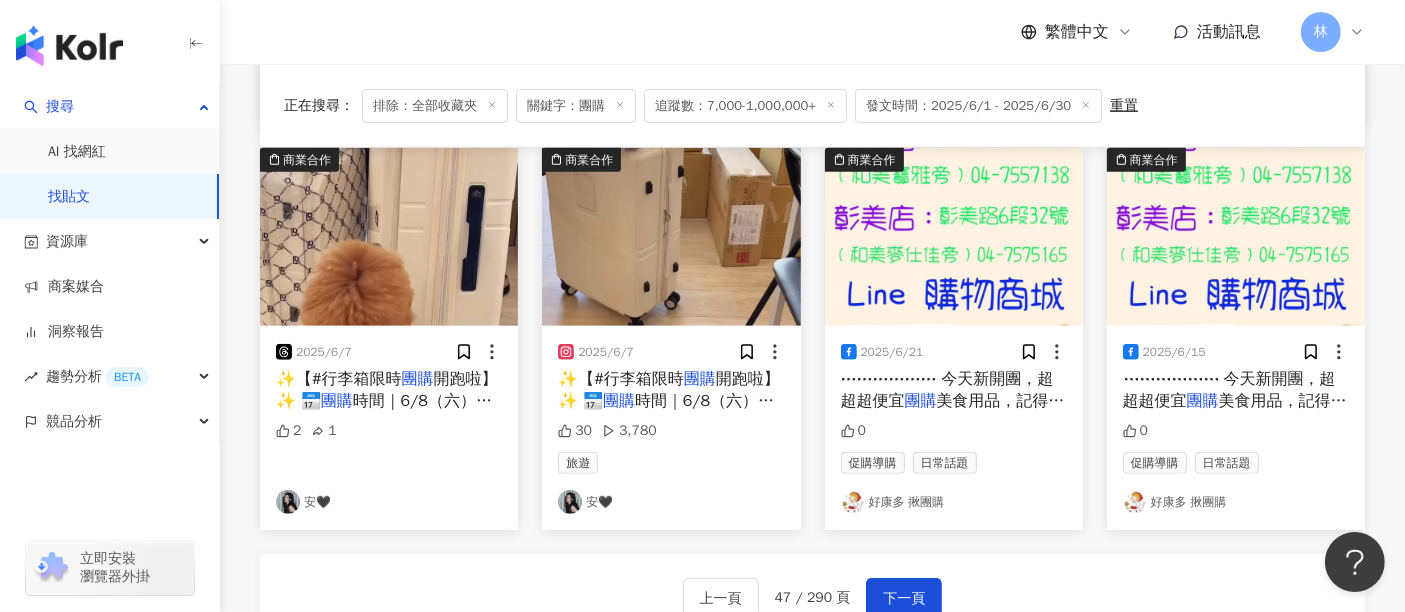 click at bounding box center [389, 237] 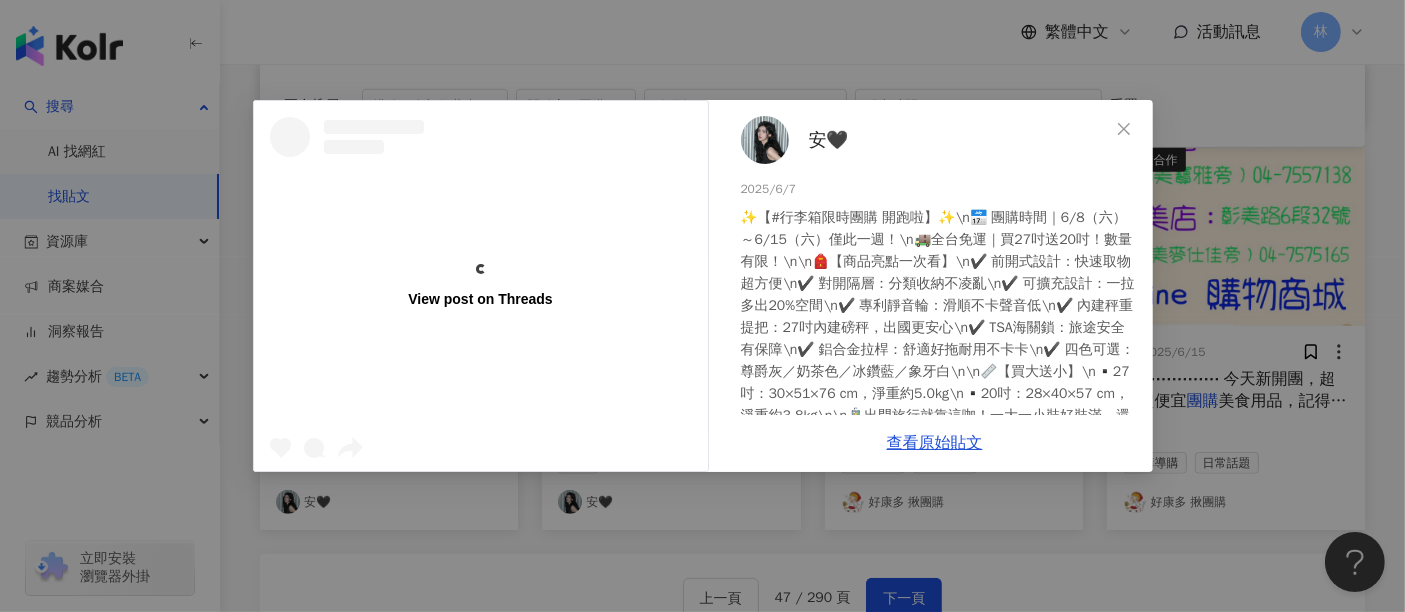 click on "安🖤 2025/6/7 ✨【#行李箱限時團購 開跑啦】✨
📅 團購時間｜6/8（六）～6/15（六）僅此一週！
🚚全台免運｜買27吋送20吋！數量有限！
🎒【商品亮點一次看】
✔️ 前開式設計：快速取物超方便
✔️ 對開隔層：分類收納不凌亂
✔️ 可擴充設計：一拉多出20%空間
✔️ 專利靜音輪：滑順不卡聲音低
✔️ 內建秤重提把：27吋內建磅秤，出國更安心
✔️ TSA海關鎖：旅途安全有保障
✔️ 鋁合金拉桿：舒適好拖耐用不卡卡
✔️ 四色可選：尊爵灰／奶茶色／冰鑽藍／象牙白
📏【買大送小】
▪️27吋：30×51×76 cm，淨重約5.0kg
▪️20吋：28×40×57 cm，淨重約3.8kg
🧳出門旅行就靠這咖！一大一小裝好裝滿，還能套進去省空間，買到賺到～
留言：想了解 小安傳介紹資訊給妳💕
#行李箱 #旅遊 #買一送一 2 1 查看原始貼文" at bounding box center (702, 306) 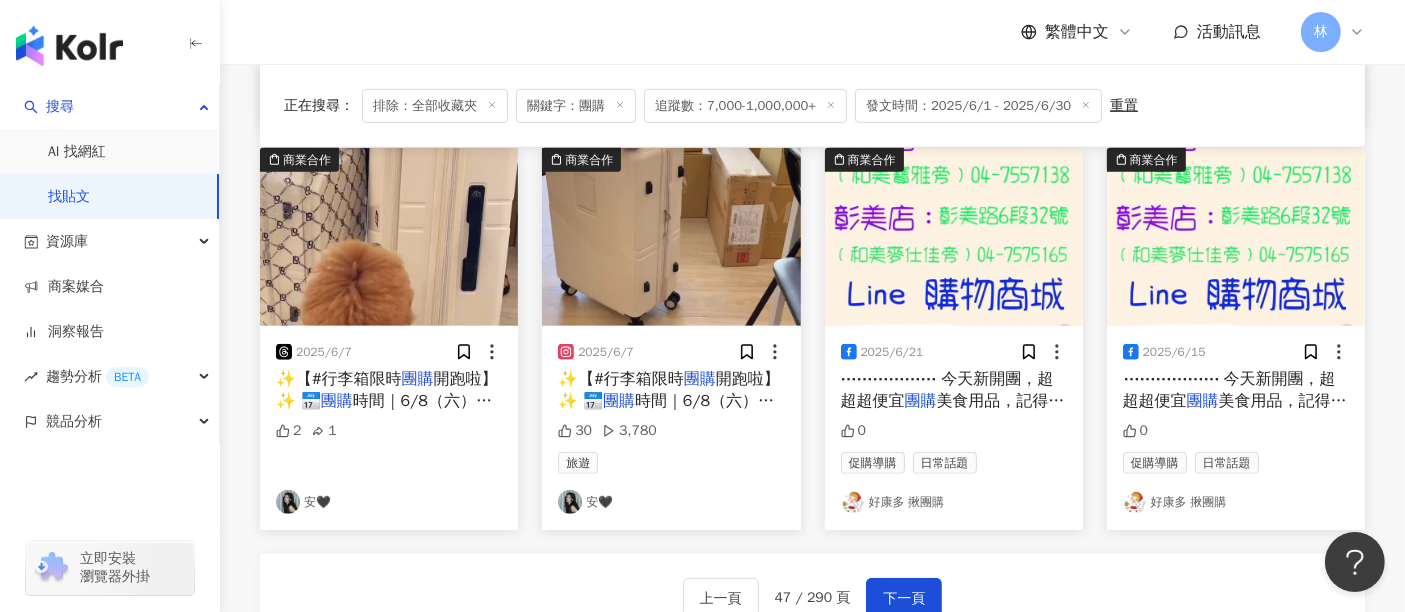 click at bounding box center [671, 237] 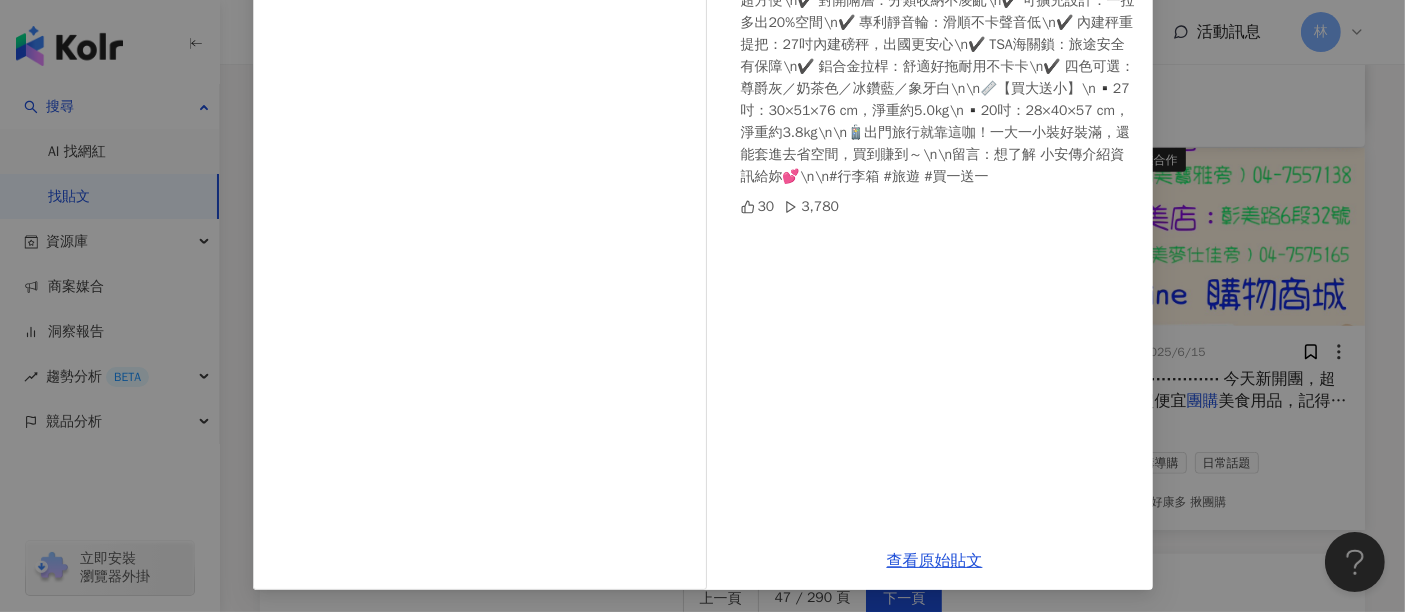 scroll, scrollTop: 284, scrollLeft: 0, axis: vertical 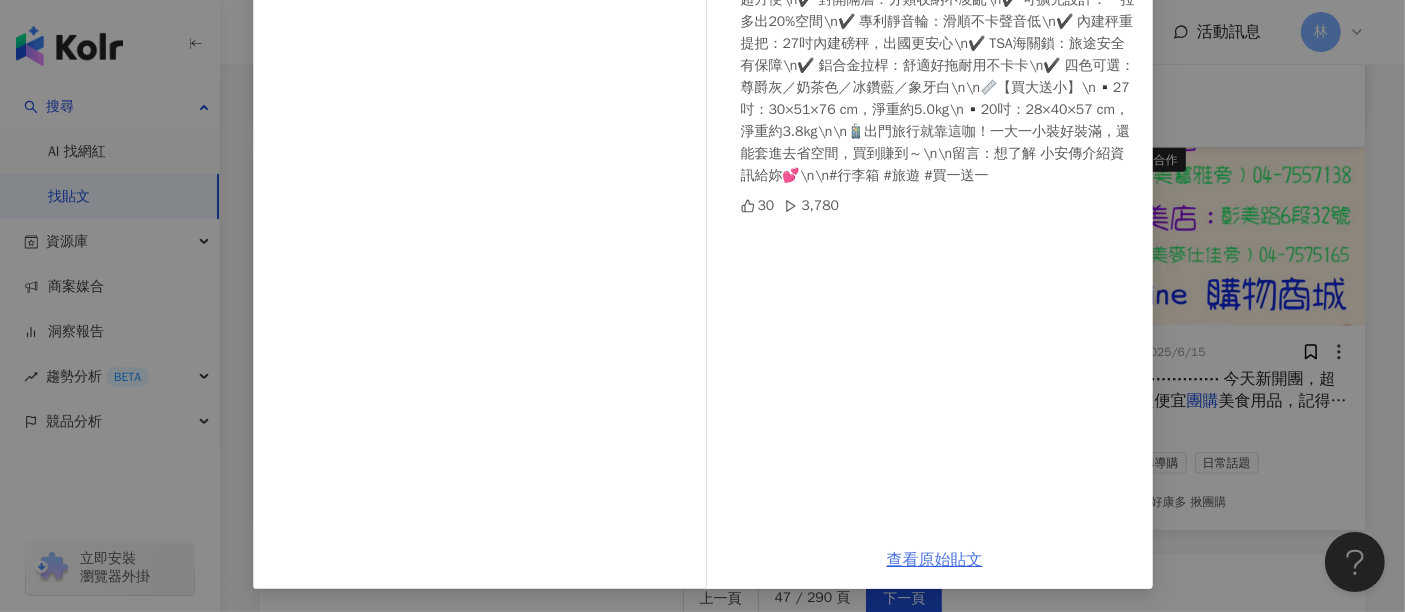 click on "查看原始貼文" at bounding box center [935, 560] 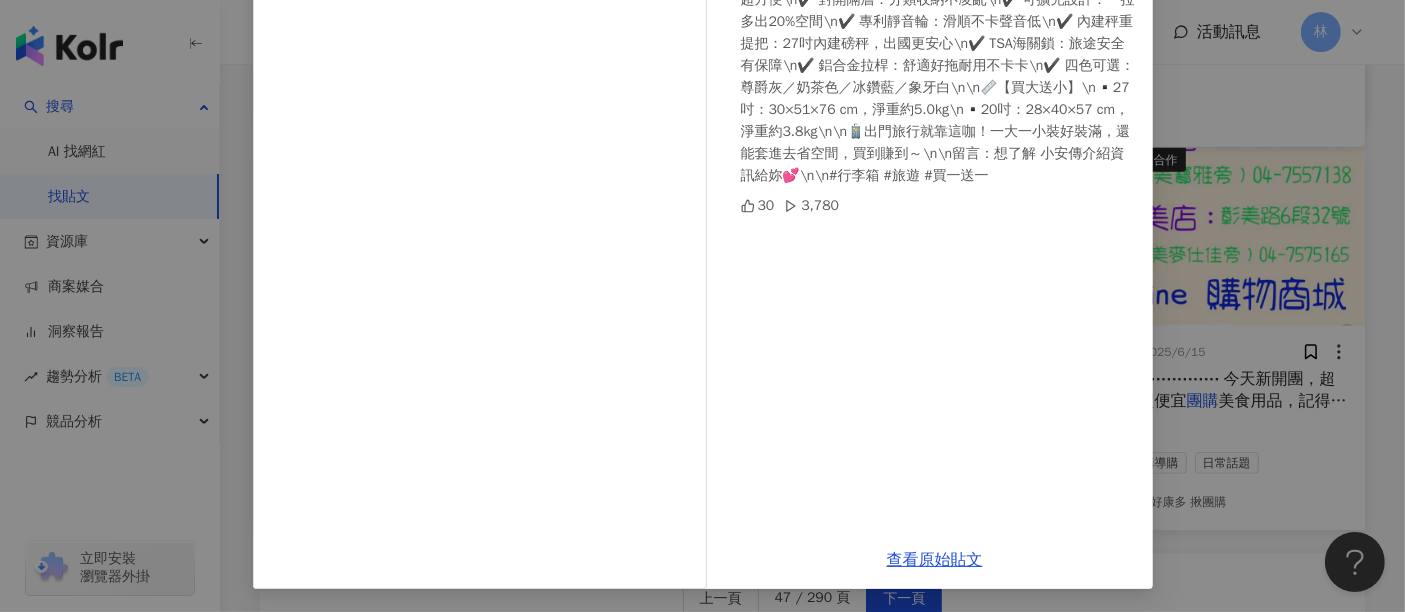 click on "[USERNAME] 🖤 2025/6/7 ✨【#行李箱限時團購 開跑啦】✨
📅 團購時間｜6/8（六）～6/15（六）僅此一週！
🚚全台免運｜買27吋送20吋！數量有限！
🎒【商品亮點一次看】
✔️ 前開式設計：快速取物超方便
✔️ 對開隔層：分類收納不凌亂
✔️ 可擴充設計：一拉多出20%空間
✔️ 專利靜音輪：滑順不卡聲音低
✔️ 內建秤重提把：27吋內建磅秤，出國更安心
✔️ TSA海關鎖：旅途安全有保障
✔️ 鋁合金拉桿：舒適好拖耐用不卡卡
✔️ 四色可選：尊爵灰／奶茶色／冰鑽藍／象牙白
📏【買大送小】
▪️27吋：30×51×76 cm，淨重約5.0kg
▪️20吋：28×40×57 cm，淨重約3.8kg
🧳出門旅行就靠這咖！一大一小裝好裝滿，還能套進去省空間，買到賺到～
留言：想了解 小安傳介紹資訊給妳💕
#行李箱 #旅遊 #買一送一 30 3,780 查看原始貼文" at bounding box center [702, 306] 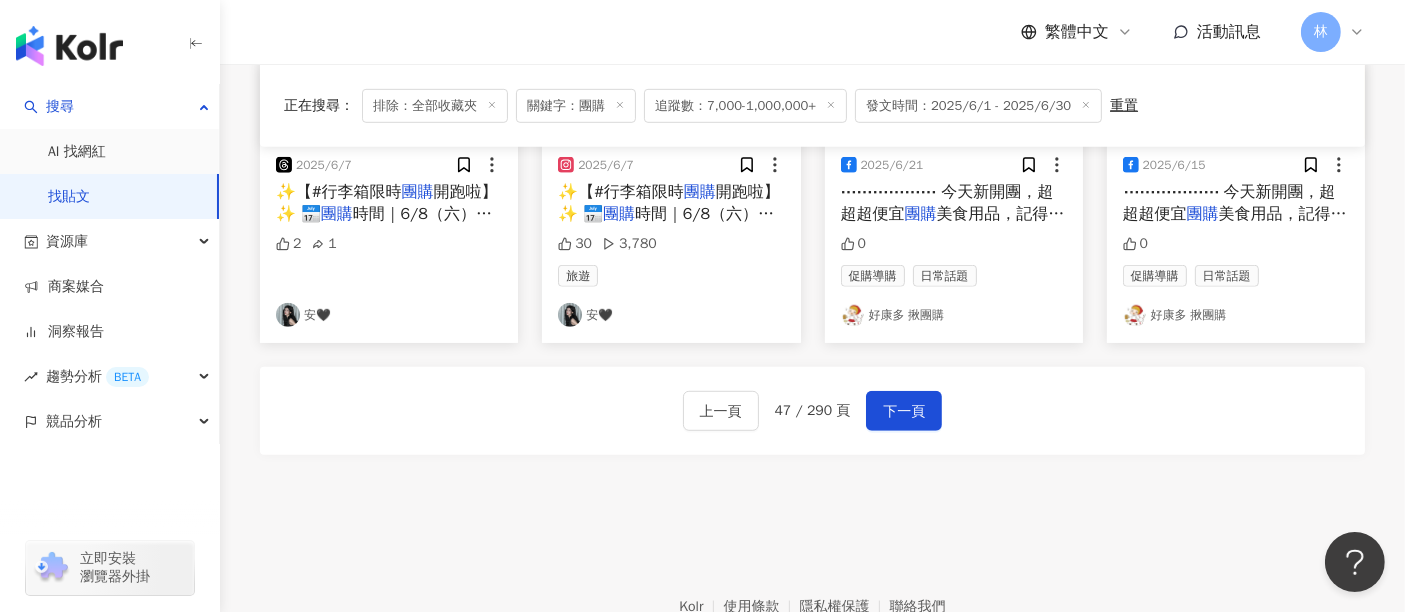 scroll, scrollTop: 1240, scrollLeft: 0, axis: vertical 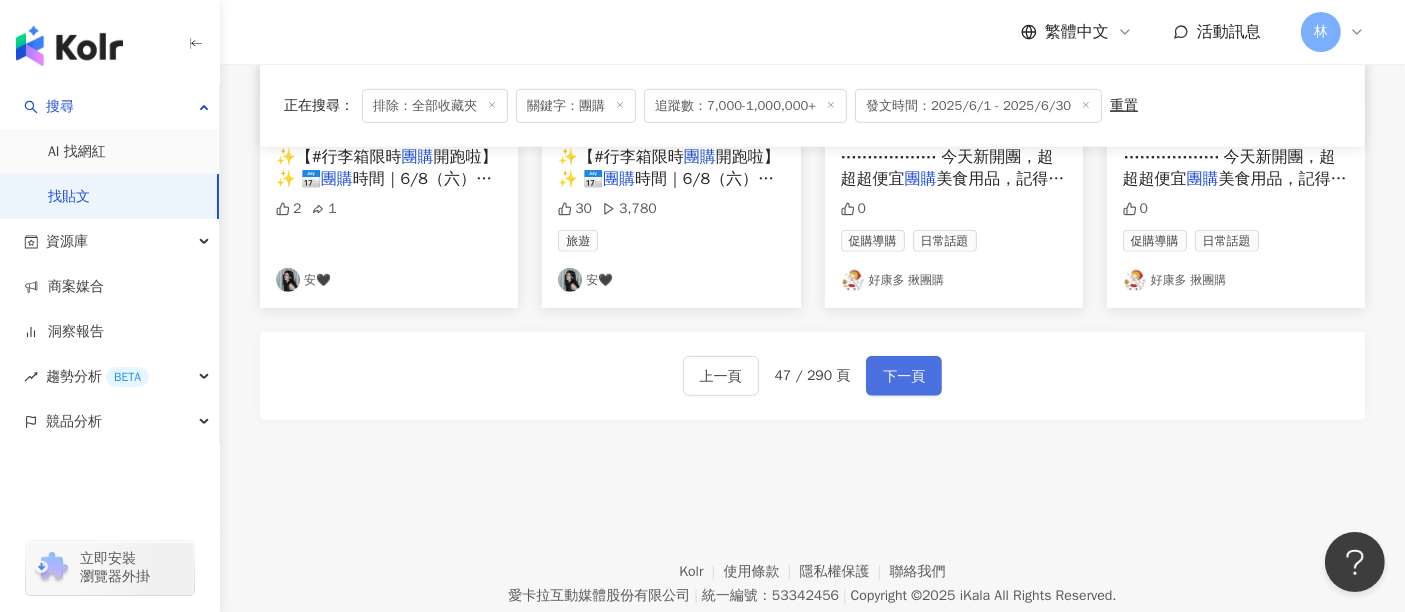 click on "下一頁" at bounding box center (904, 376) 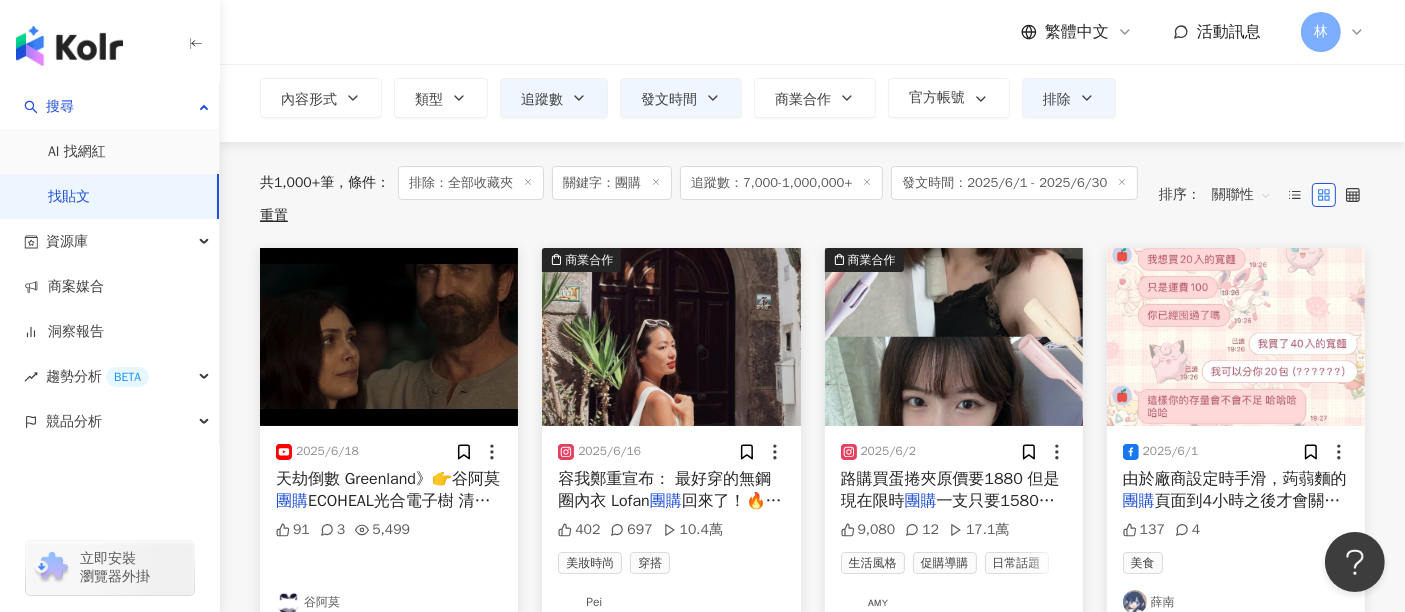 scroll, scrollTop: 231, scrollLeft: 0, axis: vertical 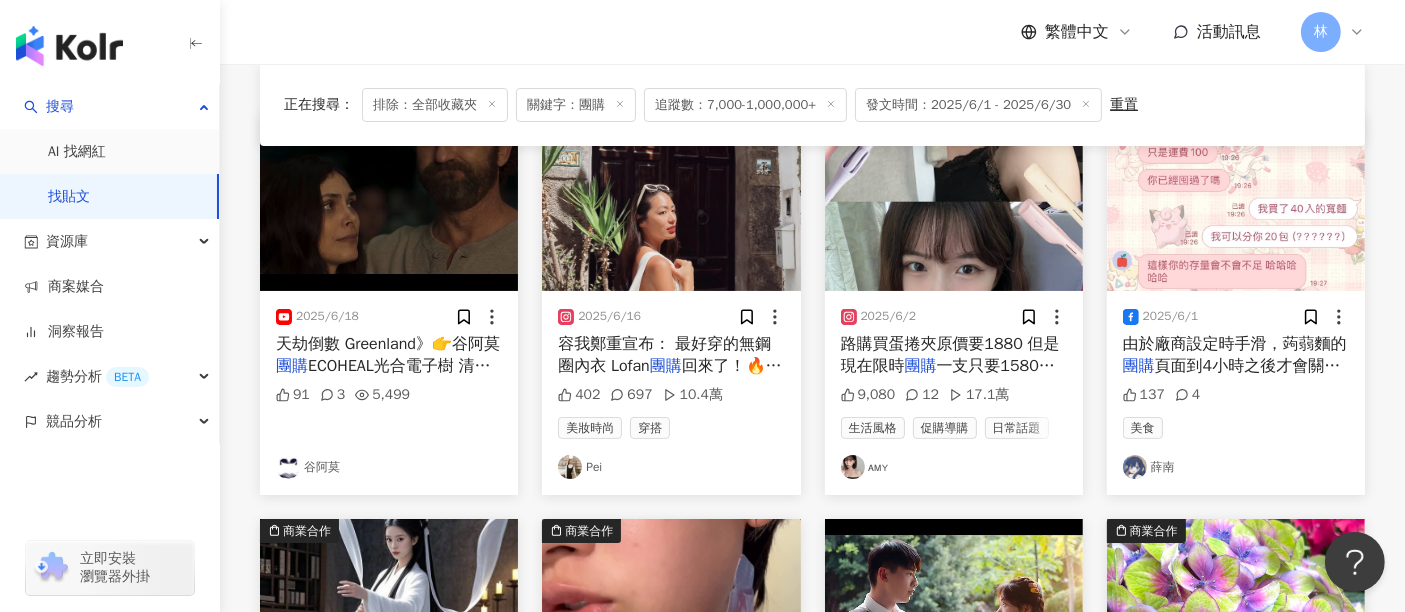 click at bounding box center [954, 202] 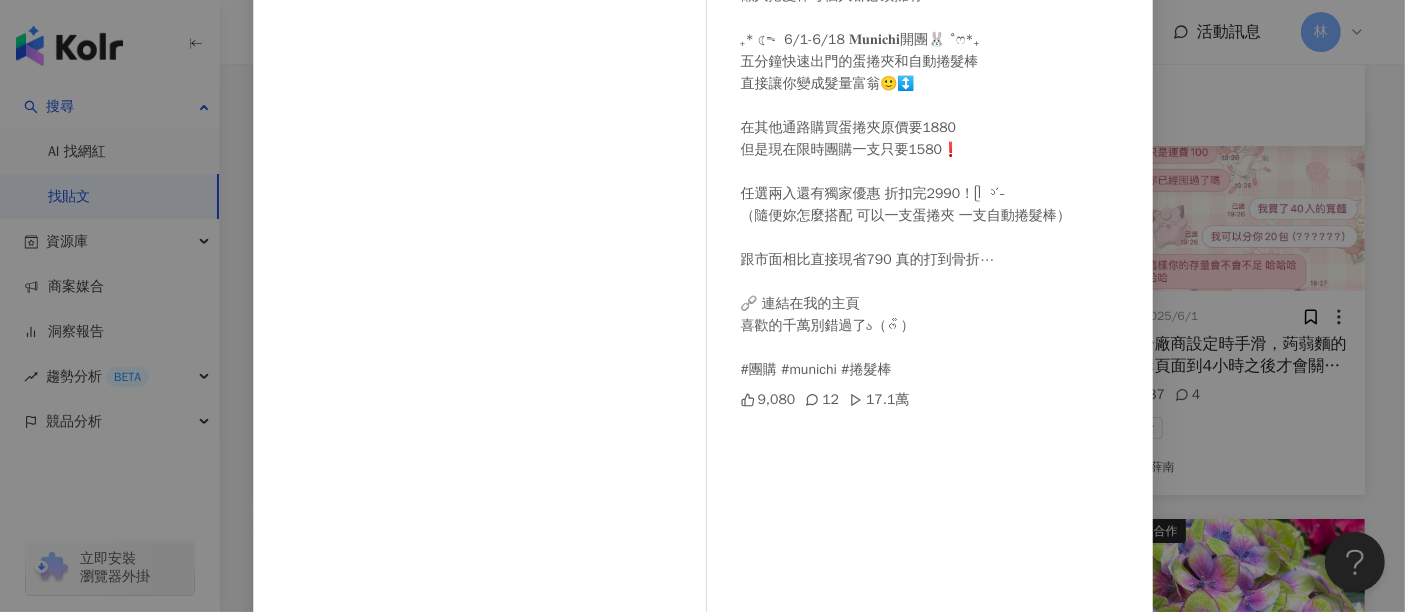 scroll, scrollTop: 284, scrollLeft: 0, axis: vertical 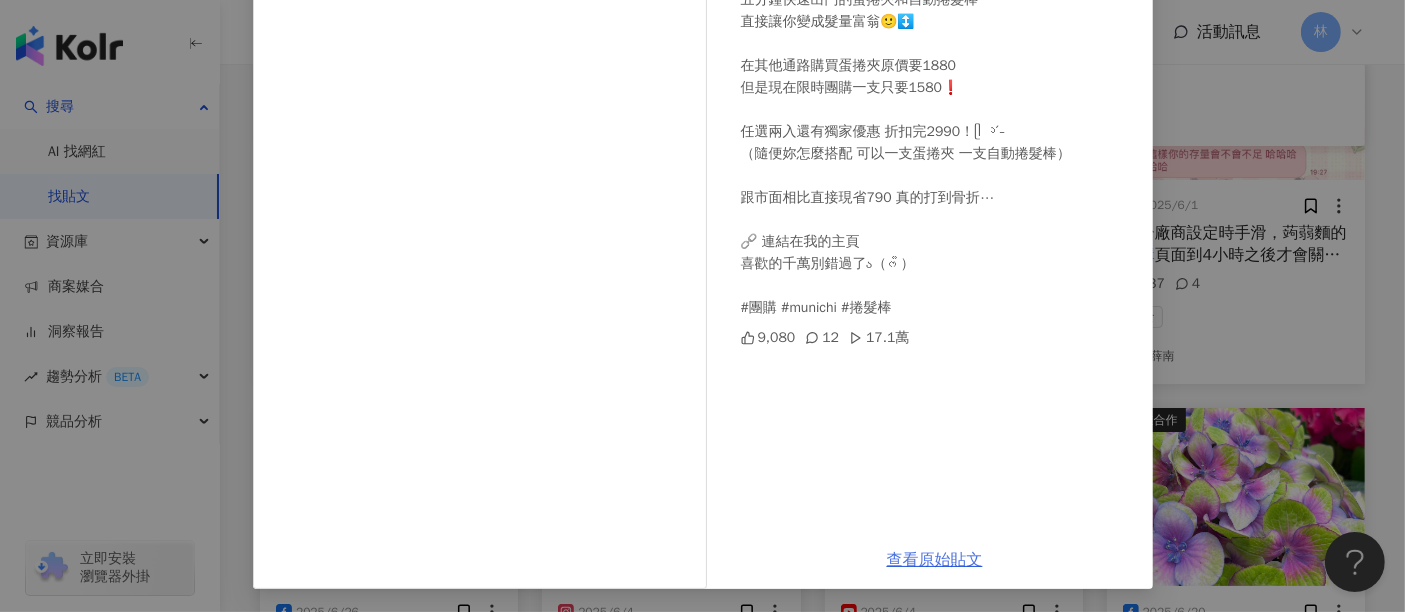 click on "查看原始貼文" at bounding box center (935, 560) 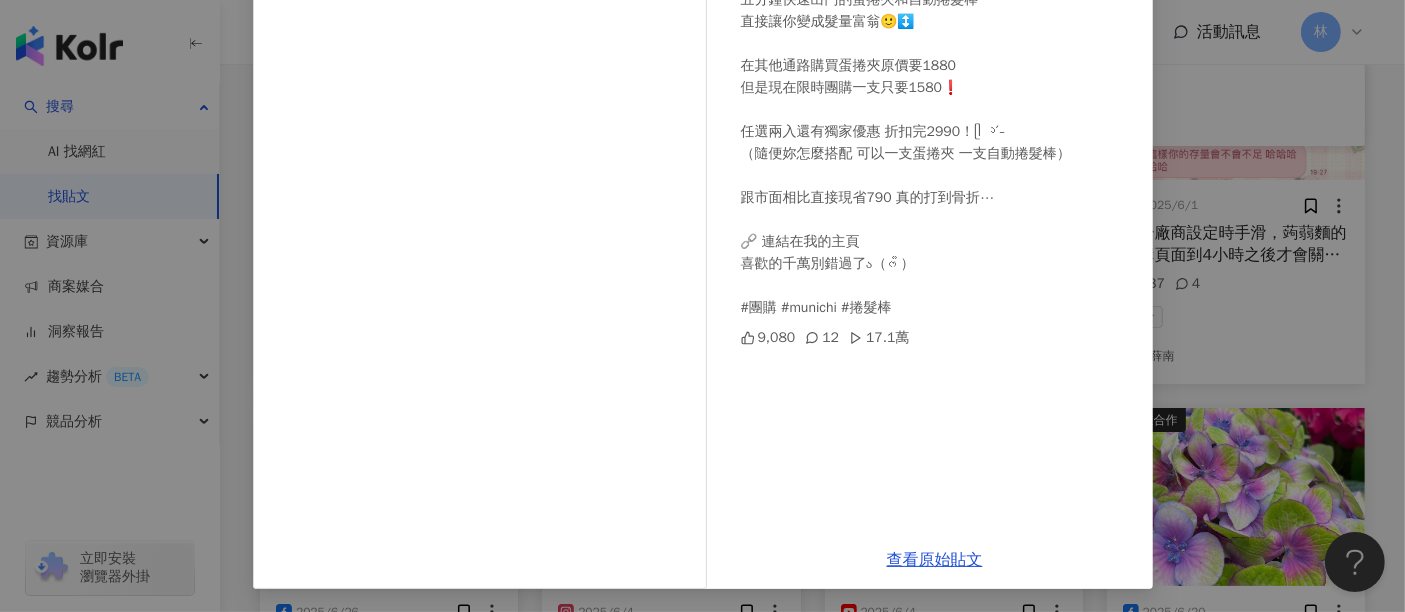 click on "ᴀᴍʏ 2025/6/2 懶人捲髮棒每個人都必須擁有！\n\n₊* ☾ᯓ  𝟔/𝟏-𝟔/𝟏𝟖 𝐌𝐮𝐧𝐢𝐜𝐡𝐢開團🐰 ˚ෆ*₊ \n五分鐘快速出門的蛋捲夾和自動捲髮棒\n直接讓你變成髮量富翁🙂‍↕️\n\n在其他通路購買蛋捲夾原價要1880\n但是現在限時團購一支只要1580❗️ \n\n任選兩入還有獨家優惠 折扣完2990！ᥫ᭡ˊ˗\n（隨便妳怎麼搭配 可以一支蛋捲夾 一支自動捲髮棒）\n\n跟市面相比直接現省790 真的打到骨折⋯\n\n🔗 連結在我的主頁 \n喜歡的千萬別錯過了ა（ᰔᩚ）\n\n#團購 #munichi #捲髮棒 9,080 12 17.1萬 查看原始貼文" at bounding box center [702, 306] 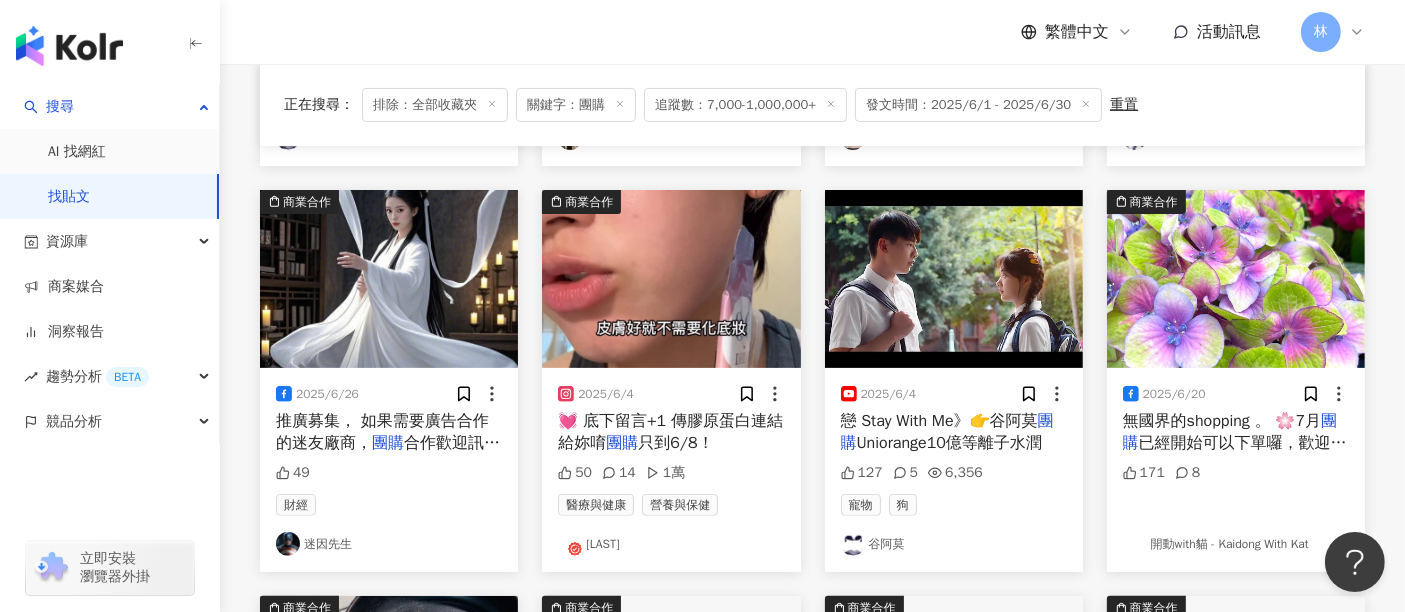 scroll, scrollTop: 564, scrollLeft: 0, axis: vertical 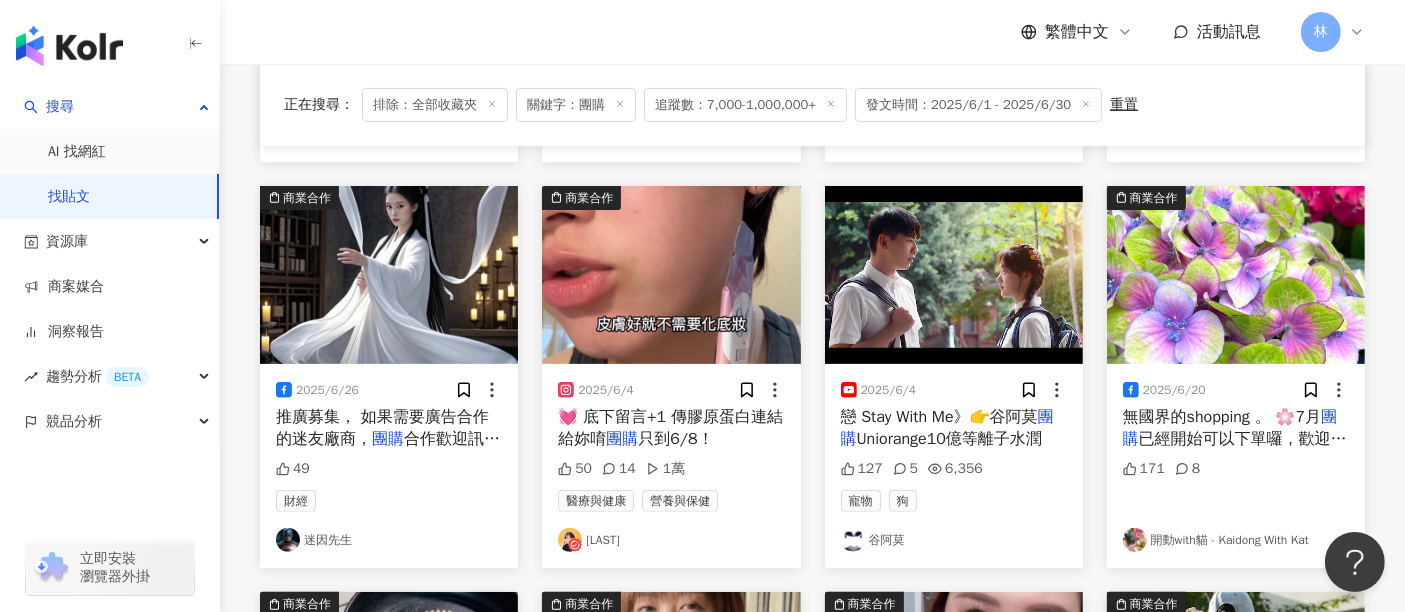 click at bounding box center (389, 275) 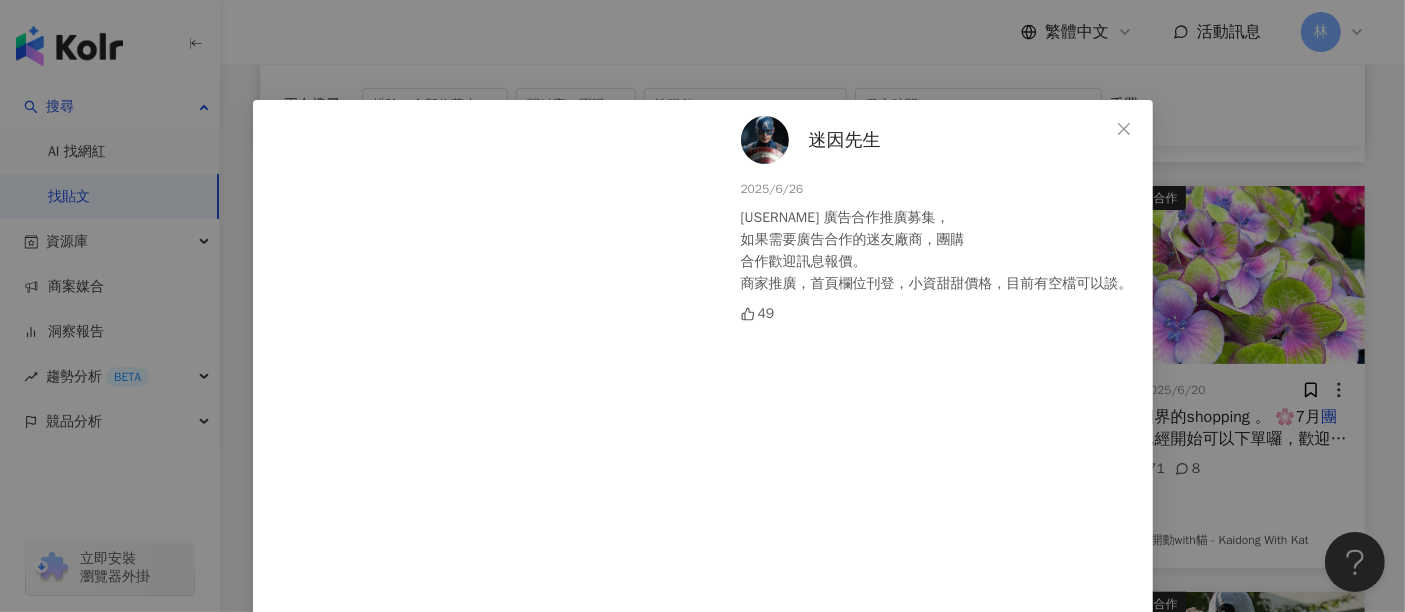 click on "迷因先生 2025/6/26  迷因先生Ledardar 廣告合作推廣募集，
如果需要廣告合作的迷友廠商，團購
合作歡迎訊息報價。
商家推廣，首頁欄位刊登，小資甜甜價格，目前有空檔可以談。 49 查看原始貼文" at bounding box center [702, 306] 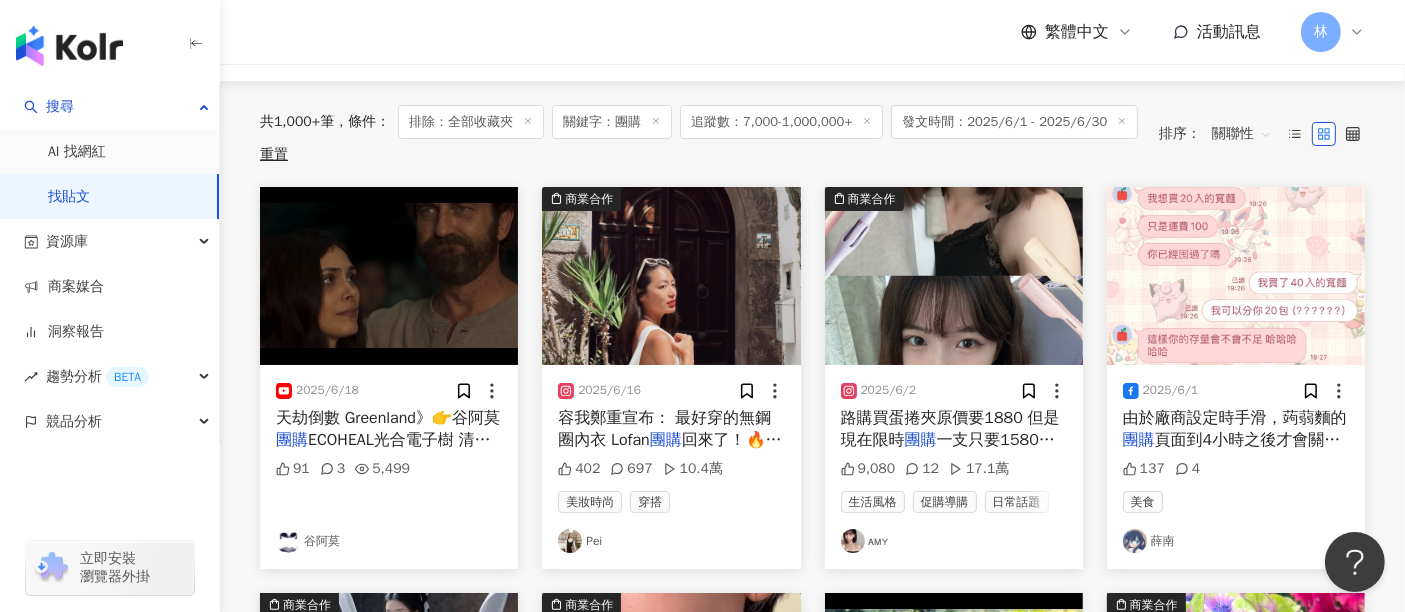 scroll, scrollTop: 231, scrollLeft: 0, axis: vertical 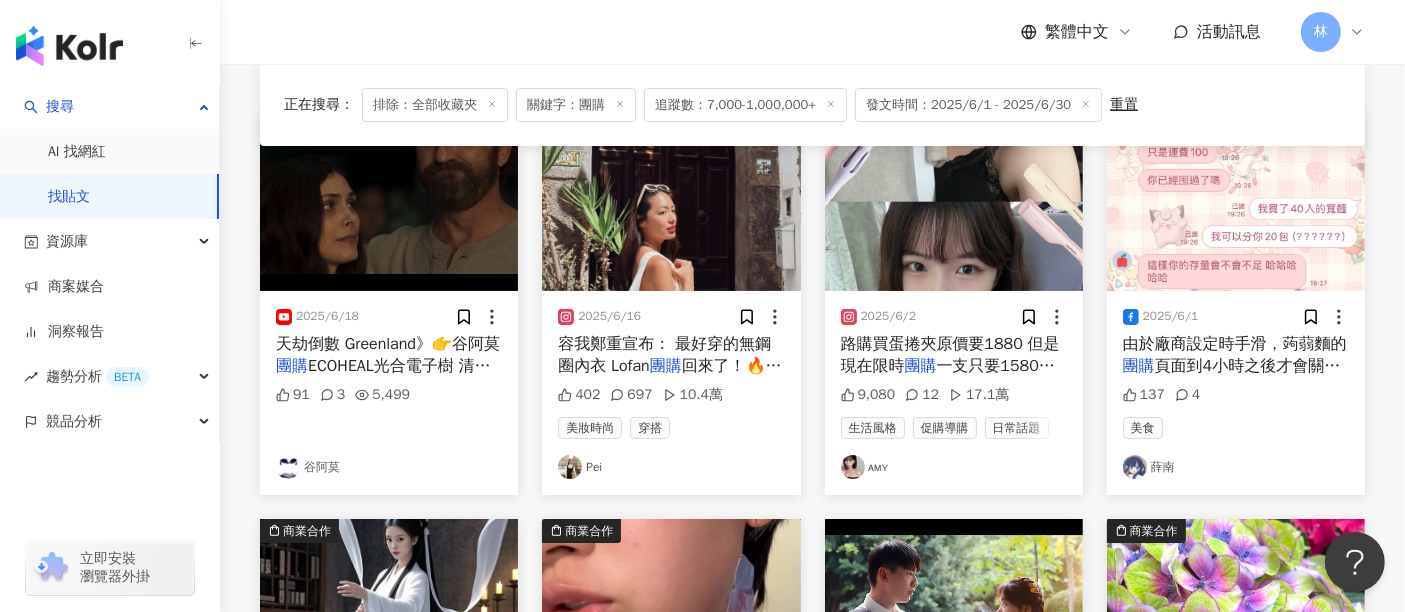 click at bounding box center [1236, 202] 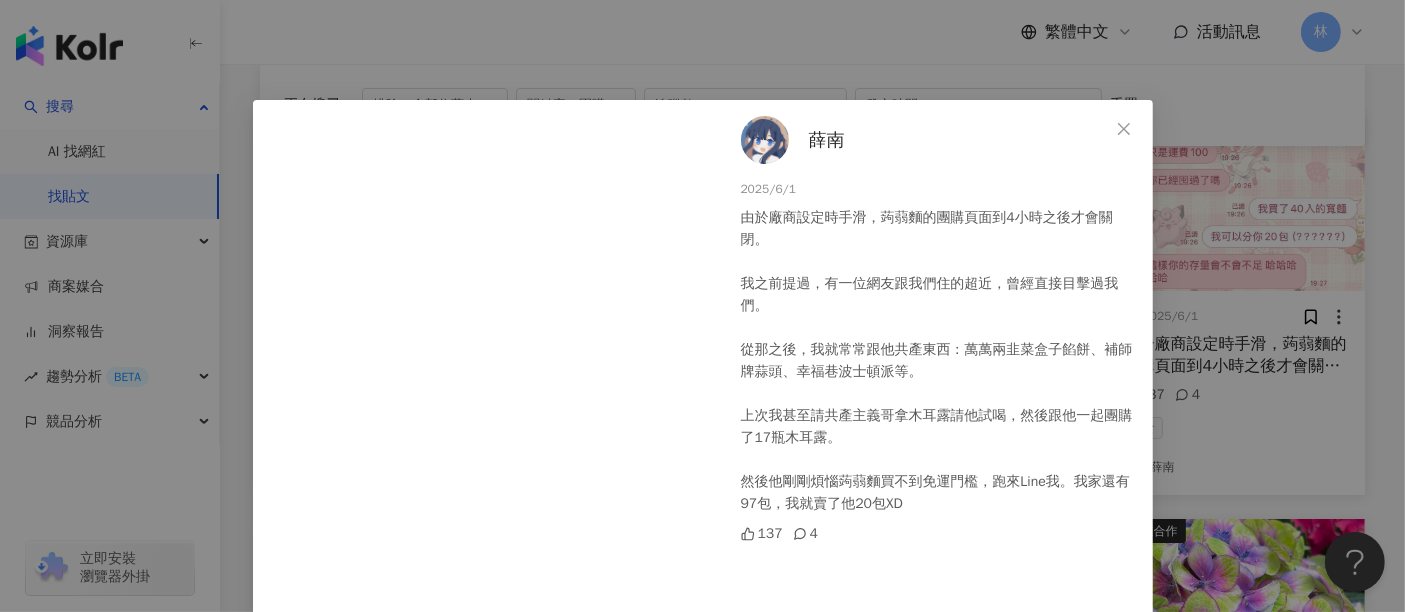click on "薛南 2025/6/1  由於廠商設定時手滑，蒟蒻麵的團購頁面到4小時之後才會關閉。
我之前提過，有一位網友跟我們住的超近，曾經直接目擊過我們。
從那之後，我就常常跟他共產東西：萬萬兩韭菜盒子餡餅、補師牌蒜頭、幸福巷波士頓派等。
上次我甚至請共產主義哥拿木耳露請他試喝，然後跟他一起團購了17瓶木耳露。
然後他剛剛煩惱蒟蒻麵買不到免運門檻，跑來Line我。我家還有97包，我就賣了他20包XD 137 4 查看原始貼文" at bounding box center (702, 306) 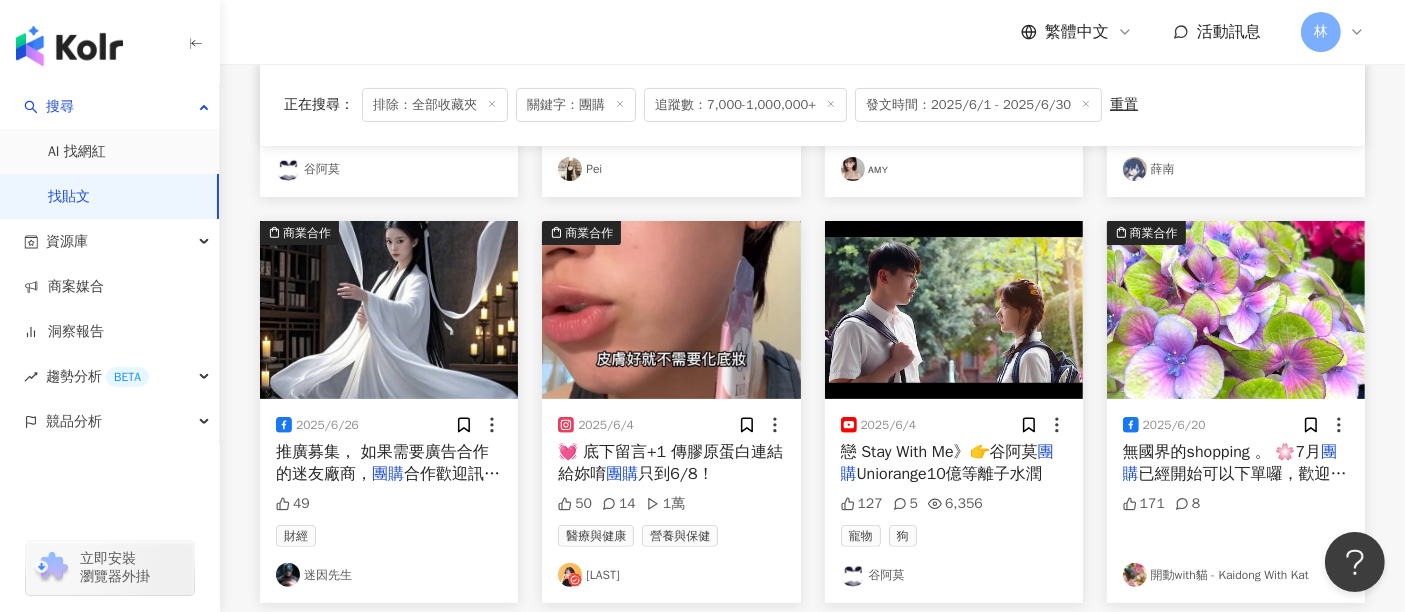 scroll, scrollTop: 564, scrollLeft: 0, axis: vertical 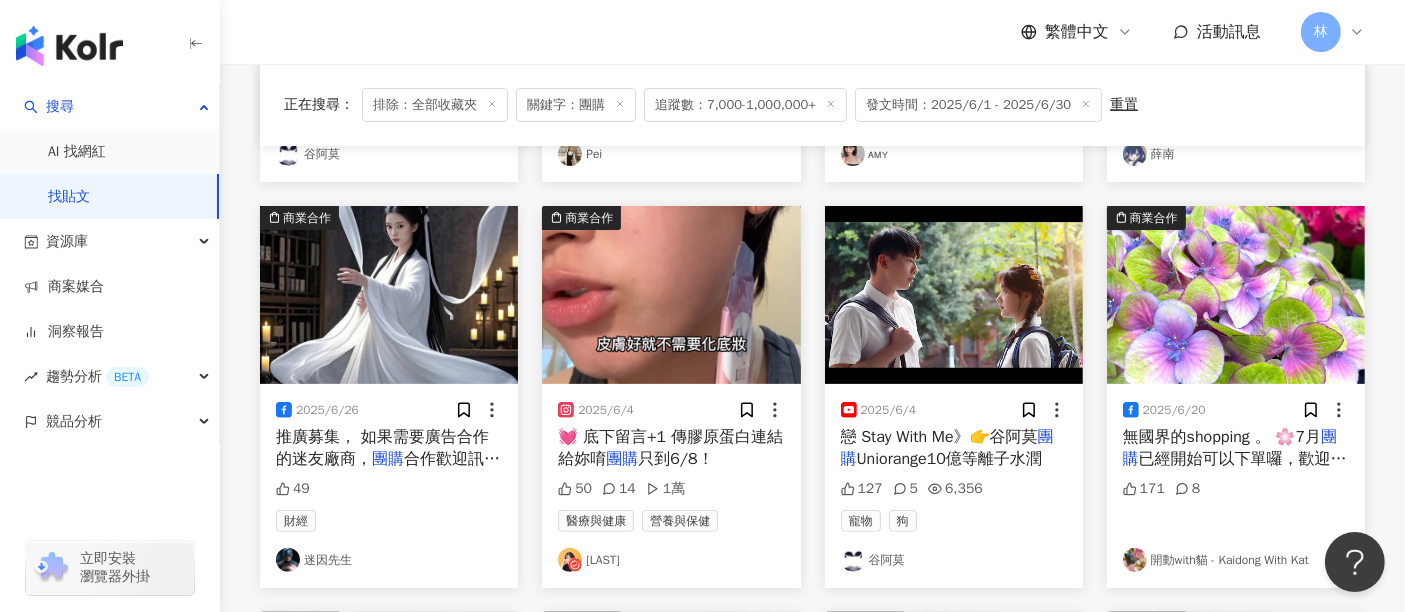 click at bounding box center (671, 295) 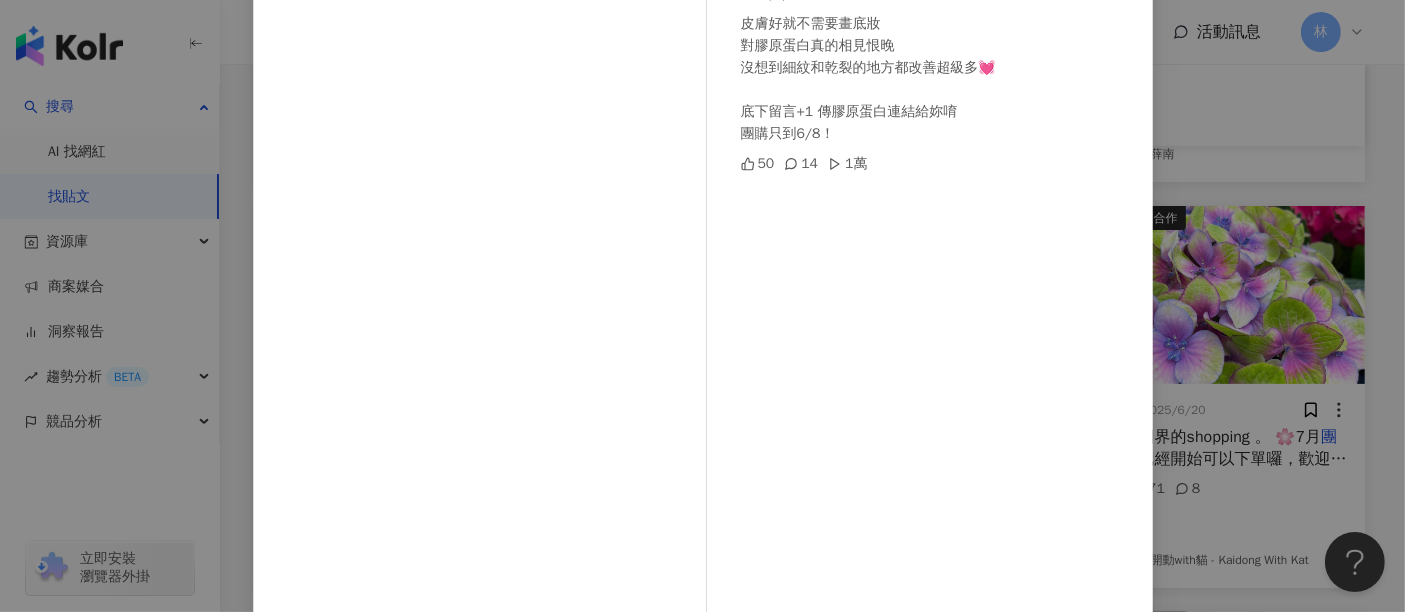 scroll, scrollTop: 284, scrollLeft: 0, axis: vertical 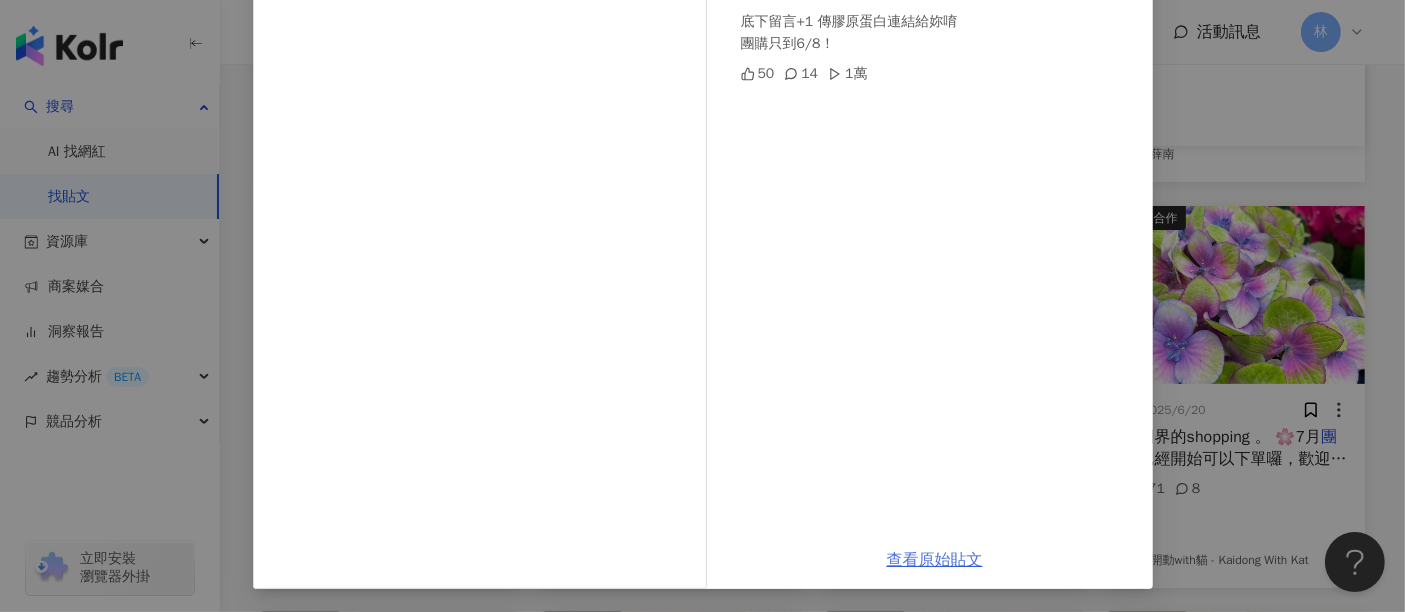 click on "查看原始貼文" at bounding box center (935, 560) 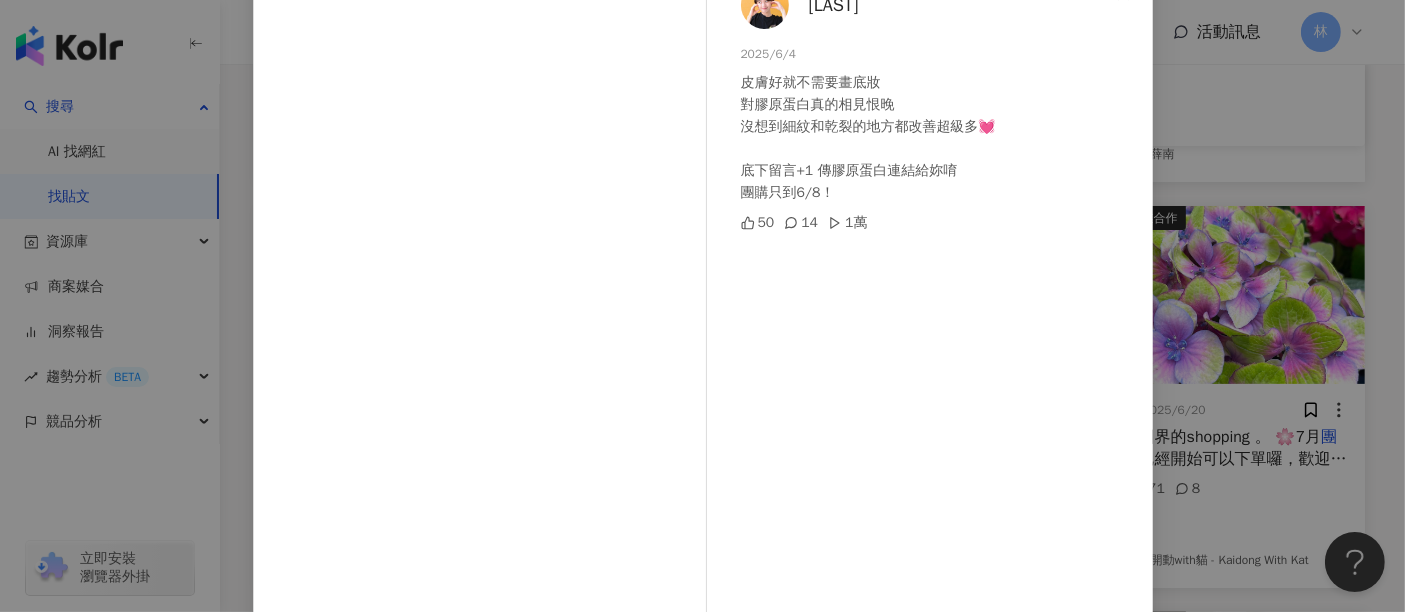 scroll, scrollTop: 284, scrollLeft: 0, axis: vertical 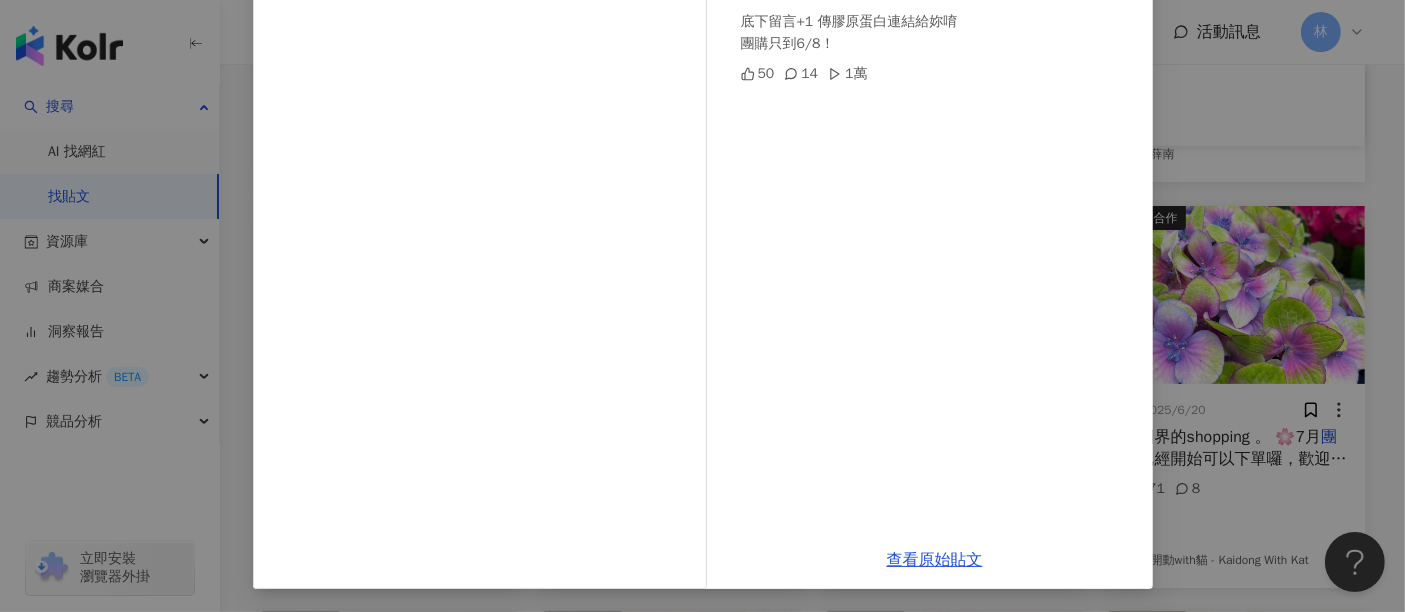 click on "[USERNAME] 2025/6/4 皮膚好就不需要畫底妝
對膠原蛋白真的相見恨晚
沒想到細紋和乾裂的地方都改善超級多💓
底下留言+1 傳膠原蛋白連結給妳唷
團購只到6/8！ 50 14 1萬 查看原始貼文" at bounding box center (702, 306) 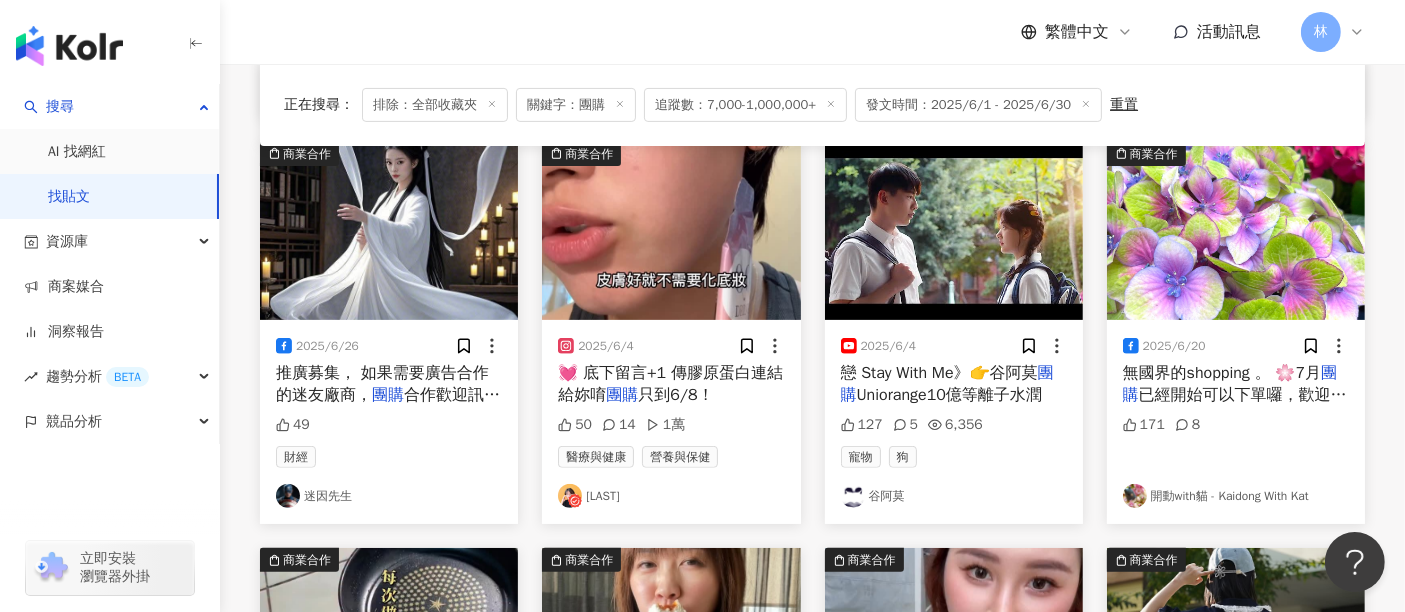 scroll, scrollTop: 655, scrollLeft: 0, axis: vertical 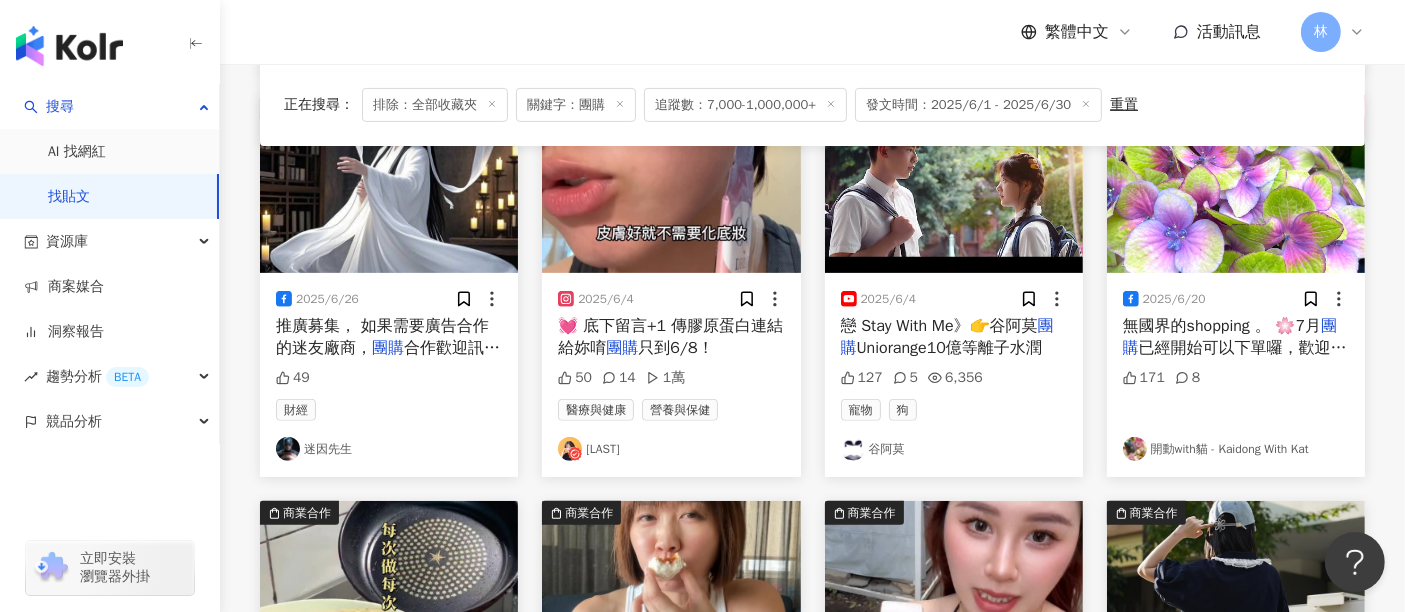 click at bounding box center [1236, 184] 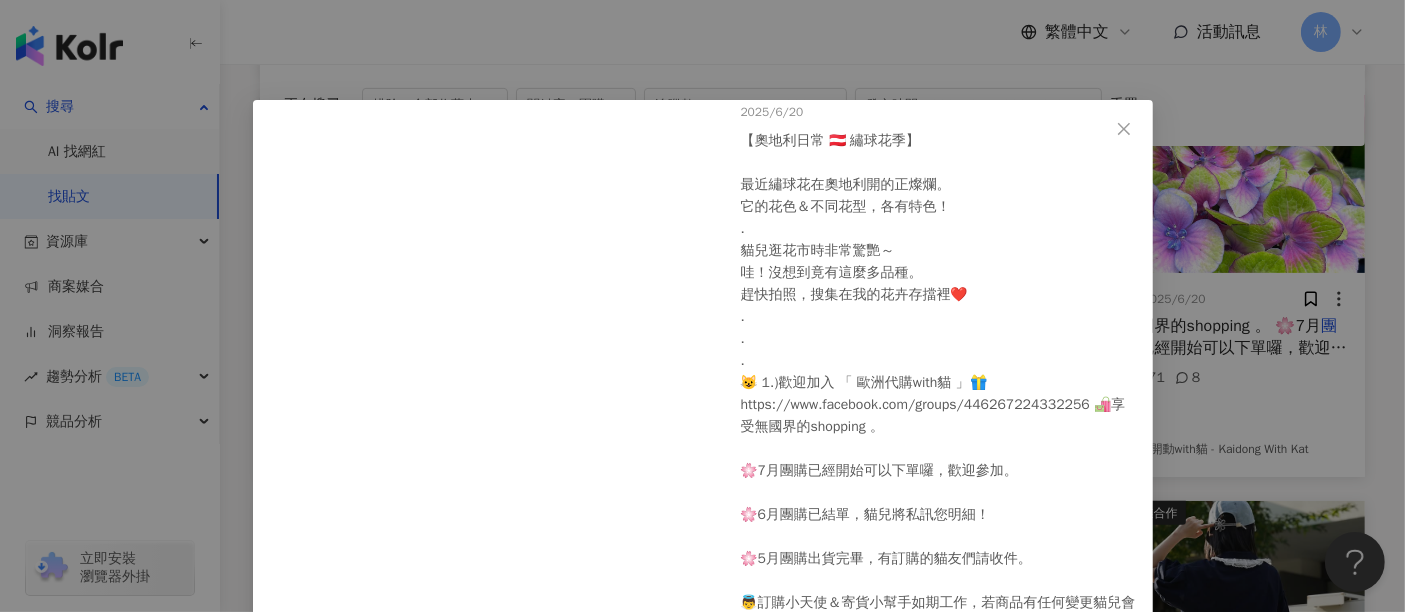 scroll, scrollTop: 200, scrollLeft: 0, axis: vertical 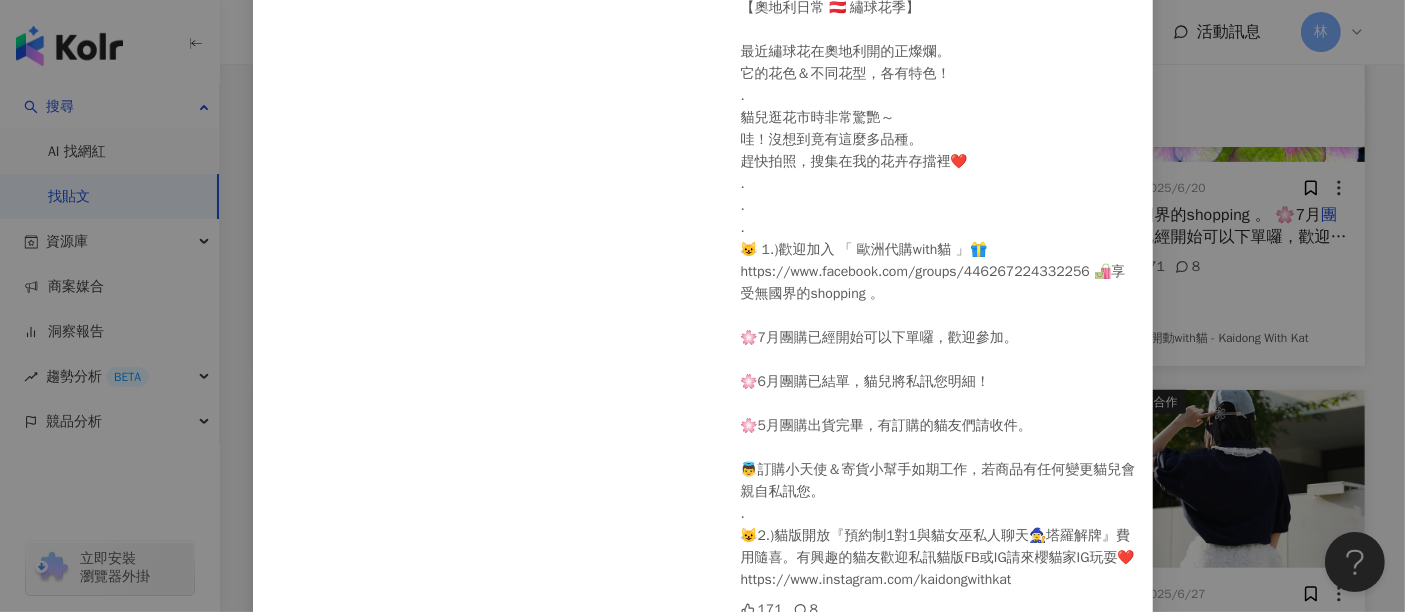 click on "開動with貓 - Kaidong With Kat 2025/6/20  【奧地利日常 🇦🇹 繡球花季】\n\n最近繡球花在奧地利開的正燦爛。\n它的花色＆不同花型，各有特色！\n.\n貓兒逛花市時非常驚艷～\n哇！沒想到竟有這麼多品種。\n趕快拍照，搜集在我的花卉存擋裡❤️\n.\n.\n.\n😺 1.)歡迎加入 「 歐洲代購with貓 」🎁  https://www.facebook.com/groups/446267224332256 🛍️享受無國界的shopping 。\n\n🌸7月團購已經開始可以下單囉，歡迎參加。\n\n🌸6月團購已結單，貓兒將私訊您明細！\n\n🌸5月團購出貨完畢，有訂購的貓友們請收件。\n\n👼訂購小天使＆寄貨小幫手如期工作，若商品有任何變更貓兒會親自私訊您。\n.\n😺2.)貓版開放『預約制1對1與貓女巫私人聊天🧙‍♀️塔羅解牌』費用隨喜。有興趣的貓友歡迎私訊貓版FB或IG請來櫻貓家IG玩耍❤️ https://www.instagram.com/kaidongwithkat 171 8 查看原始貼文" at bounding box center [702, 306] 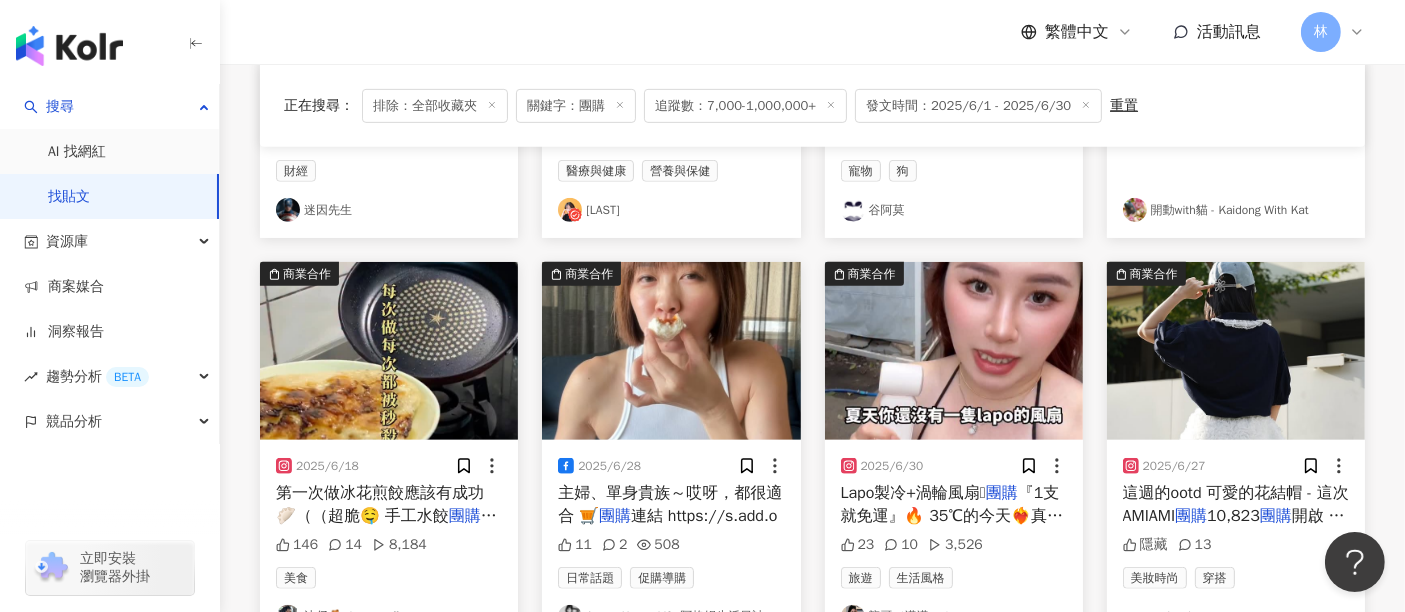 scroll, scrollTop: 988, scrollLeft: 0, axis: vertical 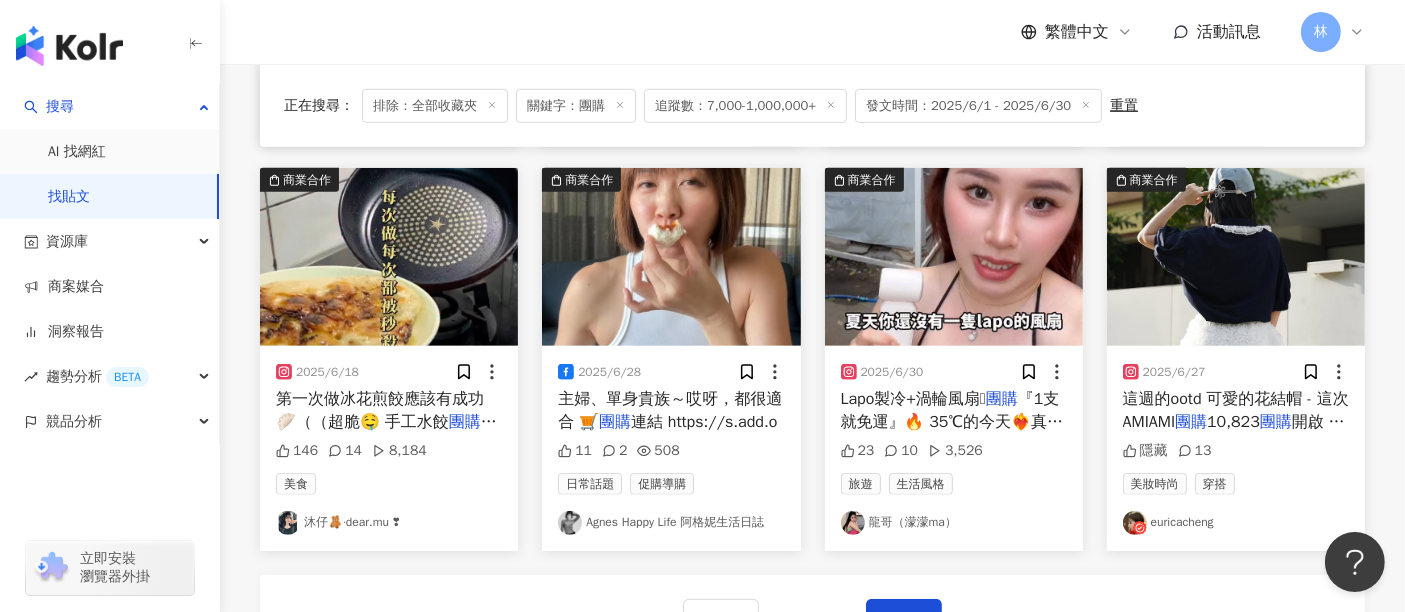 click at bounding box center (389, 257) 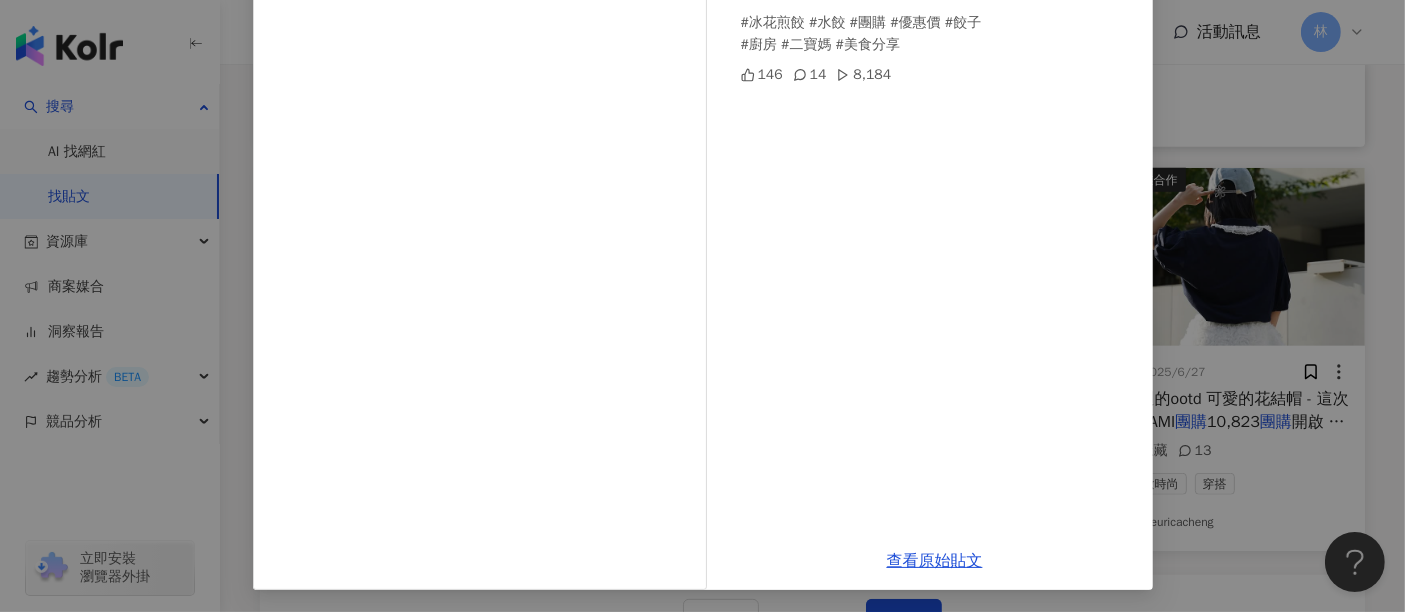 scroll, scrollTop: 284, scrollLeft: 0, axis: vertical 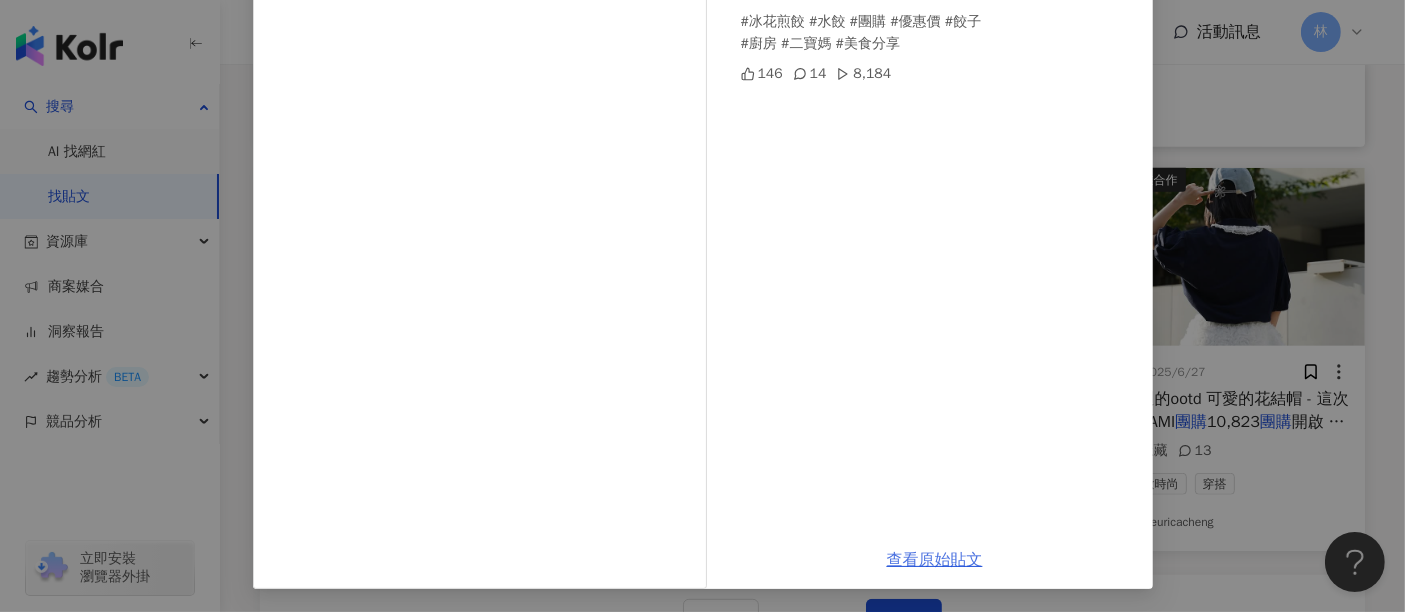 click on "查看原始貼文" at bounding box center [935, 560] 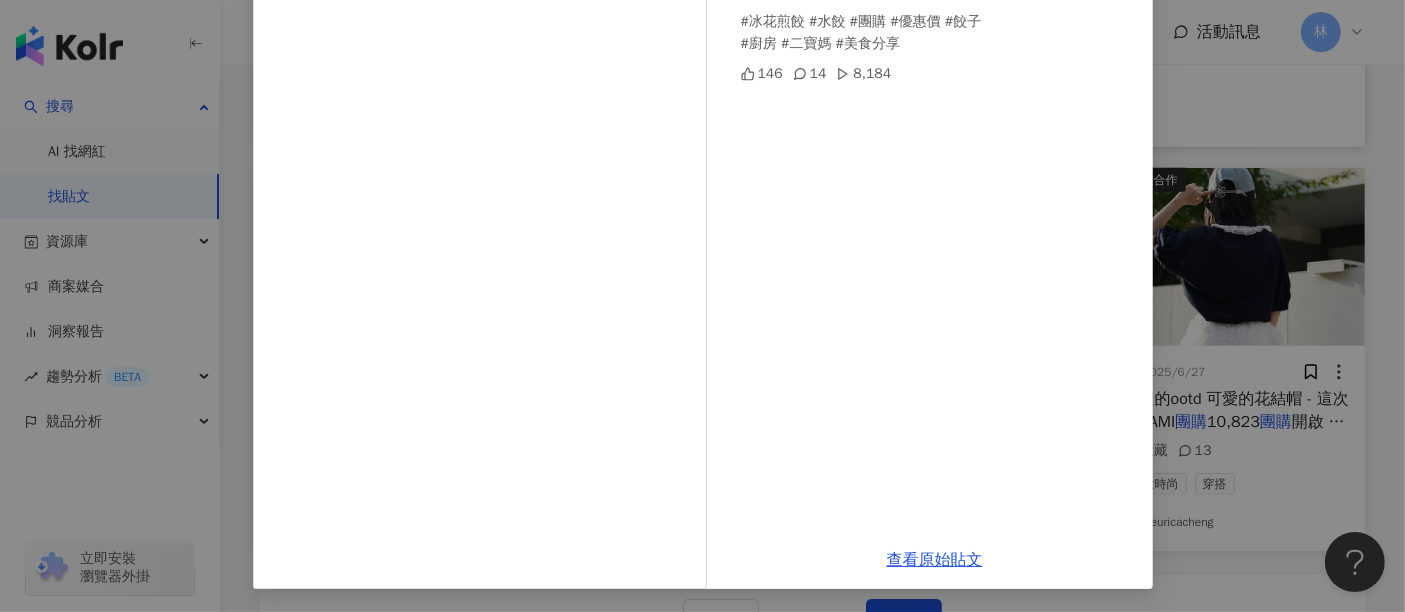 click on "[NAME]🧸·dear.mu ❣︎ 2025/6/18 第一次做冰花煎餃應該有成功🥟（（超脆🤤
手工水餃團購中～～
［ 留言+1 ］我傳優惠連結給你🔗
#冰花煎餃 #水餃 #團購 #優惠價 #餃子
#廚房 #二寶媽 #美食分享 146 14 8,184 查看原始貼文" at bounding box center (702, 306) 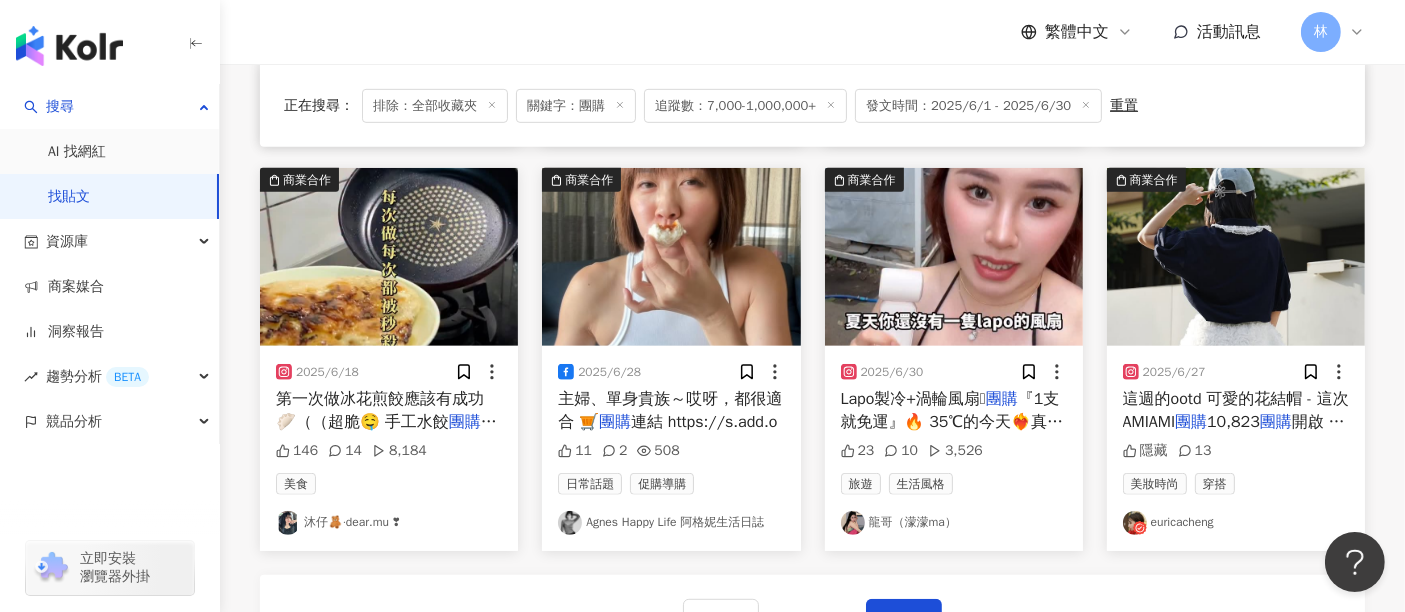 click at bounding box center (1236, 257) 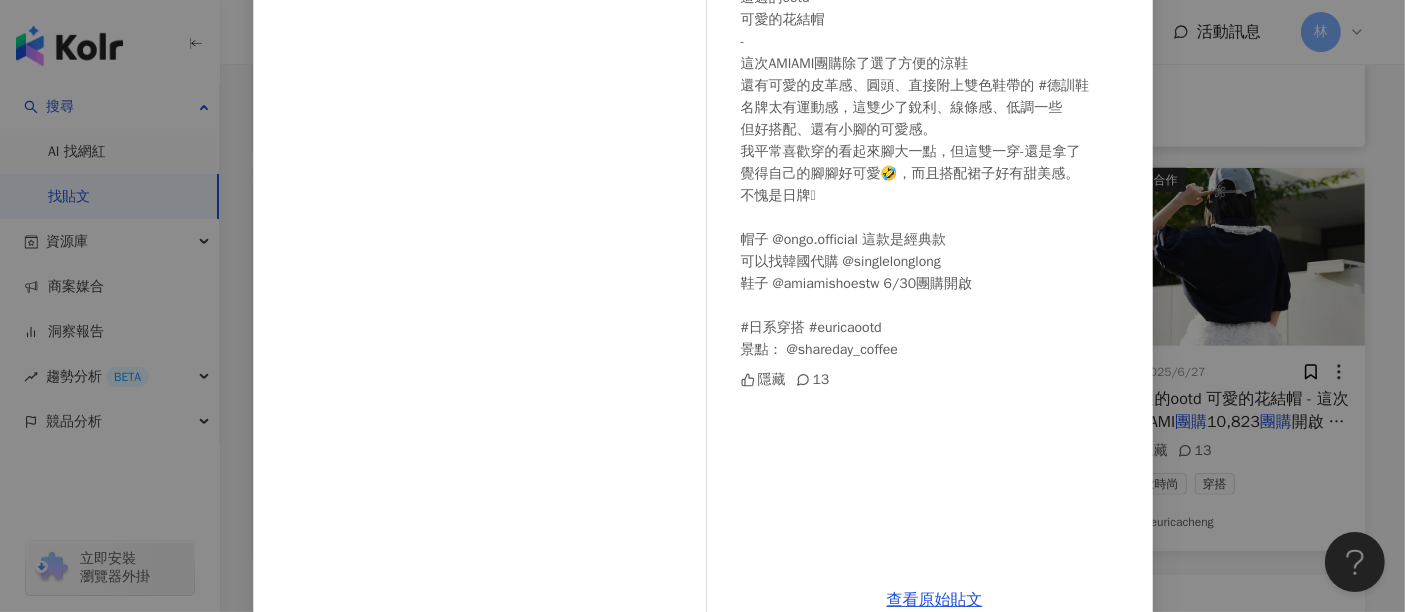 scroll, scrollTop: 222, scrollLeft: 0, axis: vertical 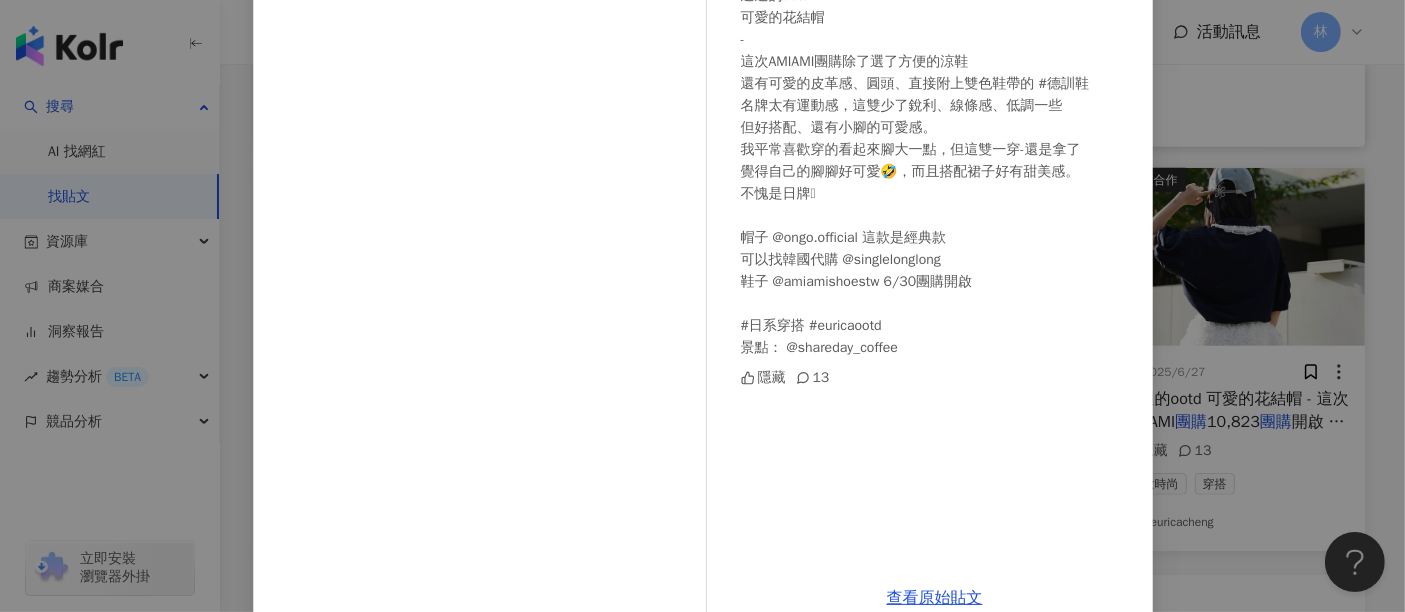 click on "[USERNAME] 2025/6/27 這週的ootd
可愛的花結帽
-
這次AMIAMI團購除了選了方便的涼鞋
還有可愛的皮革感、圓頭、直接附上雙色鞋帶的 #德訓鞋
名牌太有運動感，這雙少了銳利、線條感、低調一些
但好搭配、還有小腳的可愛感。
我平常喜歡穿的看起來腳大一點，但這雙一穿-還是拿了
覺得自己的腳腳好可愛🤣，而且搭配裙子好有甜美感。
不愧是日牌🩷
帽子 @[USERNAME] 這款是經典款
可以找韓國代購 @[USERNAME]
鞋子 @[USERNAME] 6/30團購開啟
#日系穿搭 #euricaootd
景點： @[USERNAME] 隱藏 13 查看原始貼文" at bounding box center [702, 306] 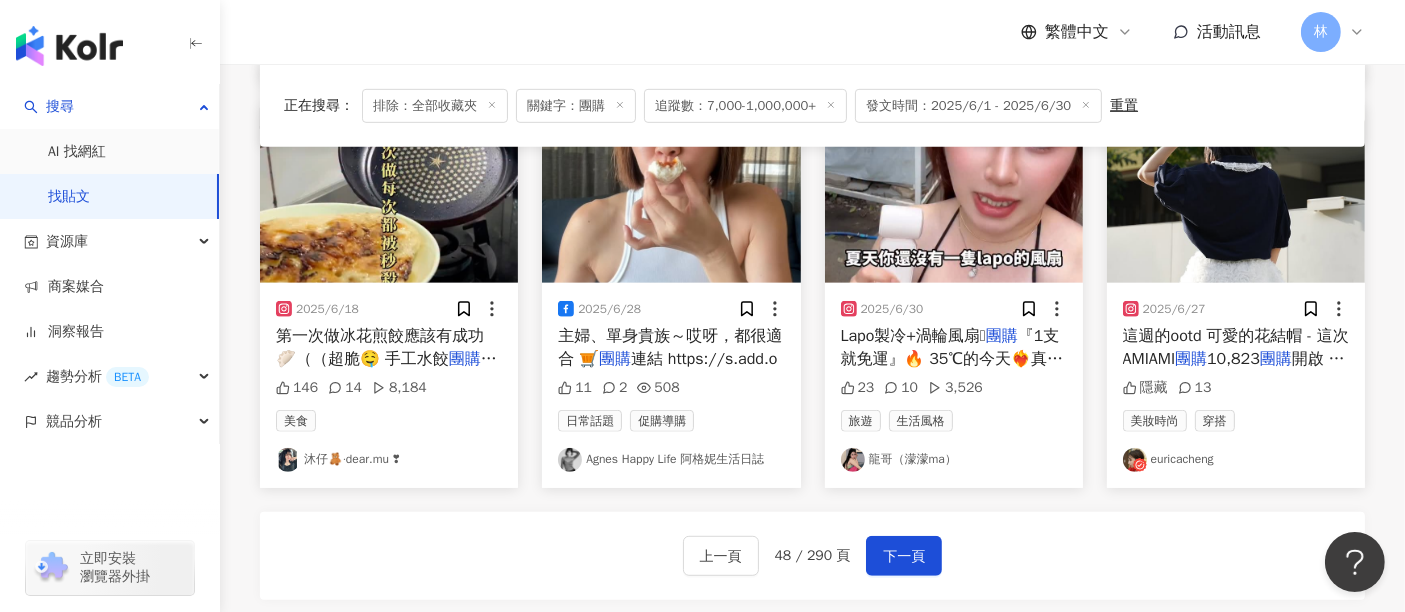 scroll, scrollTop: 1100, scrollLeft: 0, axis: vertical 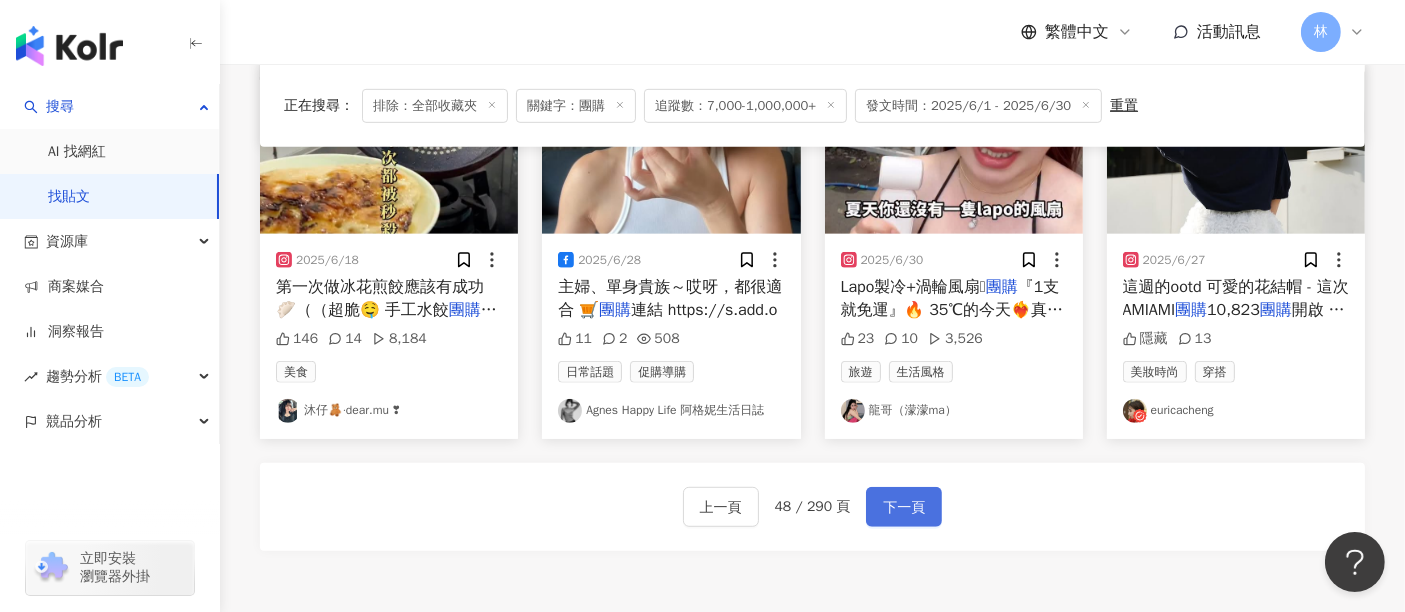 click on "下一頁" at bounding box center [904, 507] 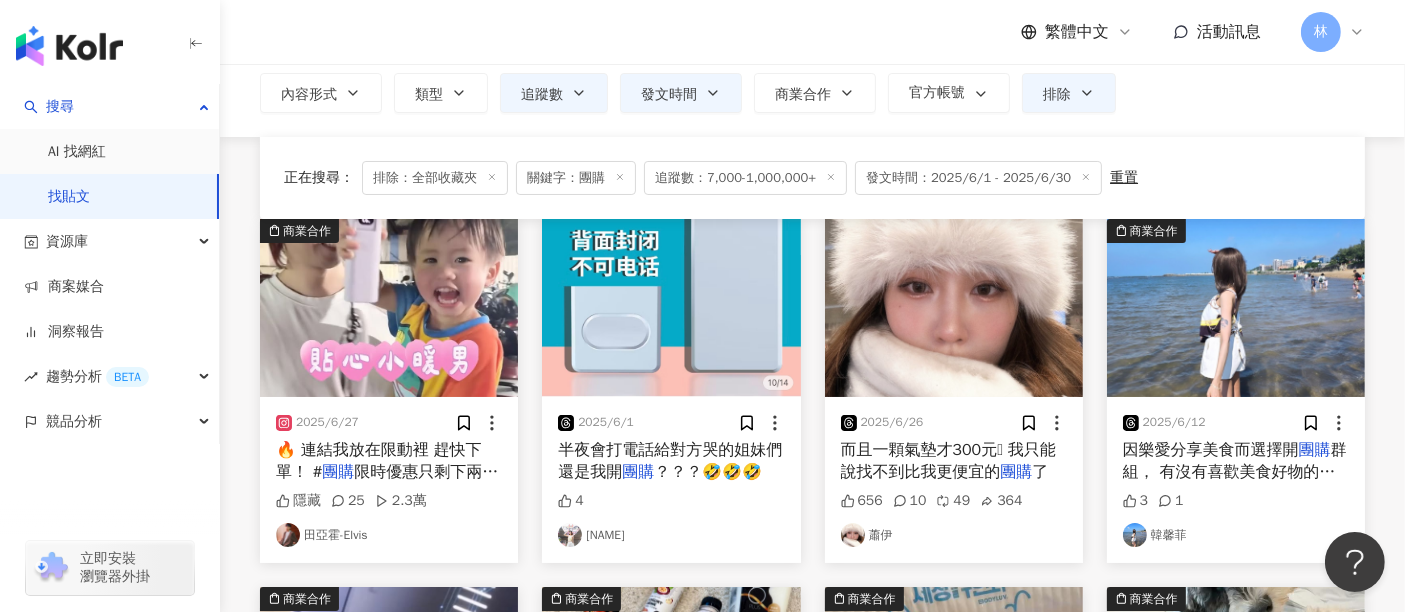 scroll, scrollTop: 222, scrollLeft: 0, axis: vertical 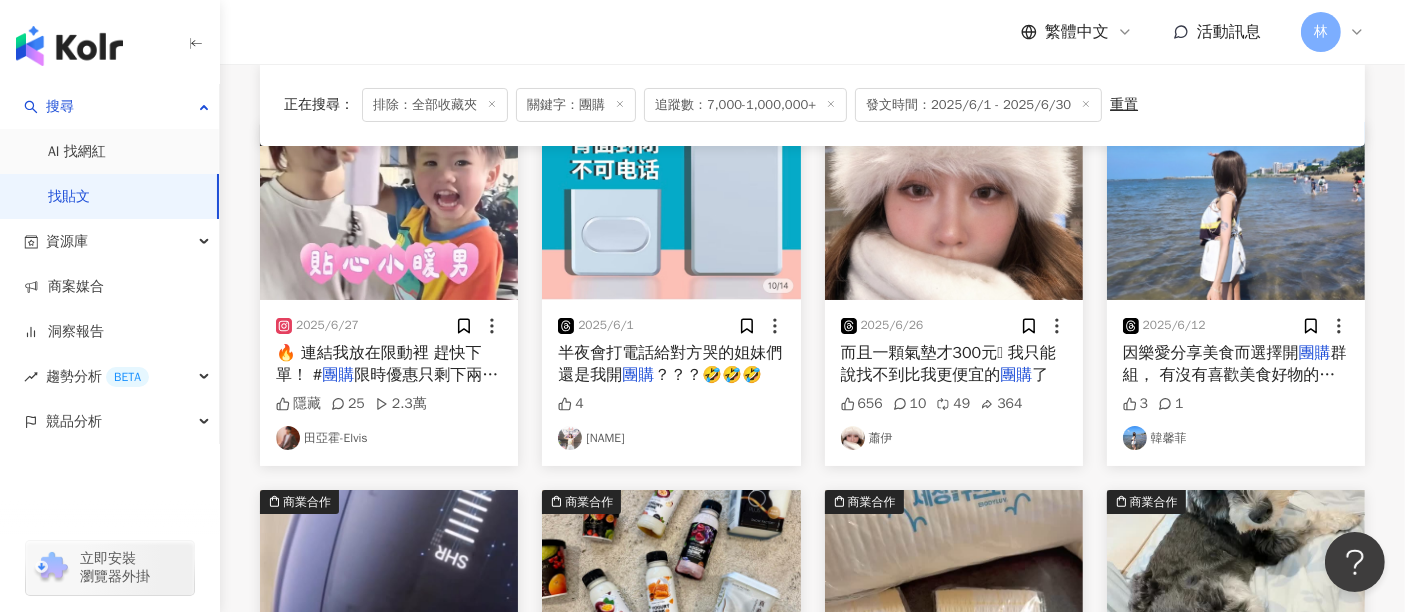click at bounding box center (389, 211) 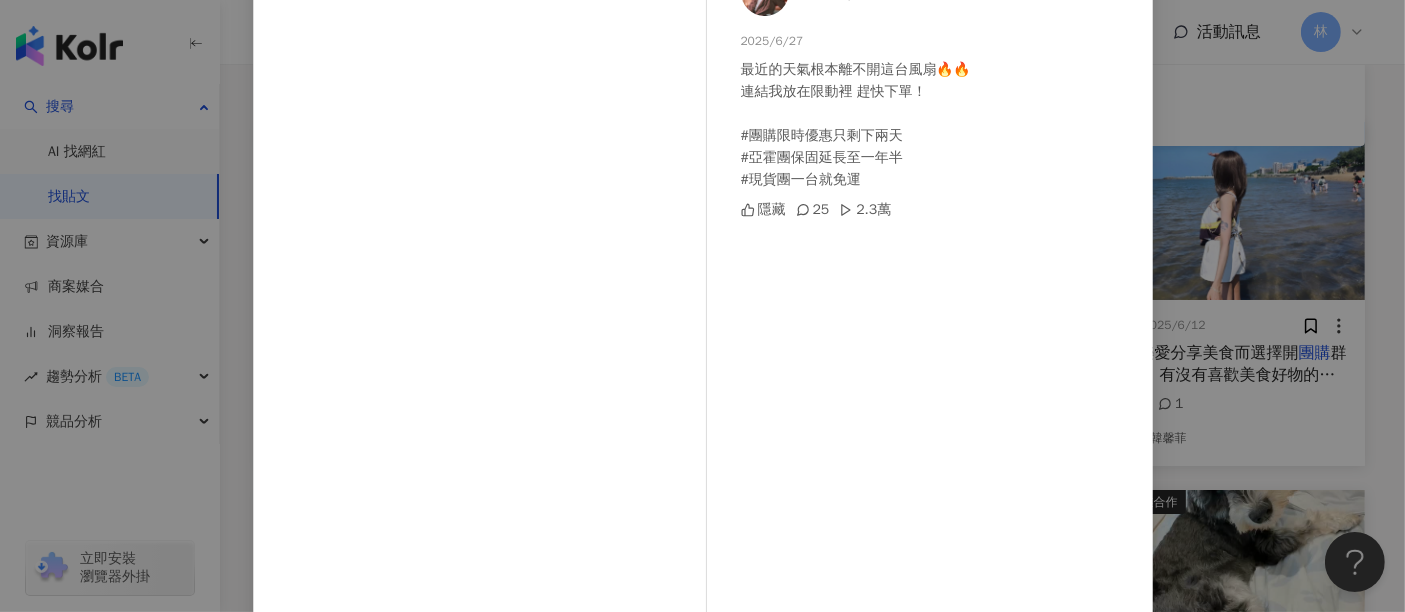 scroll, scrollTop: 260, scrollLeft: 0, axis: vertical 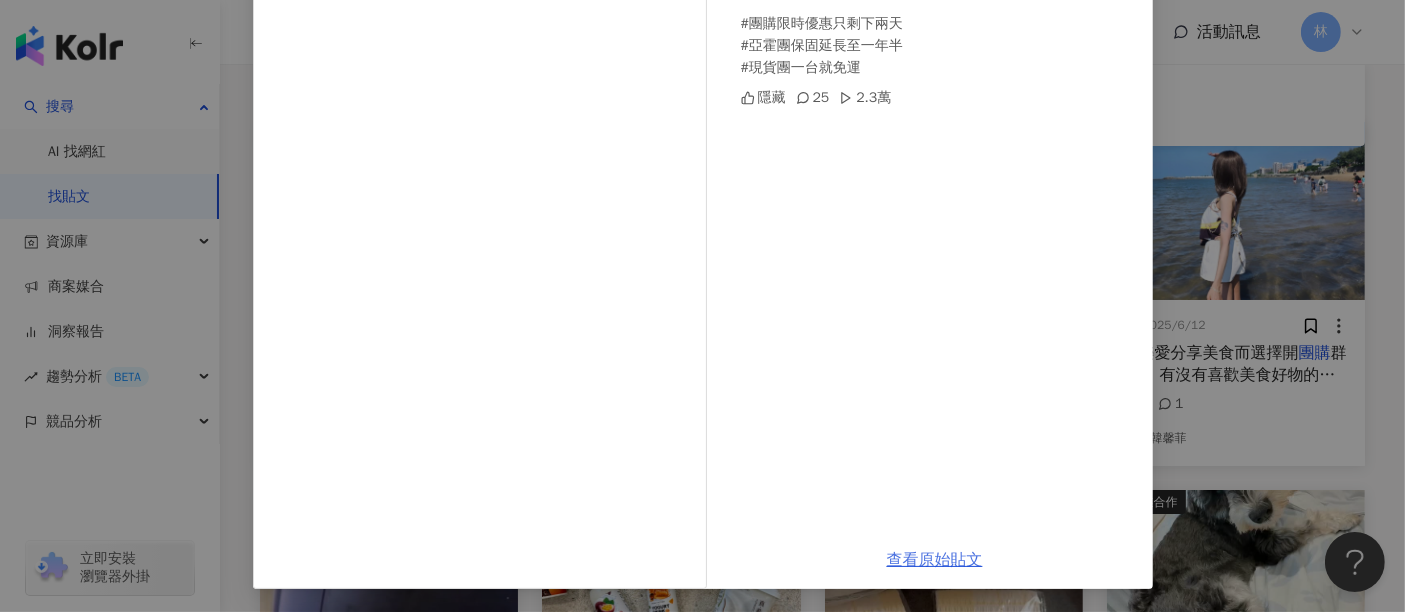 click on "查看原始貼文" at bounding box center (935, 560) 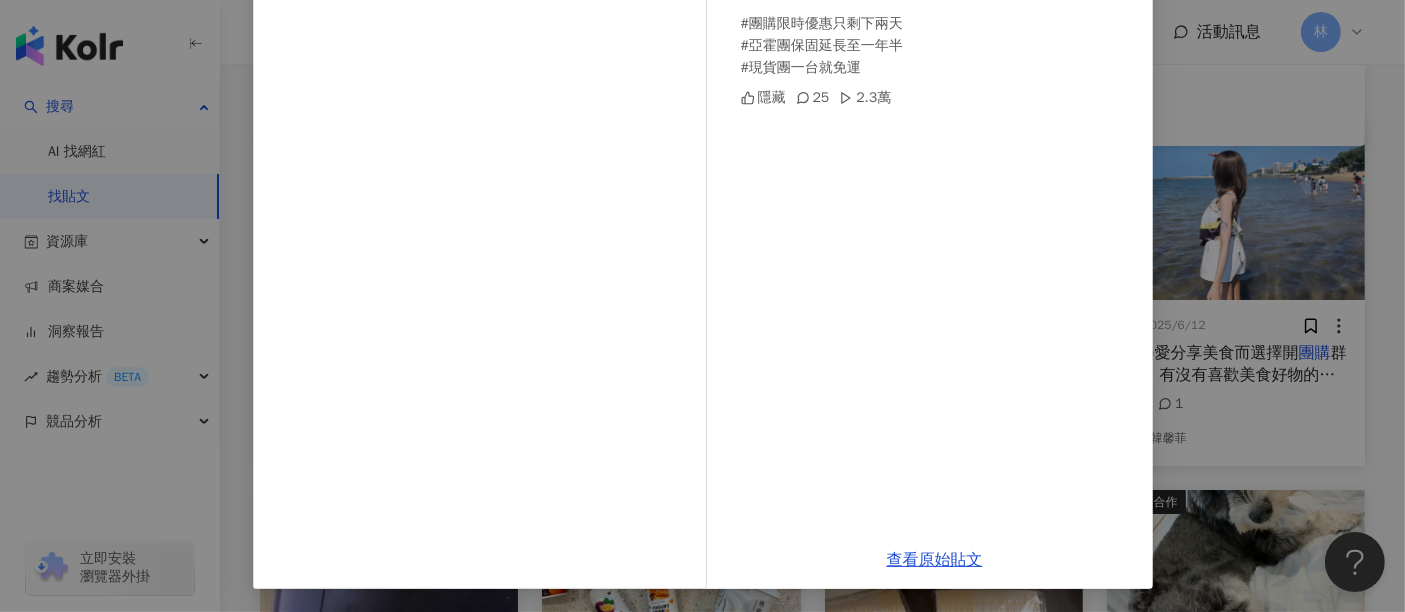 click on "田亞霍-Elvis 2025/6/27 最近的天氣根本離不開這台風扇🔥🔥
連結我放在限動裡 趕快下單！
#團購限時優惠只剩下兩天
#亞霍團保固延長至一年半
#現貨團一台就免運 隱藏 25 2.3萬" at bounding box center [935, 186] 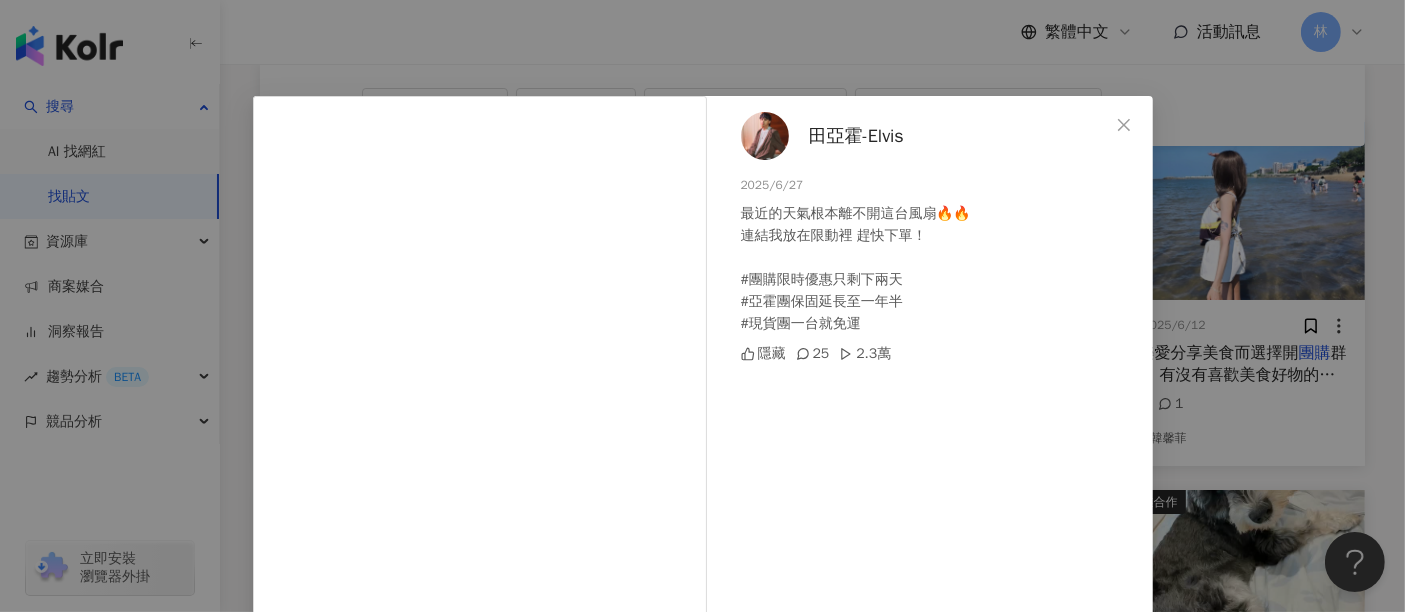 scroll, scrollTop: 0, scrollLeft: 0, axis: both 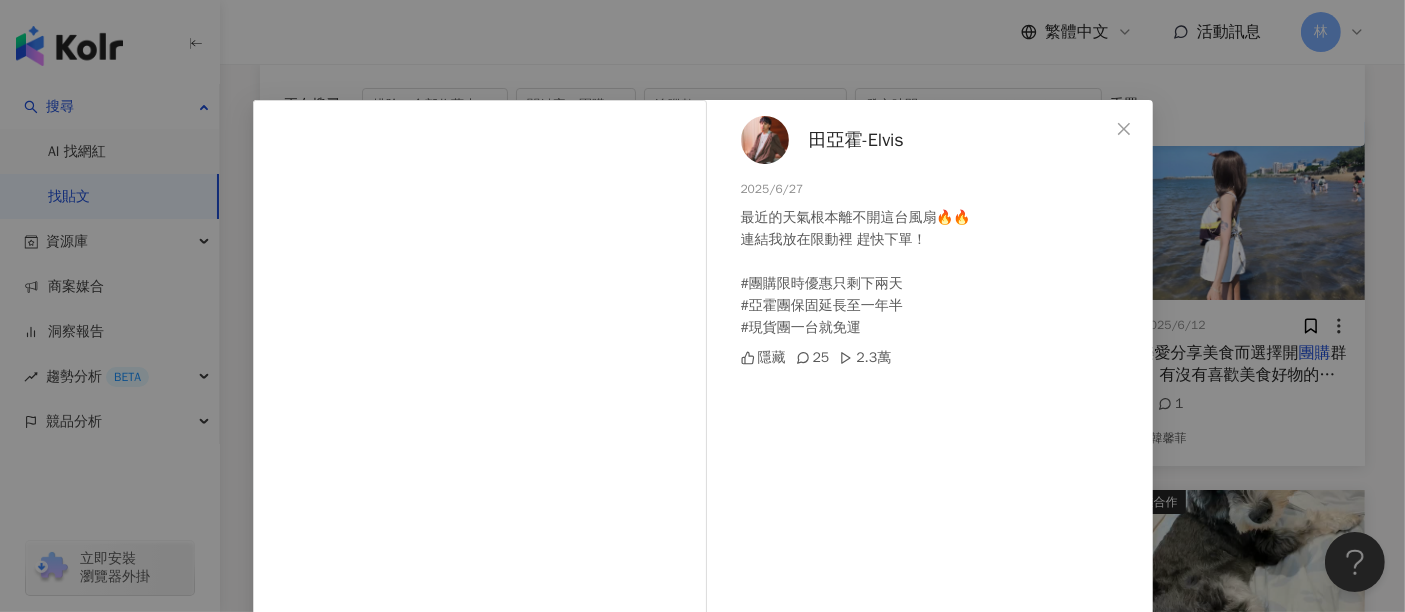 click on "[FIRST] - [FIRST] 2025/6/27 最近的天氣根本離不開這台風扇🔥🔥
連結我放在限動裡 趕快下單！
#團購限時優惠只剩下兩天
#亞霍團保固延長至一年半
#現貨團一台就免運 隱藏 25 2.3萬 查看原始貼文" at bounding box center [702, 306] 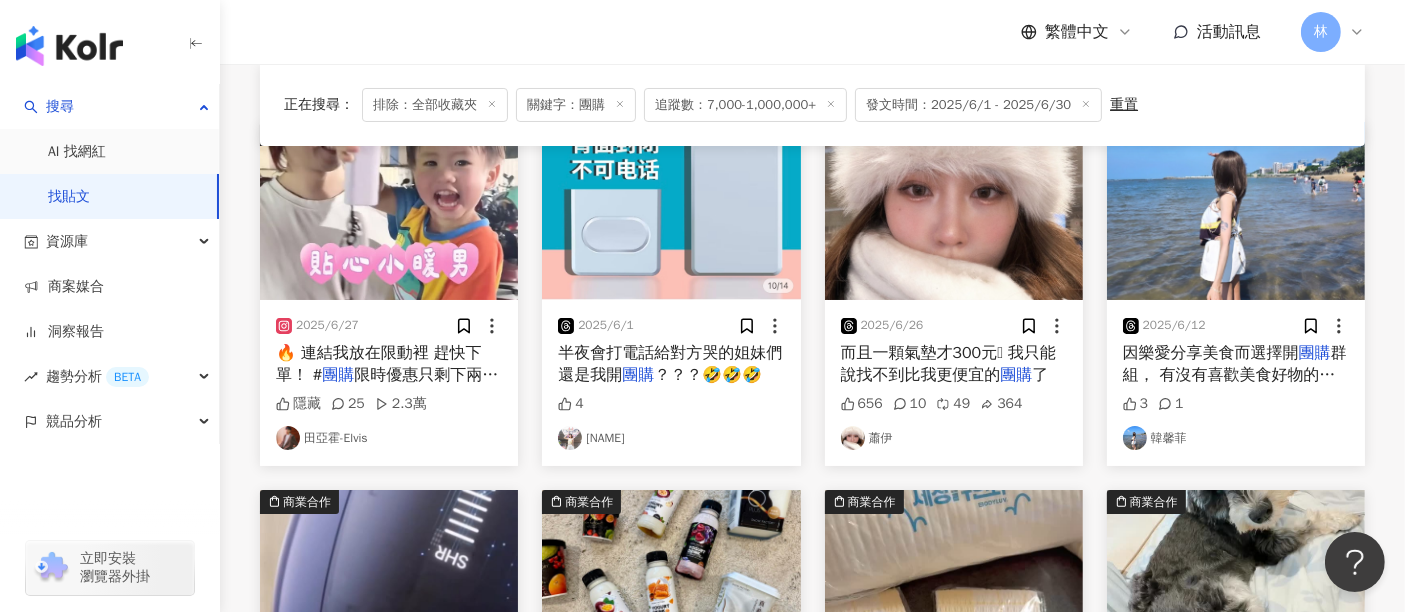 click at bounding box center [671, 211] 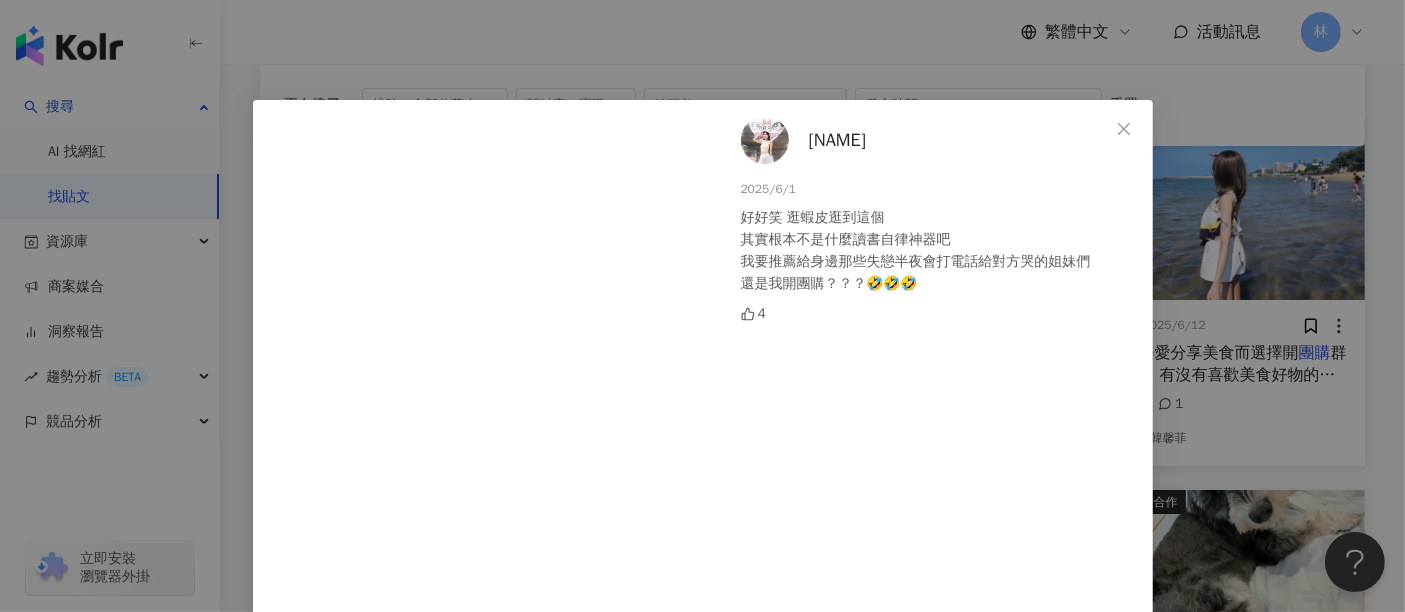 click on "來福🐶 2025/6/1 好好笑 逛蝦皮逛到這個
其實根本不是什麼讀書自律神器吧
我要推薦給身邊那些失戀半夜會打電話給對方哭的姐妹們
還是我開團購？？？🤣🤣🤣 4 查看原始貼文" at bounding box center [702, 306] 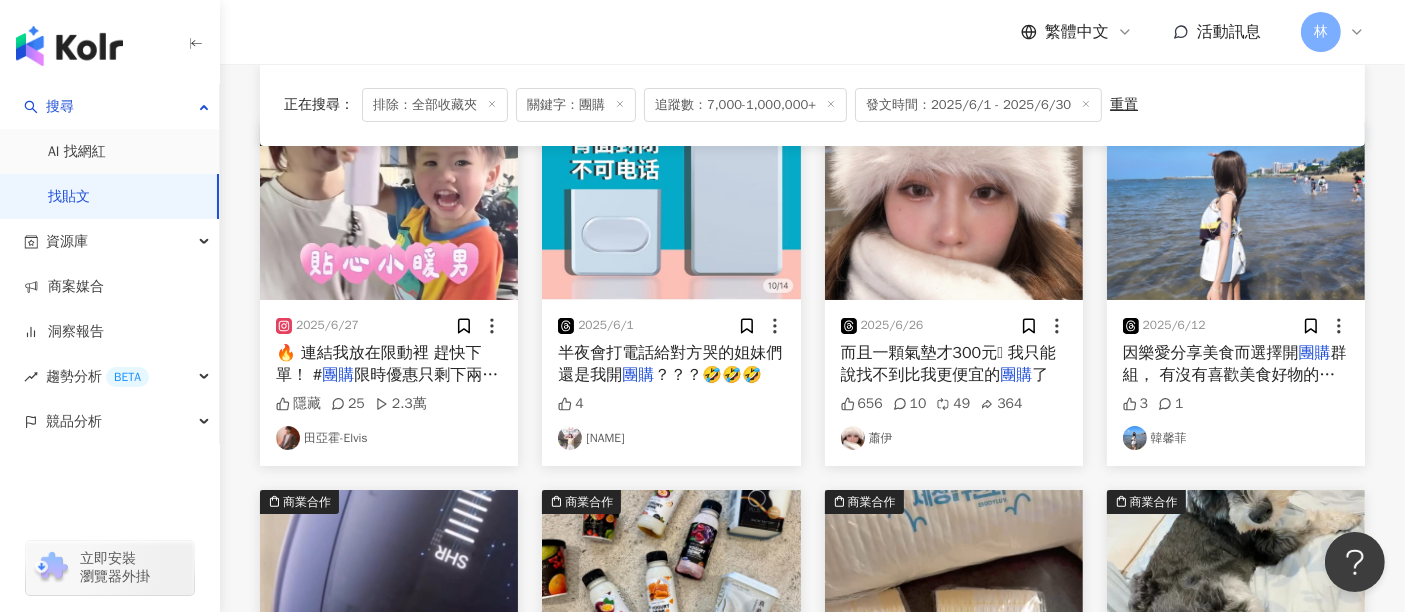 click at bounding box center [954, 211] 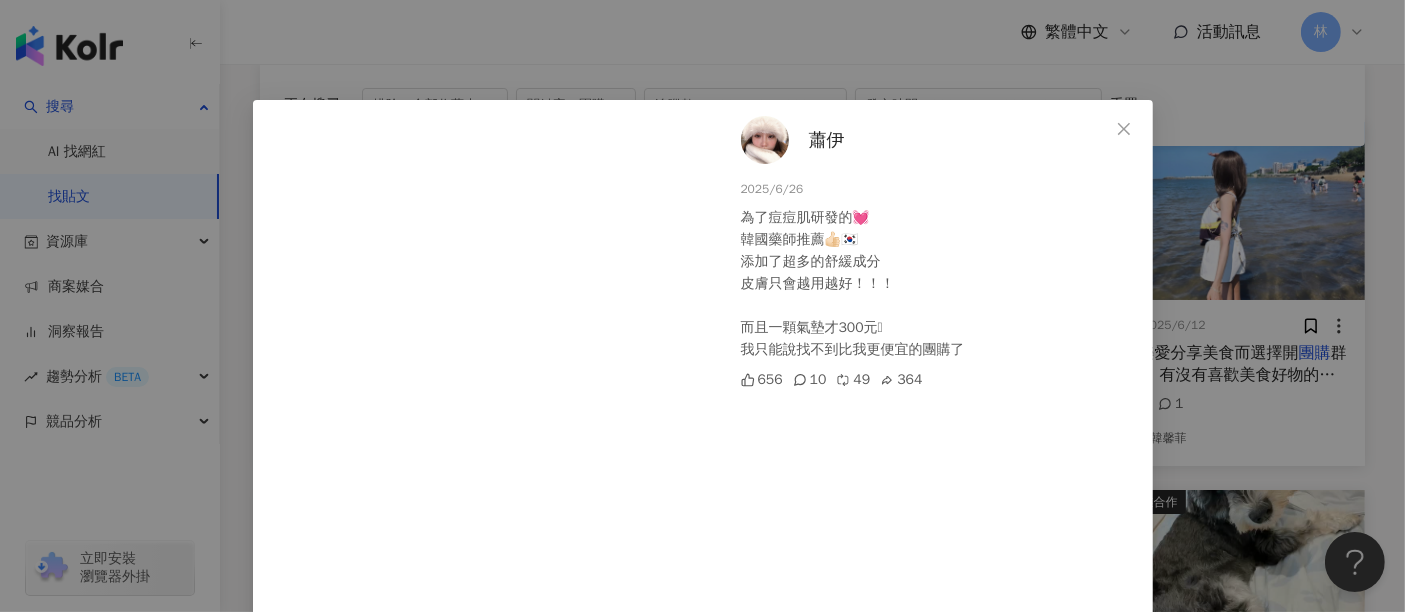 click on "蕭伊 2025/6/26 為了痘痘肌研發的💓
韓國藥師推薦👍🏻🇰🇷
添加了超多的舒緩成分
皮膚只會越用越好！！！
而且一顆氣墊才300元🫠
我只能說找不到比我更便宜的團購了 656 10 49 364 查看原始貼文" at bounding box center [702, 306] 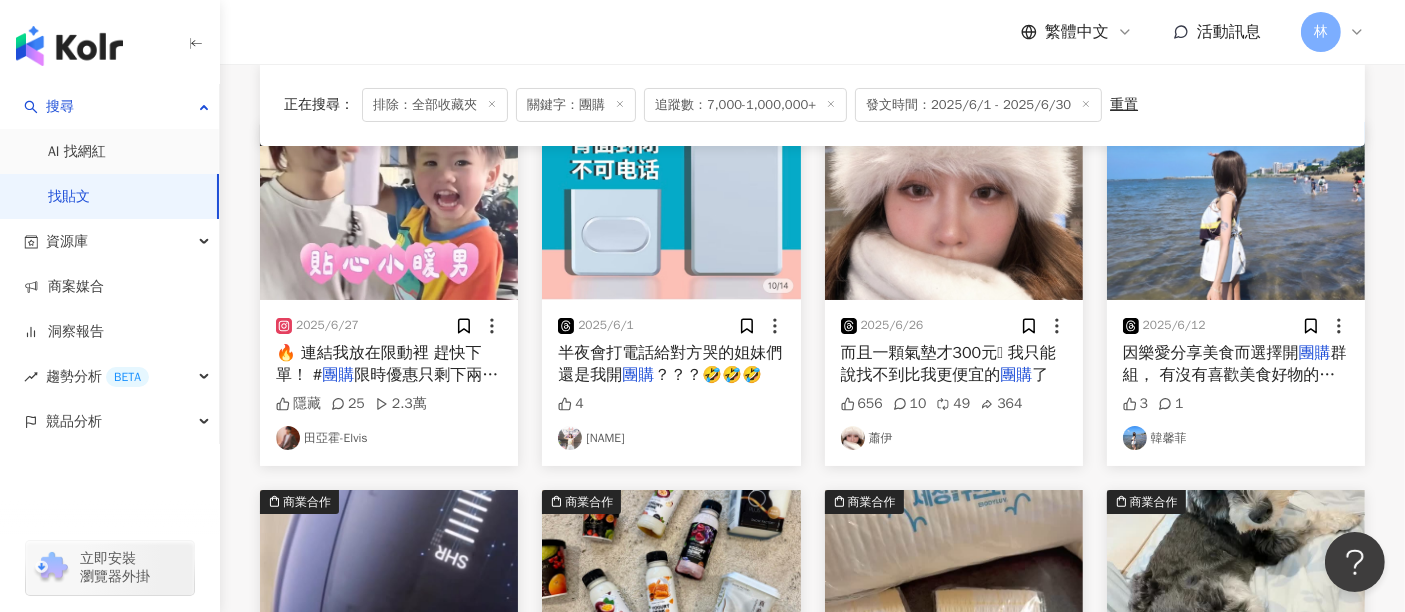 click at bounding box center [1236, 211] 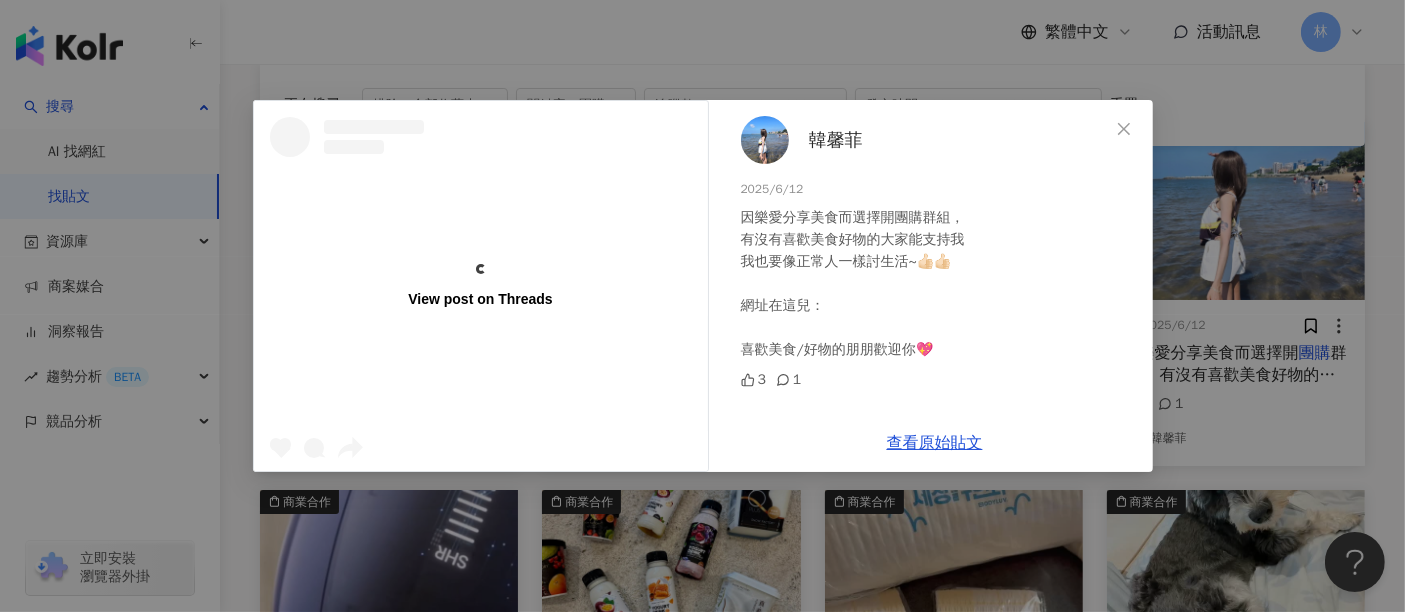 click on "View post on Threads 韓馨菲 2025/6/12 因樂愛分享美食而選擇開團購群組，
有沒有喜歡美食好物的大家能支持我
我也要像正常人一樣討生活~👍🏻👍🏻
網址在這兒：
喜歡美食/好物的朋朋歡迎你💖 3 1 查看原始貼文" at bounding box center (702, 306) 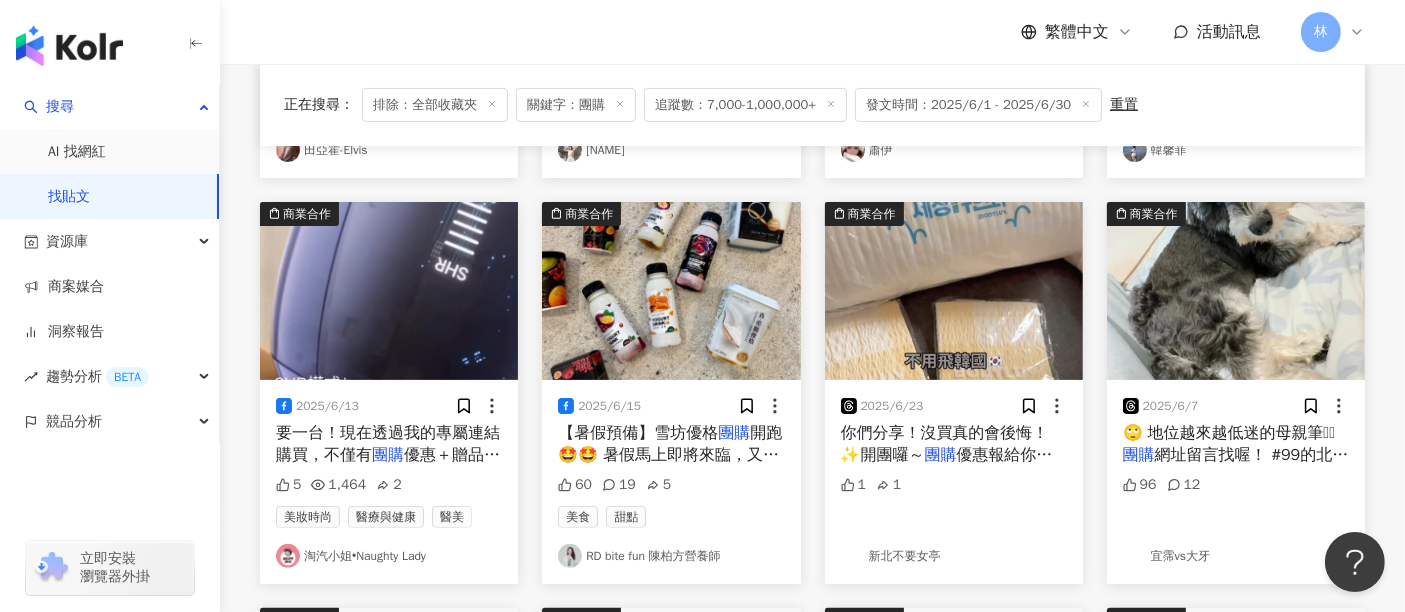 scroll, scrollTop: 555, scrollLeft: 0, axis: vertical 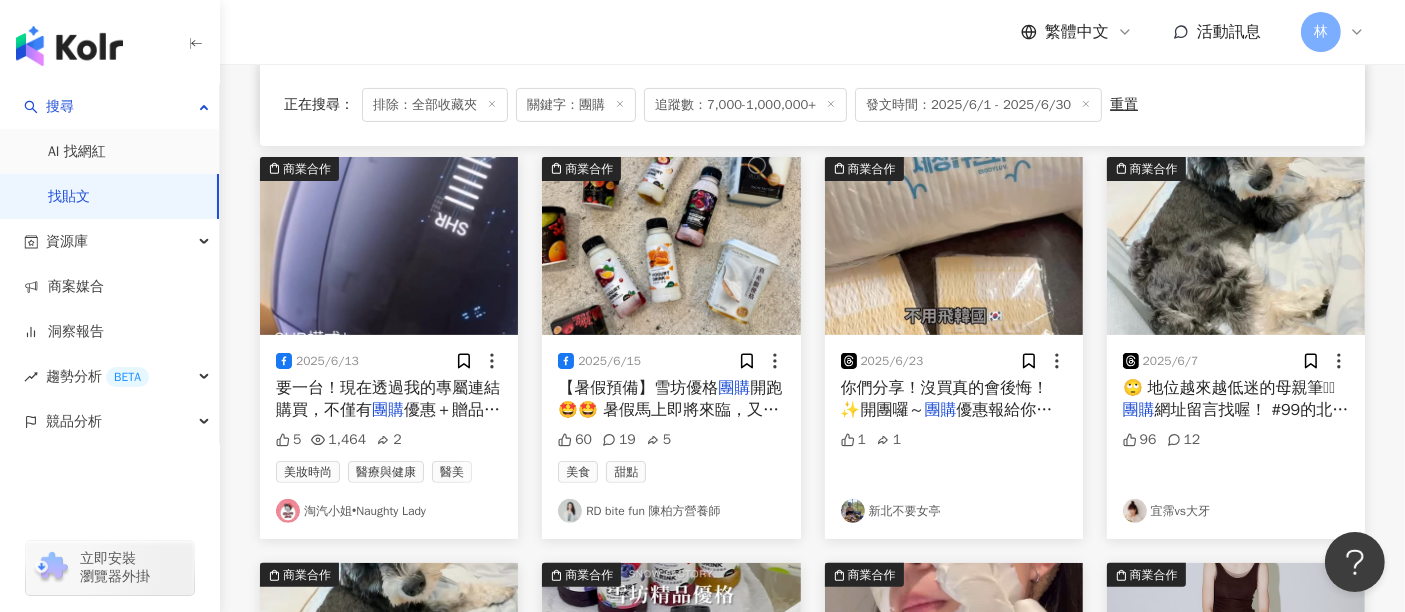 click at bounding box center [389, 246] 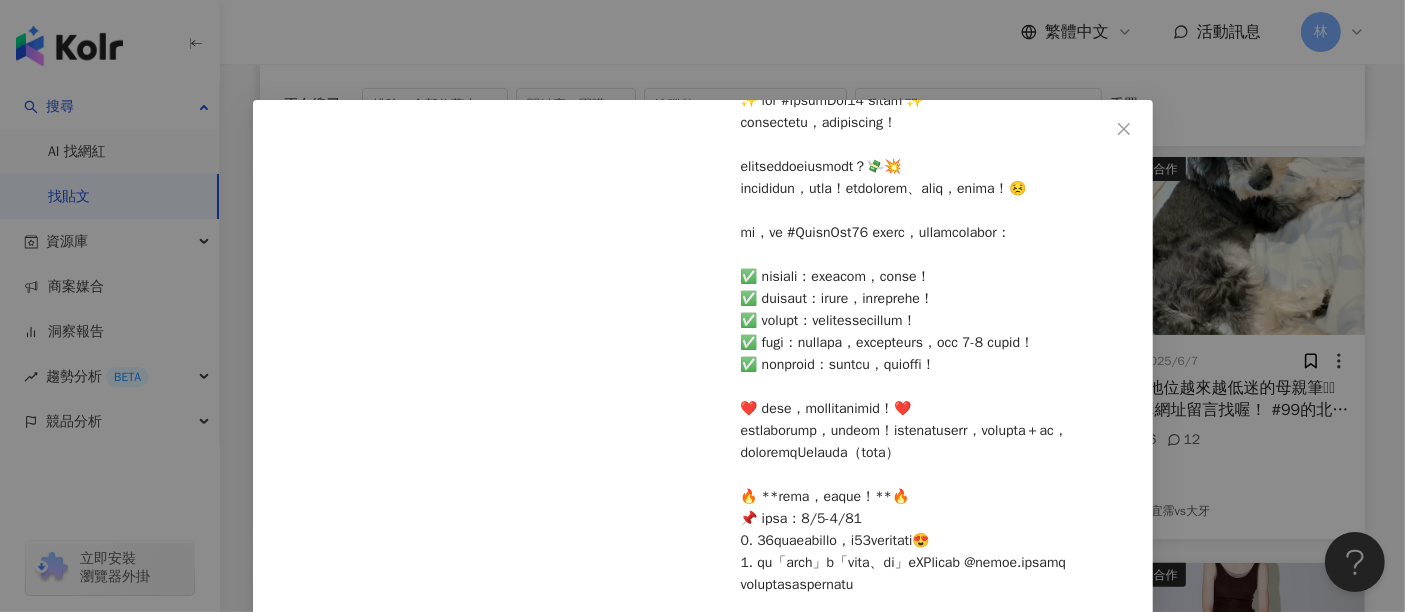 scroll, scrollTop: 222, scrollLeft: 0, axis: vertical 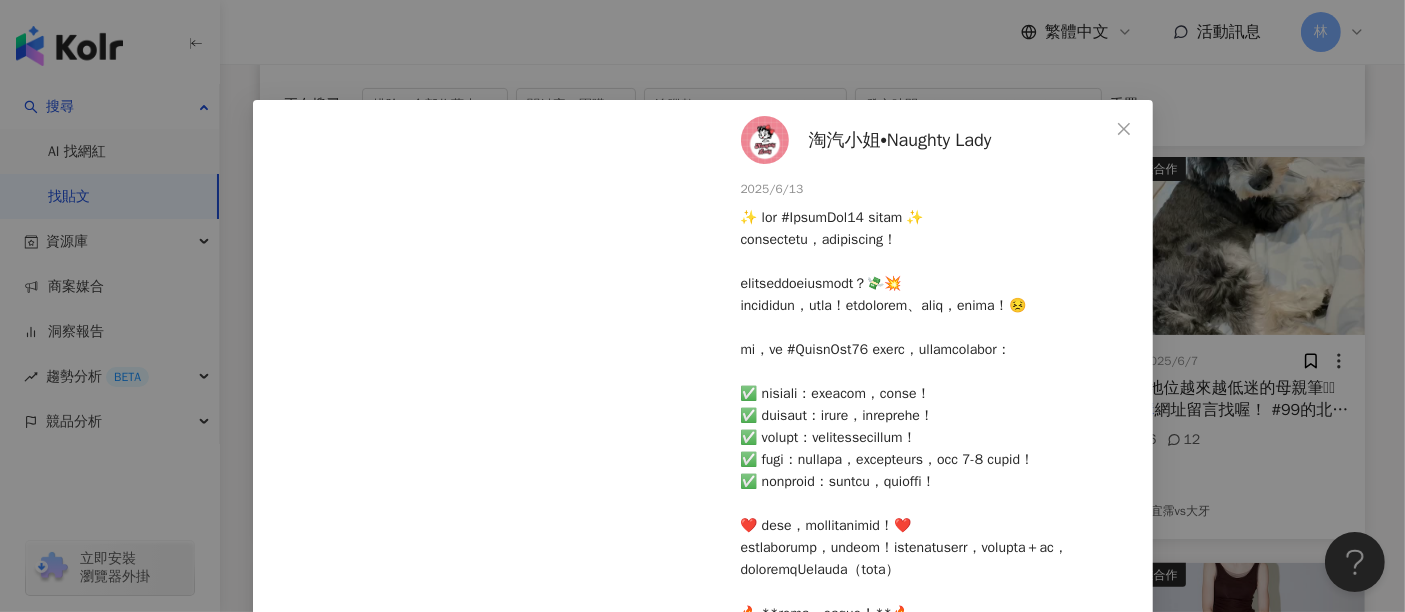 click on "淘汽小姐•Naughty Lady 2025/6/13 5 1,464 2 查看原始貼文" at bounding box center [702, 306] 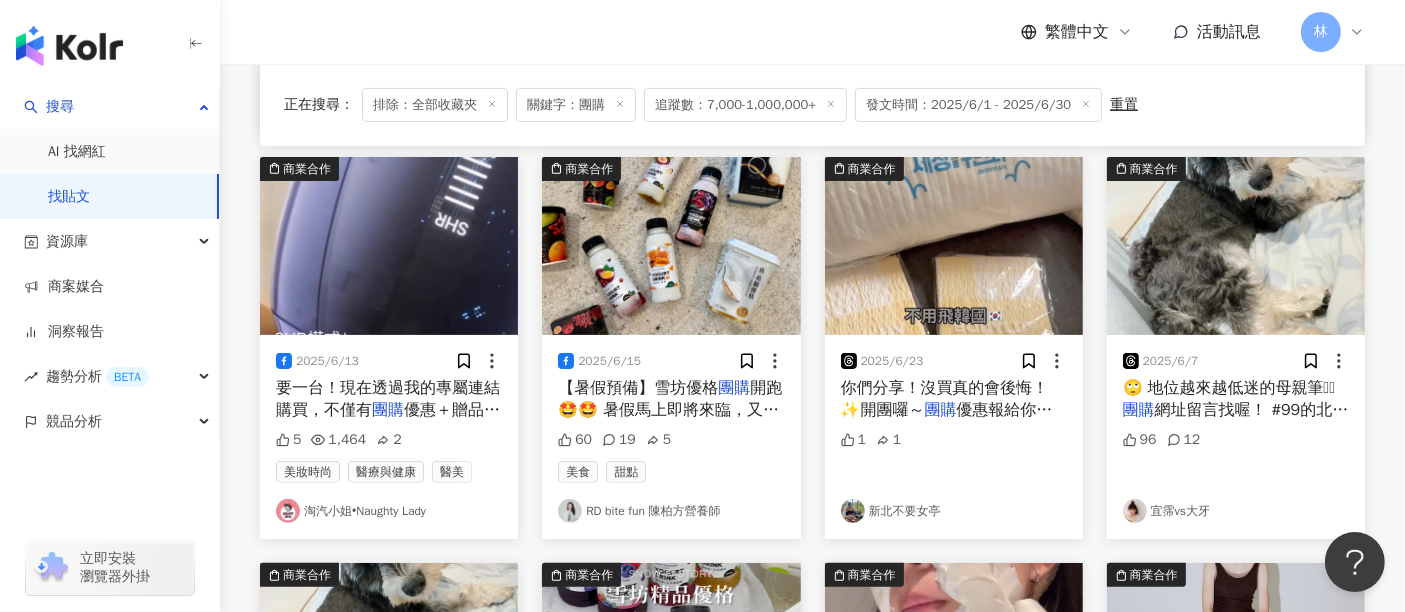 click at bounding box center (671, 246) 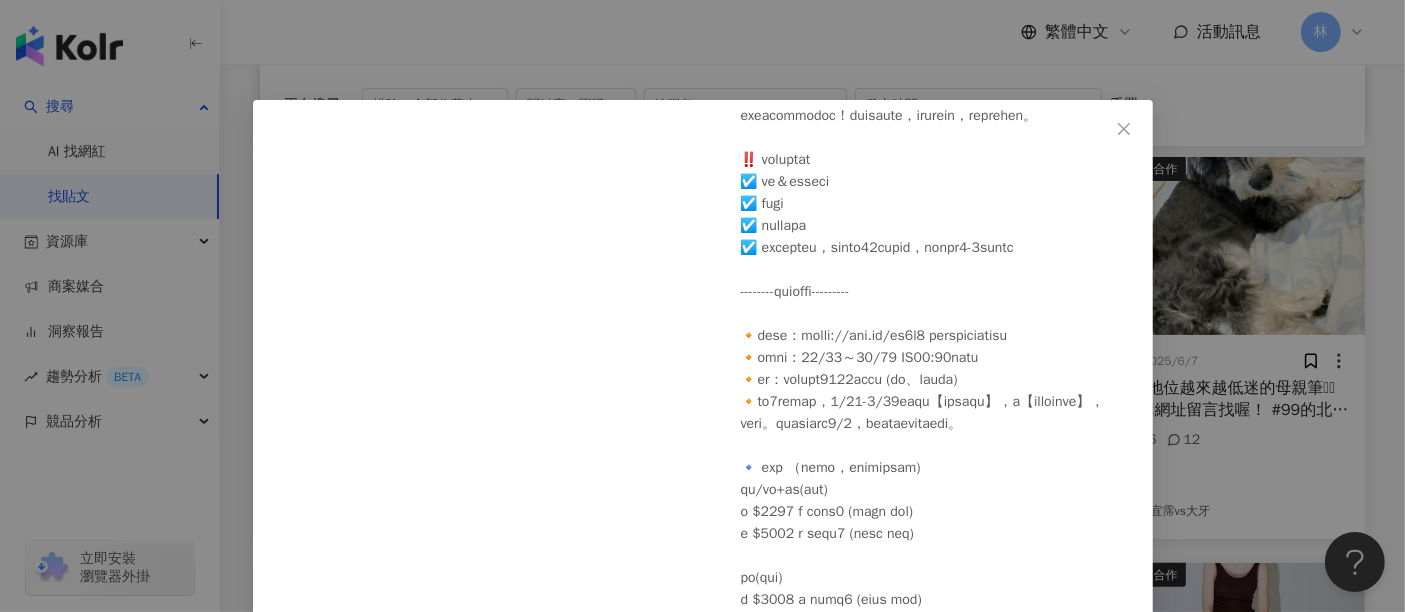 scroll, scrollTop: 344, scrollLeft: 0, axis: vertical 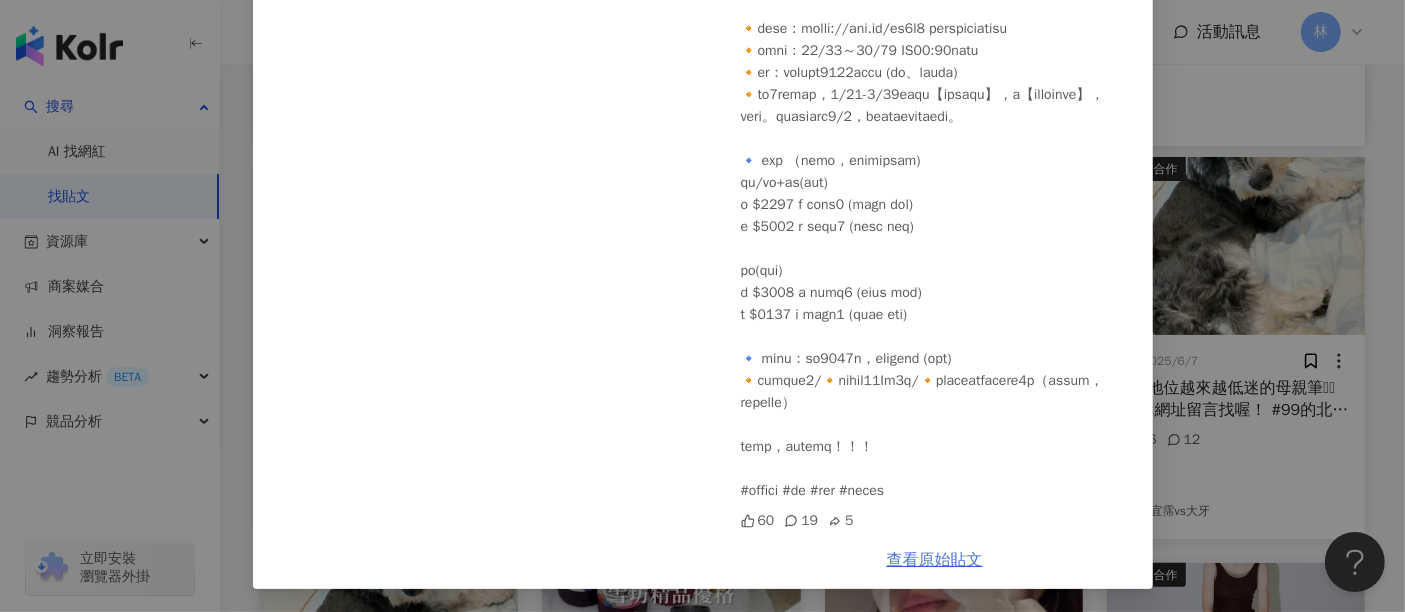 click on "查看原始貼文" at bounding box center (935, 560) 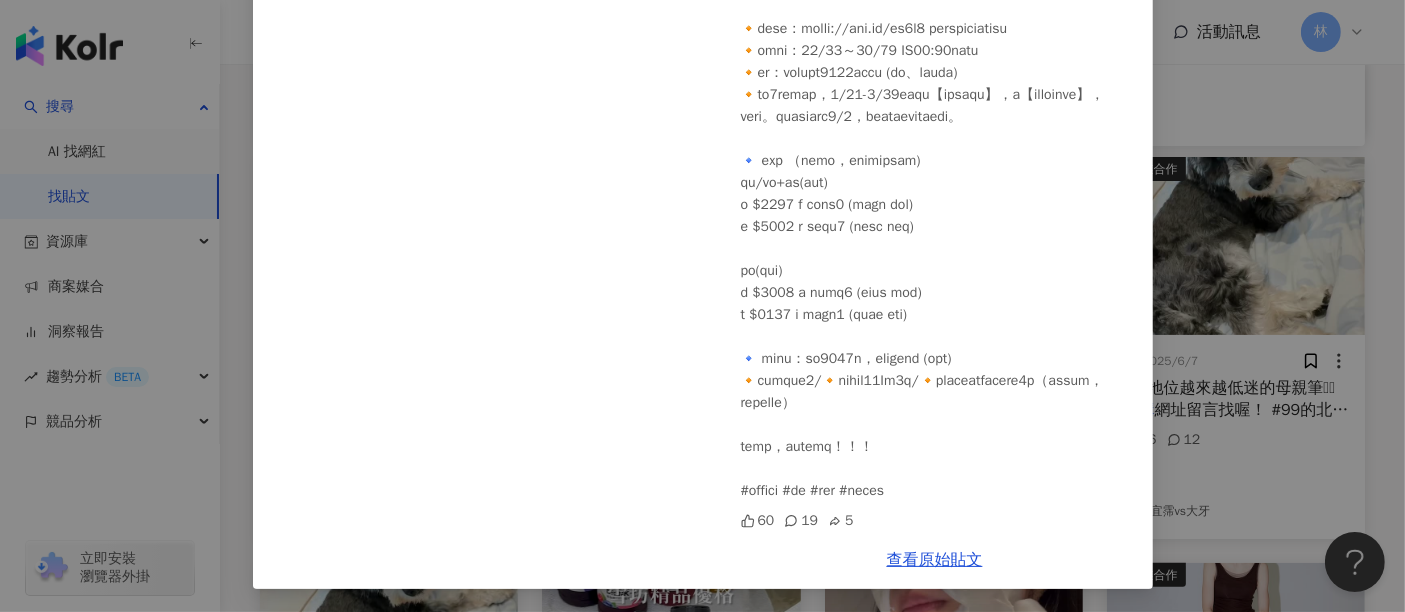 click on "RD bite fun 陳柏方營養師 2025/6/15 60 19 5 查看原始貼文" at bounding box center (702, 306) 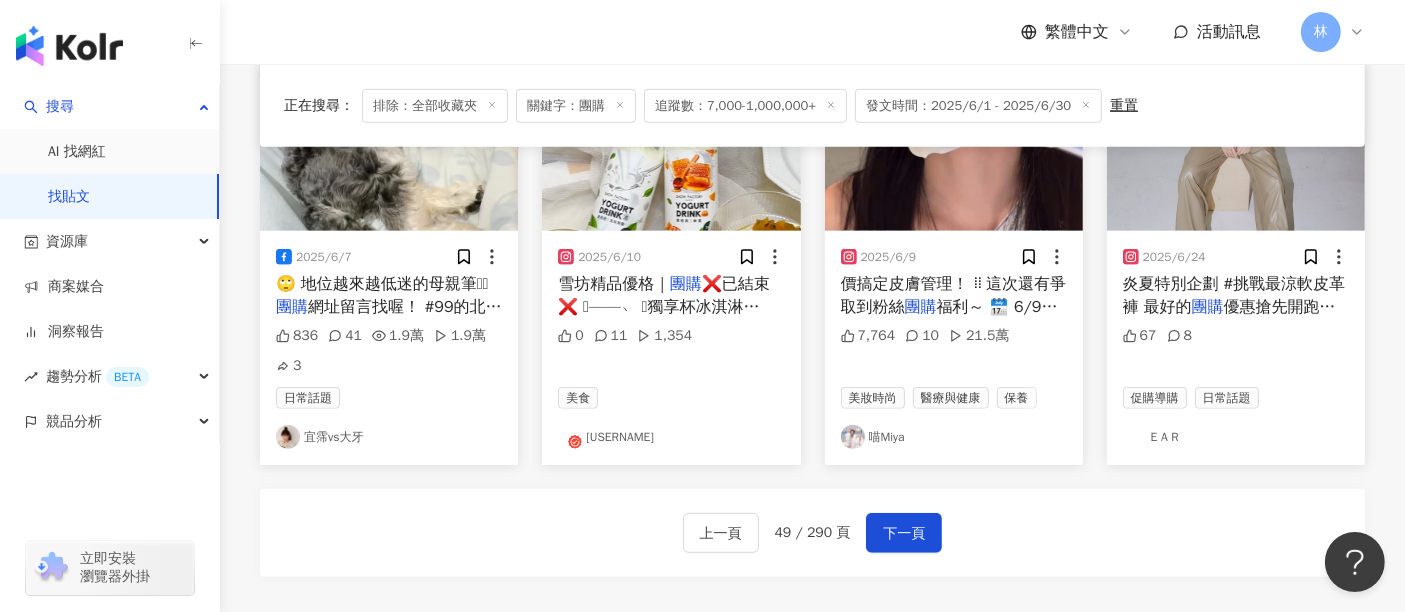 scroll, scrollTop: 1000, scrollLeft: 0, axis: vertical 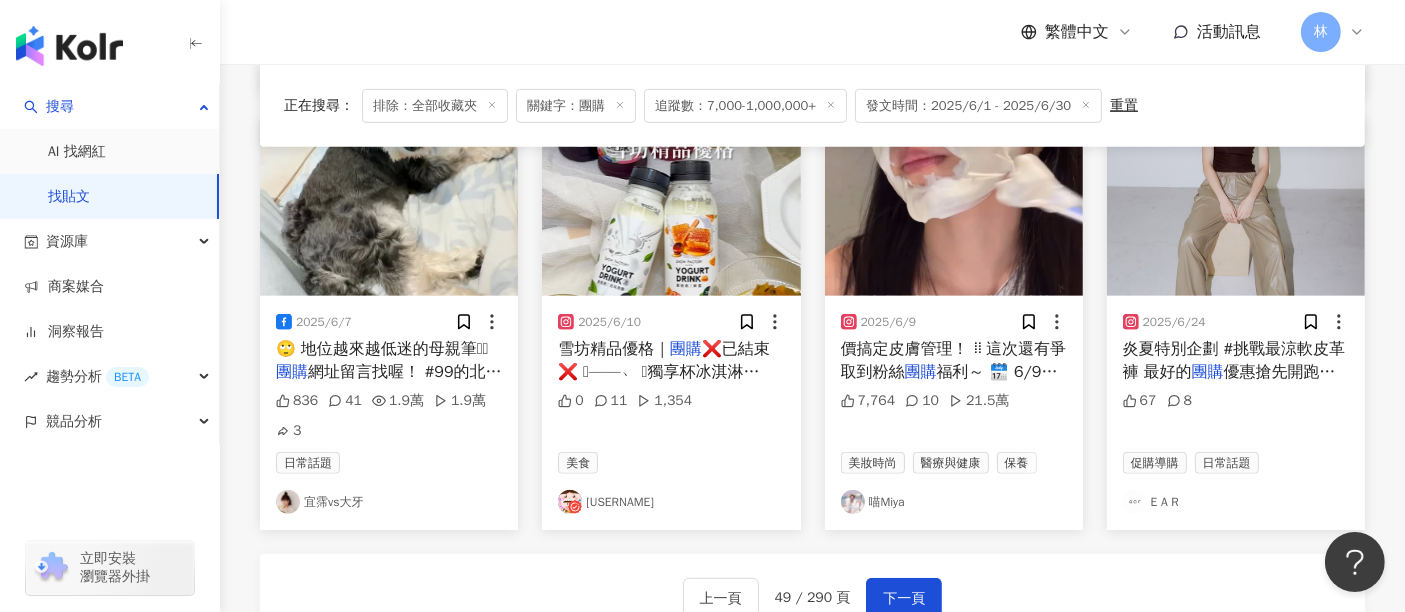 click at bounding box center (671, 207) 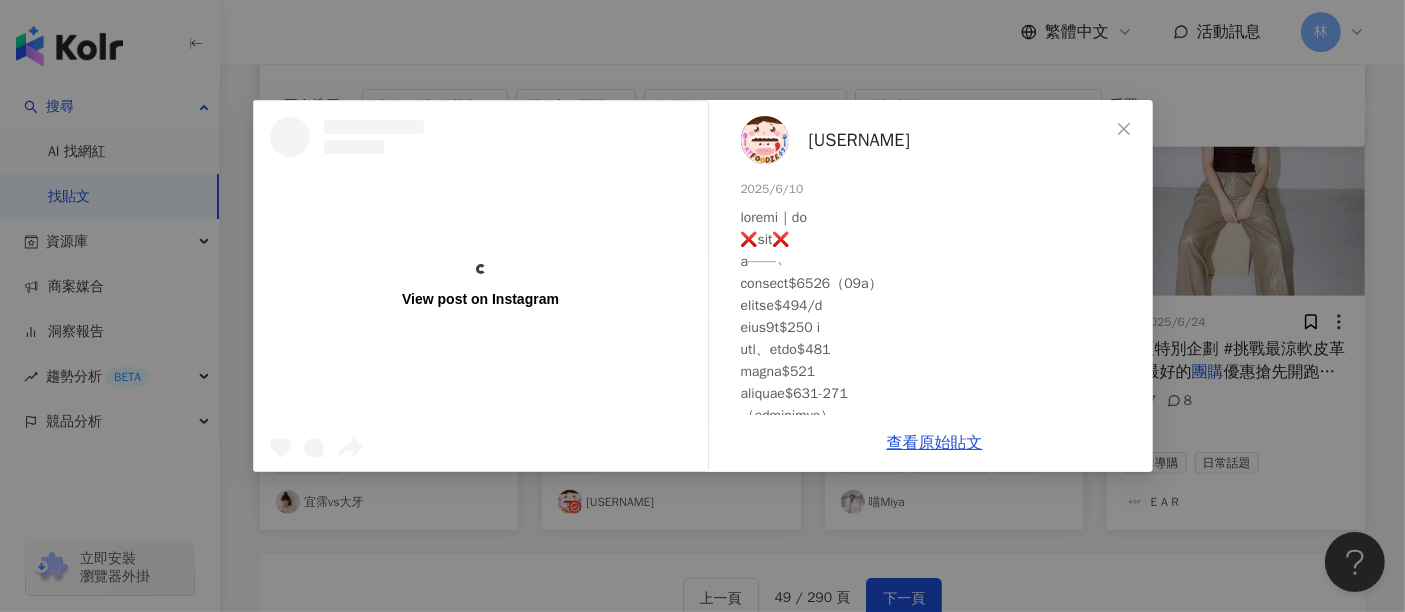 click on "View post on Instagram   [USERNAME] 2025/6/10 0 11 1,354 查看原始貼文" at bounding box center [702, 306] 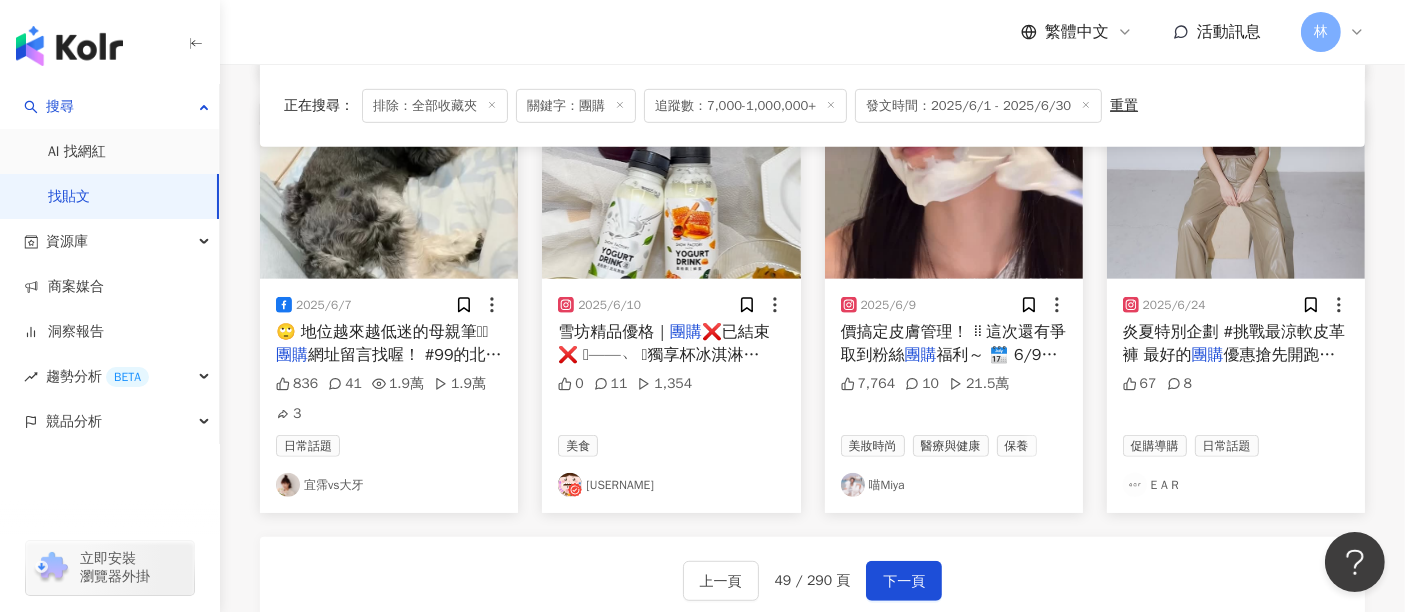 scroll, scrollTop: 1222, scrollLeft: 0, axis: vertical 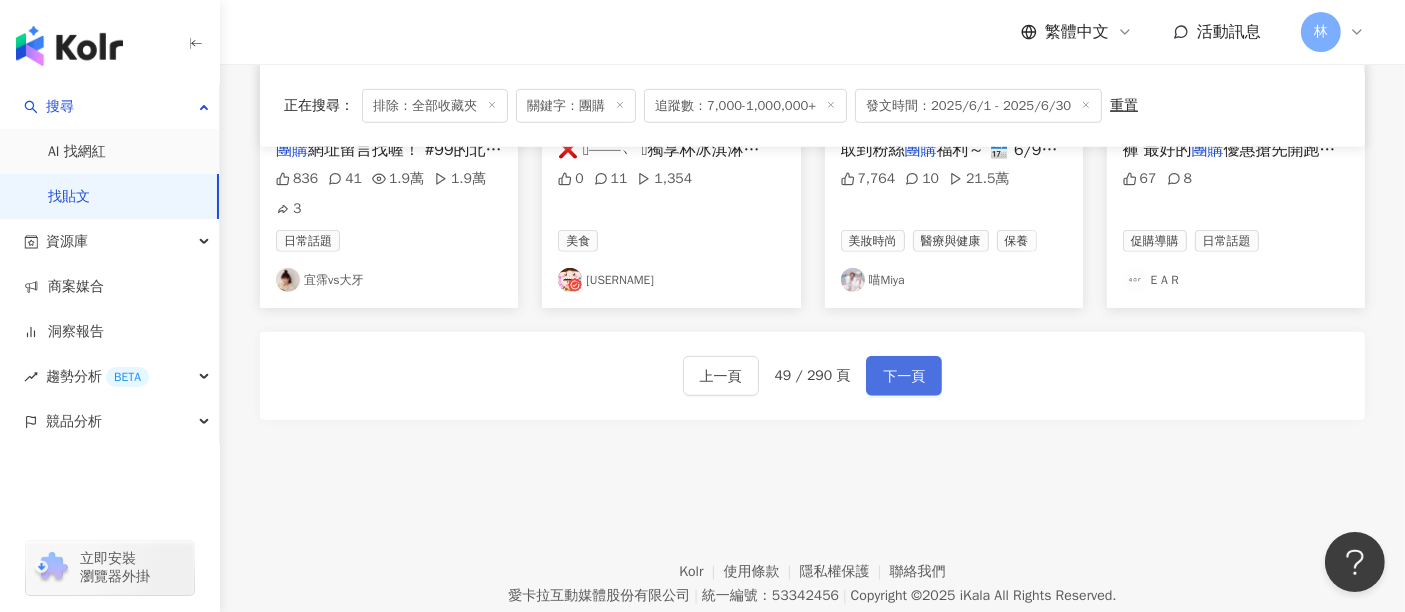 click on "下一頁" at bounding box center [904, 377] 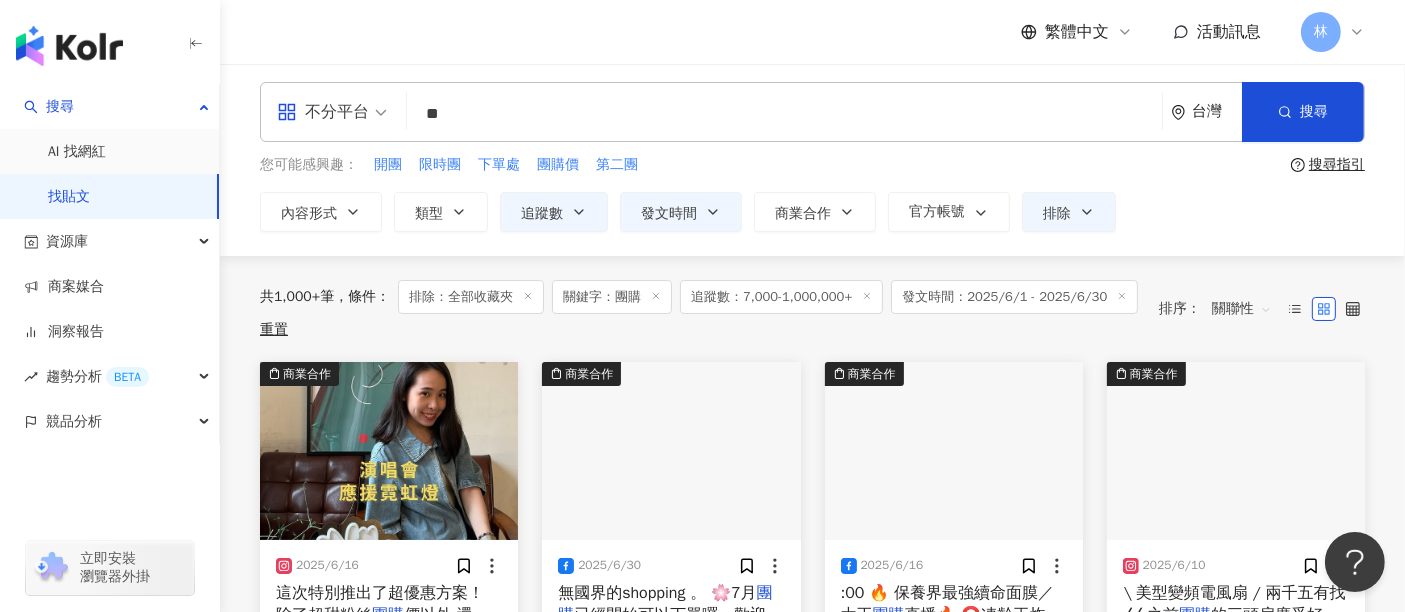 scroll, scrollTop: 0, scrollLeft: 0, axis: both 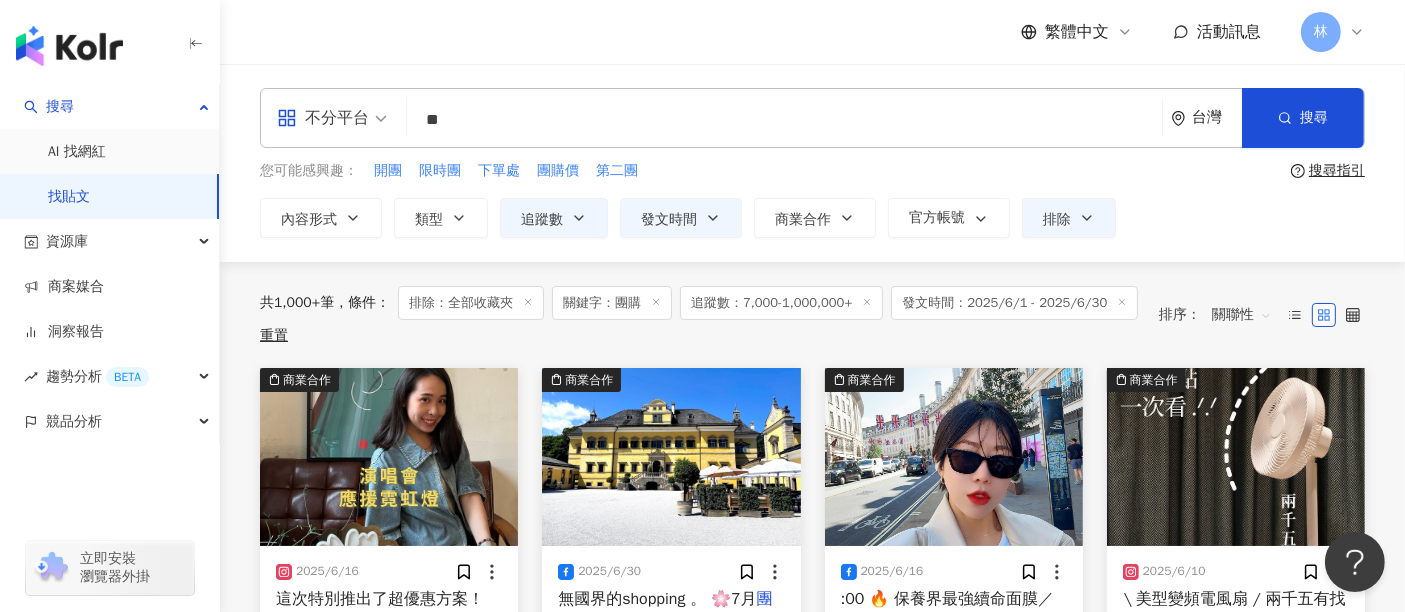 click at bounding box center (671, 457) 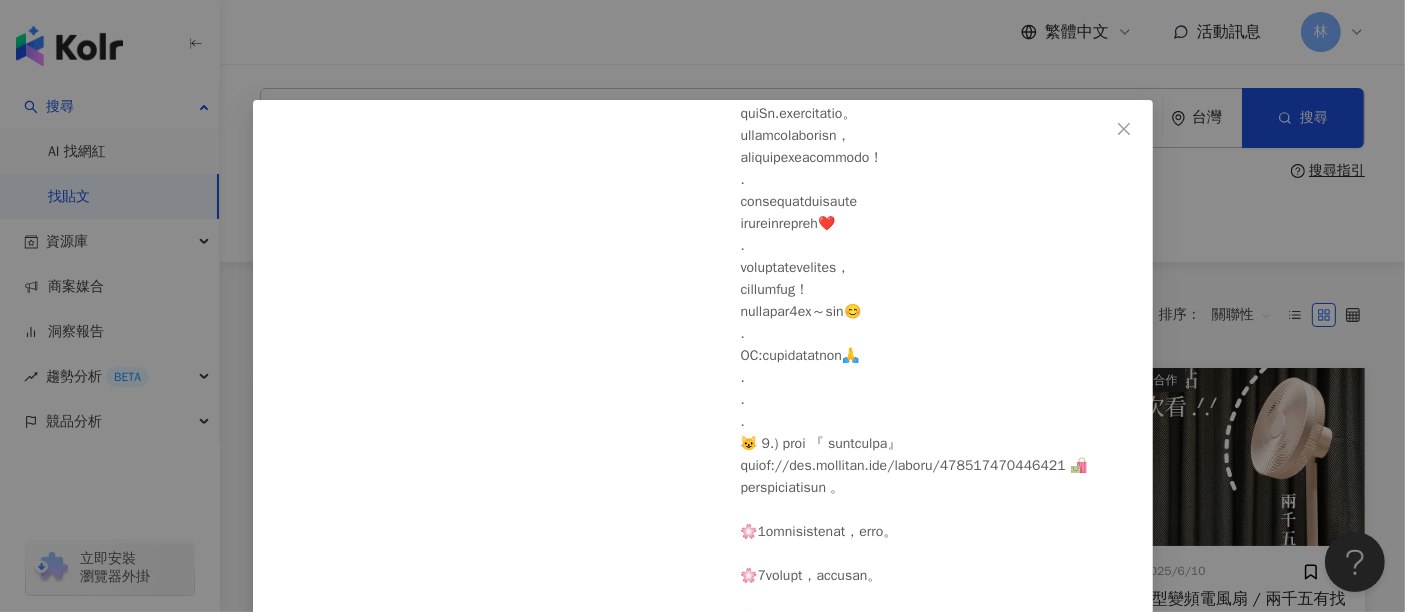 scroll, scrollTop: 333, scrollLeft: 0, axis: vertical 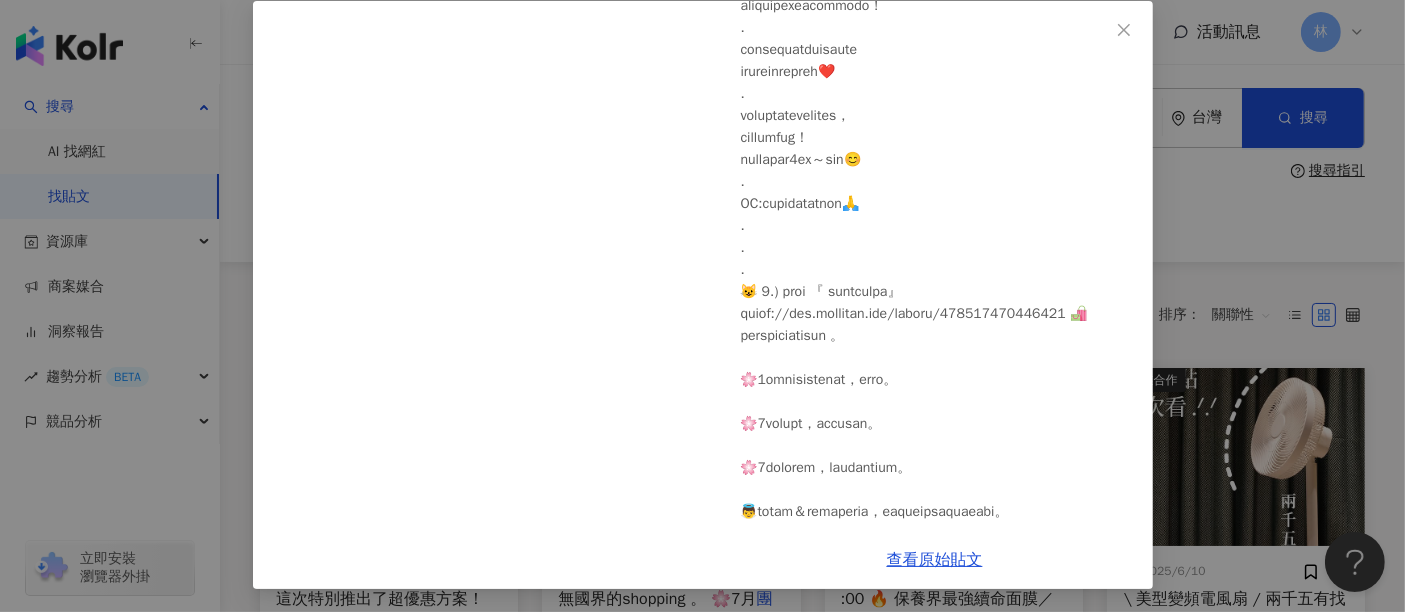 click on "開動with貓 - Kaidong With Kat 2025/6/30 139 12 1 查看原始貼文" at bounding box center [702, 306] 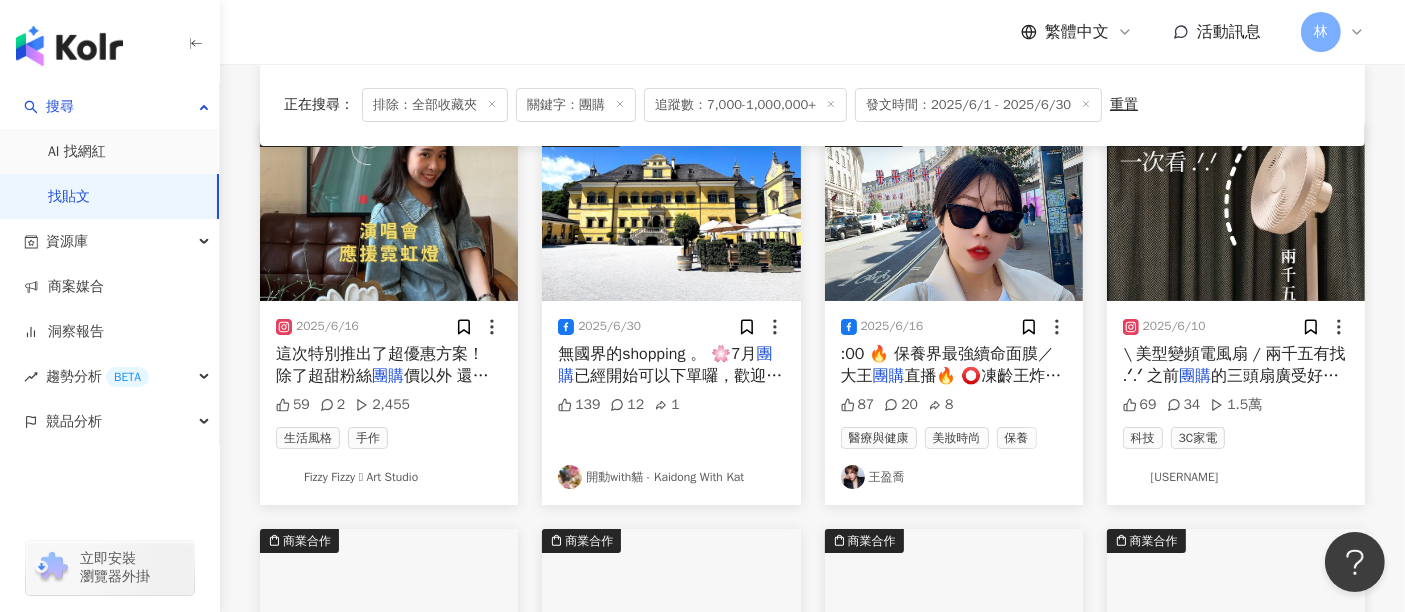 scroll, scrollTop: 222, scrollLeft: 0, axis: vertical 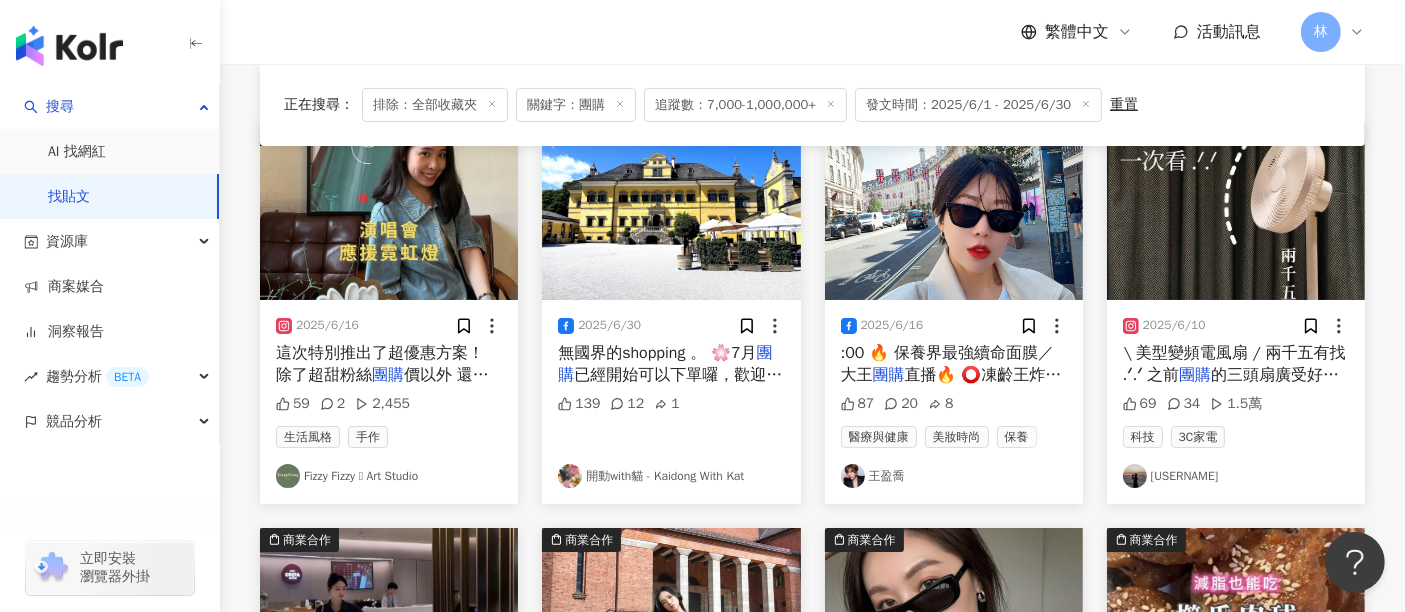 click at bounding box center [954, 211] 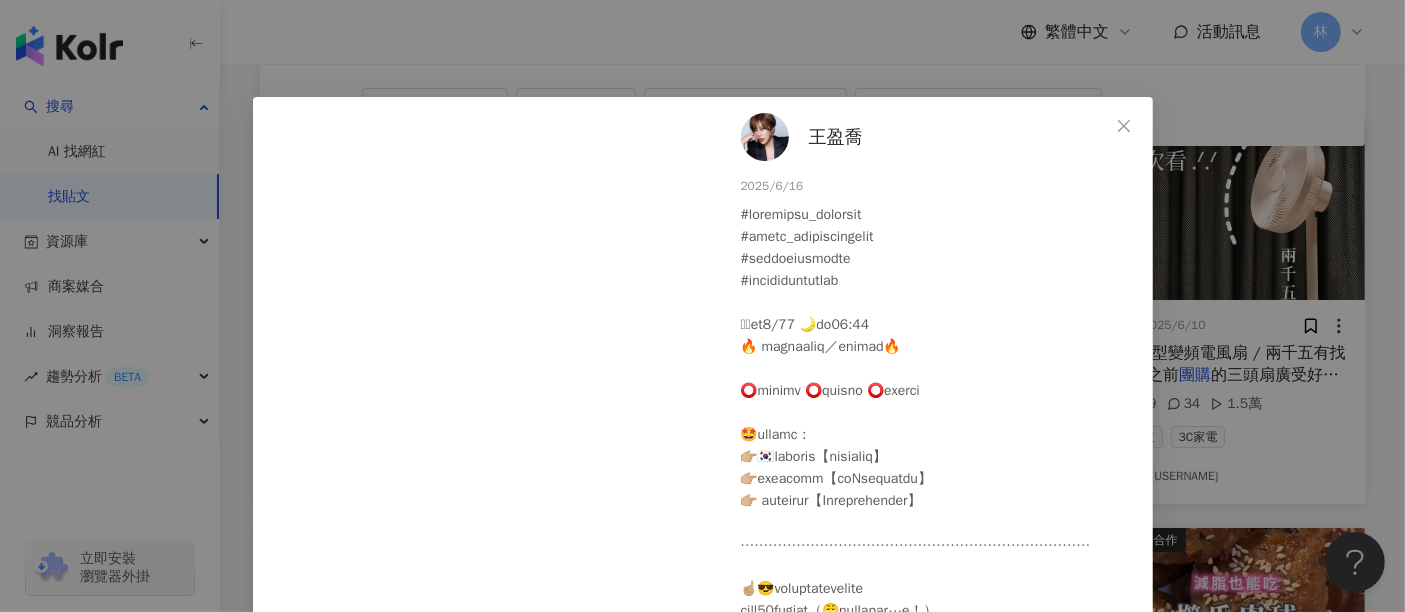 scroll, scrollTop: 0, scrollLeft: 0, axis: both 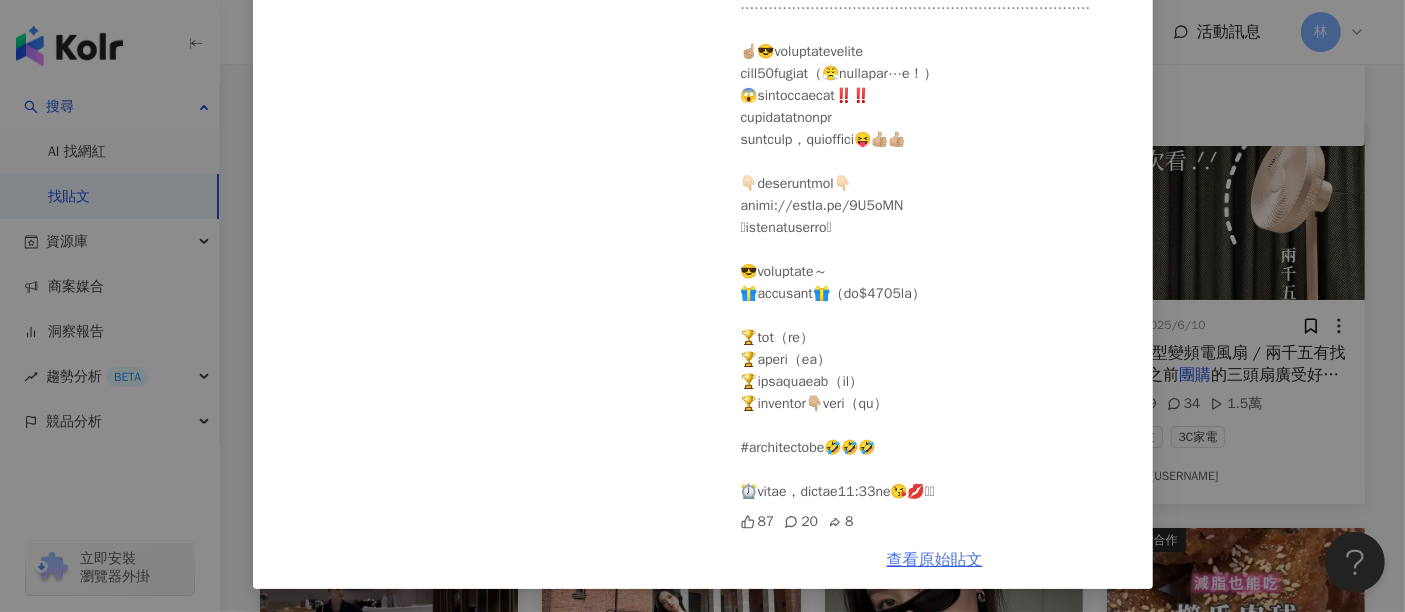 click on "查看原始貼文" at bounding box center (935, 560) 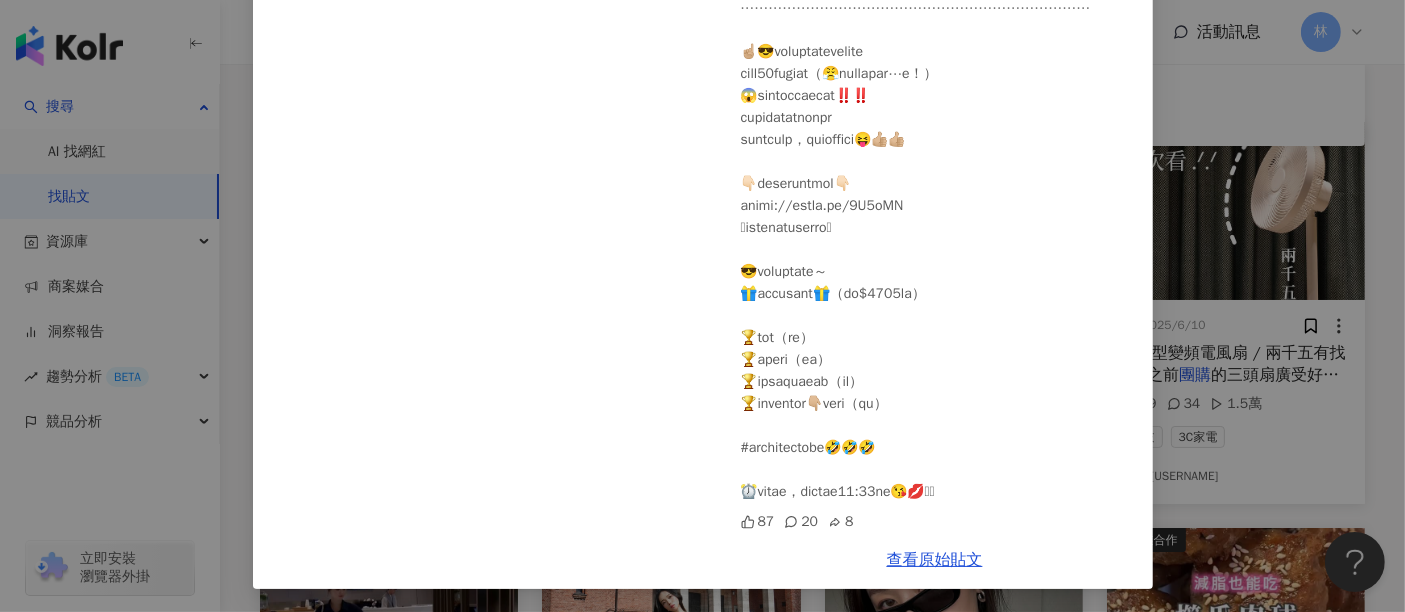 click on "[LAST] 2025/6/16 87 20 8 查看原始貼文" at bounding box center (702, 306) 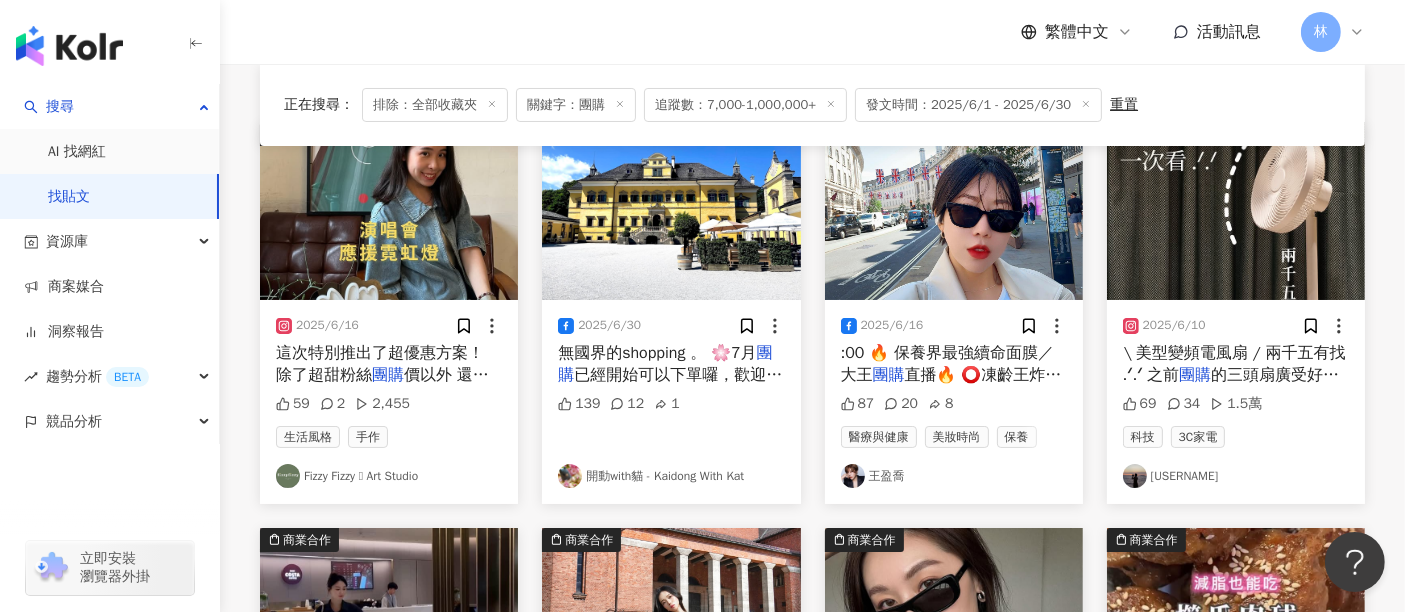 click at bounding box center [1236, 211] 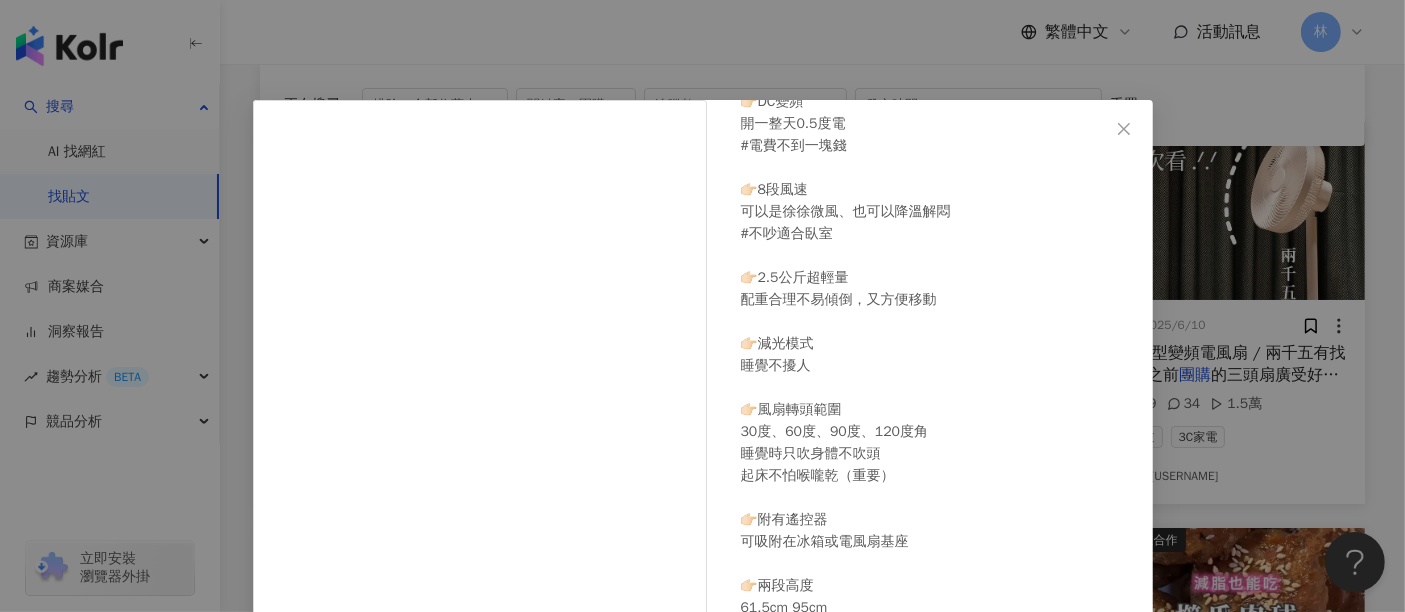 scroll, scrollTop: 389, scrollLeft: 0, axis: vertical 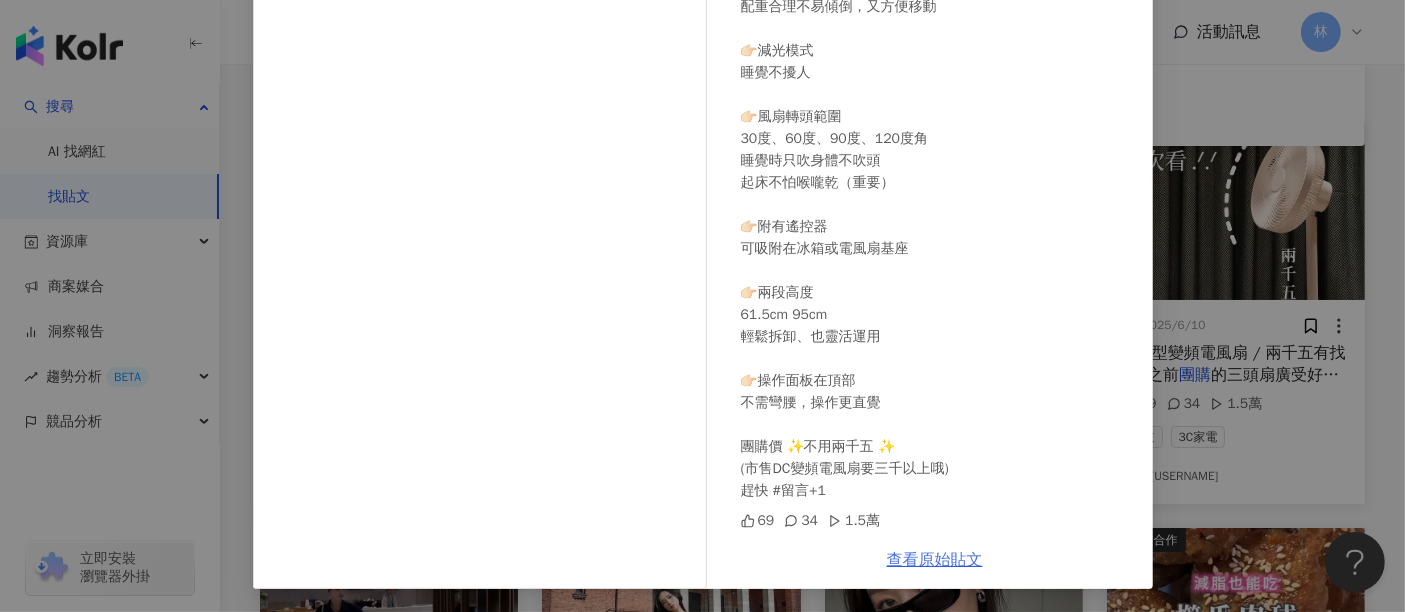 click on "查看原始貼文" at bounding box center [935, 560] 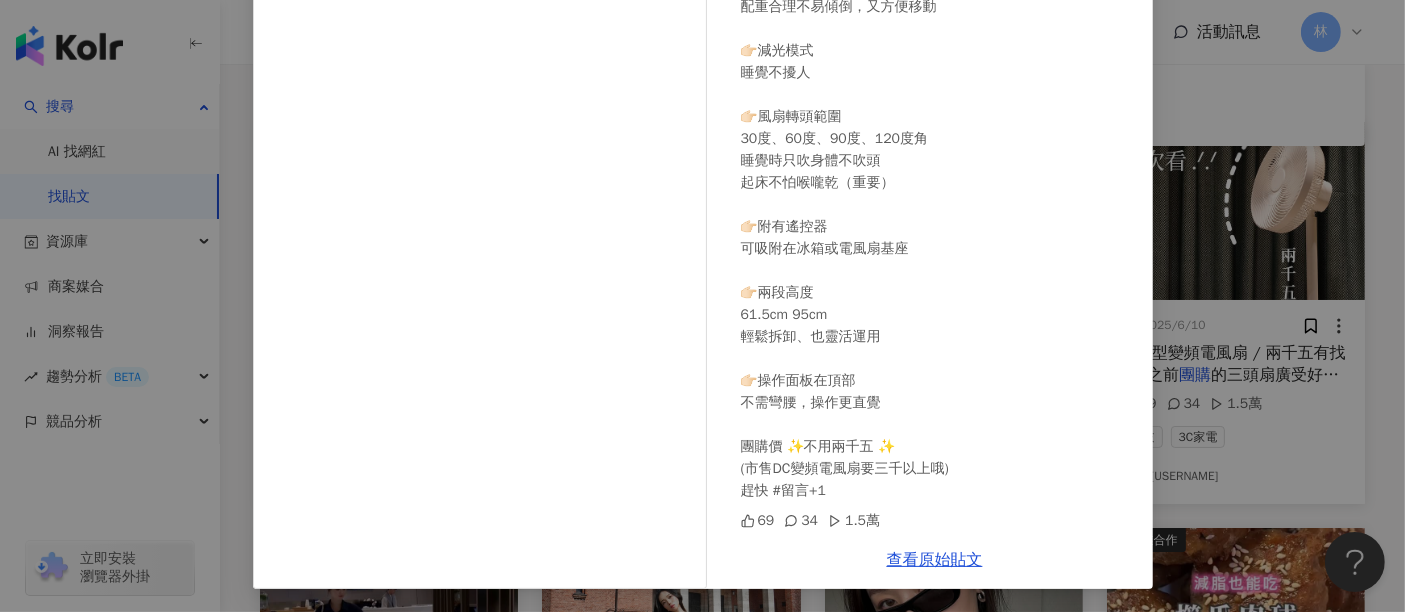 click on "仙丹好室 2025/6/10 \ 美型變頻電風扇 /
兩千五有找 .ᐟ.ᐟ
之前團購的三頭扇廣受好評，
但我知道其造型前衛、
聲音較大適用於公領域，
並不適合所有人的需求。
這支 #變頻電風扇 是你的好選擇🎐
——— 優點 ———
👉🏻DC變頻
開一整天0.5度電
#電費不到一塊錢
👉🏻8段風速
可以是徐徐微風、也可以降溫解悶
#不吵適合臥室
👉🏻2.5公斤超輕量
配重合理不易傾倒，又方便移動
👉🏻減光模式
睡覺不擾人
👉🏻風扇轉頭範圍
30度、60度、90度、120度角
睡覺時只吹身體不吹頭
起床不怕喉嚨乾（重要）
👉🏻附有遙控器
可吸附在冰箱或電風扇基座
👉🏻兩段高度
61.5cm 95cm
輕鬆拆卸、又靈活運用
👉🏻操作面板在頂部
不需彎腰，操作更直覺
團購價 ✨不用兩千五 ✨
(市售DC變頻電風扇要三千以上哦)
趕快 #留言+1 69 34 1.5萬 查看原始貼文" at bounding box center (702, 306) 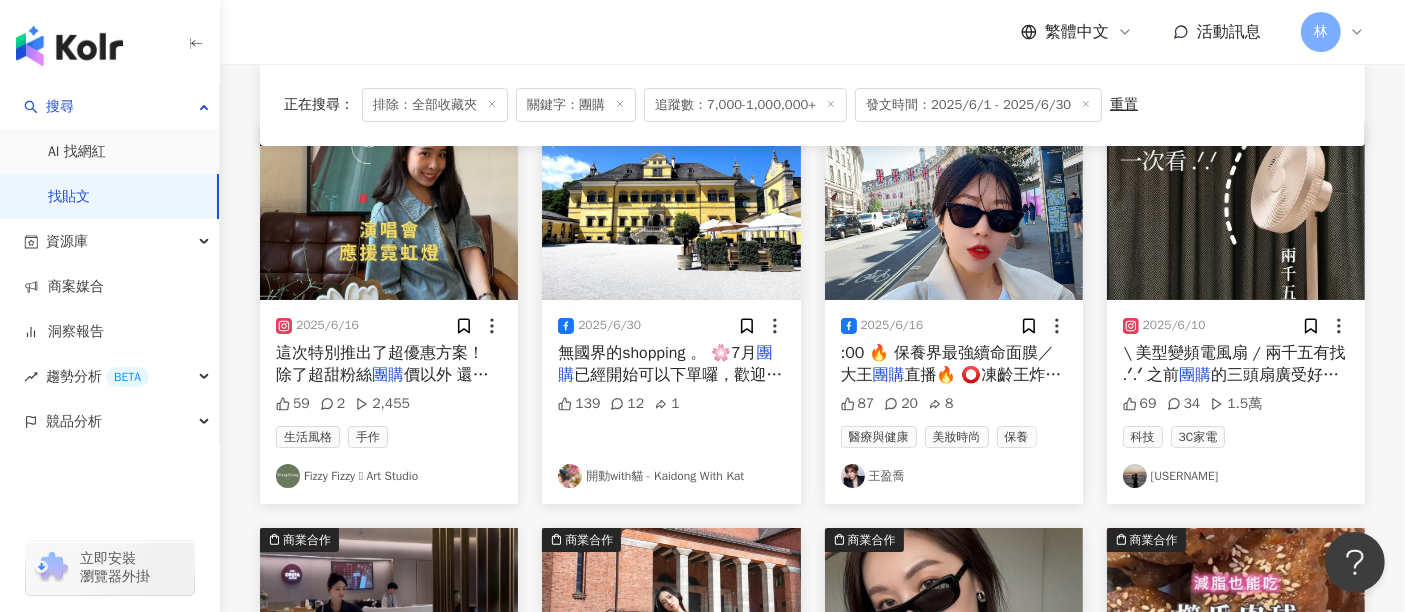 scroll, scrollTop: 555, scrollLeft: 0, axis: vertical 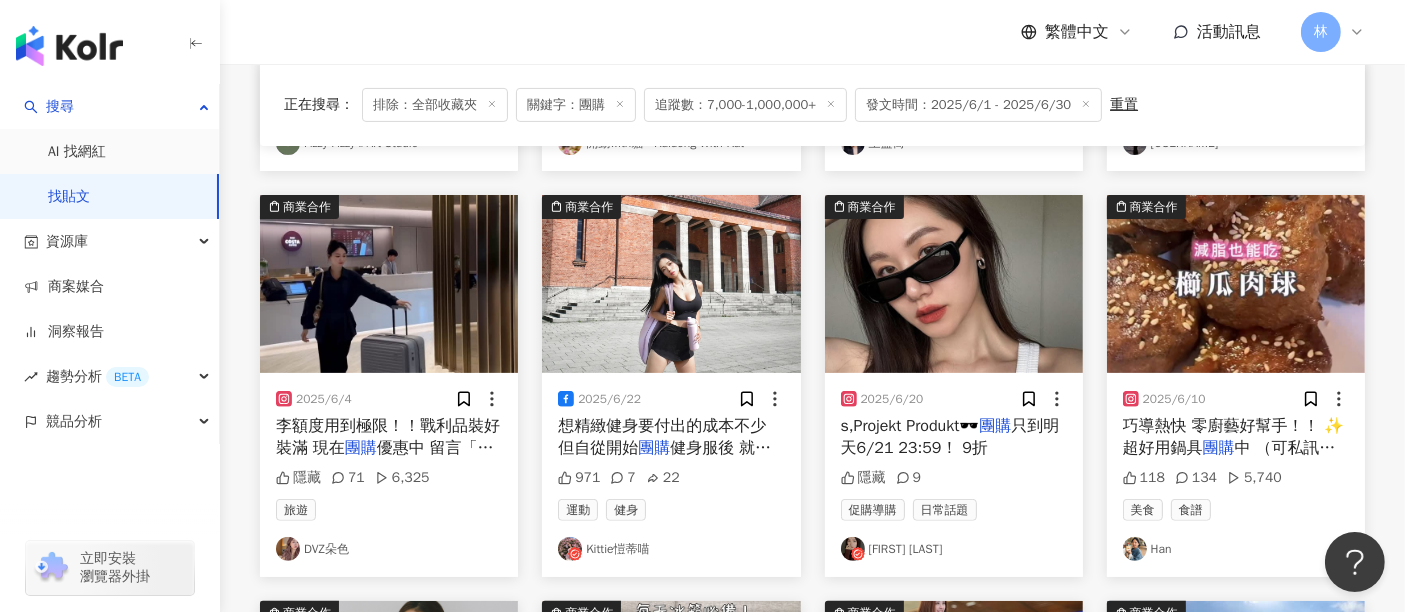click at bounding box center (389, 284) 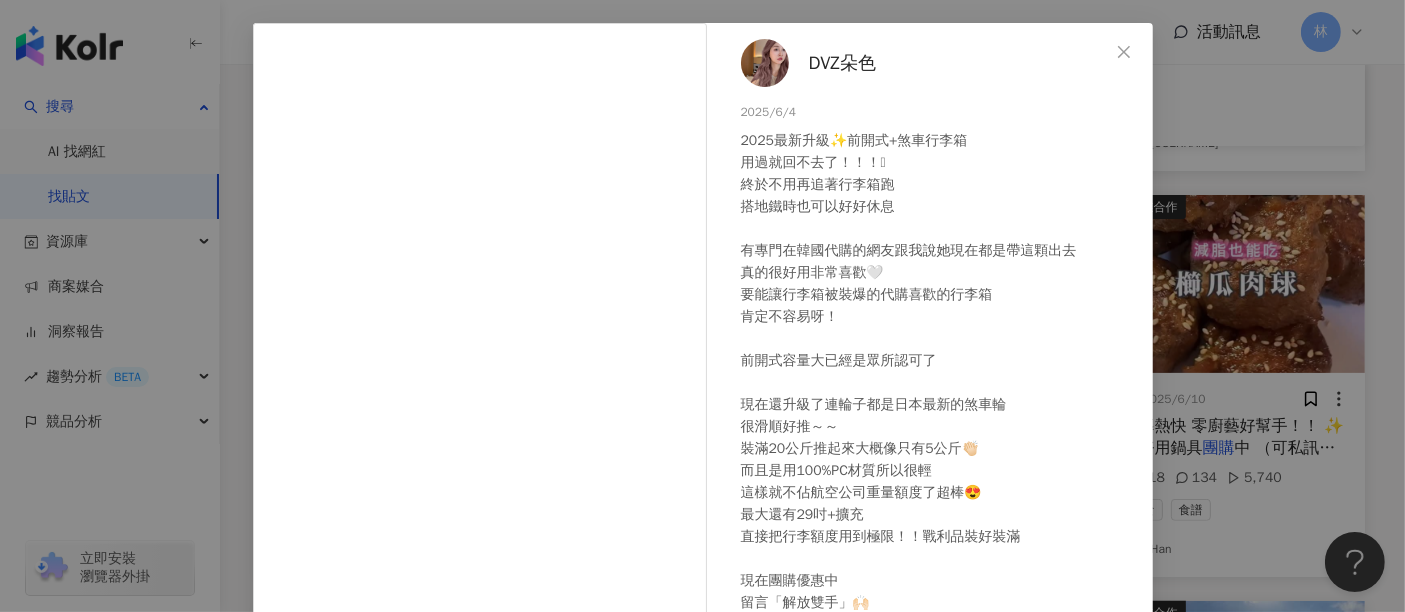 scroll, scrollTop: 111, scrollLeft: 0, axis: vertical 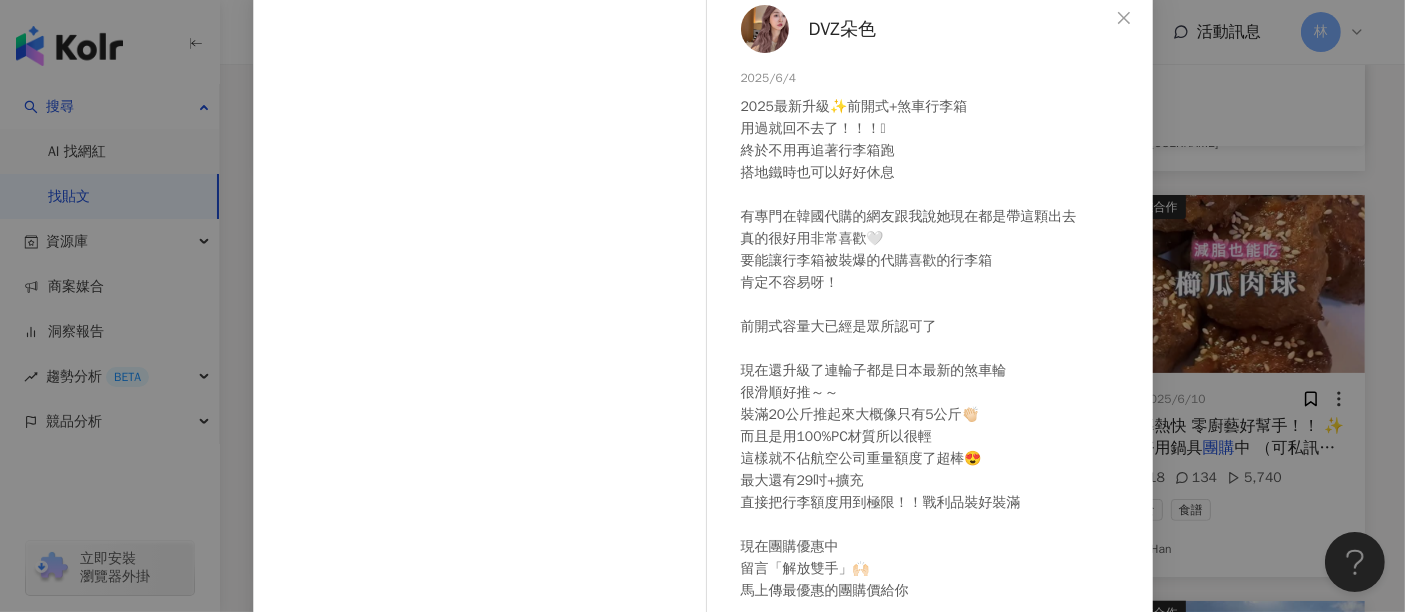 drag, startPoint x: 875, startPoint y: 290, endPoint x: 799, endPoint y: 288, distance: 76.02631 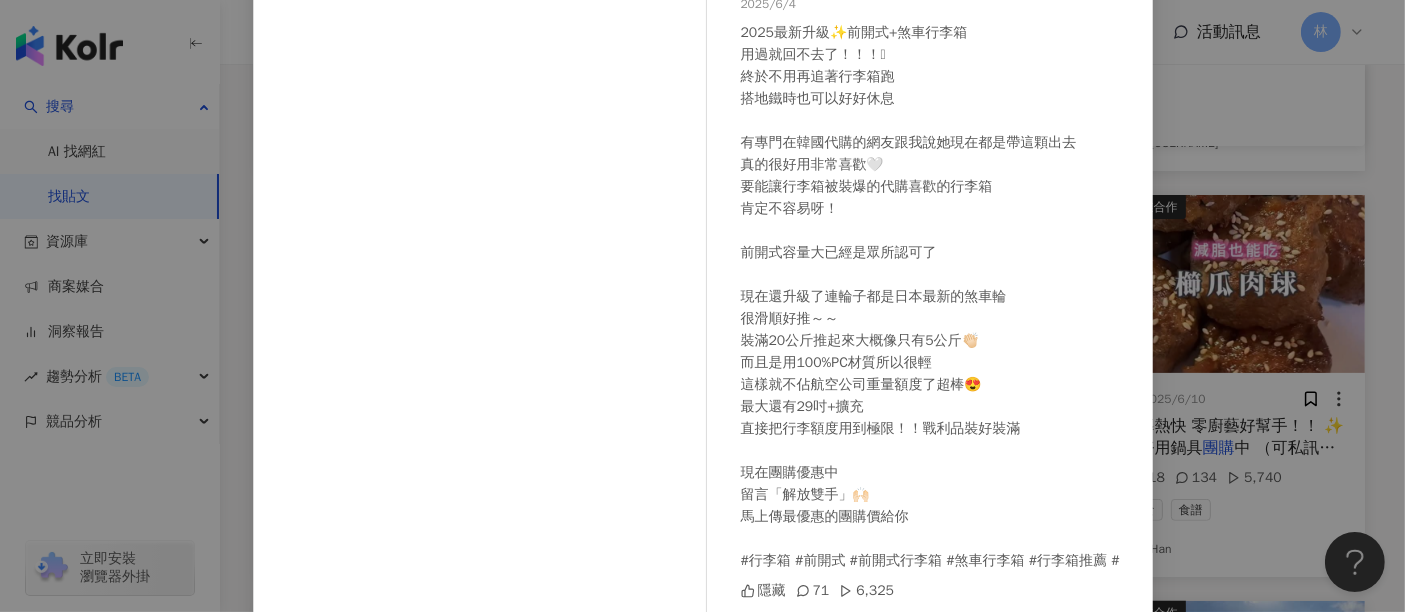 scroll, scrollTop: 260, scrollLeft: 0, axis: vertical 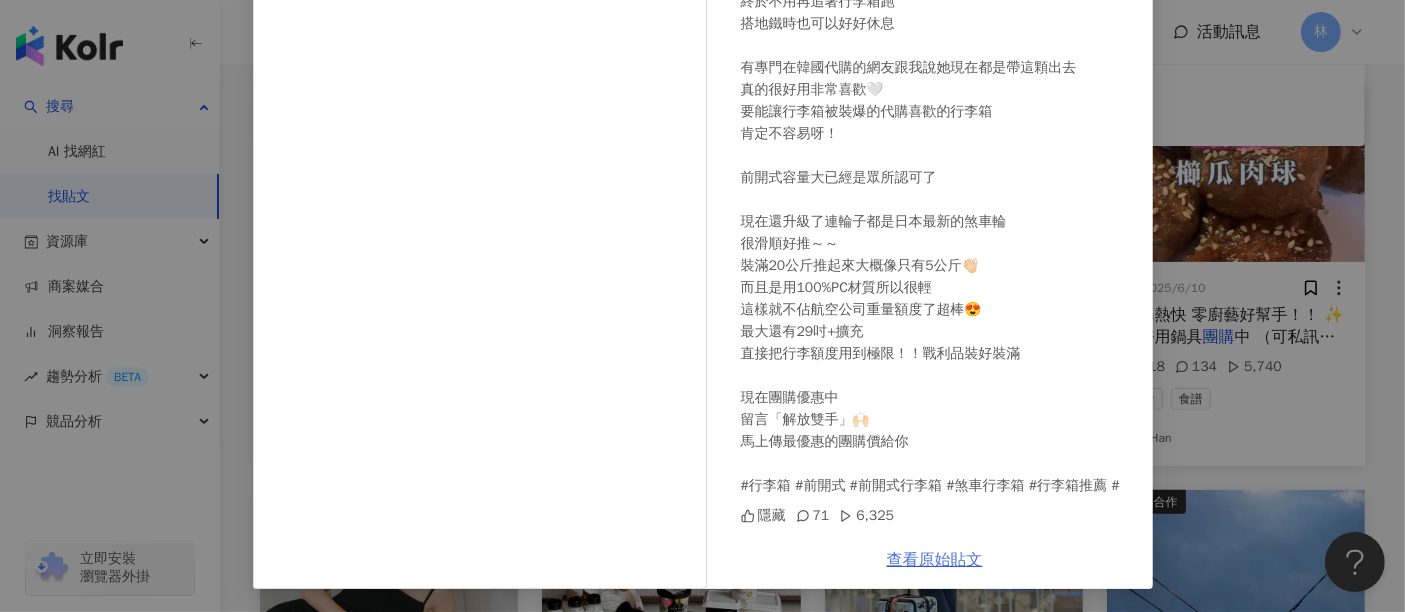 click on "查看原始貼文" at bounding box center [935, 560] 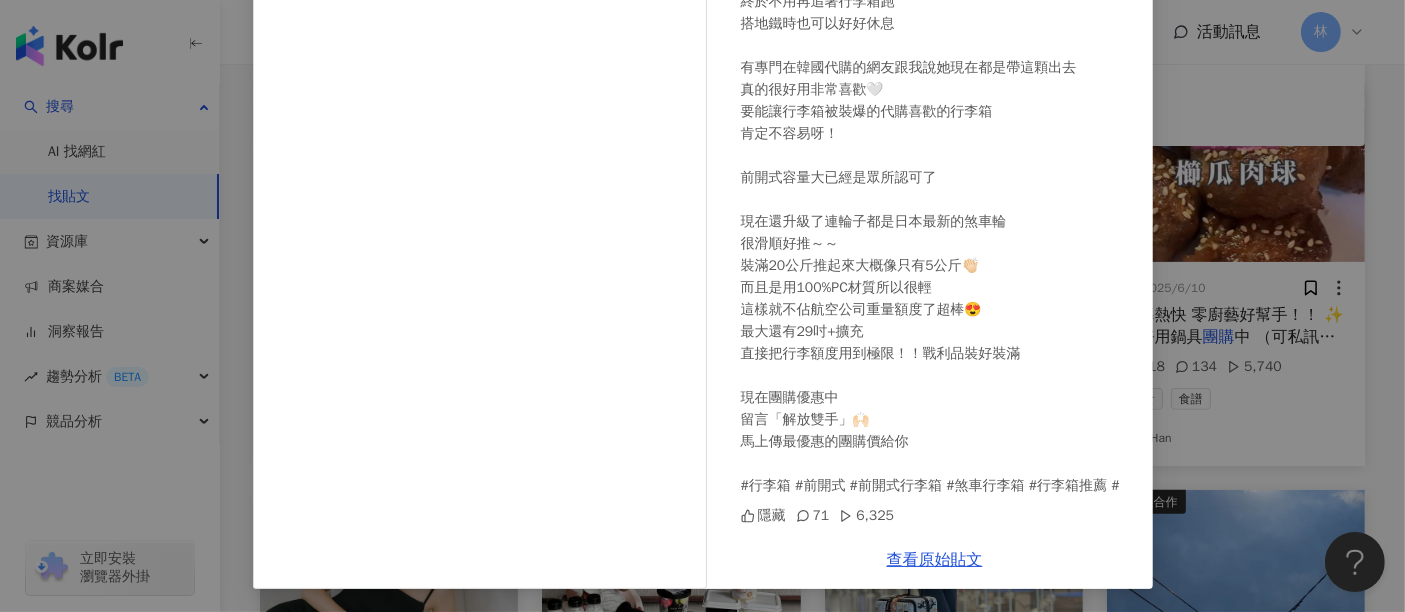 click on "DVZ朵色 2025/6/4 2025最新升級✨前開式+煞車行李箱\n用過就回不去了！！！🥹\n終於不用再追著行李箱跑\n搭地鐵時也可以好好休息\n\n有專門在韓國代購的網友跟我說她現在都是帶這顆出去\n真的很好用非常喜歡🤍\n要能讓行李箱被裝爆的代購喜歡的行李箱\n肯定不容易呀！\n\n前開式容量大已經是眾所認可了\n\n現在還升級了連輪子都是日本最新的煞車輪\n很滑順好推～～\n裝滿20公斤推起來大概像只有5公斤👏🏻\n而且是用100%PC材質所以很輕\n這樣就不佔航空公司重量額度了超棒😍\n最大還有29吋+擴充\n直接把行李額度用到極限！！戰利品裝好裝滿\n\n現在團購優惠中\n留言「解放雙手」🙌🏻\n馬上傳最優惠的團購價給你\n\n#行李箱 #前開式 #前開式行李箱 #煞車行李箱 #行李箱推薦 # 隱藏 71 6,325 查看原始貼文" at bounding box center (702, 306) 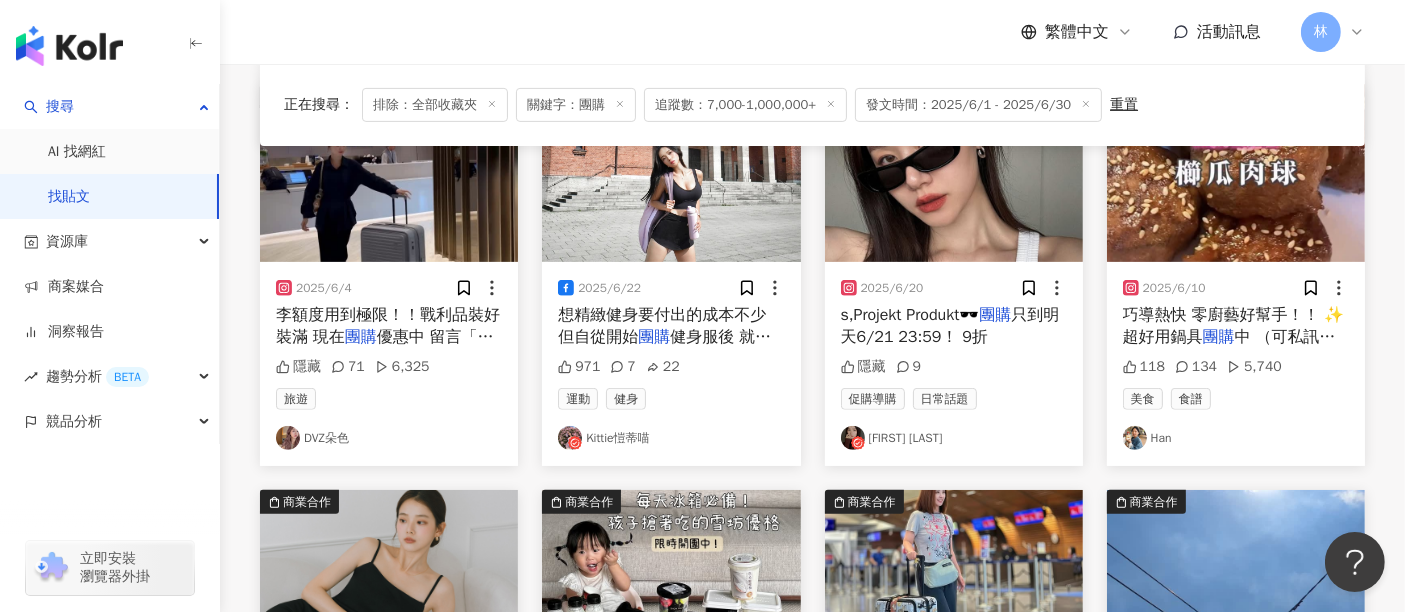click at bounding box center [671, 173] 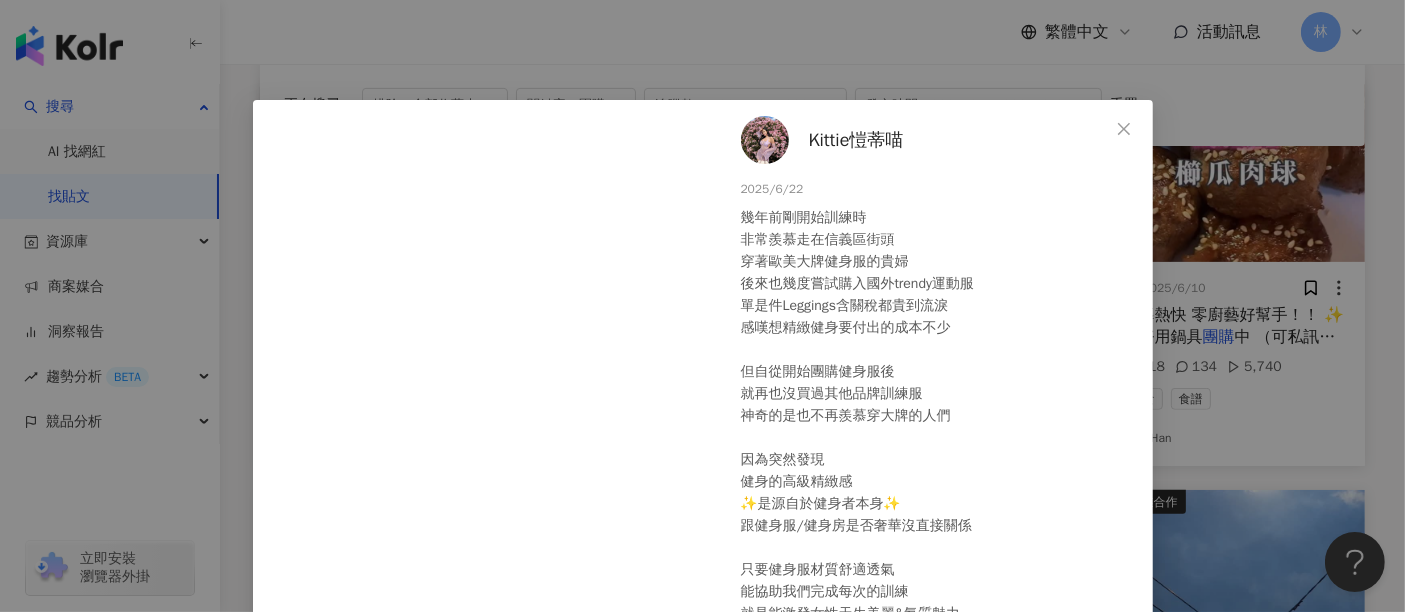 scroll, scrollTop: 154, scrollLeft: 0, axis: vertical 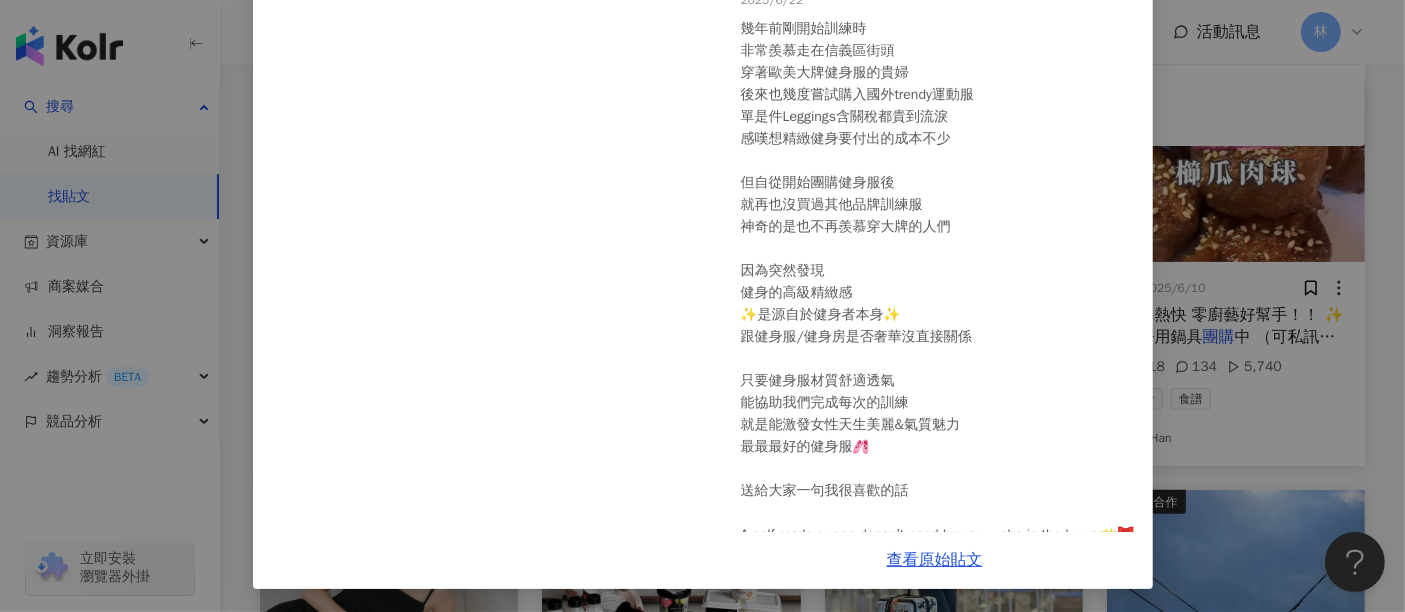 click on "Kittie愷蒂喵 2025/6/22  幾年前剛開始訓練時
非常羨慕走在信義區街頭
穿著歐美大牌健身服的貴婦
後來也幾度嘗試購入國外trendy運動服
單是件Leggings含關稅都貴到流淚
感嘆想精緻健身要付出的成本不少
但自從開始團購健身服後
就再也沒買過其他品牌訓練服
神奇的是也不再羨慕穿大牌的人們
因為突然發現
健身的高級精緻感
✨是源自於健身者本身✨
跟健身服/健身房是否奢華沒直接關係
只要健身服材質舒適透氣
能協助我們完成每次的訓練
就是能激發女性天生美麗&氣質魅力
最最最好的健身服🩰
送給大家一句我很喜歡的話
A self-made queen doesn’t need luxury — she is the luxury👑🎀
所以我們都要有滿滿信心喲🫶🏻
#6月歐美健身服團購
#漂亮女孩訓練日記 971 7 22 查看原始貼文" at bounding box center [702, 306] 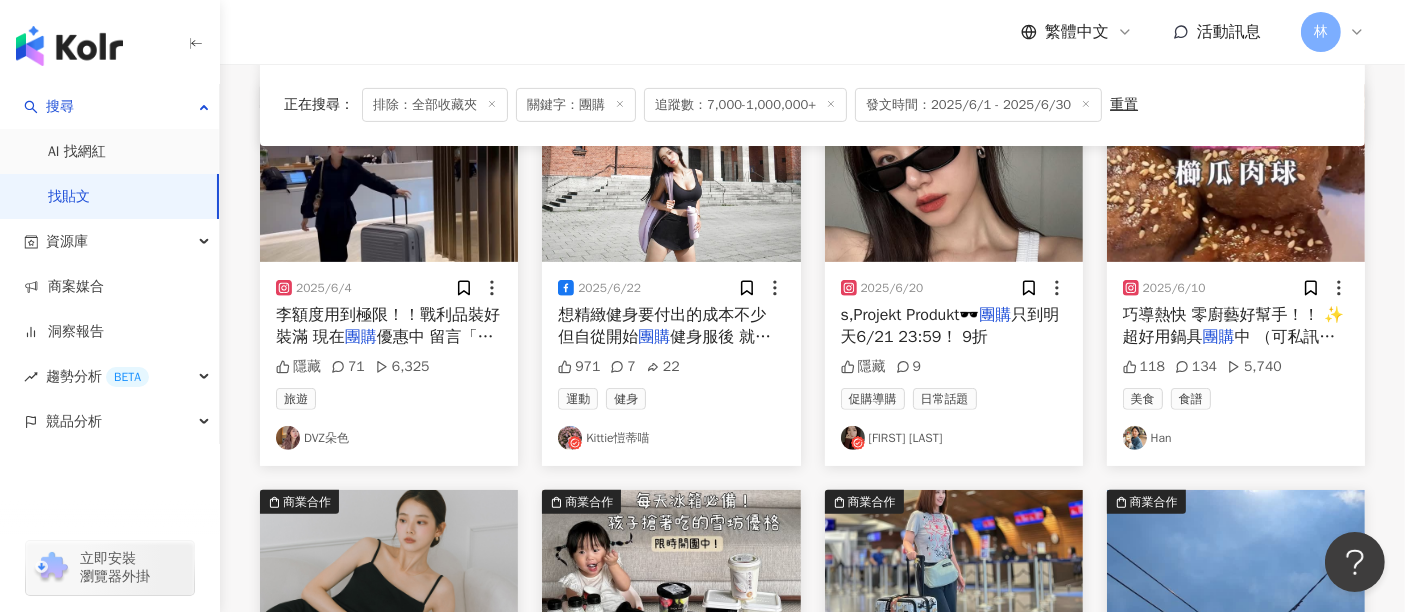 click at bounding box center [954, 173] 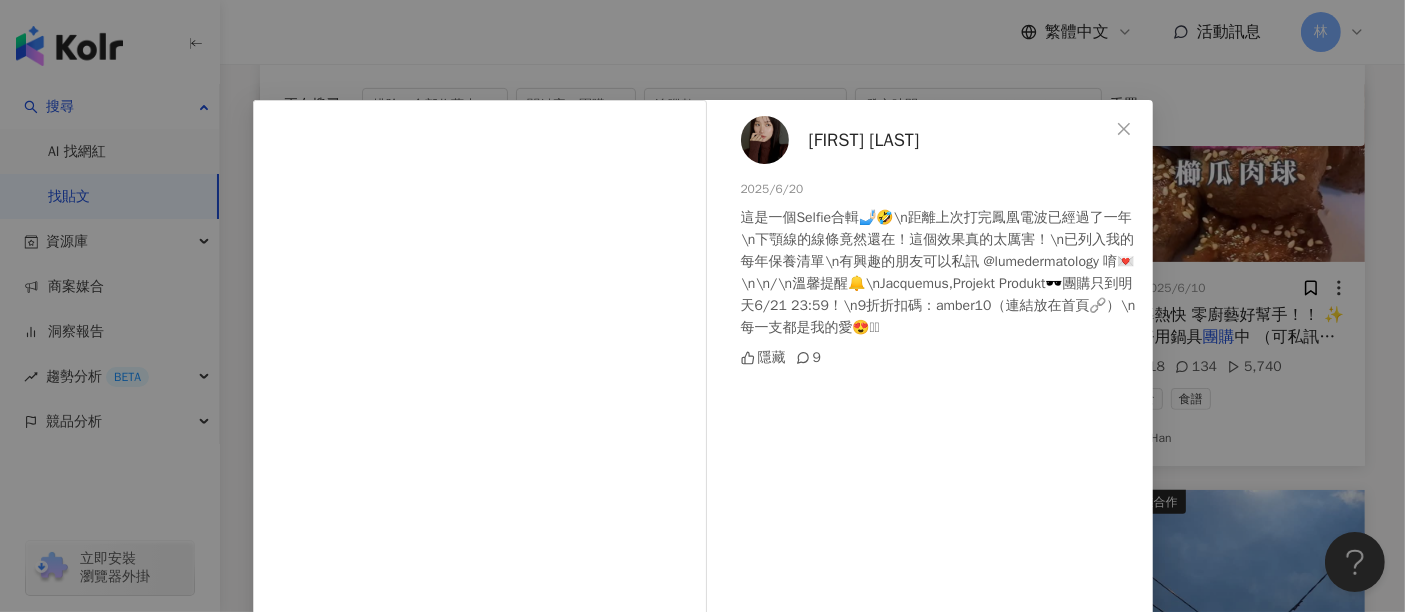 click on "[FIRST] [LAST] 2025/6/20 這是一個Selfie合輯🤳🏻🤣
距離上次打完鳳凰電波已經過了一年
下顎線的線條竟然還在！這個效果真的太厲害！
已列入我的每年保養清單
有興趣的朋友可以私訊 @[BRAND] 唷💌
/
溫馨提醒🔔
Jacquemus,Projekt Produkt🕶️團購只到明天6/21 23:59！
9折折扣碼：amber10（連結放在首頁🔗）
每一支都是我的愛😍🫰🏻 隱藏 9 查看原始貼文" at bounding box center [702, 306] 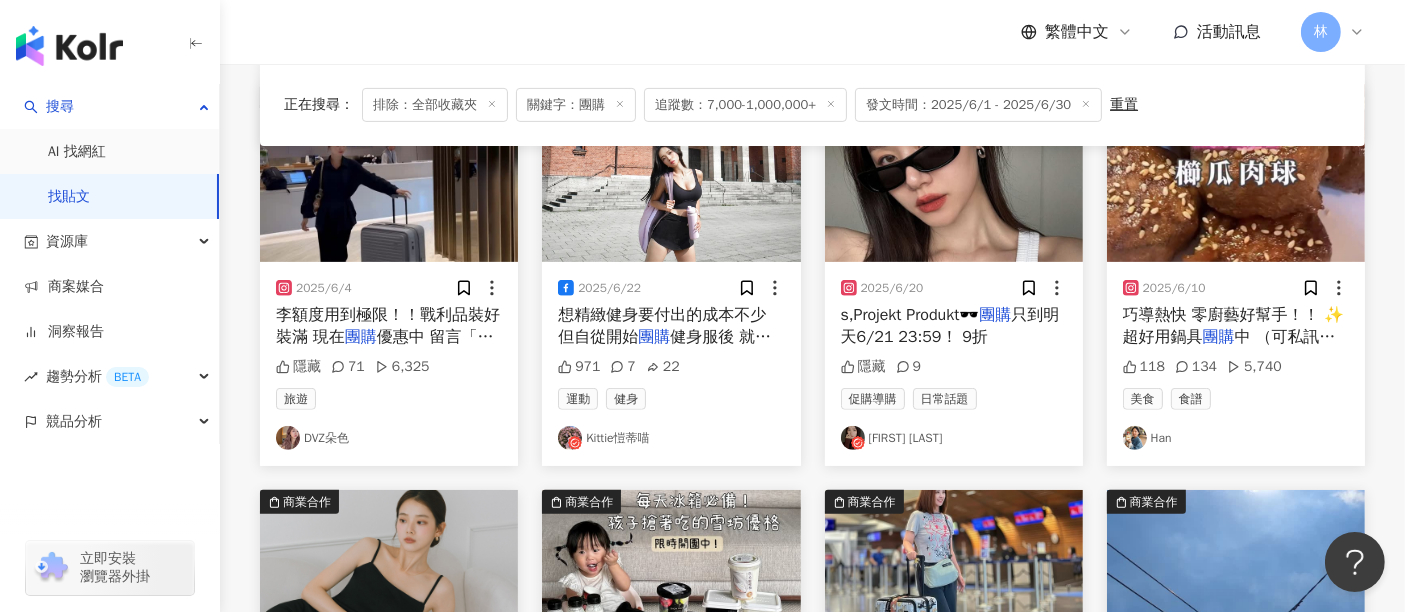 click at bounding box center [1236, 173] 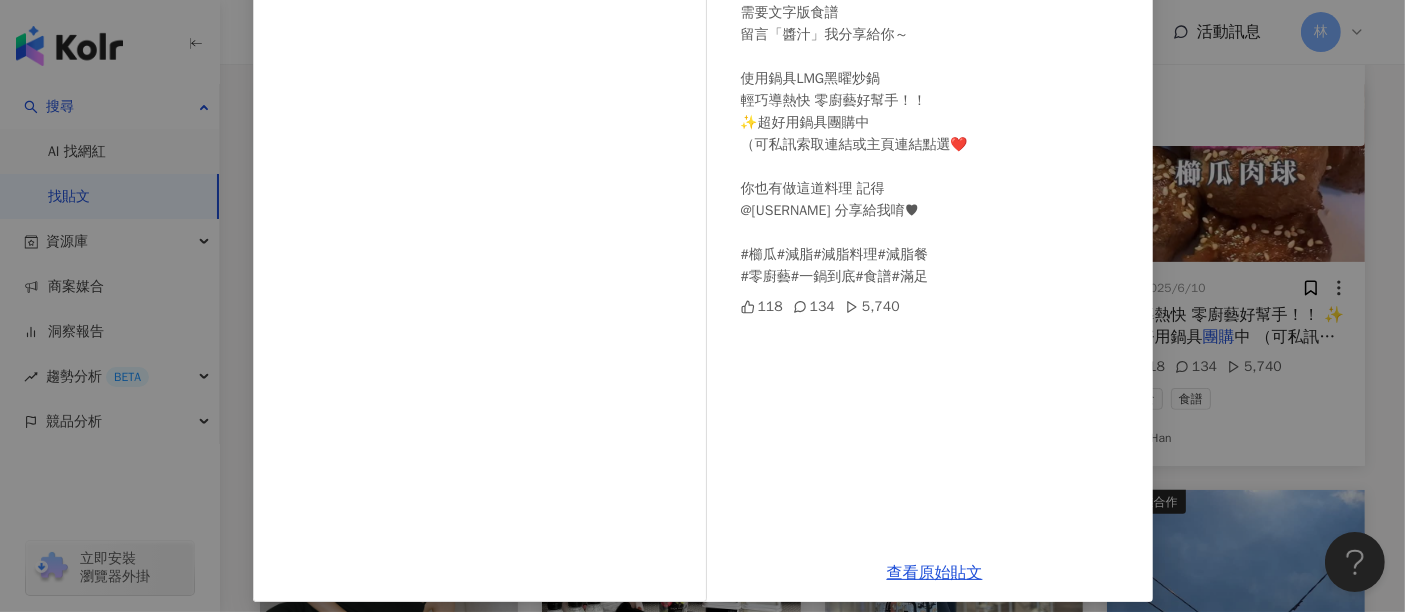 scroll, scrollTop: 284, scrollLeft: 0, axis: vertical 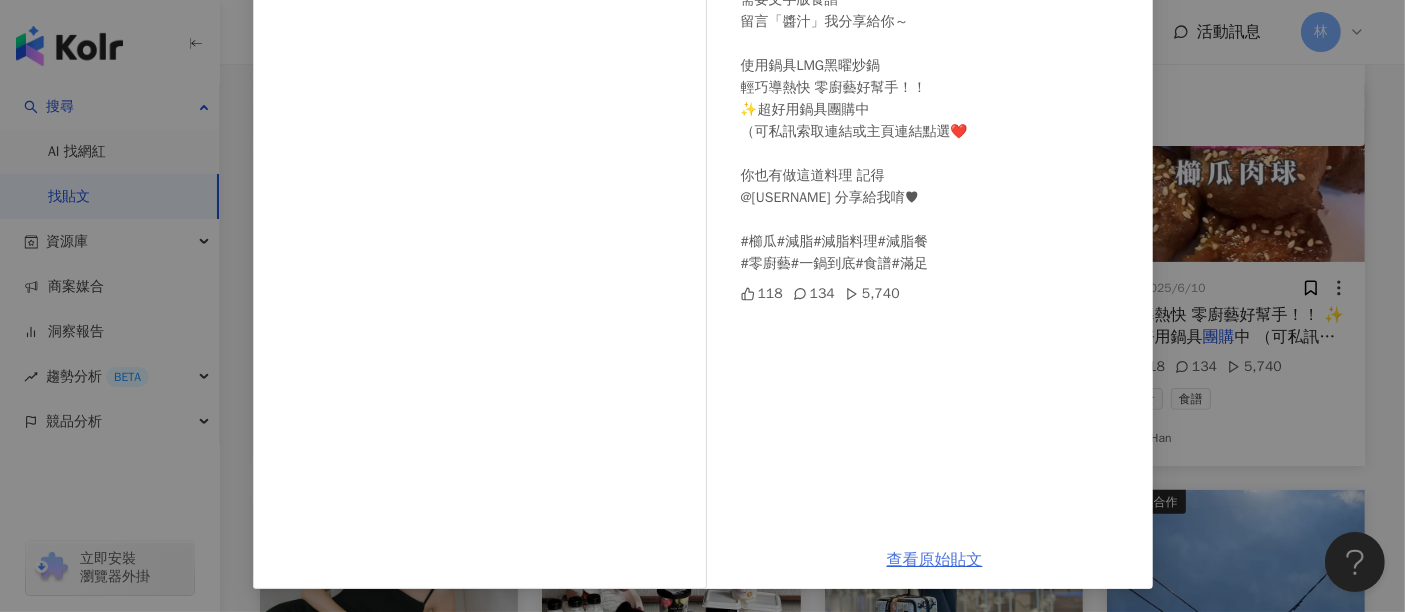 click on "查看原始貼文" at bounding box center [935, 560] 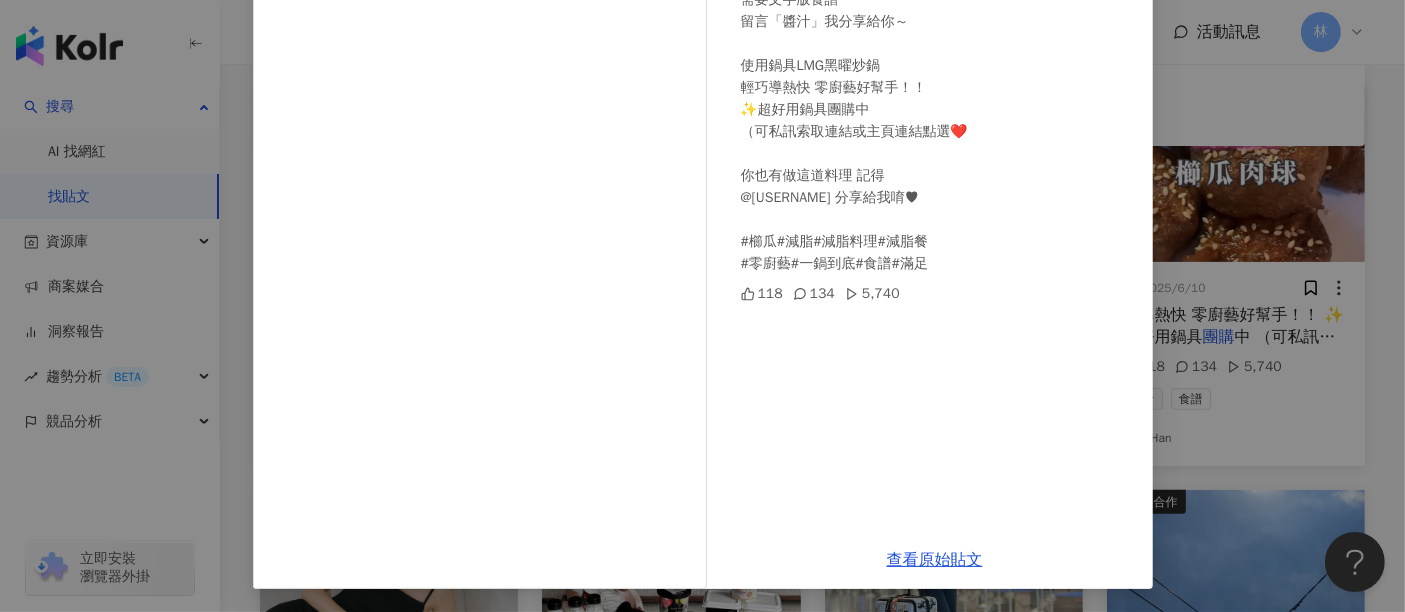 click on "Han 2025/6/10 減脂也能吃
櫛瓜肉球
需要文字版食譜
留言「醬汁」我分享給你～
使用鍋具LMG黑曜炒鍋
輕巧導熱快 零廚藝好幫手！！
✨超好用鍋具團購中
（可私訊索取連結或主頁連結點選❤️
你也有做這道料理 記得
@han_0403o 分享給我唷♥︎
#櫛瓜#減脂#減脂料理#減脂餐
#零廚藝#一鍋到底#食譜#滿足 118 134 5,740 查看原始貼文" at bounding box center (702, 306) 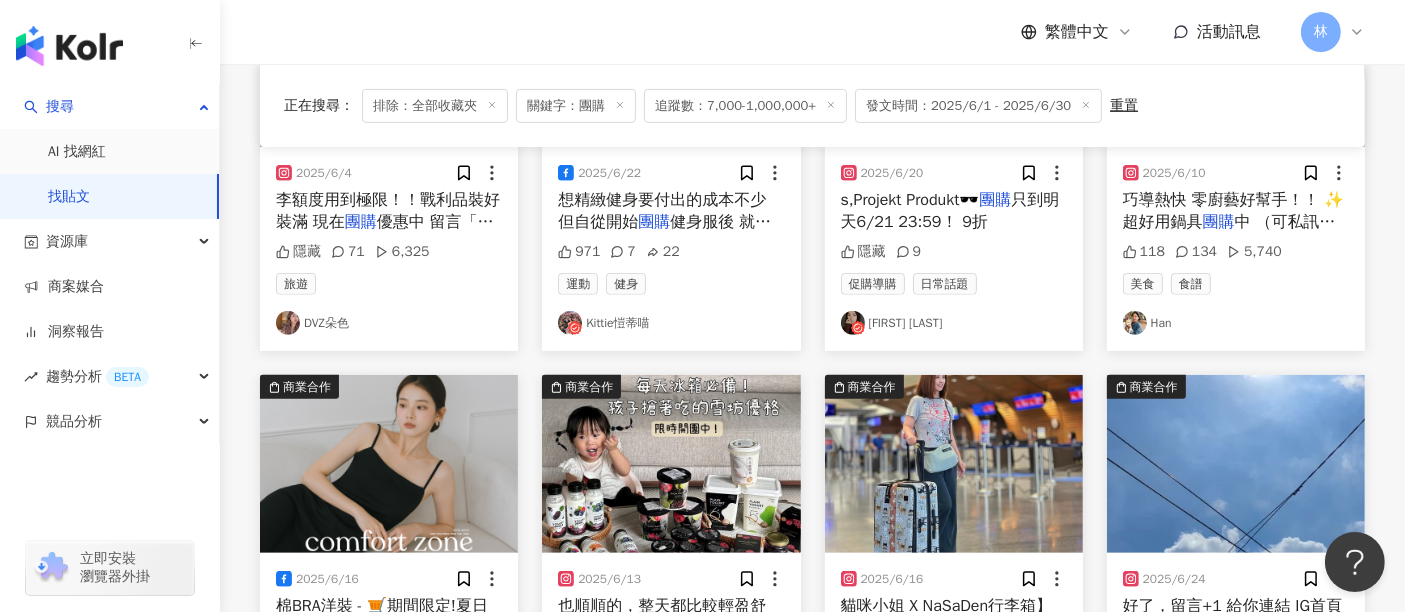 scroll, scrollTop: 1000, scrollLeft: 0, axis: vertical 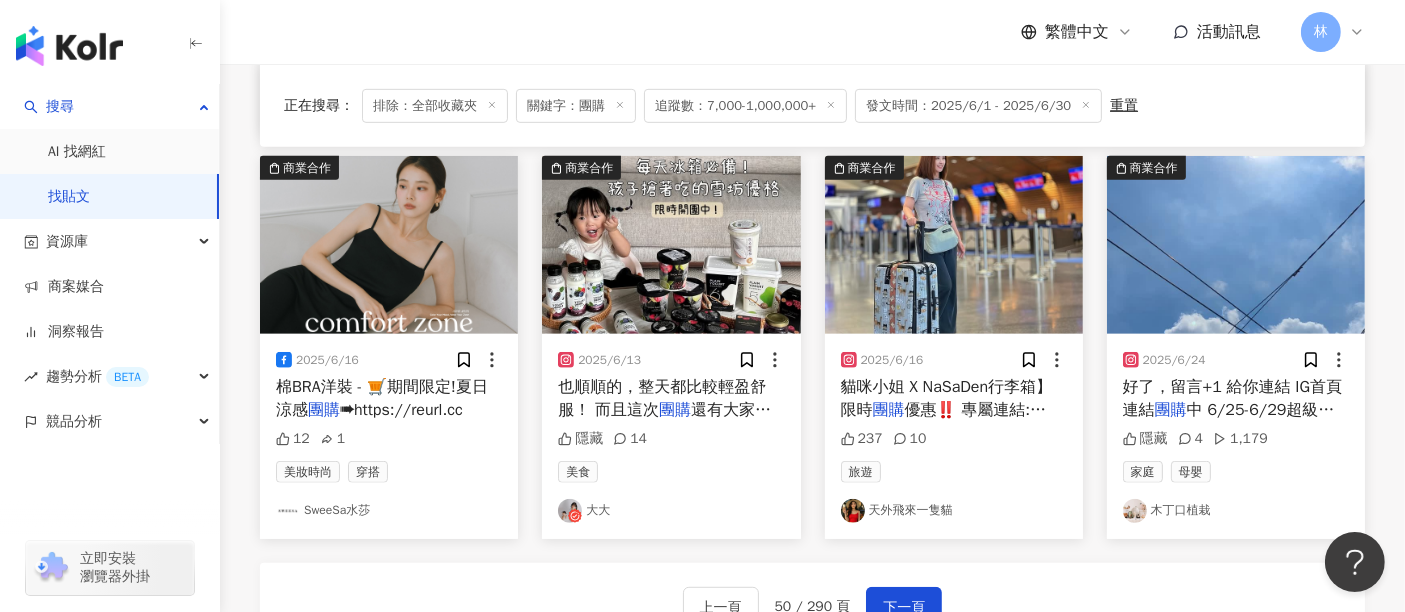 click at bounding box center (671, 245) 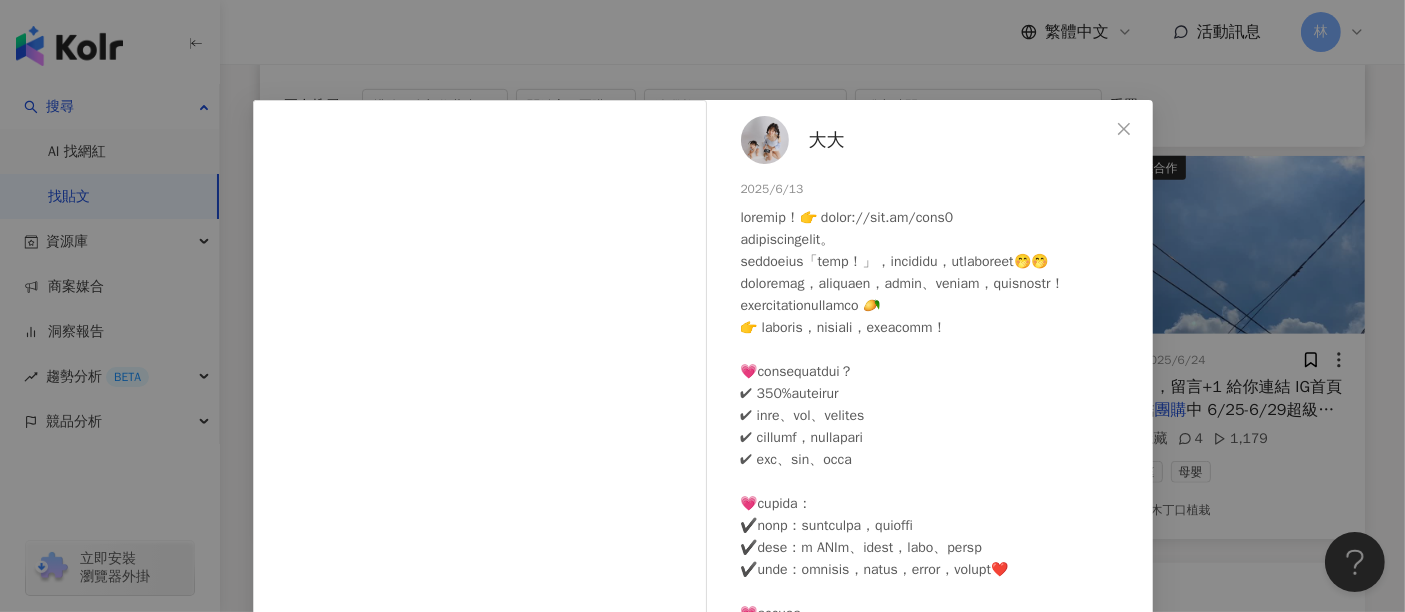 click on "大大 2025/6/13 隱藏 14 查看原始貼文" at bounding box center (702, 306) 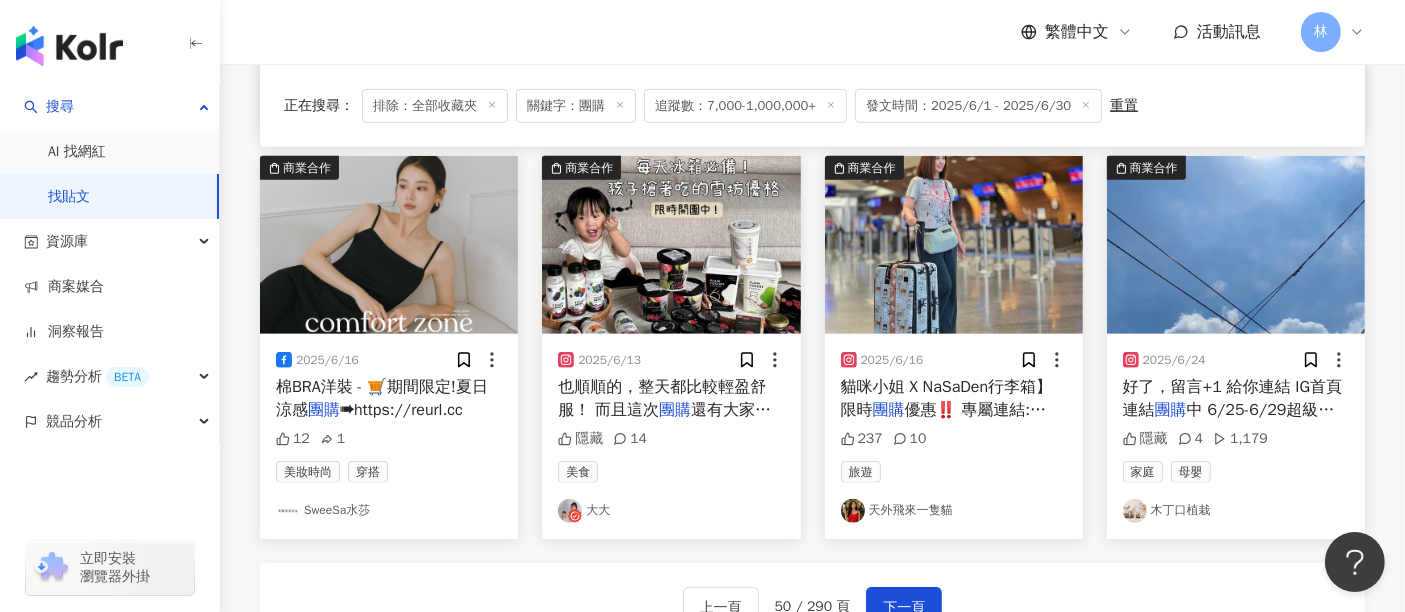 click at bounding box center [954, 245] 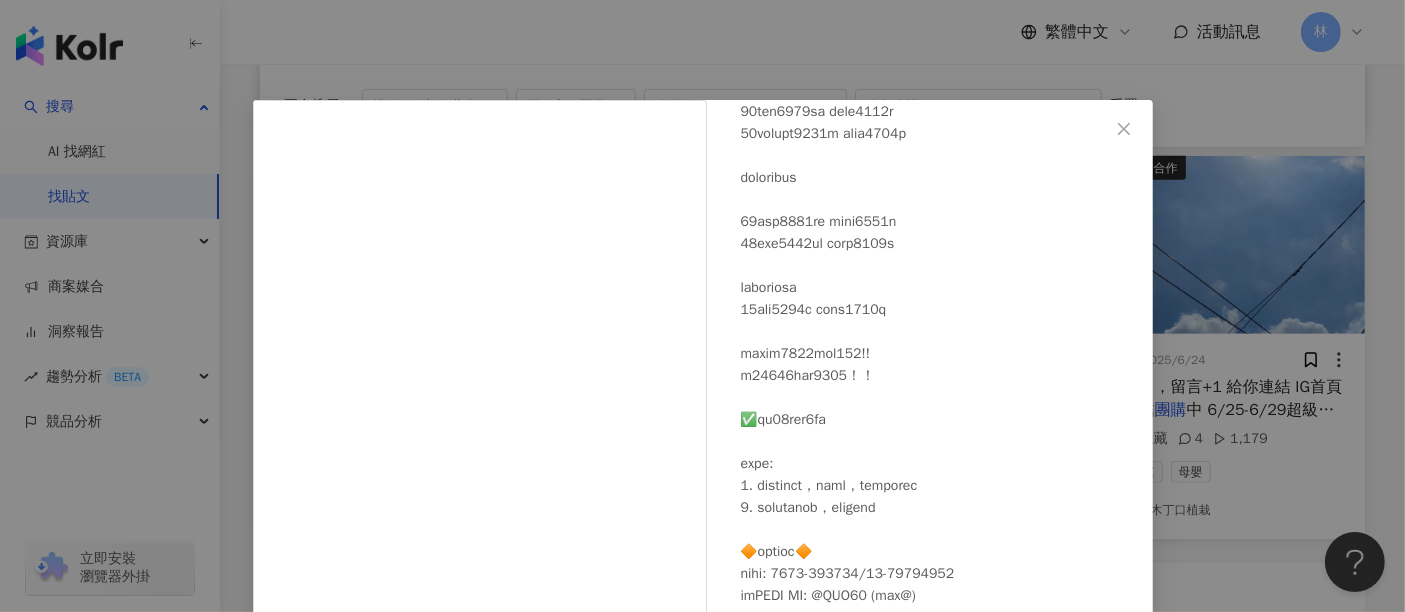 scroll, scrollTop: 1140, scrollLeft: 0, axis: vertical 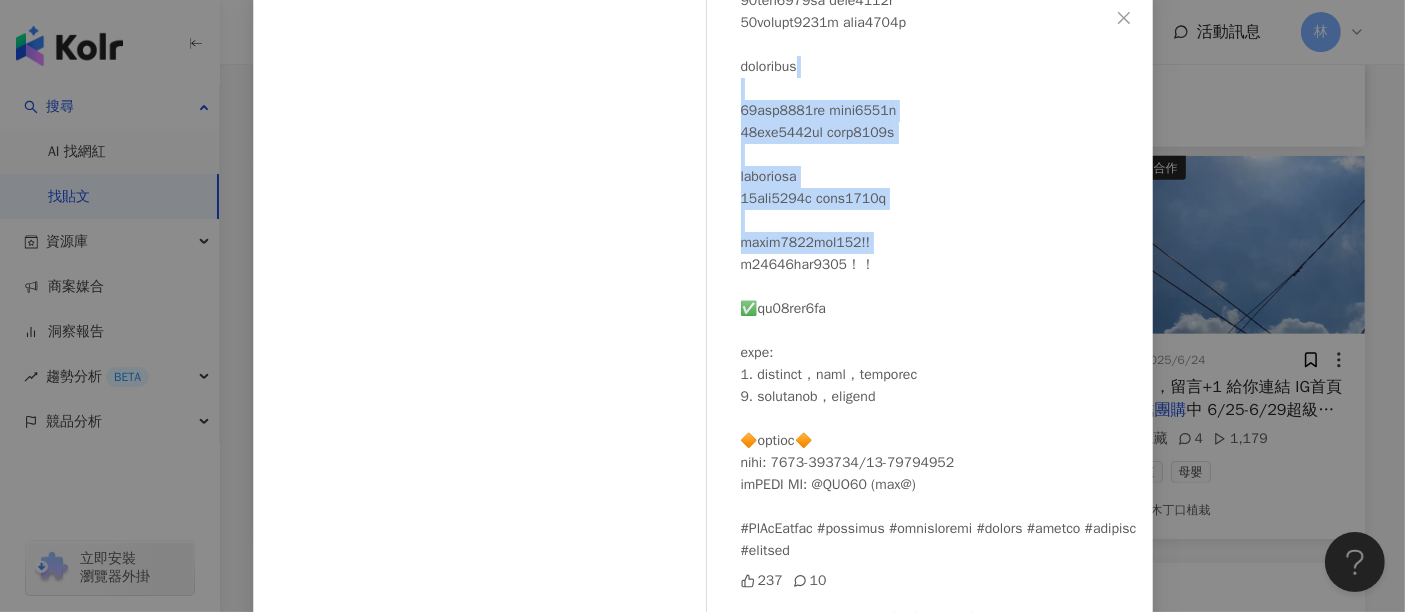 drag, startPoint x: 873, startPoint y: 302, endPoint x: 706, endPoint y: 257, distance: 172.95663 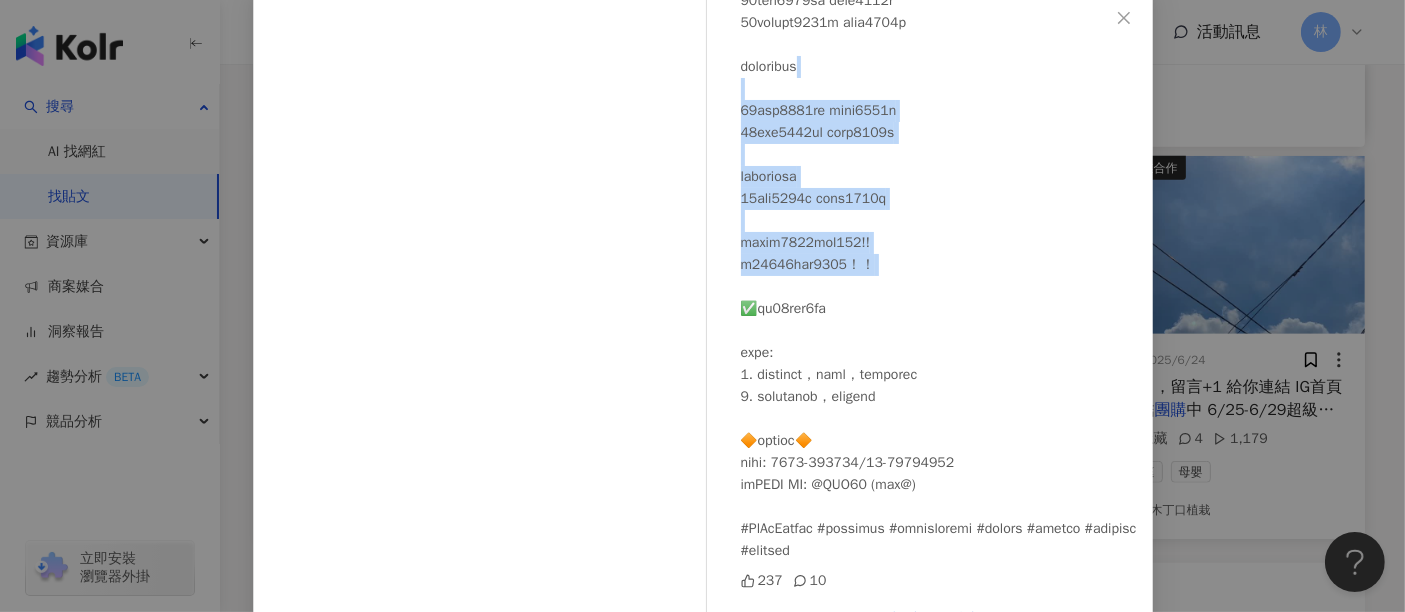click at bounding box center [939, -142] 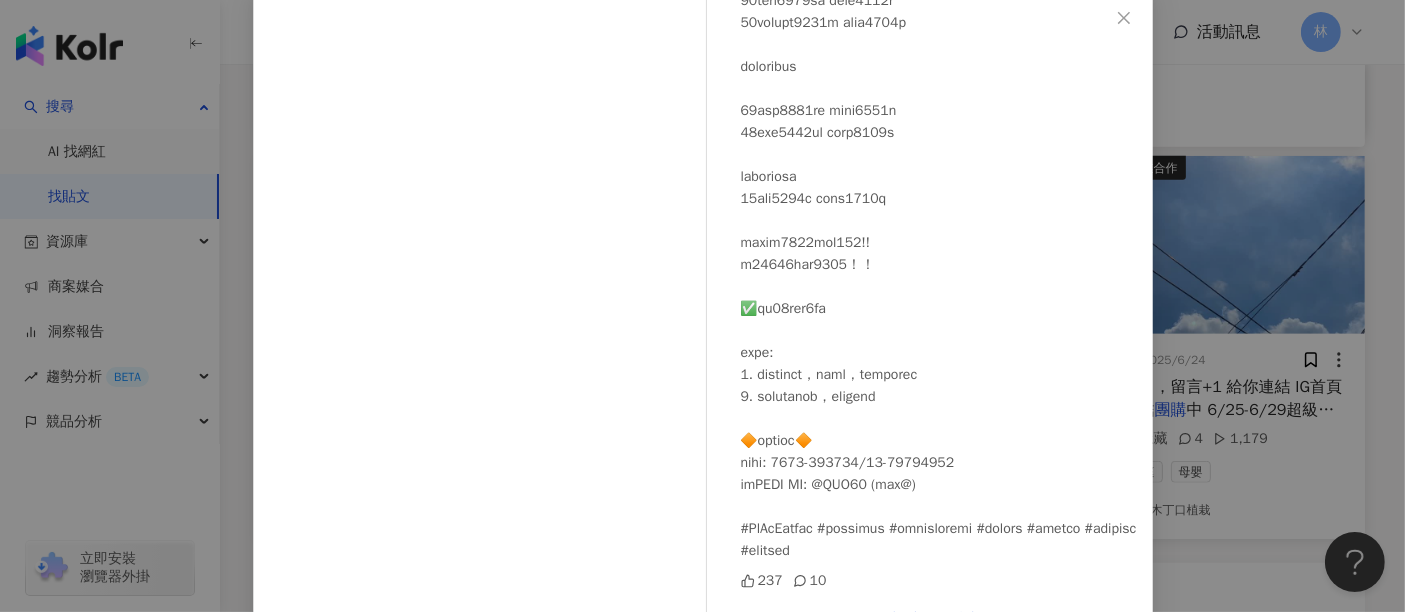scroll, scrollTop: 171, scrollLeft: 0, axis: vertical 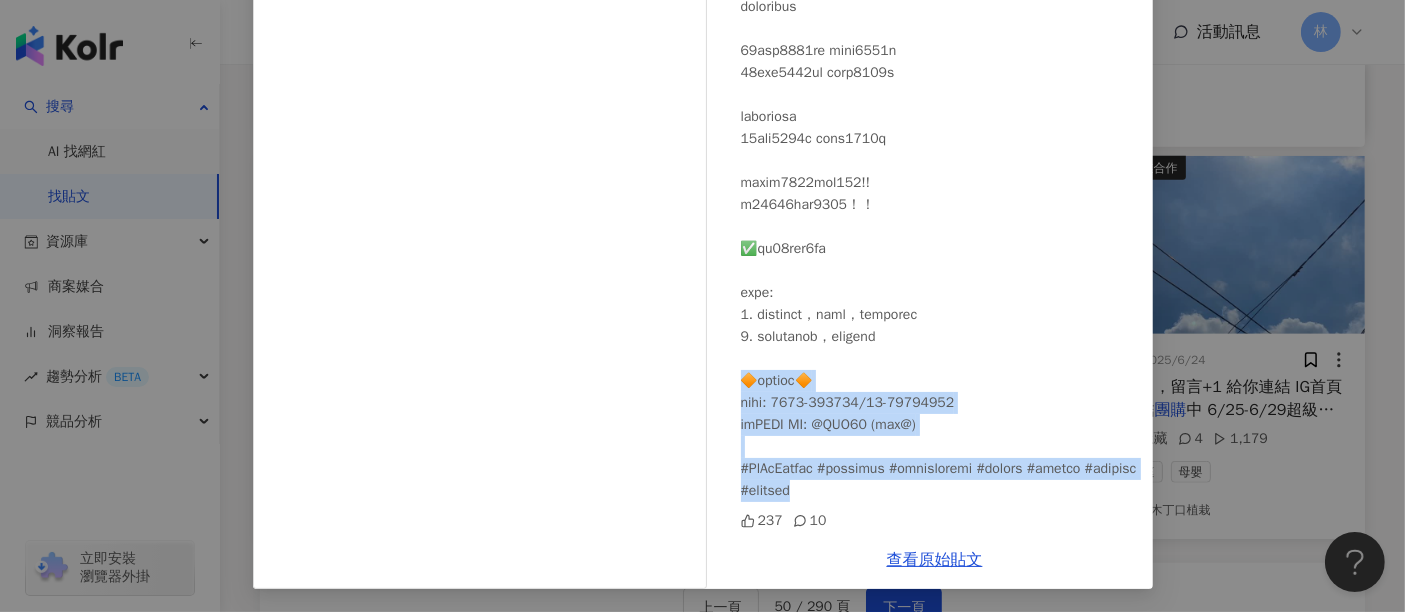drag, startPoint x: 859, startPoint y: 495, endPoint x: 734, endPoint y: 350, distance: 191.4419 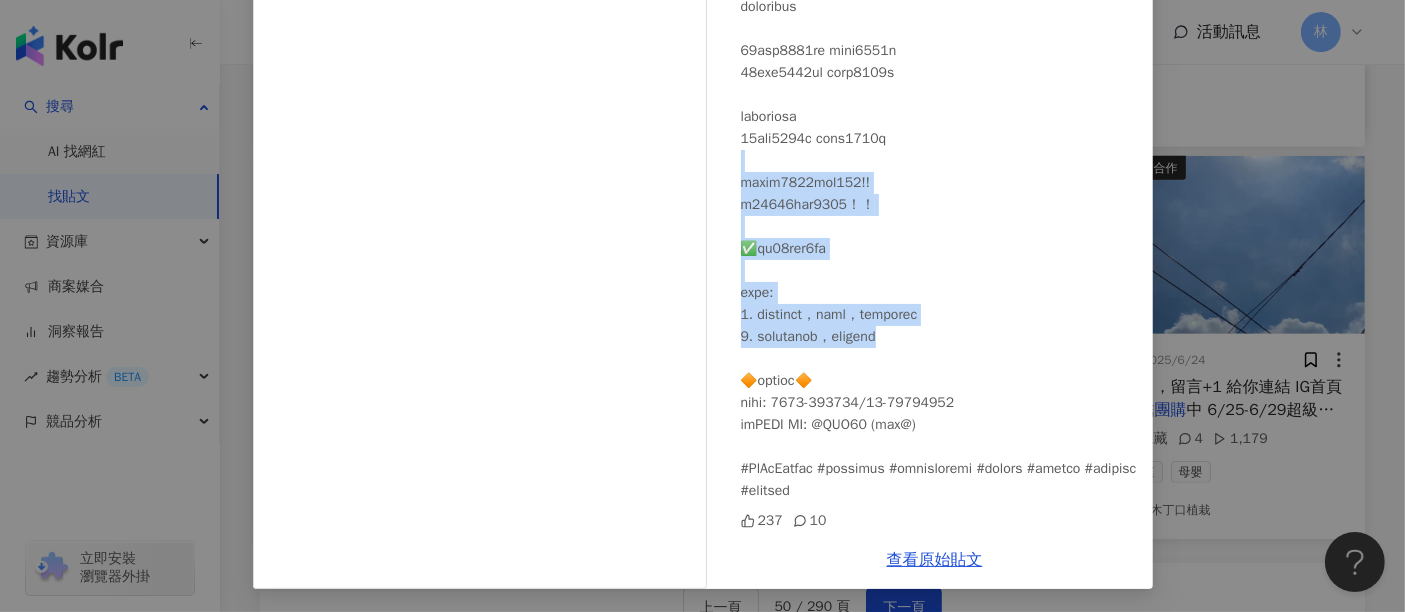 drag, startPoint x: 1010, startPoint y: 310, endPoint x: 730, endPoint y: 145, distance: 325 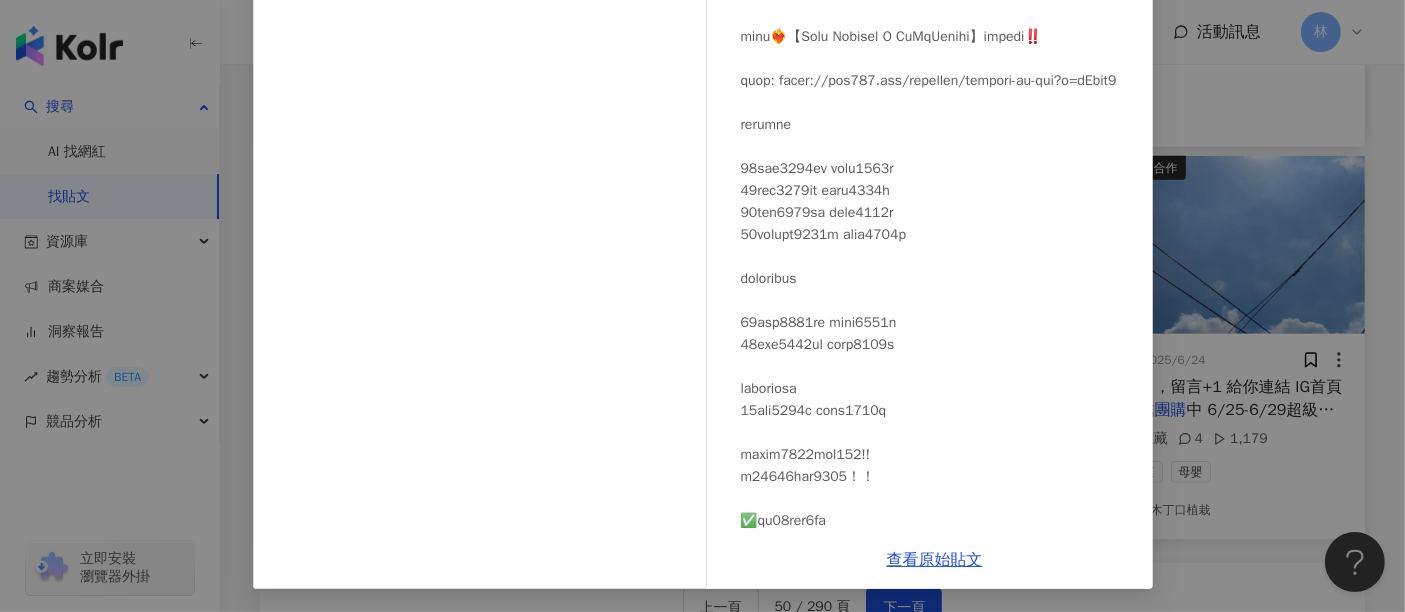 scroll, scrollTop: 584, scrollLeft: 0, axis: vertical 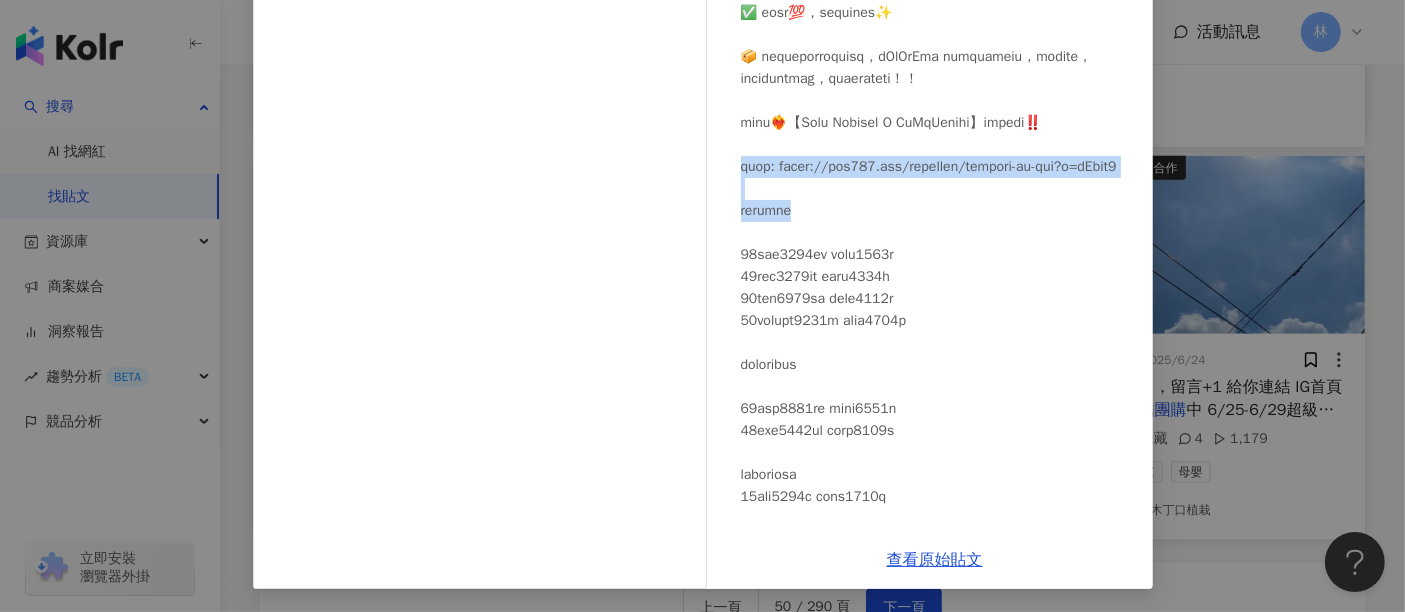 drag, startPoint x: 841, startPoint y: 392, endPoint x: 728, endPoint y: 313, distance: 137.87675 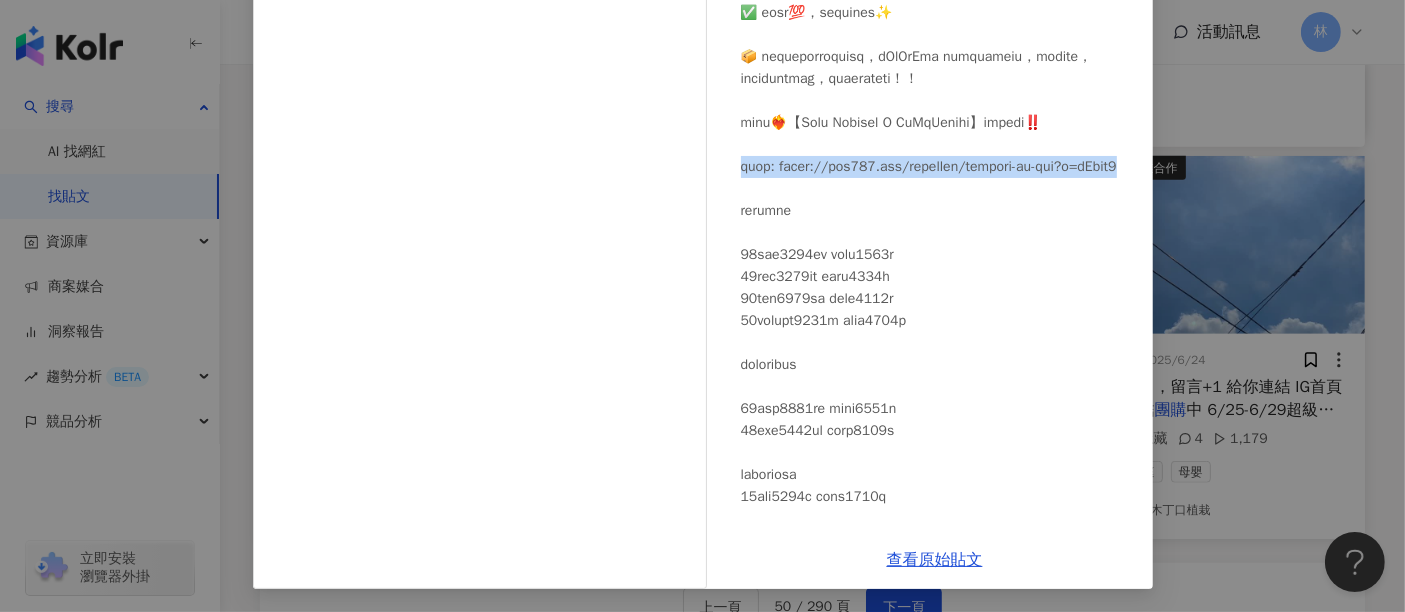 drag, startPoint x: 728, startPoint y: 313, endPoint x: 802, endPoint y: 338, distance: 78.1089 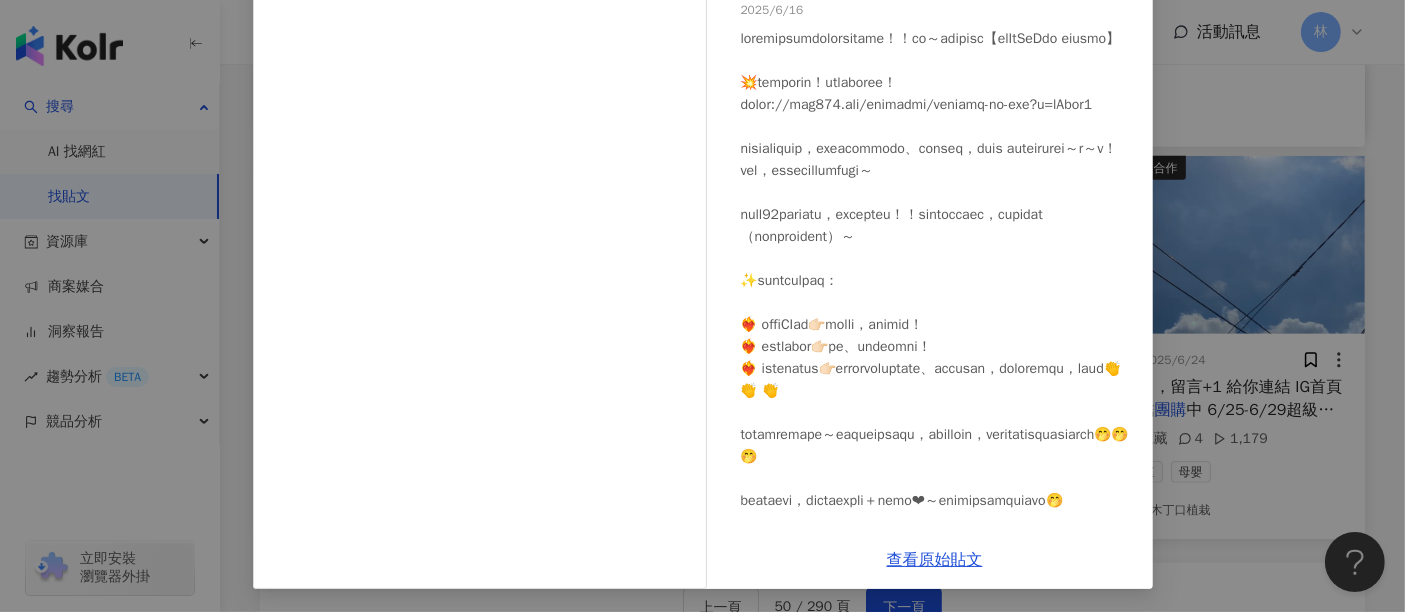 scroll, scrollTop: 0, scrollLeft: 0, axis: both 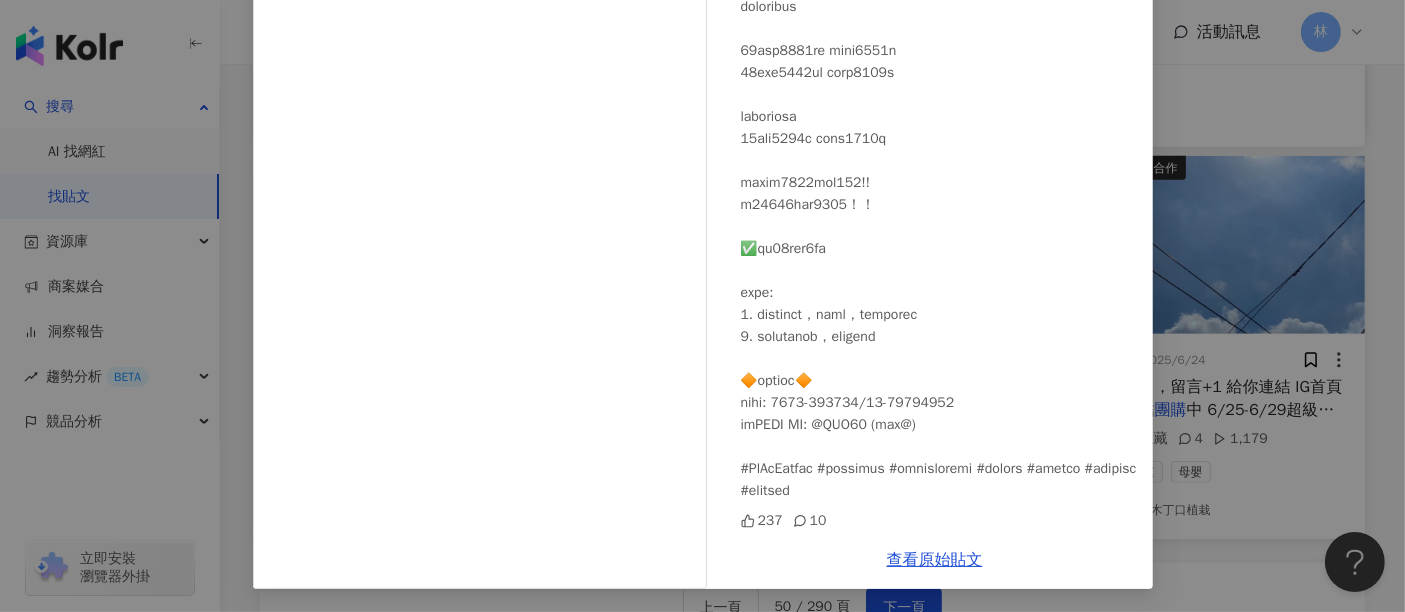 click on "天外飛來一隻貓 2025/6/16 237 10 查看原始貼文" at bounding box center [702, 306] 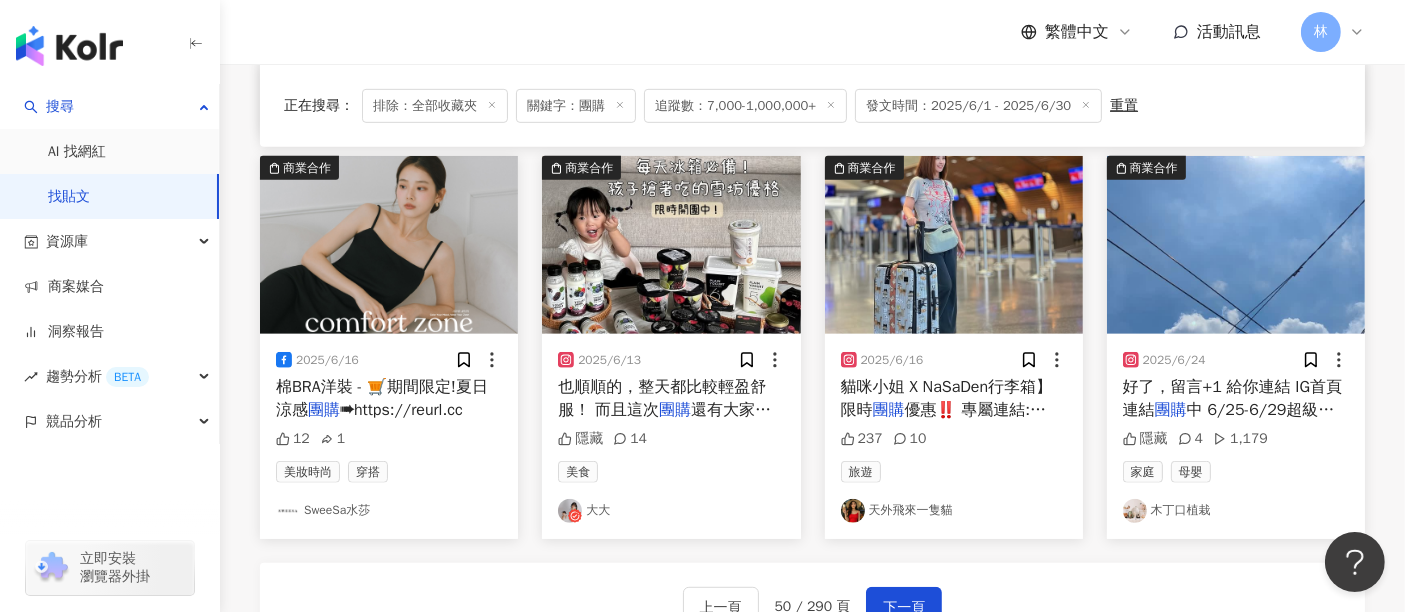 scroll, scrollTop: 1111, scrollLeft: 0, axis: vertical 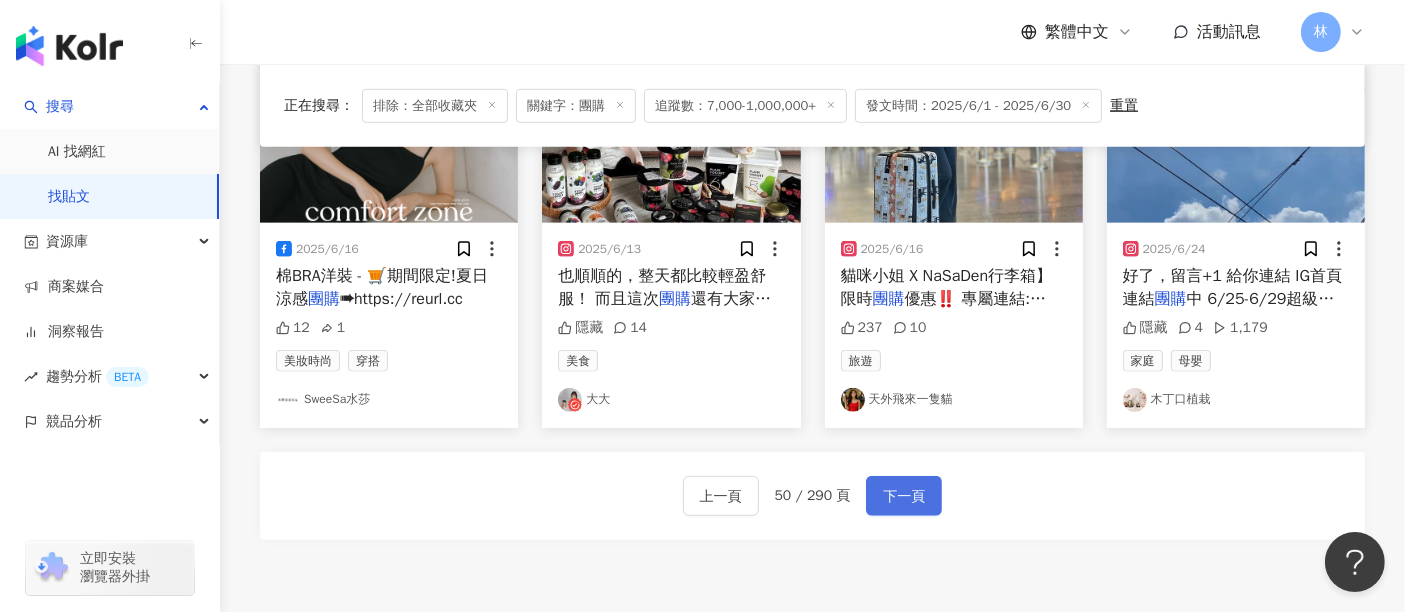 click on "下一頁" at bounding box center (904, 496) 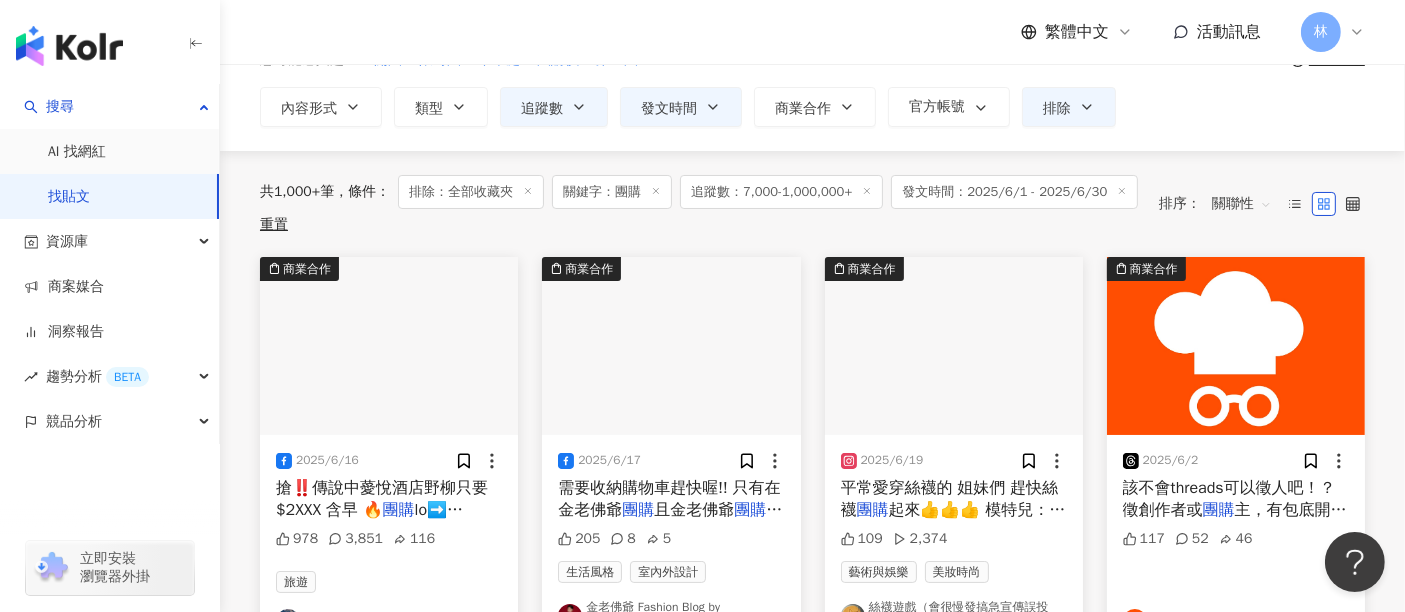 scroll, scrollTop: 222, scrollLeft: 0, axis: vertical 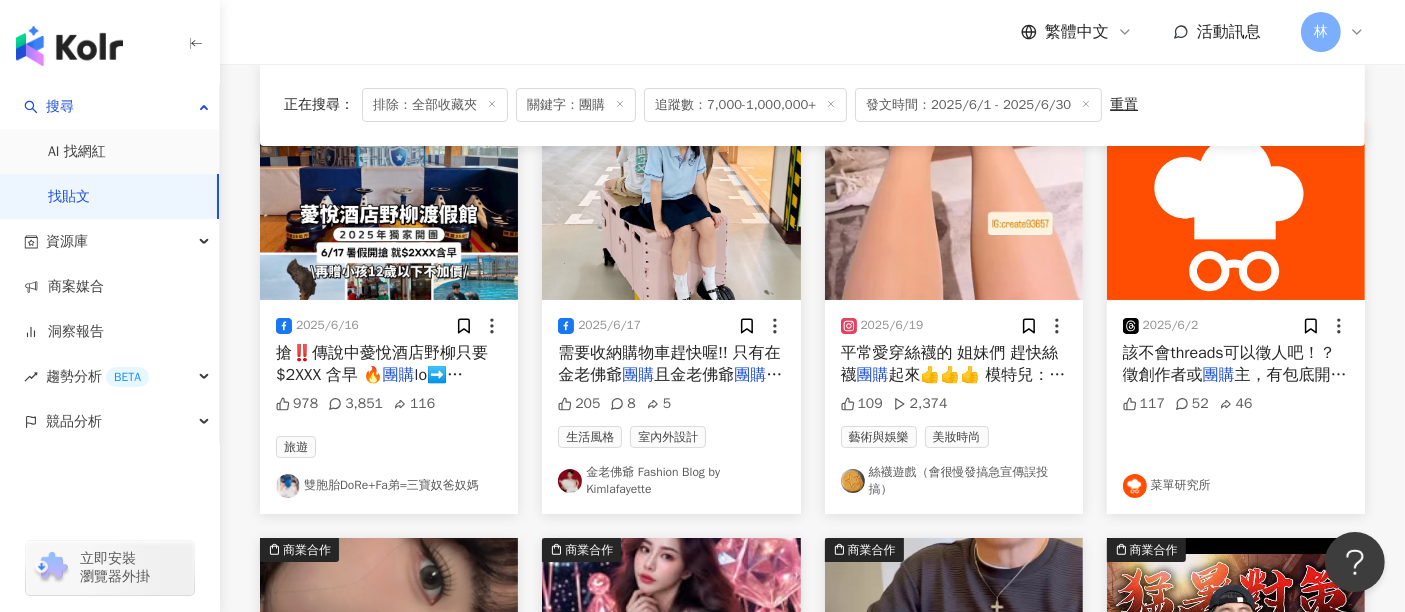 click at bounding box center [954, 211] 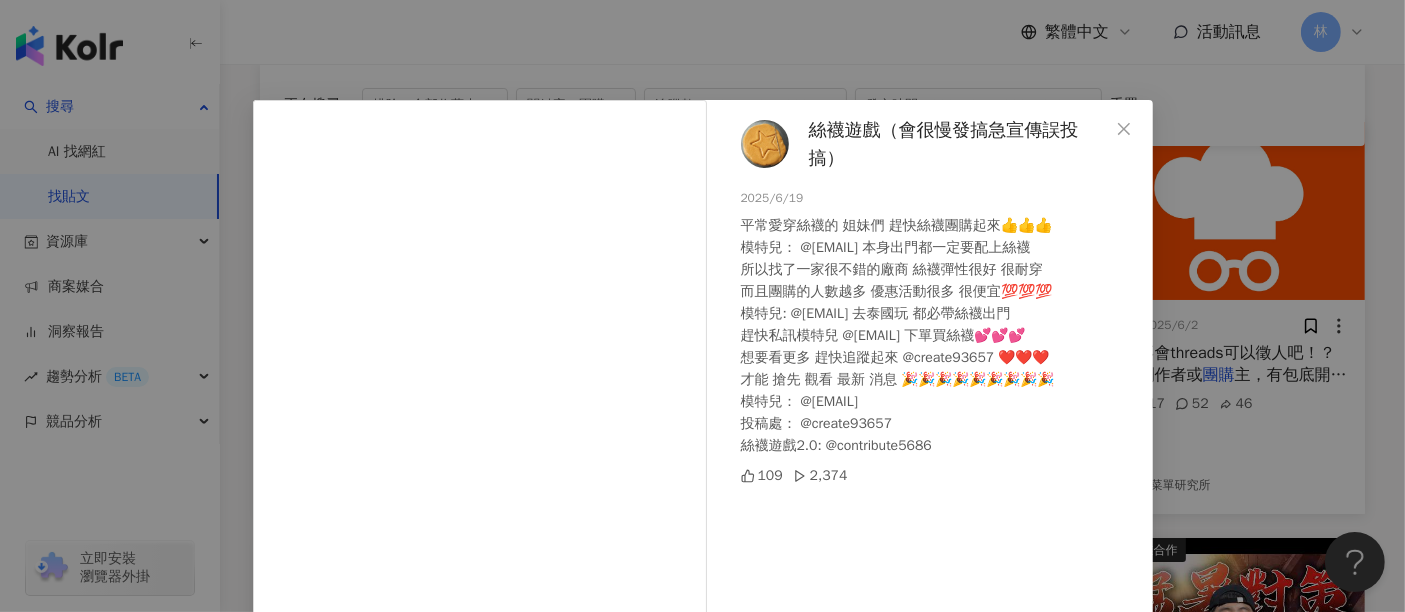 click on "絲襪遊戲（會很慢發搞急宣傳誤投搞） 2025/6/19 平常愛穿絲襪的 姐妹們 趕快絲襪團購起來👍👍👍
模特兒： @[USERNAME]  本身出門都一定要配上絲襪
所以找了一家很不錯的廠商 絲襪彈性很好 很耐穿
而且團購的人數越多 優惠活動很多 很便宜💯💯💯
模特兒: @[USERNAME]  去泰國玩 都必帶絲襪出門
趕快私訊模特兒 @[USERNAME]  下單買絲襪💕💕💕
想要看更多 趕快追蹤起來 @[USERNAME] ❤️❤️❤️
才能 搶先 觀看 最新 消息 🎉🎉🎉🎉🎉🎉🎉🎉🎉
模特兒： @[USERNAME]
投稿處： @[USERNAME]
絲襪遊戲2.0: @contribute5686 109 2,374 查看原始貼文" at bounding box center (702, 306) 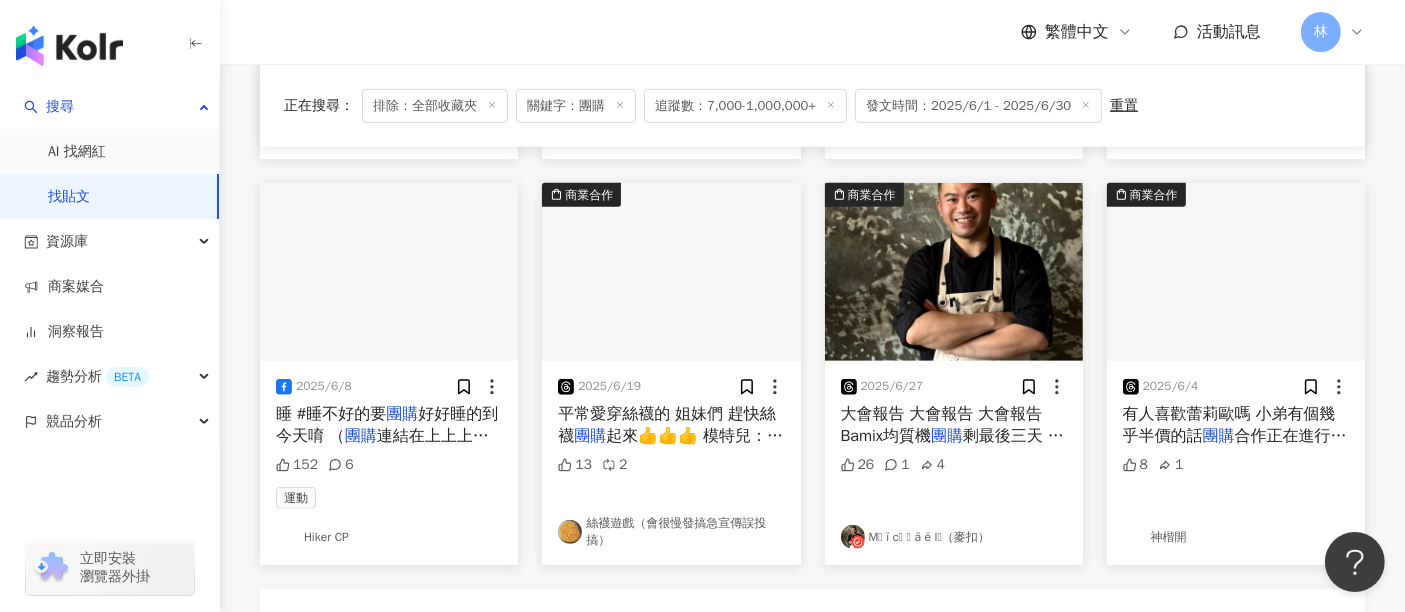 scroll, scrollTop: 1000, scrollLeft: 0, axis: vertical 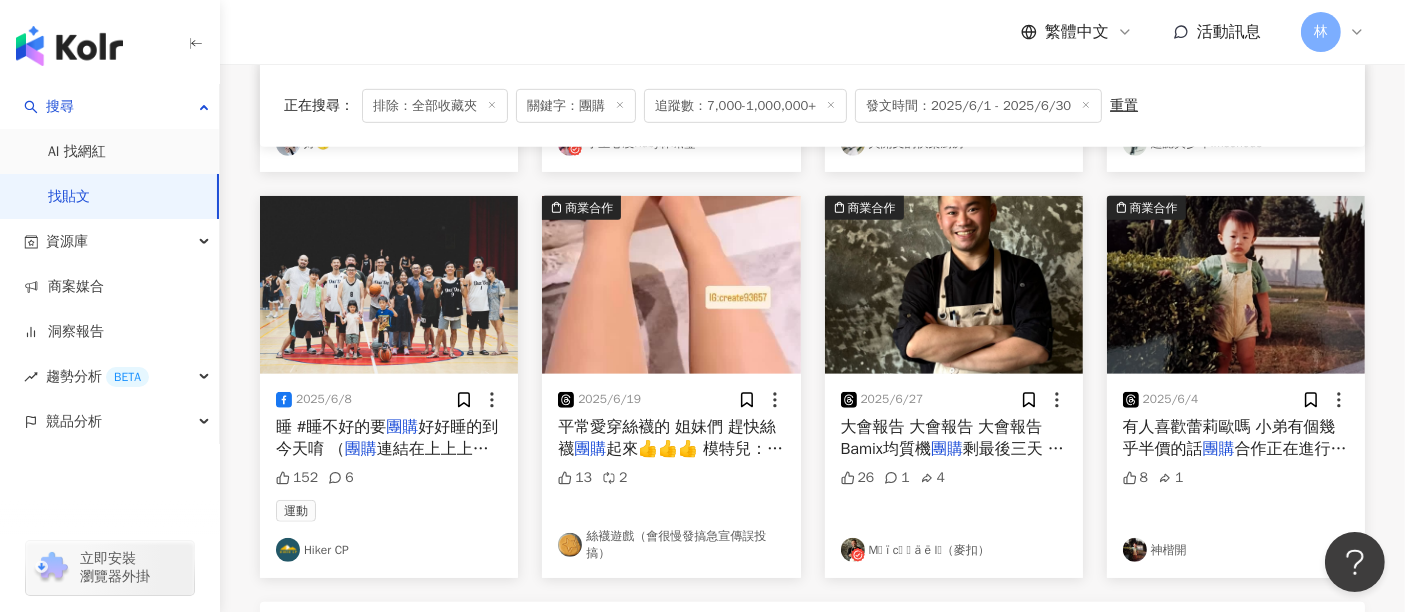 click at bounding box center [389, 285] 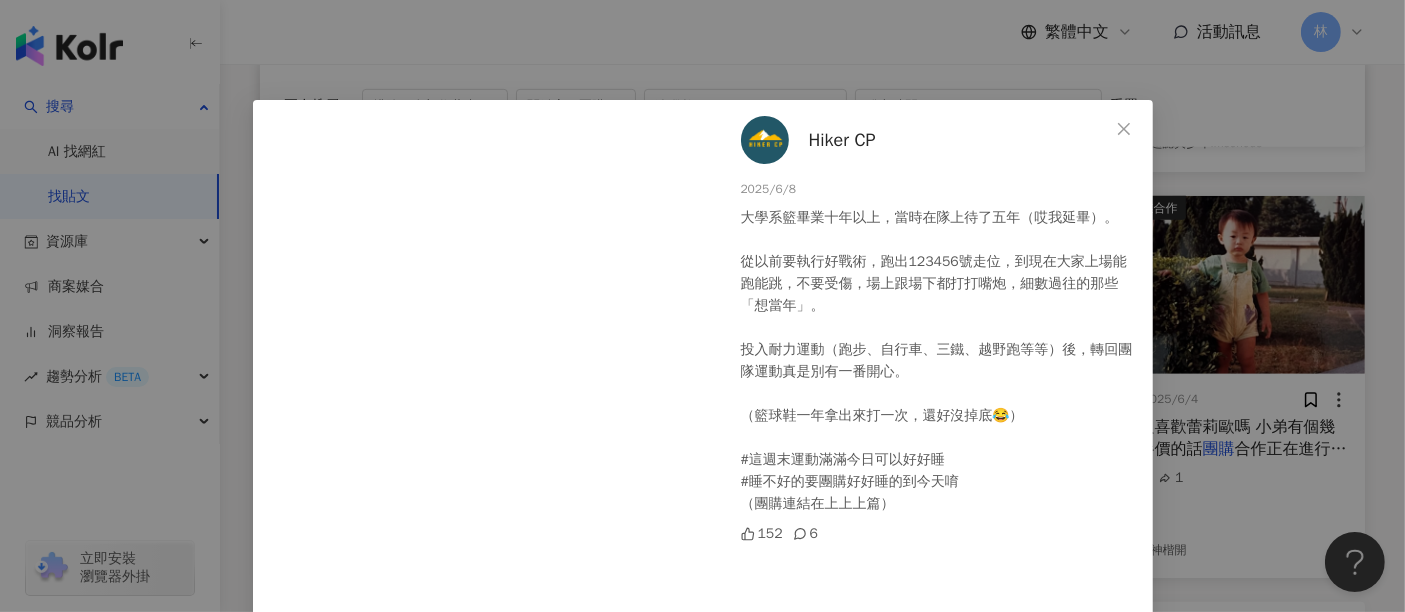 scroll, scrollTop: 111, scrollLeft: 0, axis: vertical 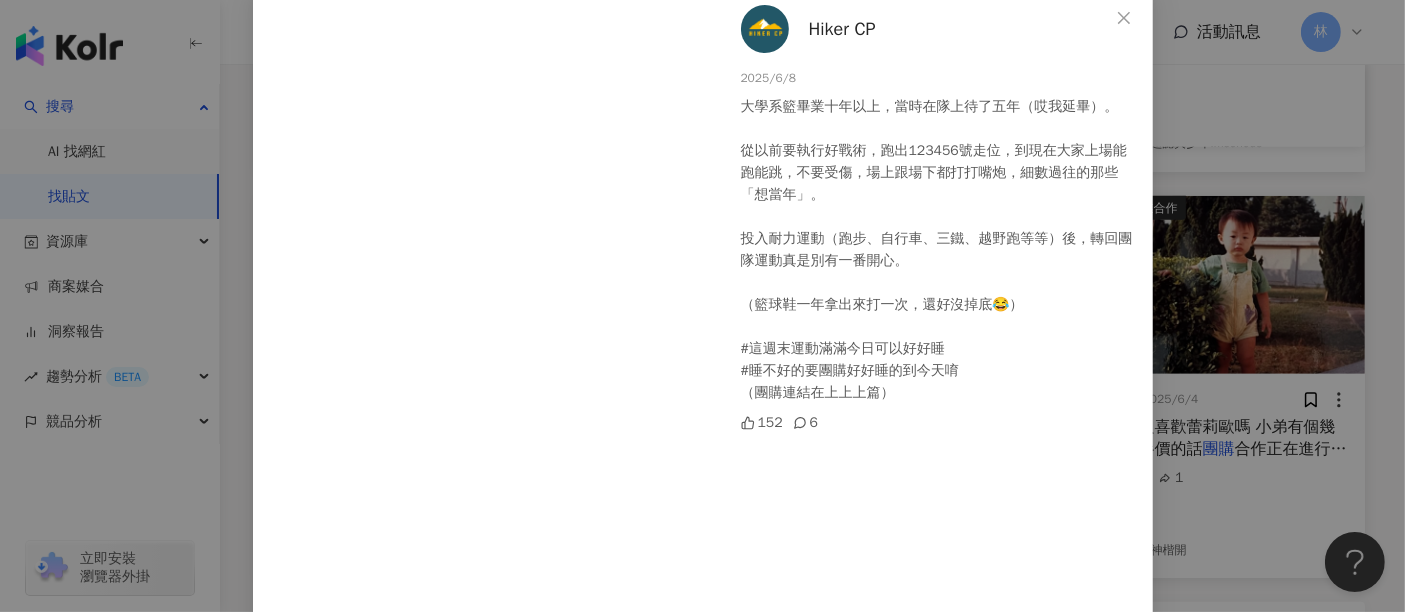 click on "[FIRST] [LAST] [DATE] 大學系籃畢業十年以上，當時在隊上待了五年（哎我延畢）。
從以前要執行好戰術，跑出123456號走位，到現在大家上場能跑能跳，不要受傷，場上跟場下都打打嘴炮，細數過往的那些「想當年」。
投入耐力運動（跑步、自行車、三鐵、越野跑等等）後，轉回團隊運動真是別有一番開心。
（籃球鞋一年拿出來打一次，還好沒掉底😂）
#這週末運動滿滿今日可以好好睡
#睡不好的要團購好好睡的到今天唷
（團購連結在上上上篇） 152 6 查看原始貼文" at bounding box center (702, 306) 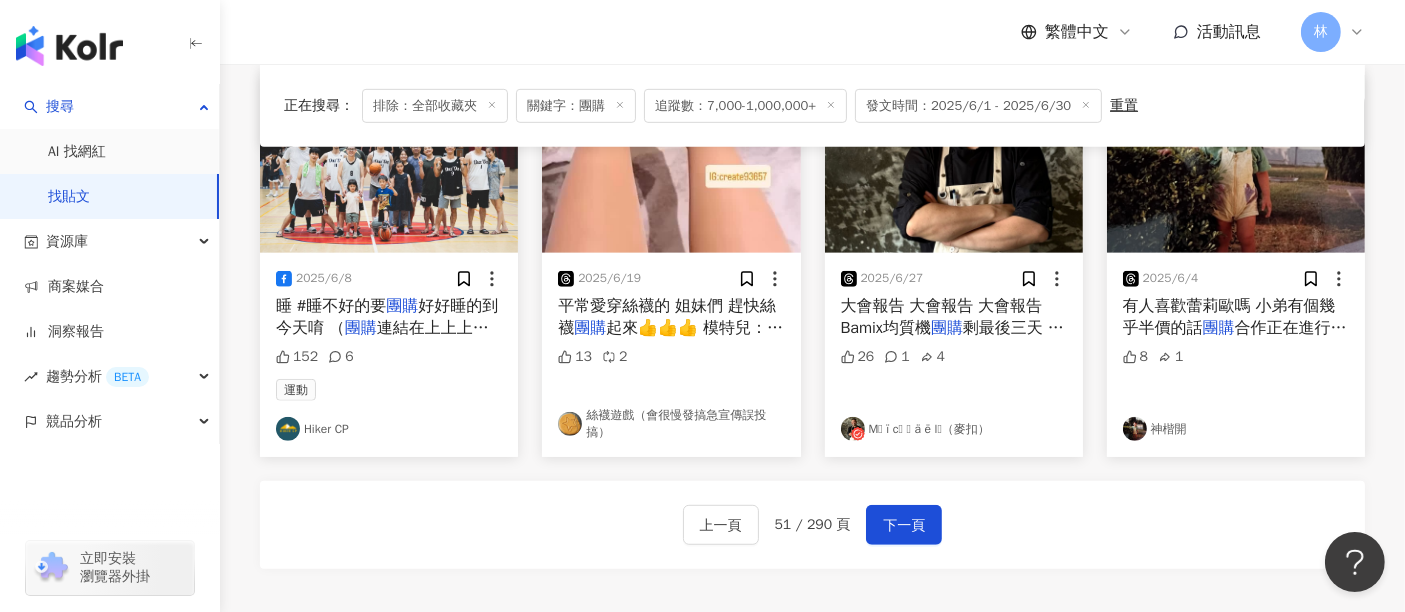 scroll, scrollTop: 1317, scrollLeft: 0, axis: vertical 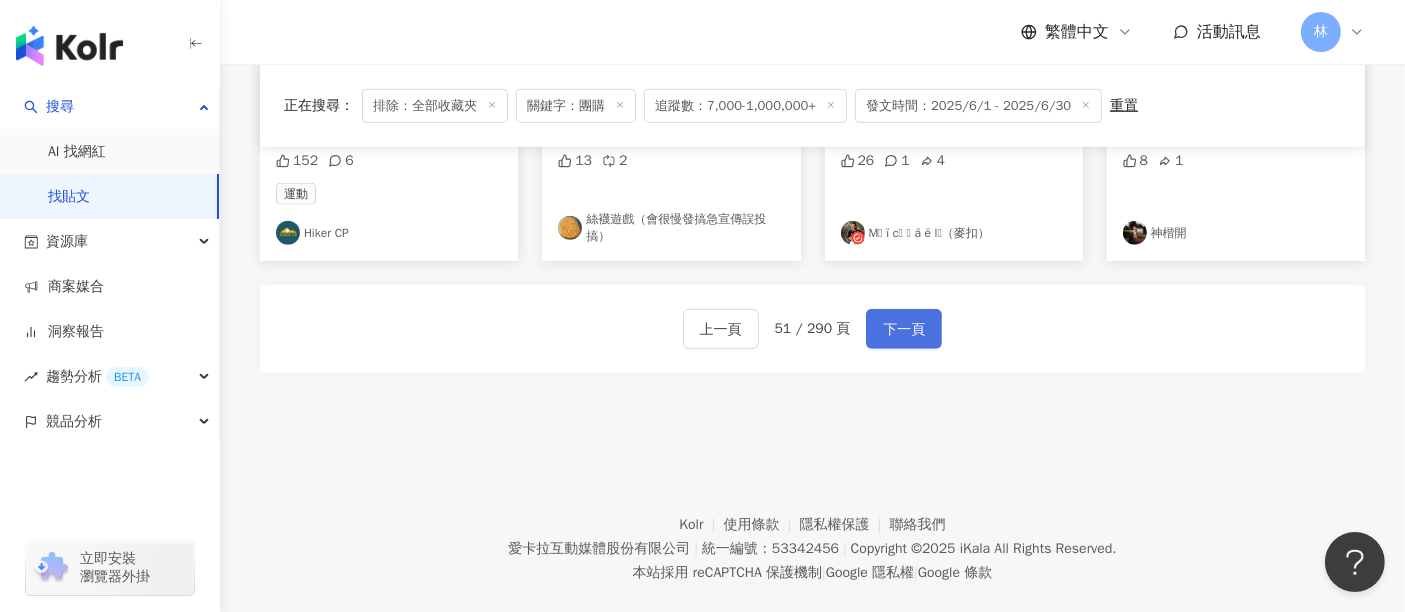 click on "下一頁" at bounding box center (904, 330) 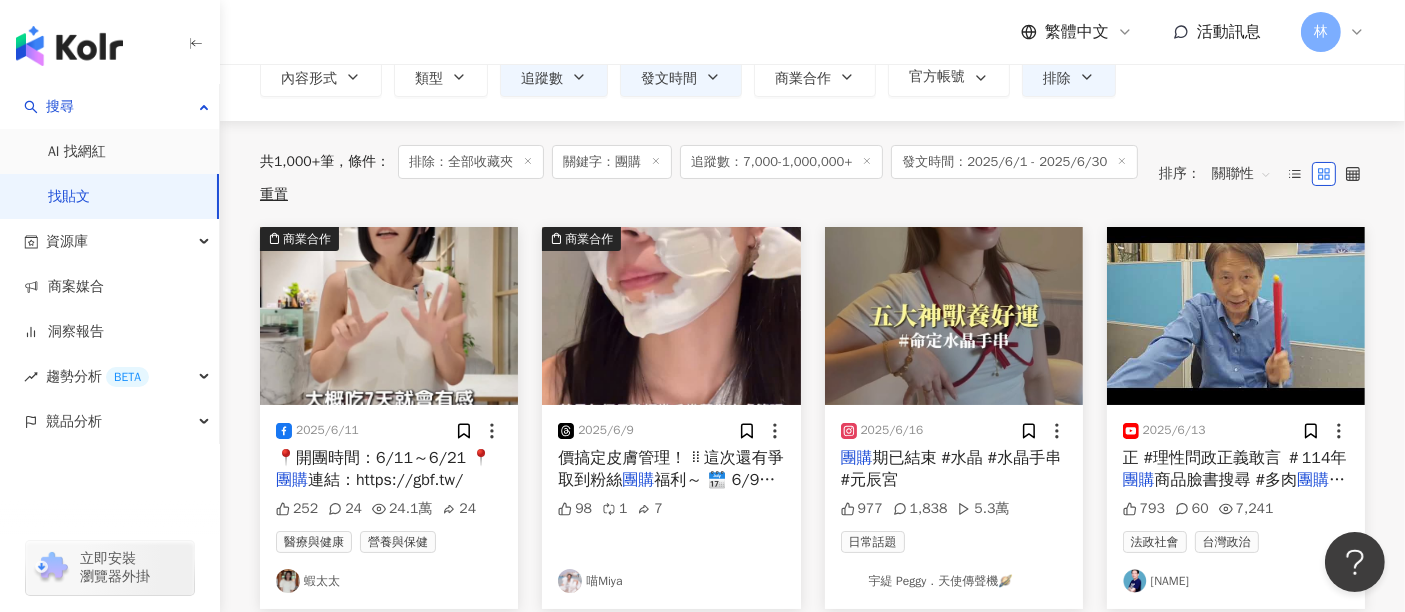 scroll, scrollTop: 111, scrollLeft: 0, axis: vertical 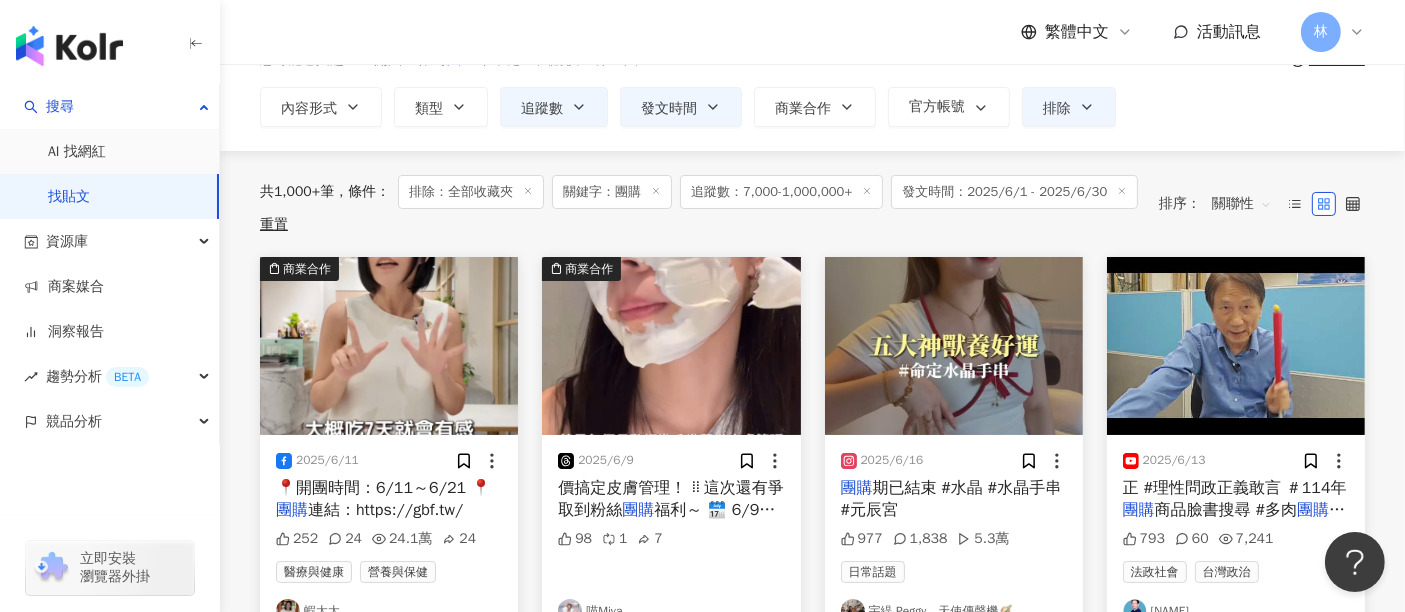 click at bounding box center (671, 346) 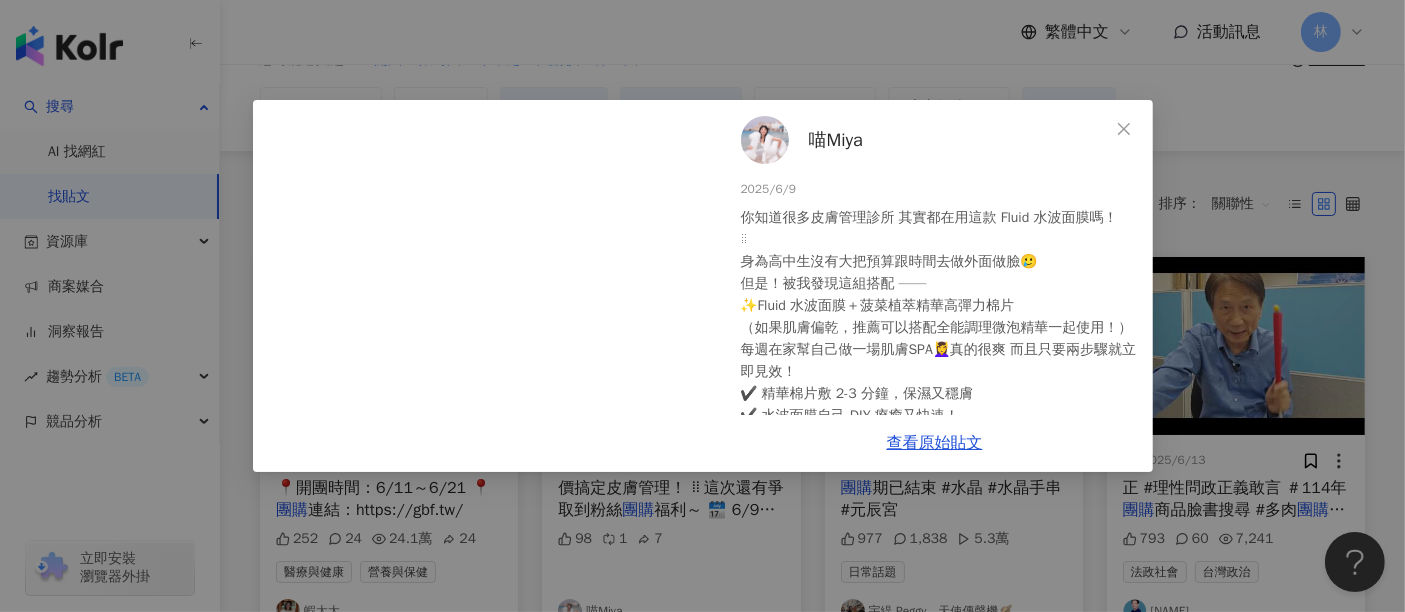 click on "[USERNAME] 🖤 2025/6/9 你知道很多皮膚管理診所 其實都在用這款 Fluid 水波面膜嗎！
⠀
身為高中生沒有大把預算跟時間去做外面做臉🥲
但是！被我發現這組搭配 ——
✨Fluid 水波面膜＋菠菜植萃精華高彈力棉片
（如果肌膚偏乾，推薦可以搭配全能調理微泡精華一起使用！）
每週在家幫自己做一場肌膚SPA💆‍♀️真的很爽 而且只要兩步驟就立即見效！
✔️ 精華棉片敷 2-3 分鐘，保濕又穩膚
✔️ 水波面膜自己 DIY 療癒又快速！
✔️ 立即見效一敷完真的有夠透亮
不用出門、不用幾千幾萬，銅板價搞定皮膚管理！
⠀
這次還有爭取到粉絲團購福利～
🗓️ 6/9～6/15 限時團購只有一週
價格超甜，機會難得 聽我的真的千萬別錯過😭你會後悔一輩子！
👉團購連結我放在精選動態啦！ 98 1 7 查看原始貼文" at bounding box center (702, 306) 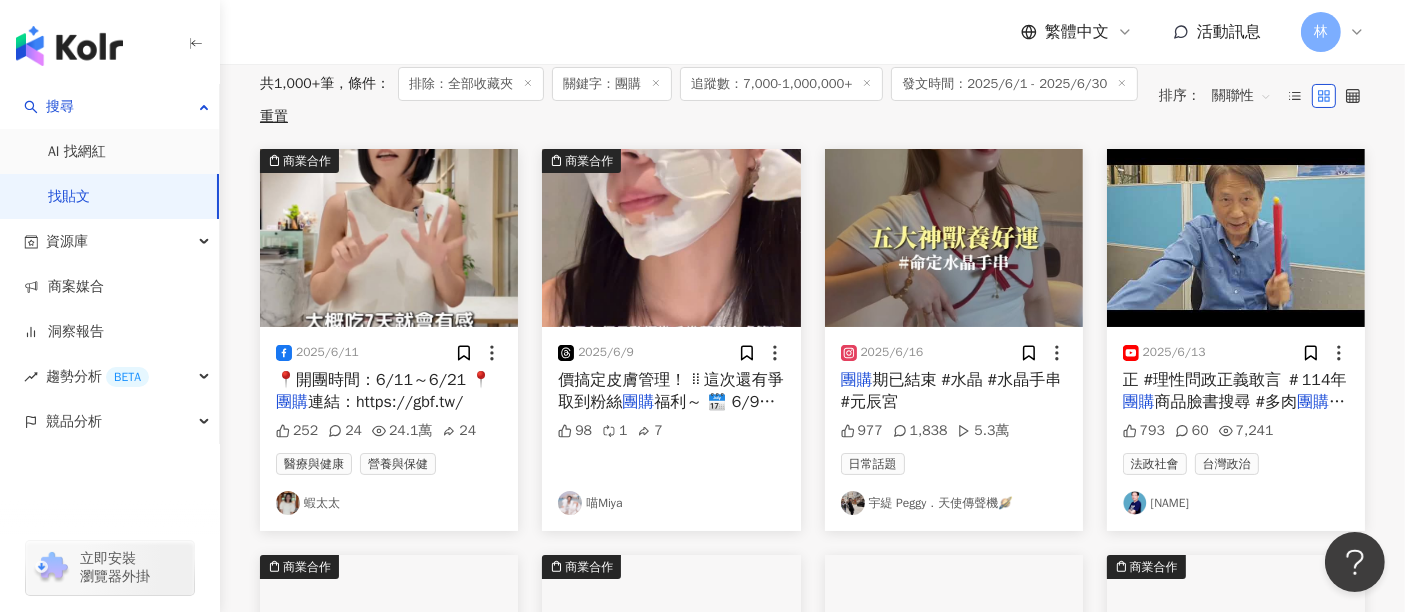 scroll, scrollTop: 222, scrollLeft: 0, axis: vertical 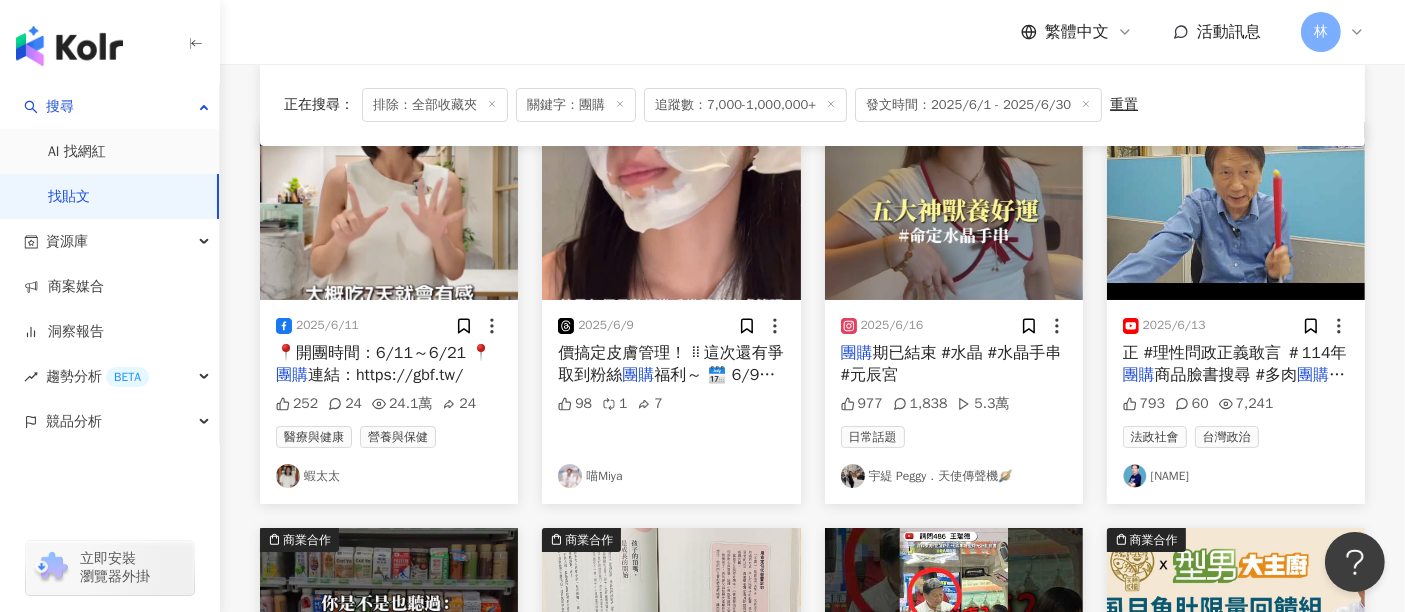 click at bounding box center (954, 211) 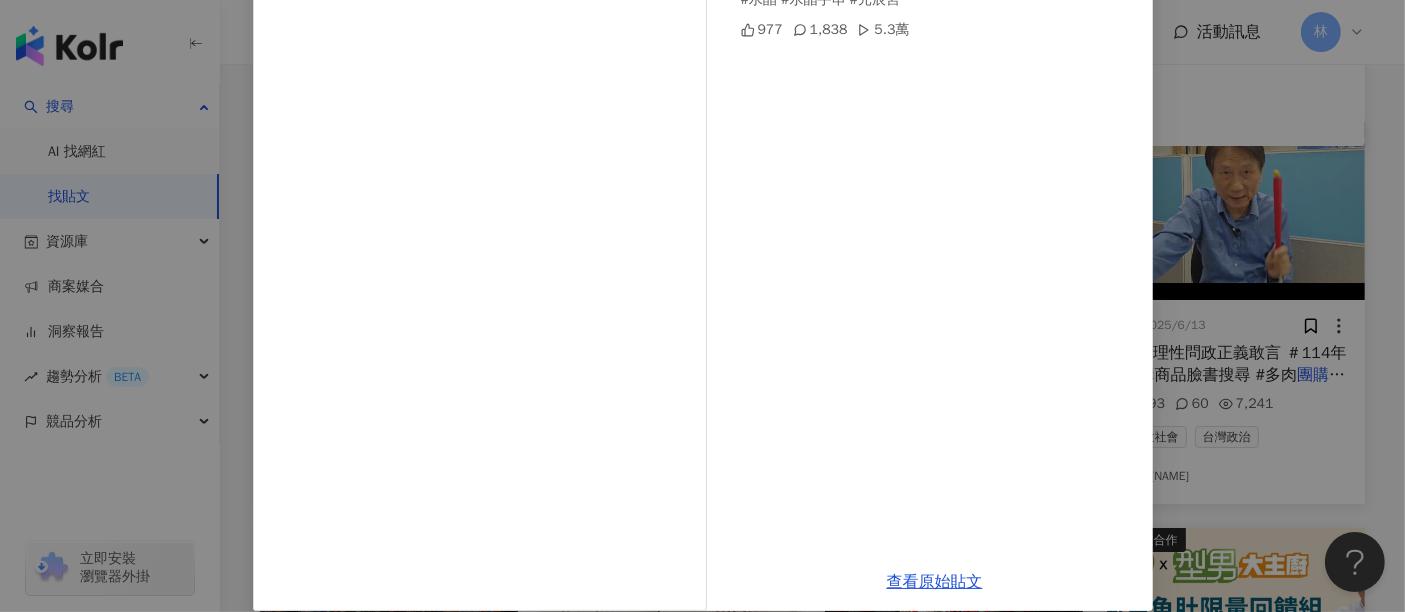 scroll, scrollTop: 284, scrollLeft: 0, axis: vertical 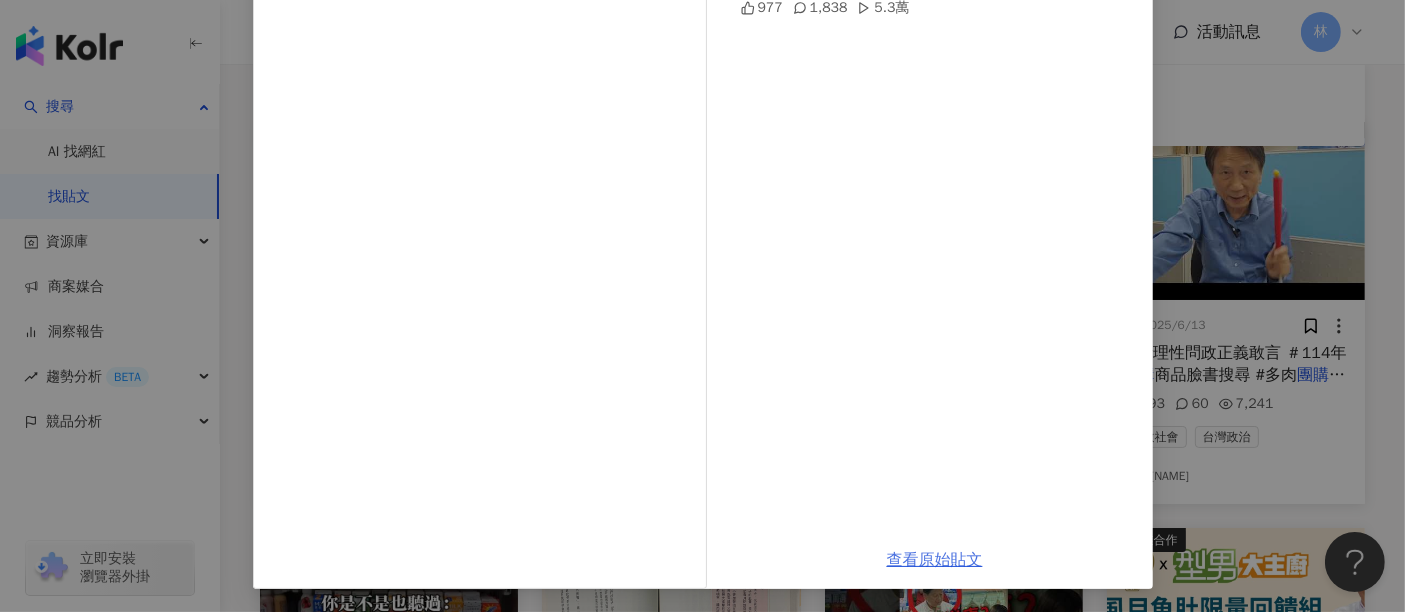 click on "查看原始貼文" at bounding box center (935, 560) 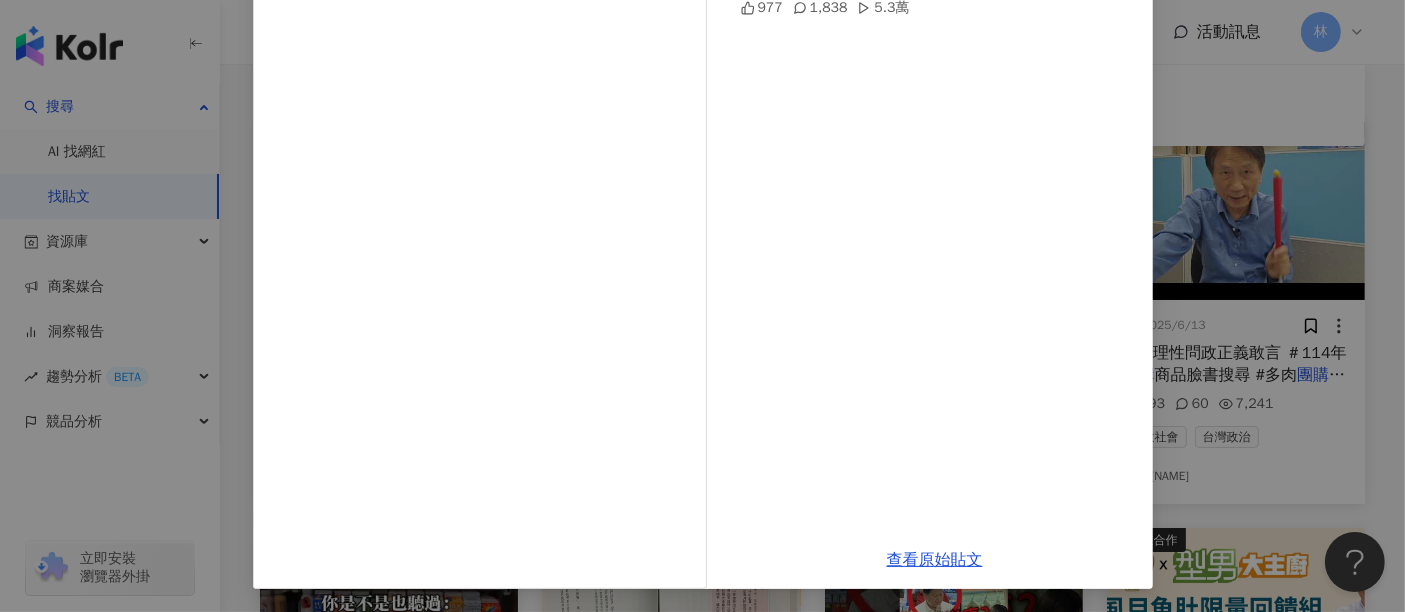 click on "宇緹 Peggy．天使傳聲機🪐 2025/6/16 團購期已結束
#水晶  #水晶手串 #元辰宮 977 1,838 5.3萬 查看原始貼文" at bounding box center (702, 306) 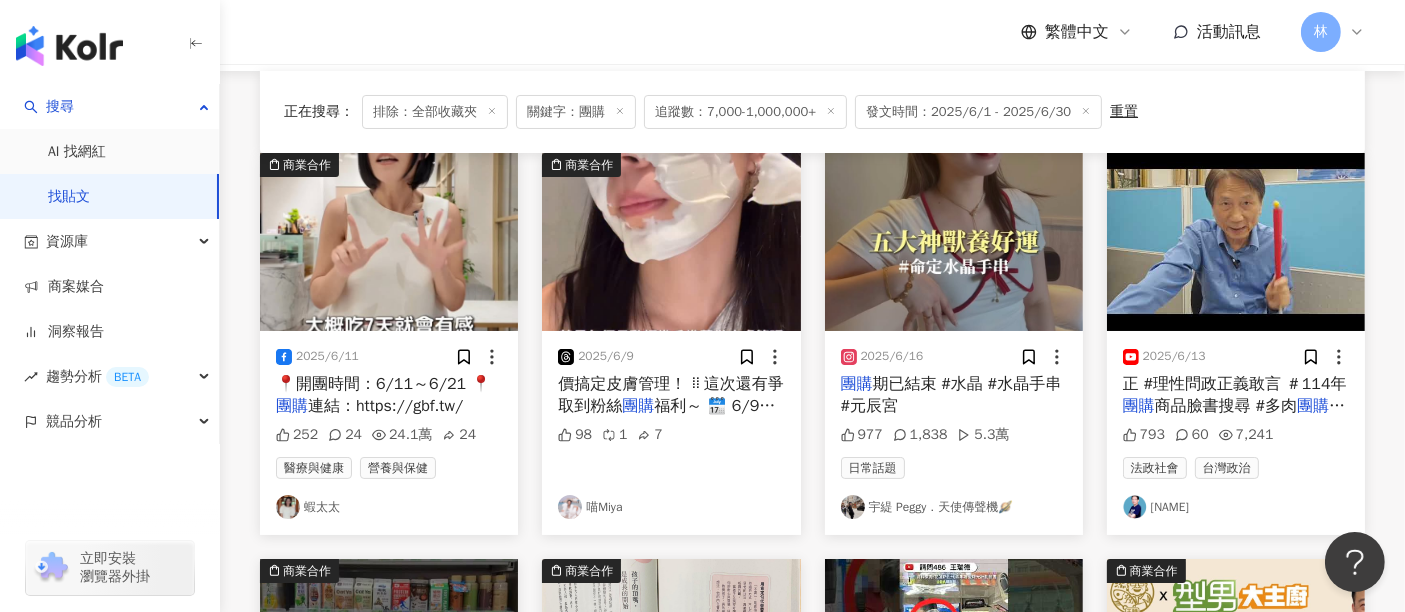 scroll, scrollTop: 222, scrollLeft: 0, axis: vertical 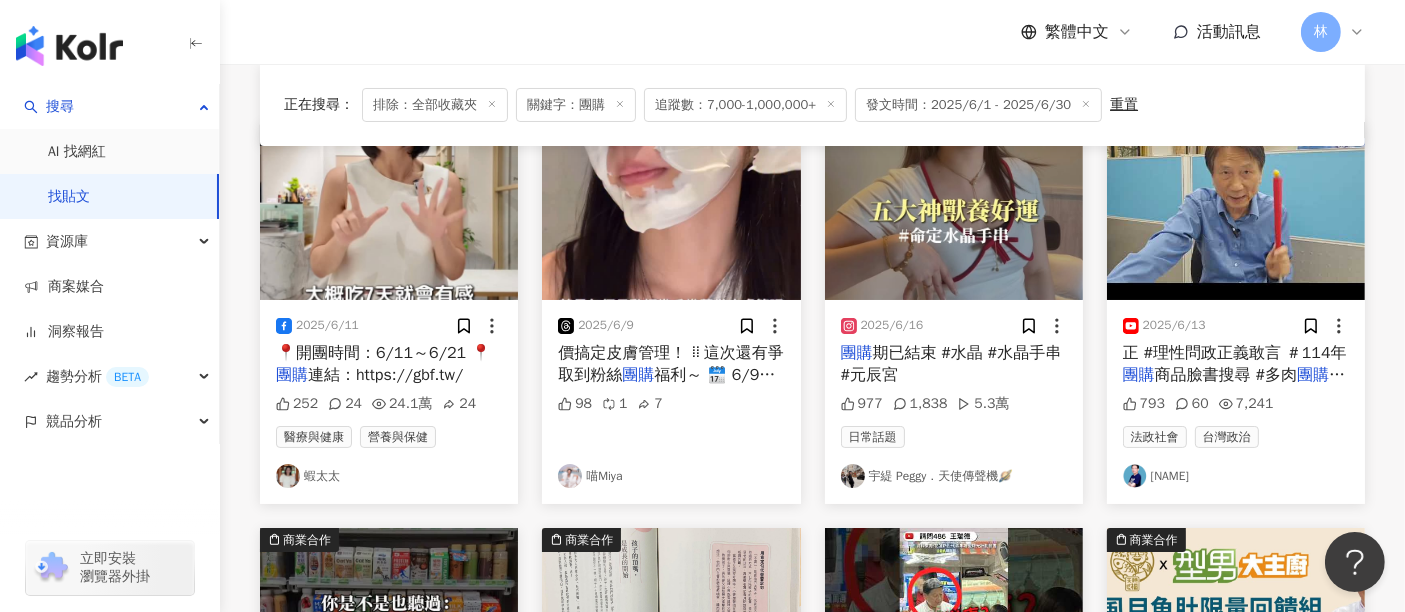 click at bounding box center (1236, 211) 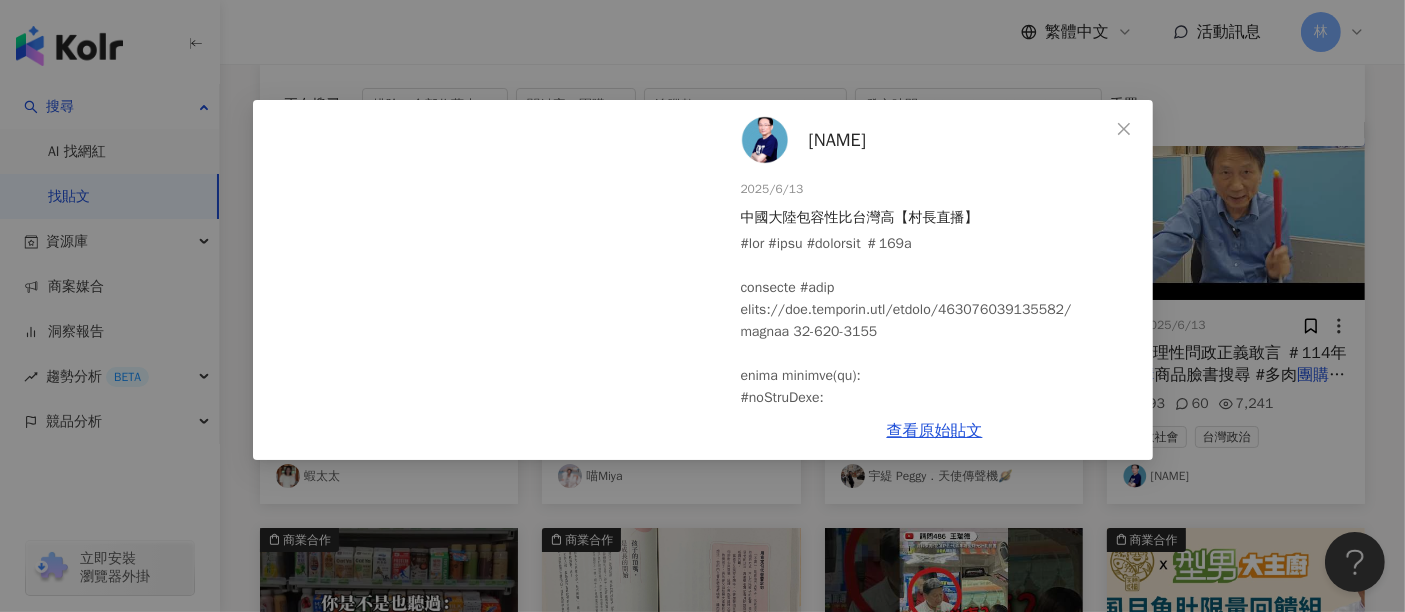 click on "[NAME] 2025/6/13 中國大陸包容性比台灣高【村長直播】 793 60 7,241 查看原始貼文" at bounding box center (702, 306) 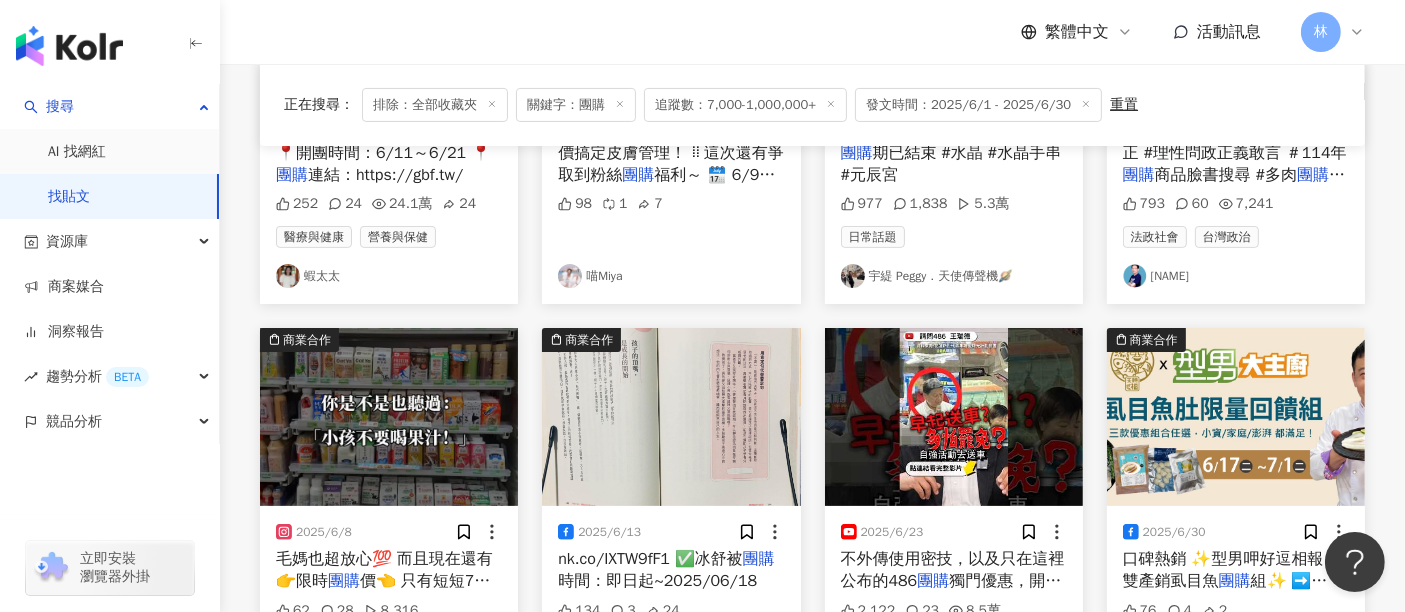 scroll, scrollTop: 555, scrollLeft: 0, axis: vertical 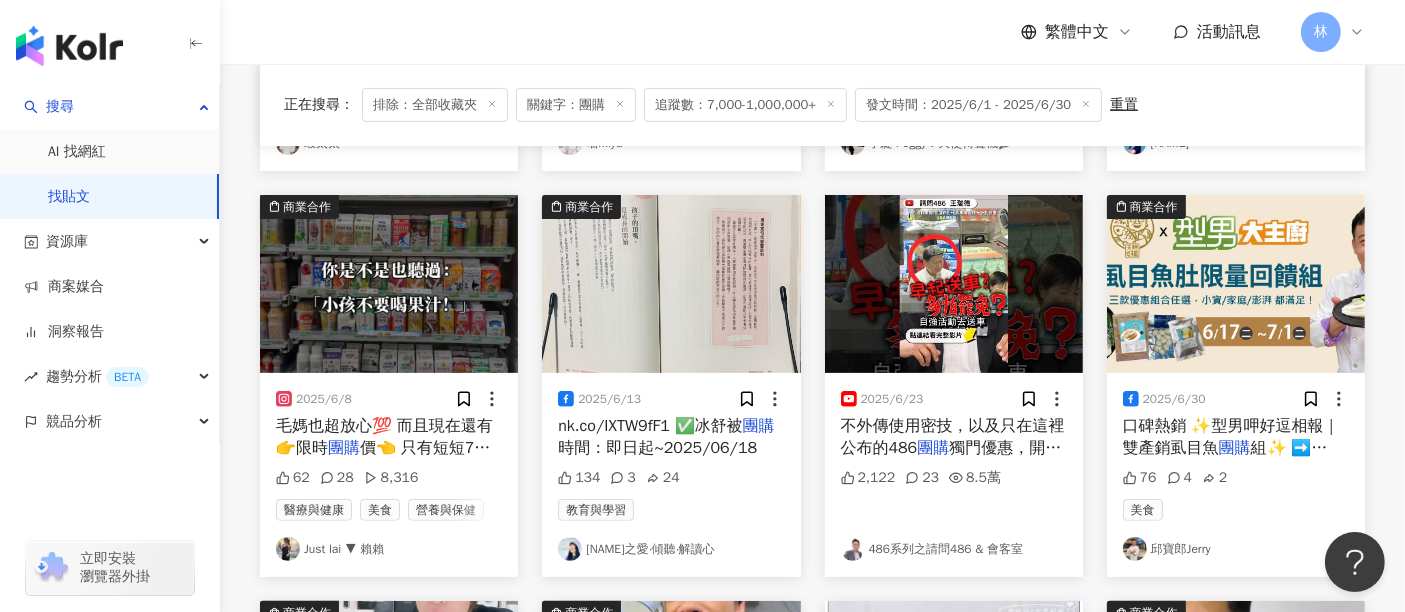click at bounding box center [389, 284] 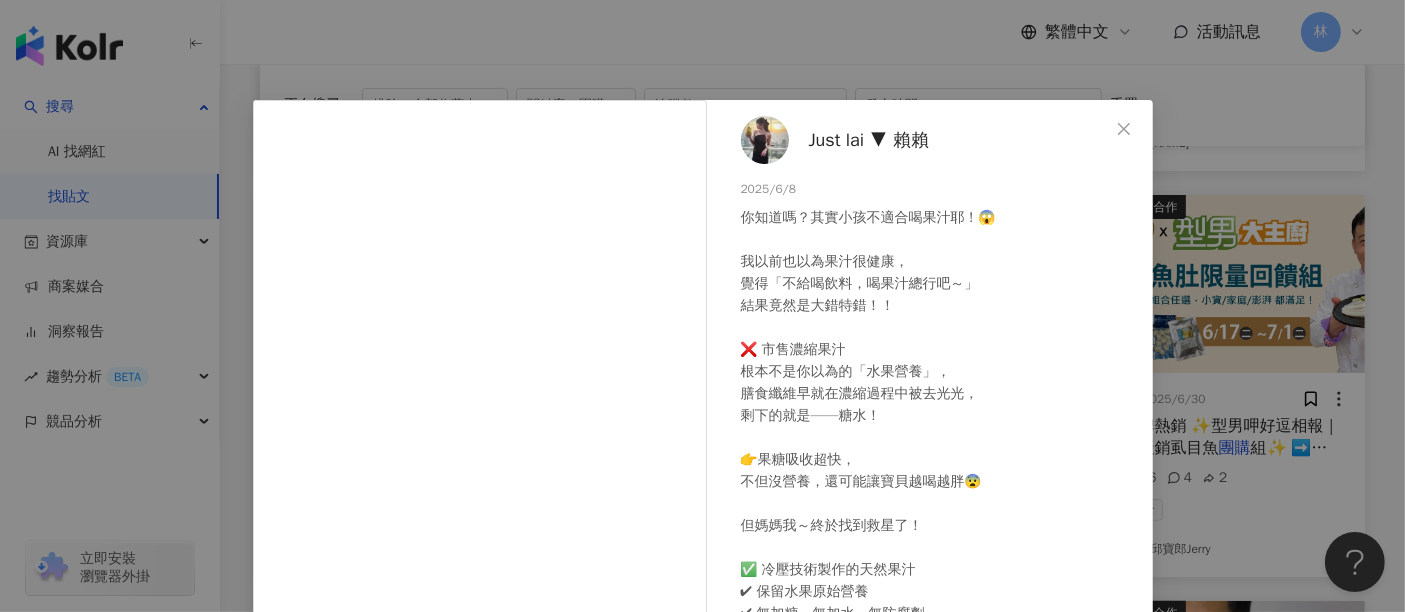 scroll, scrollTop: 103, scrollLeft: 0, axis: vertical 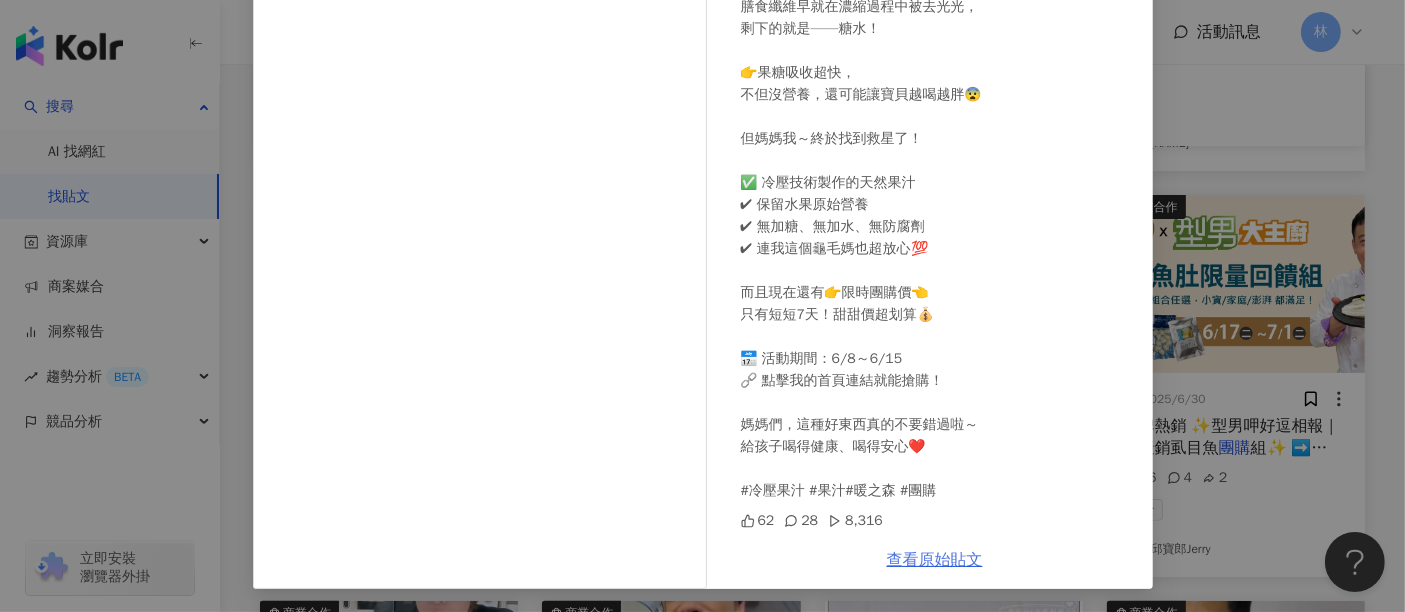 click on "查看原始貼文" at bounding box center (935, 560) 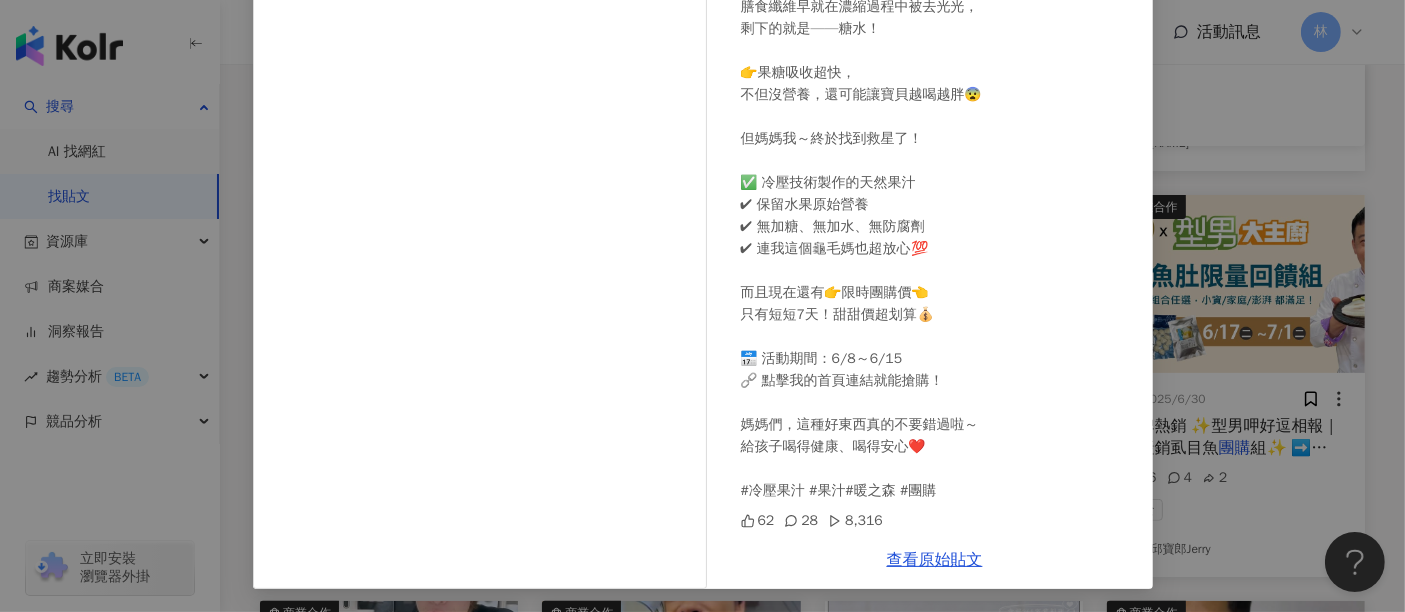 click on "[NAME] 2025/6/8 你知道嗎？其實小孩不適合喝果汁耶！😱
我以前也以為果汁很健康，
覺得「不給喝飲料，喝果汁總行吧～」
結果竟然是大錯特錯！！
❌ 市售濃縮果汁
根本不是你以為的「水果營養」，
膳食纖維早就在濃縮過程中被去光光，
剩下的就是——糖水！
👉果糖吸收超快，
不但沒營養，還可能讓寶貝越喝越胖😨
但媽媽我～終於找到救星了！
✅ 冷壓技術製作的天然果汁
✔ 保留水果原始營養
✔ 無加糖、無加水、無防腐劑
✔ 連我這個龜毛媽也超放心💯
而且現在還有👉限時團購價👈
只有短短7天！甜甜價超划算💰
📅 活動期間：6/8～6/15
🔗 點擊我的首頁連結就能搶購！
媽媽們，這種好東西真的不要錯過啦～
給孩子喝得健康、喝得安心❤️
#冷壓果汁 #果汁#暖之森 #團購 62 28 8,316 查看原始貼文" at bounding box center [702, 306] 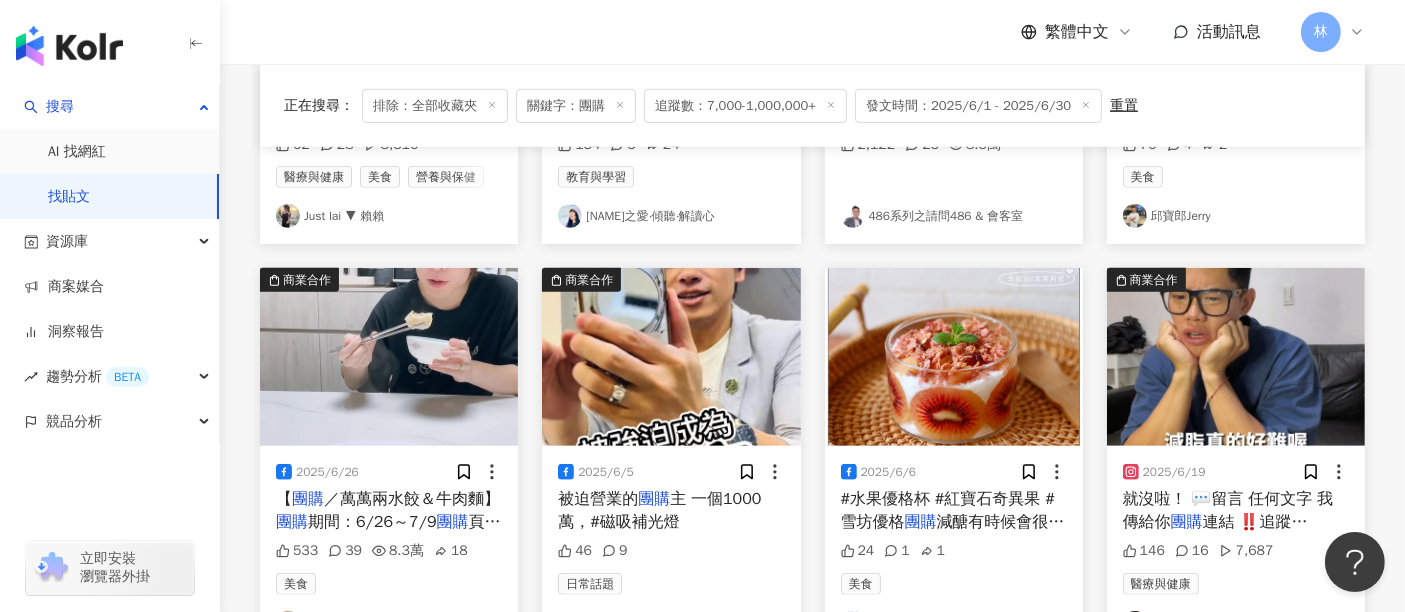 scroll, scrollTop: 1000, scrollLeft: 0, axis: vertical 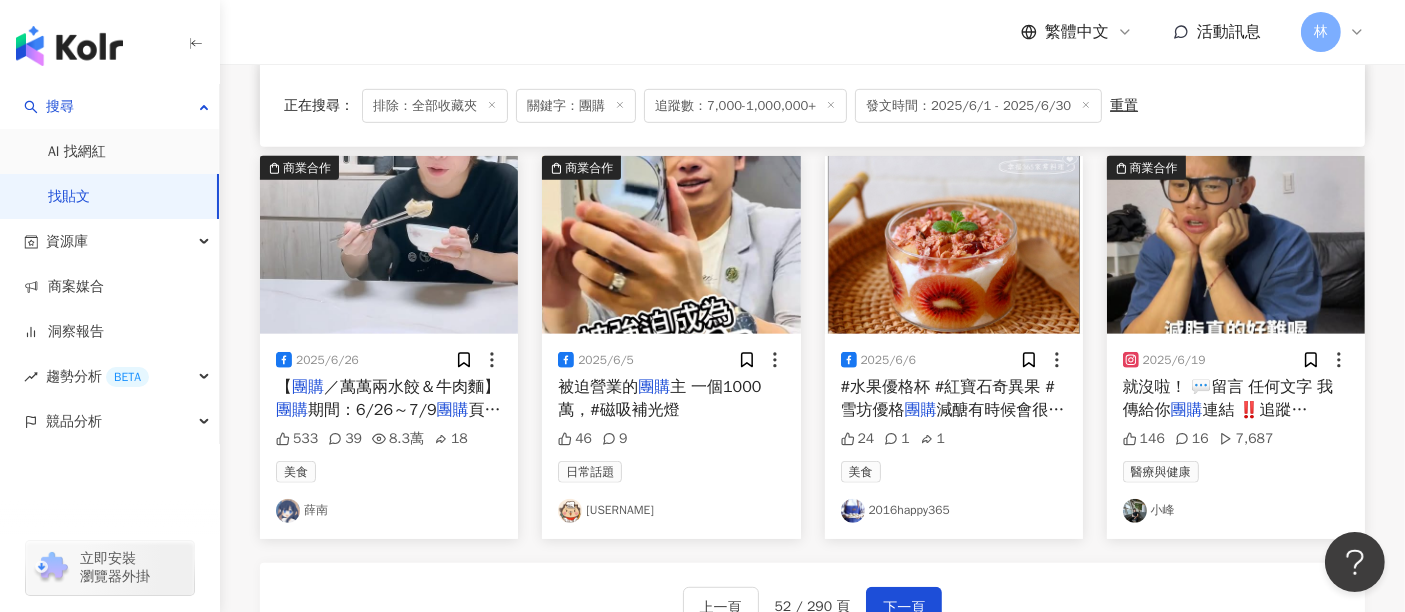 click at bounding box center [671, 245] 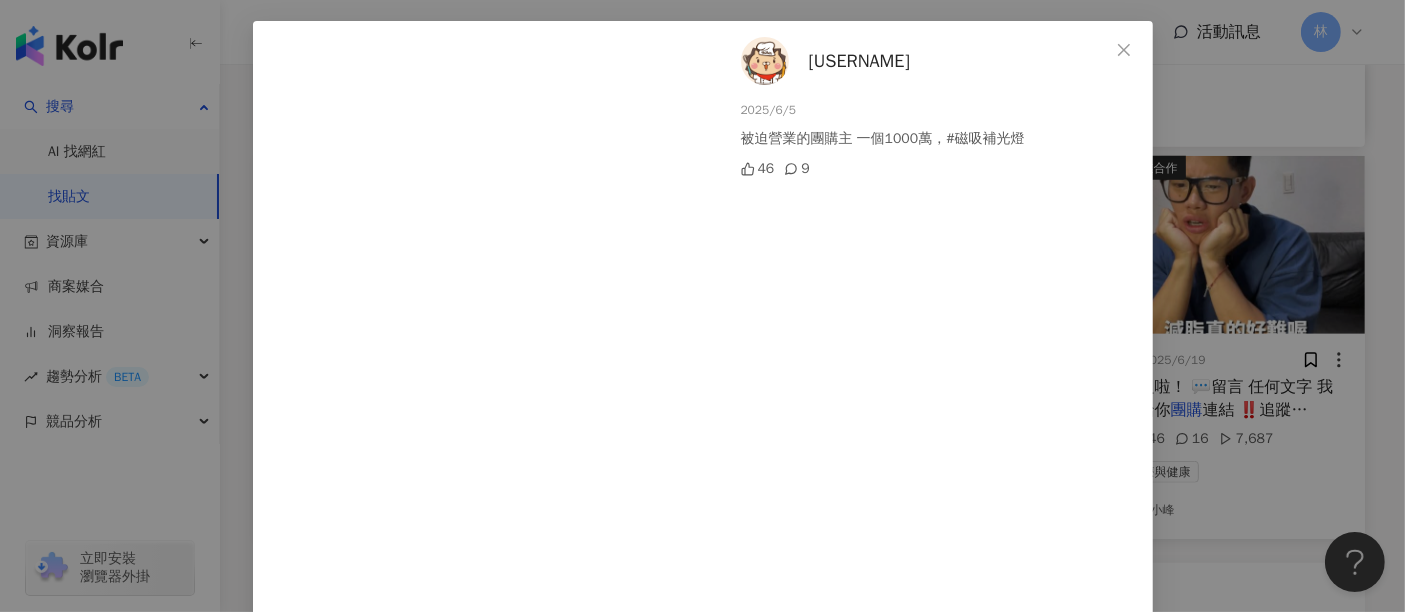 scroll, scrollTop: 143, scrollLeft: 0, axis: vertical 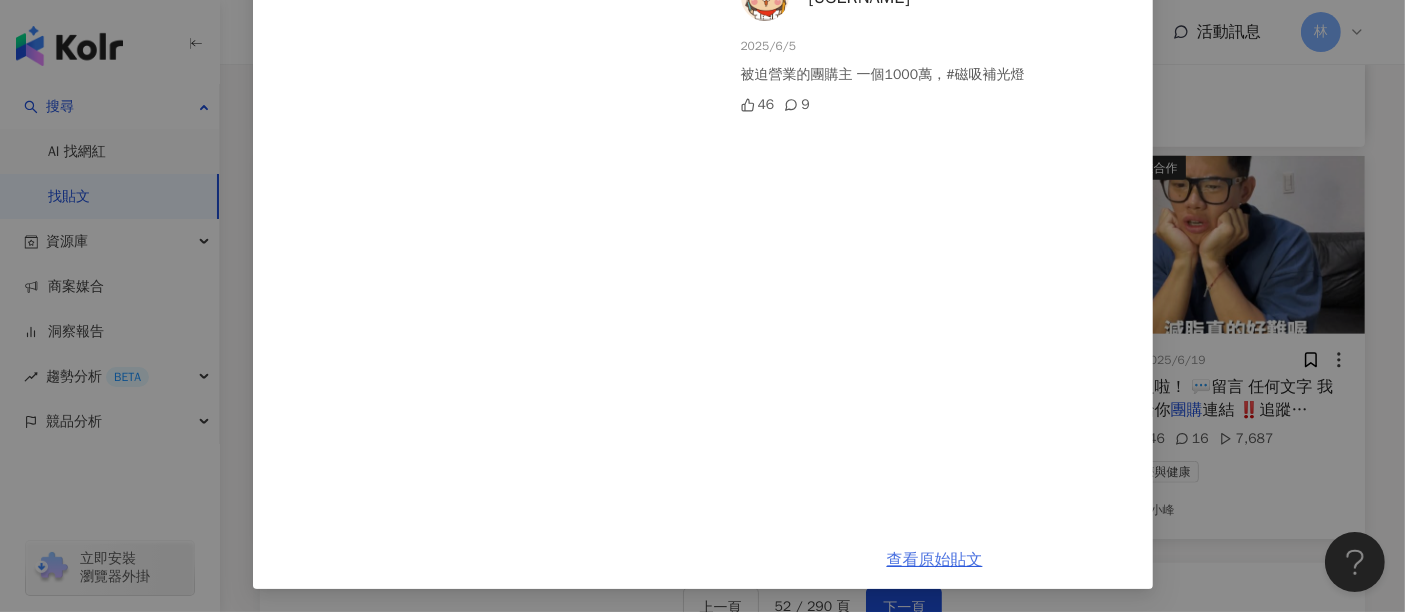 click on "查看原始貼文" at bounding box center (935, 560) 